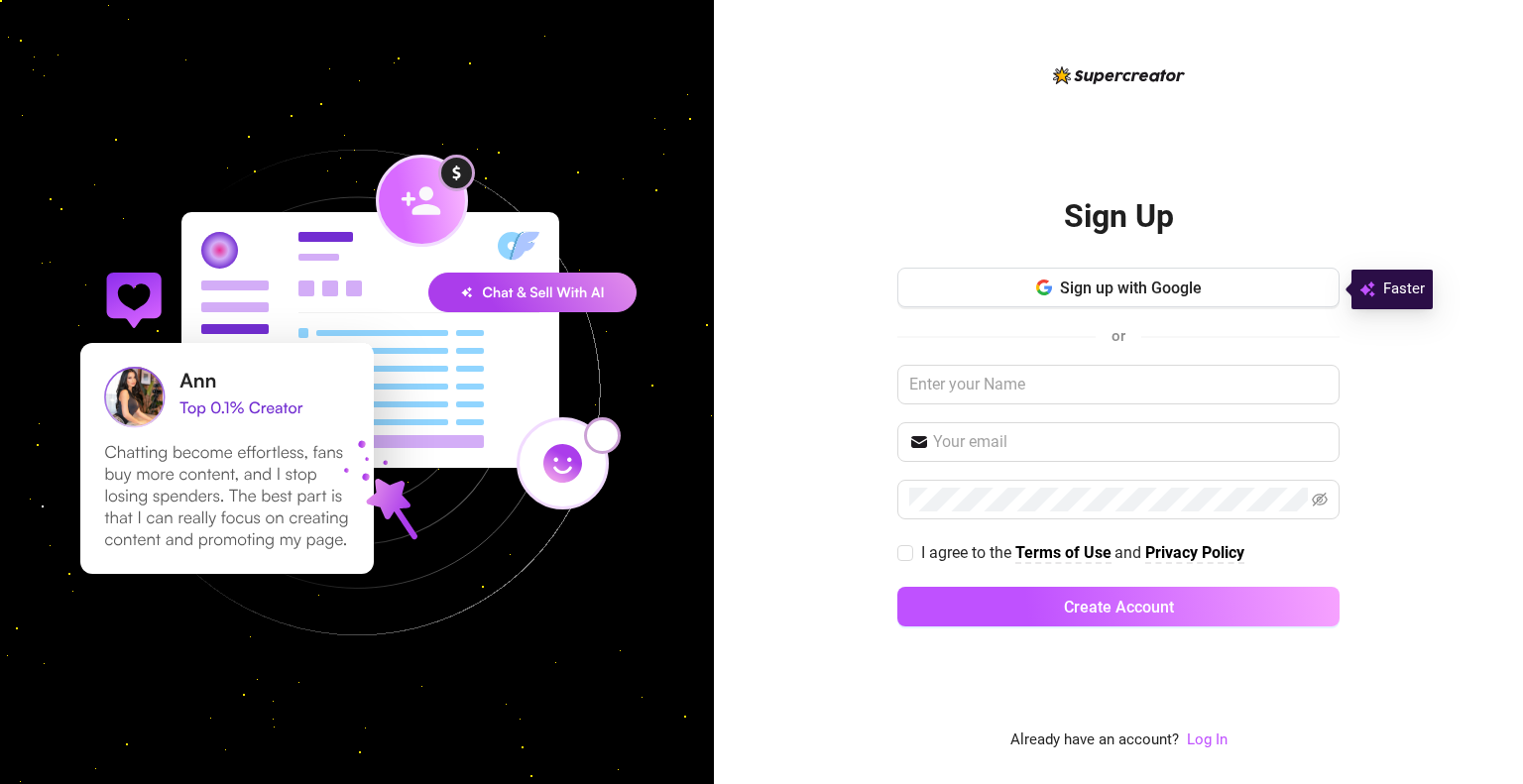 scroll, scrollTop: 0, scrollLeft: 0, axis: both 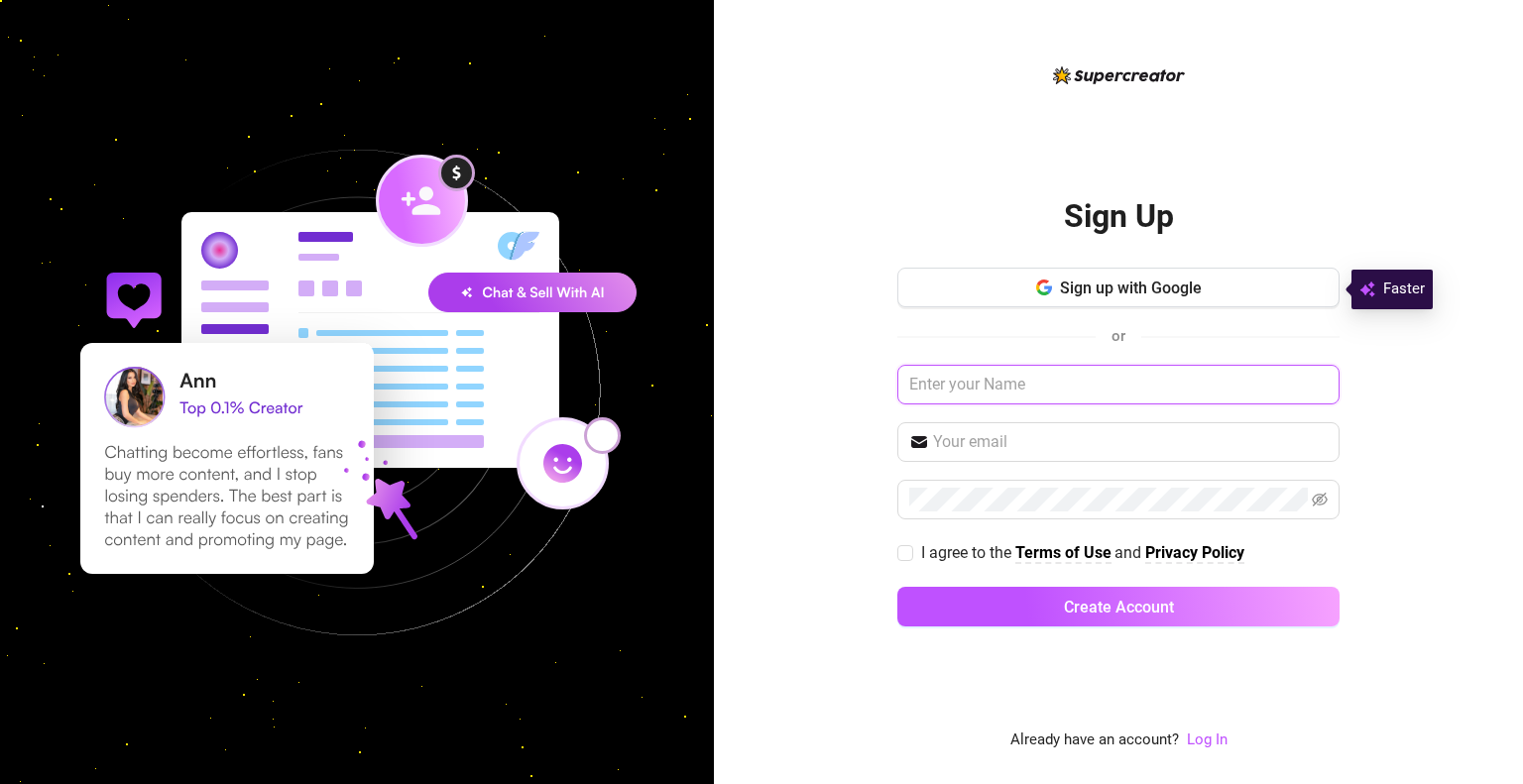 click at bounding box center [1118, 385] 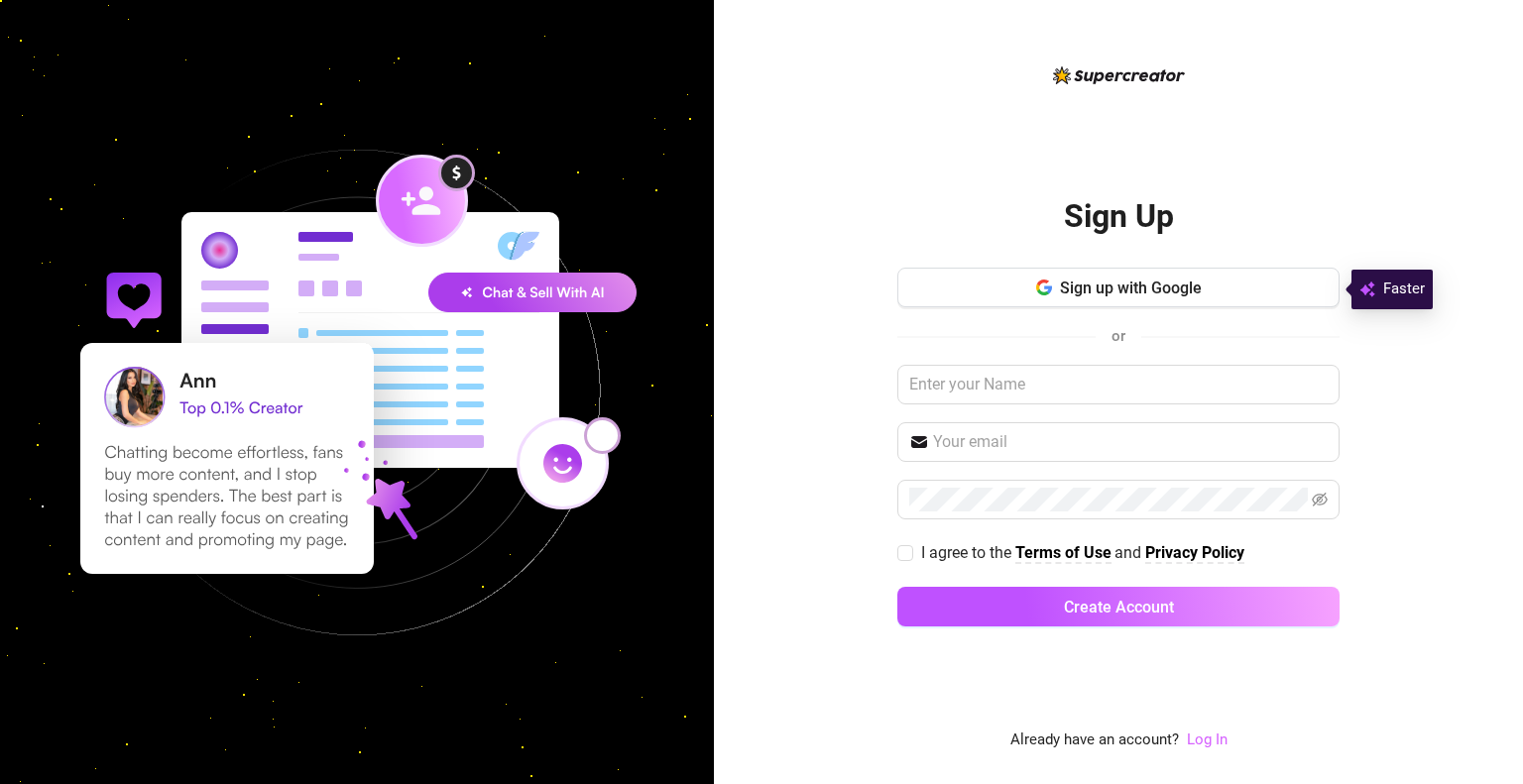 click on "Log In" at bounding box center [1207, 739] 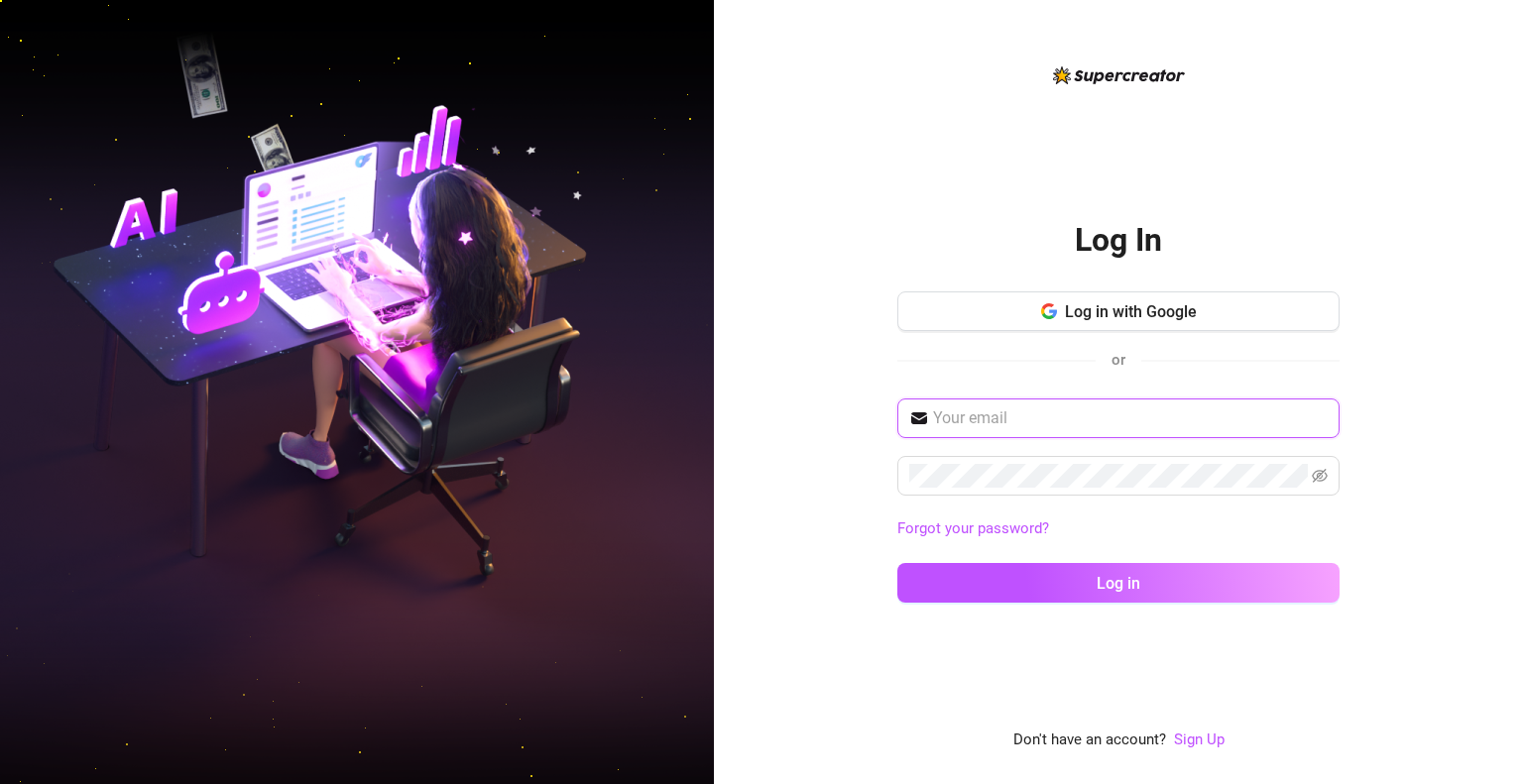 click at bounding box center [1130, 418] 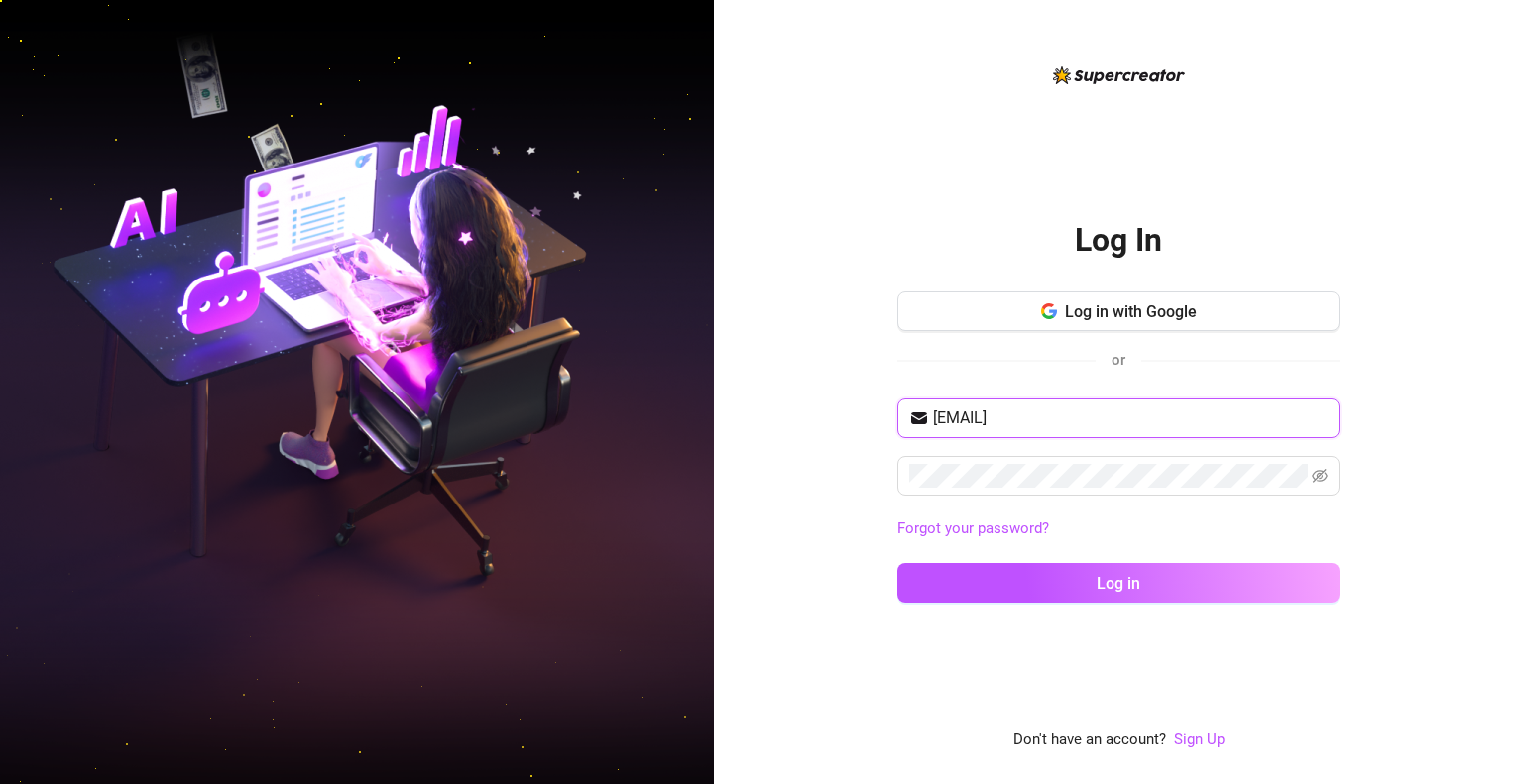 type on "[EMAIL]" 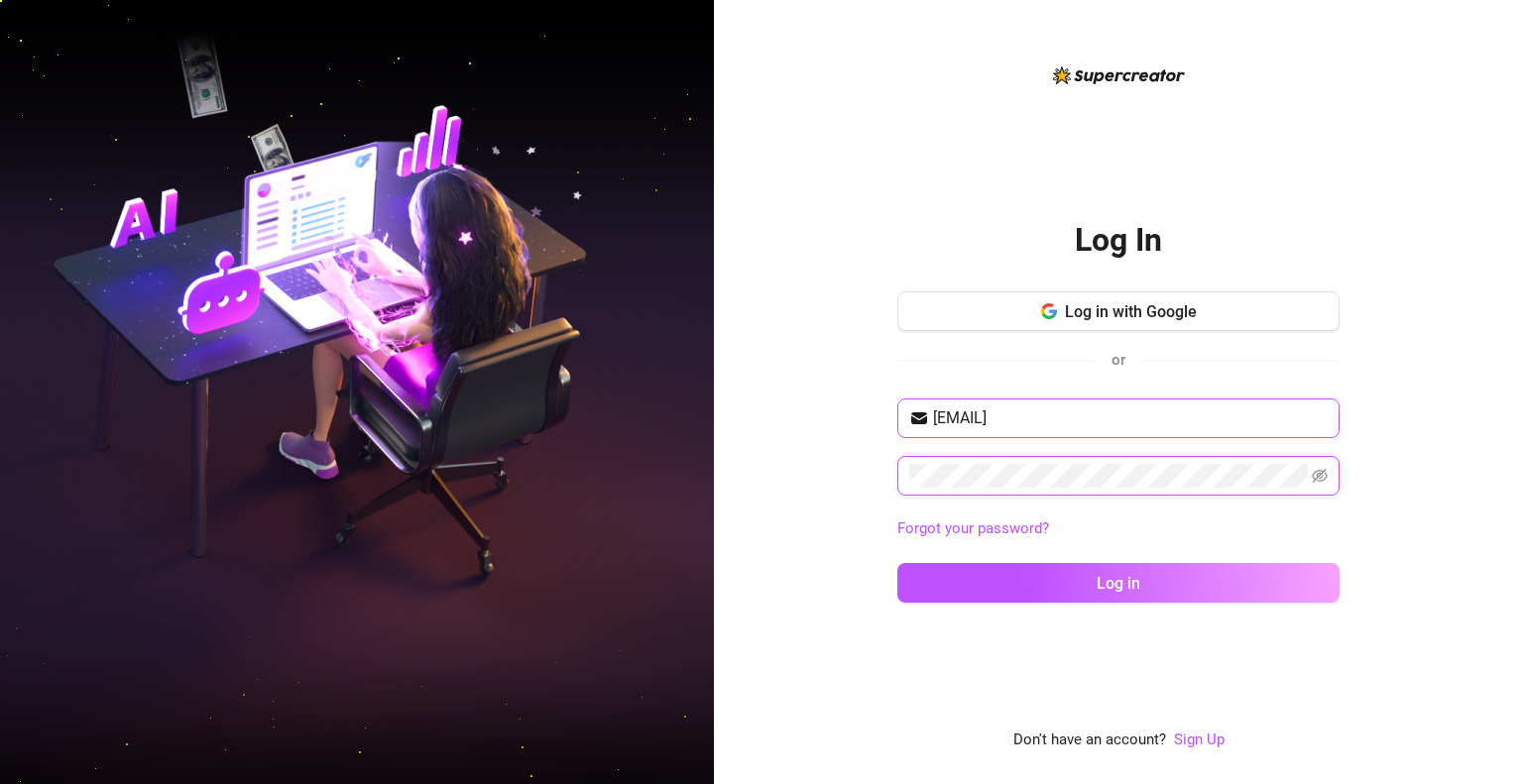 click on "Log in" at bounding box center [1118, 583] 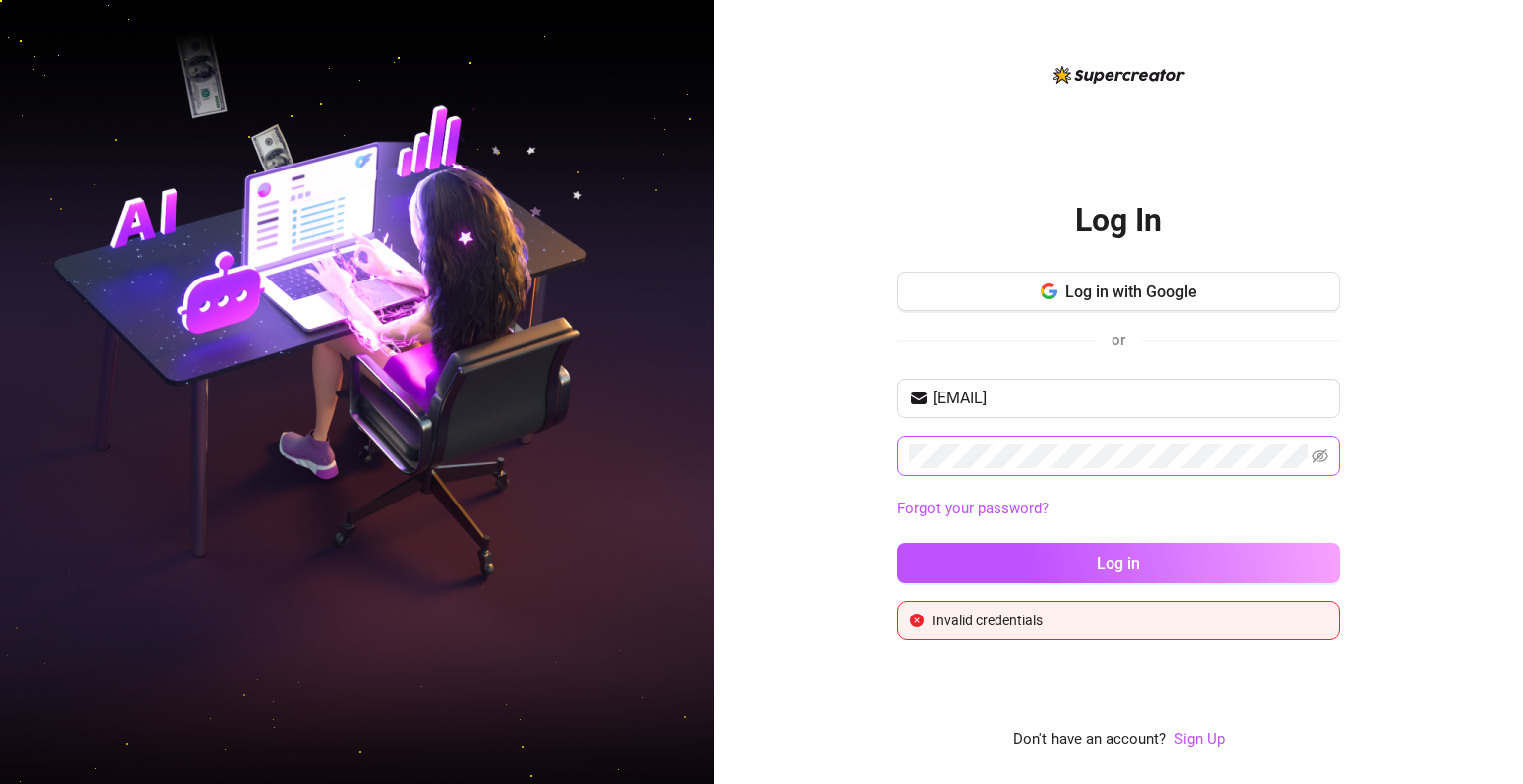 click at bounding box center (1118, 456) 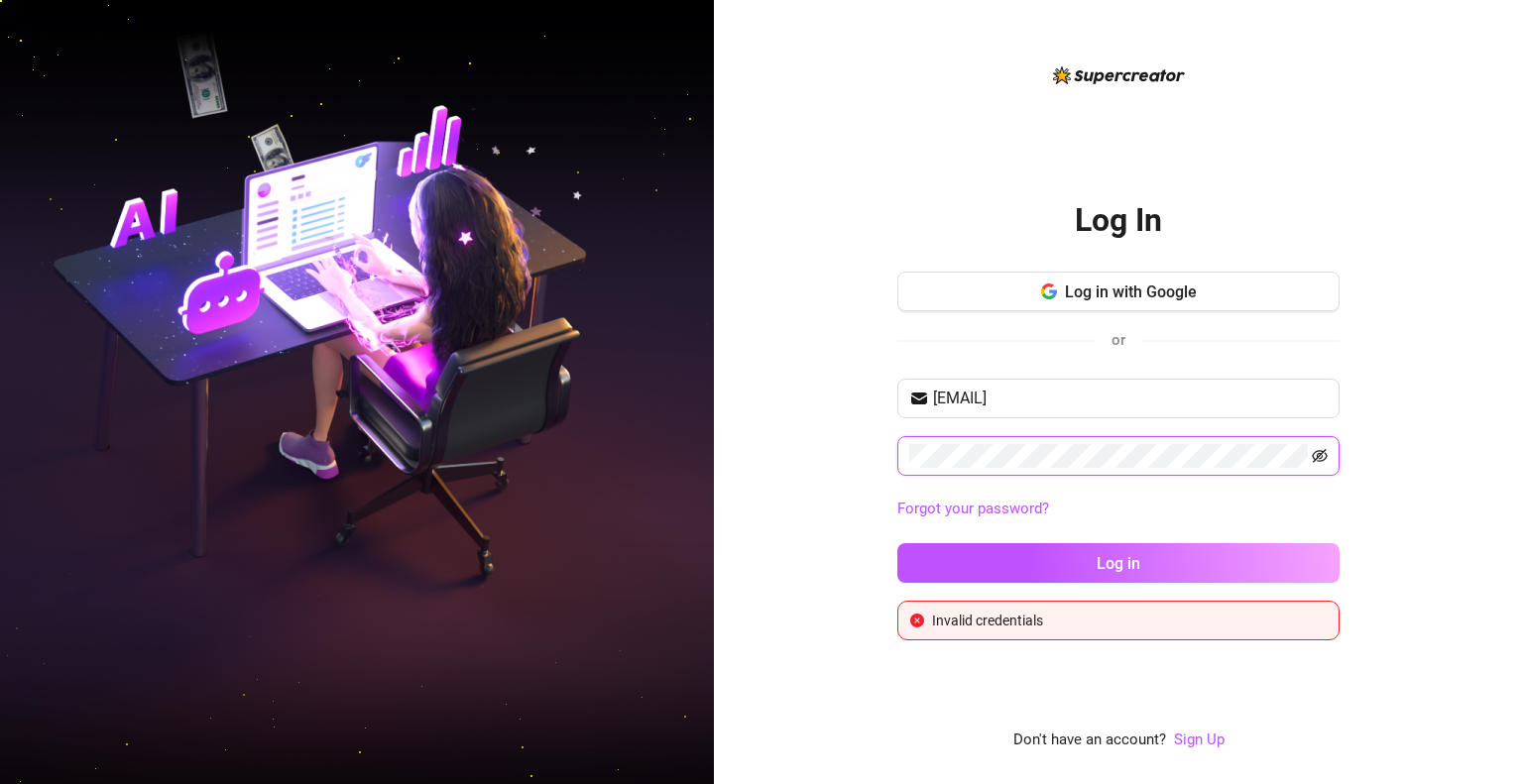 click 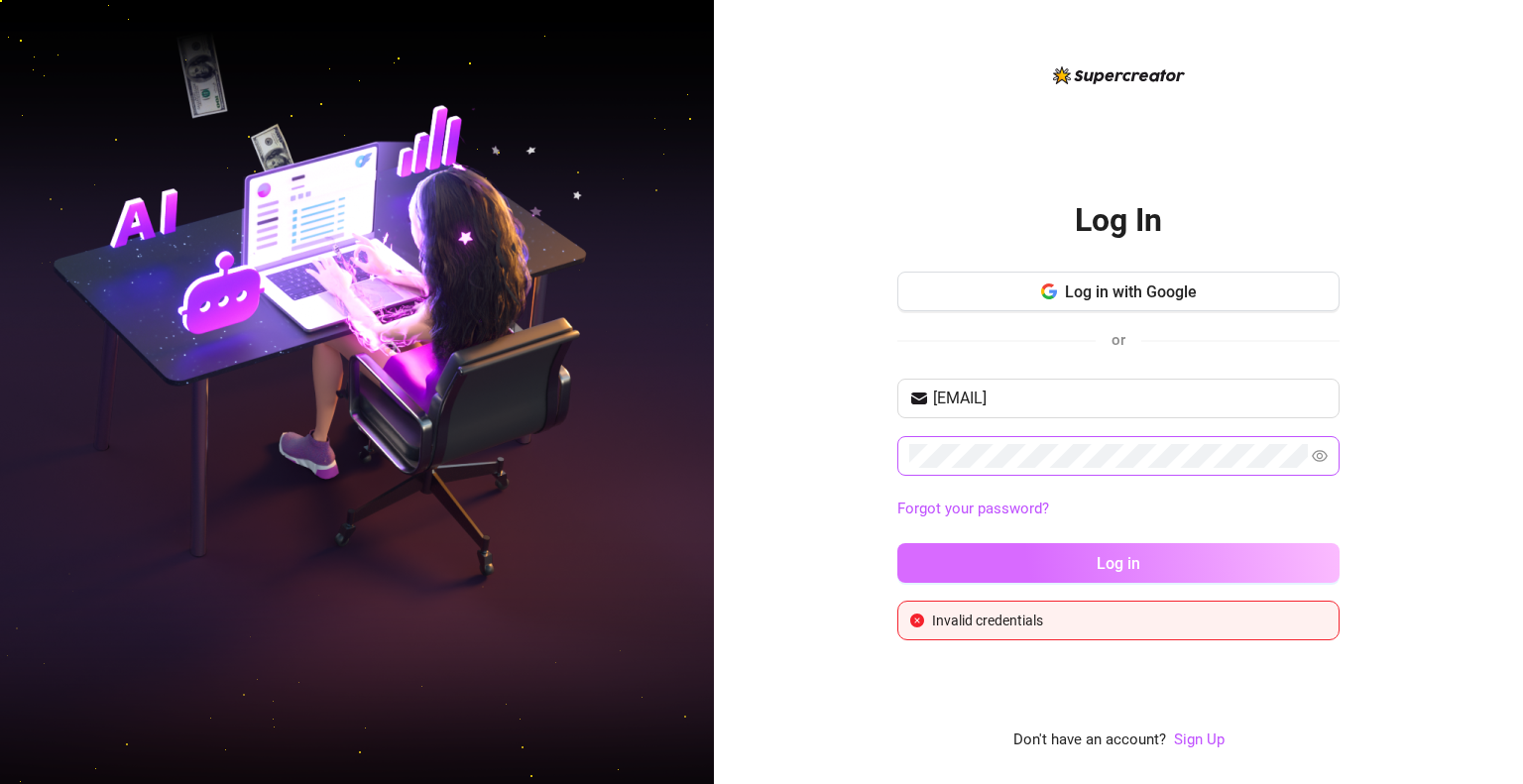 click on "Log in" at bounding box center [1118, 563] 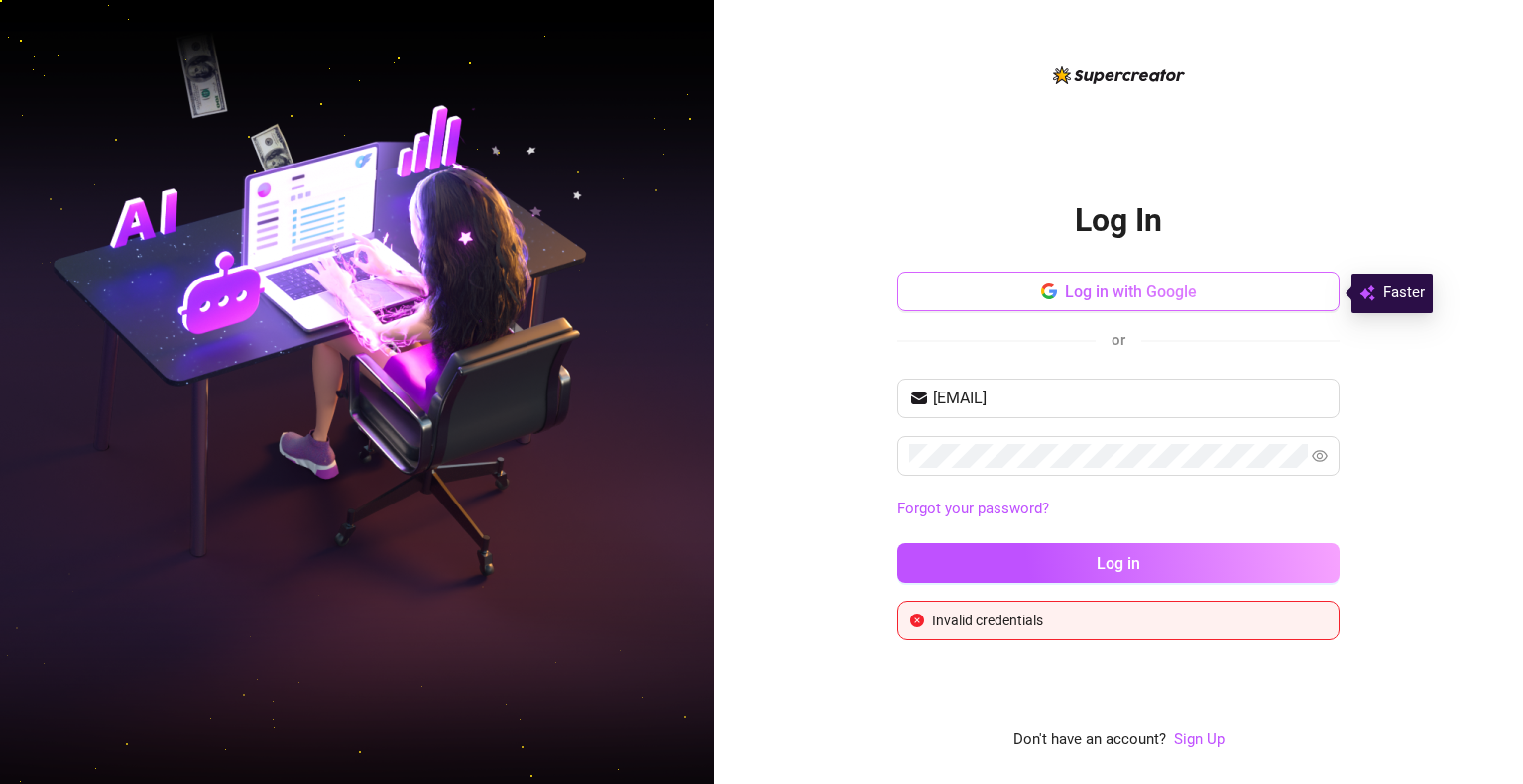 click on "Log in with Google" at bounding box center [1130, 291] 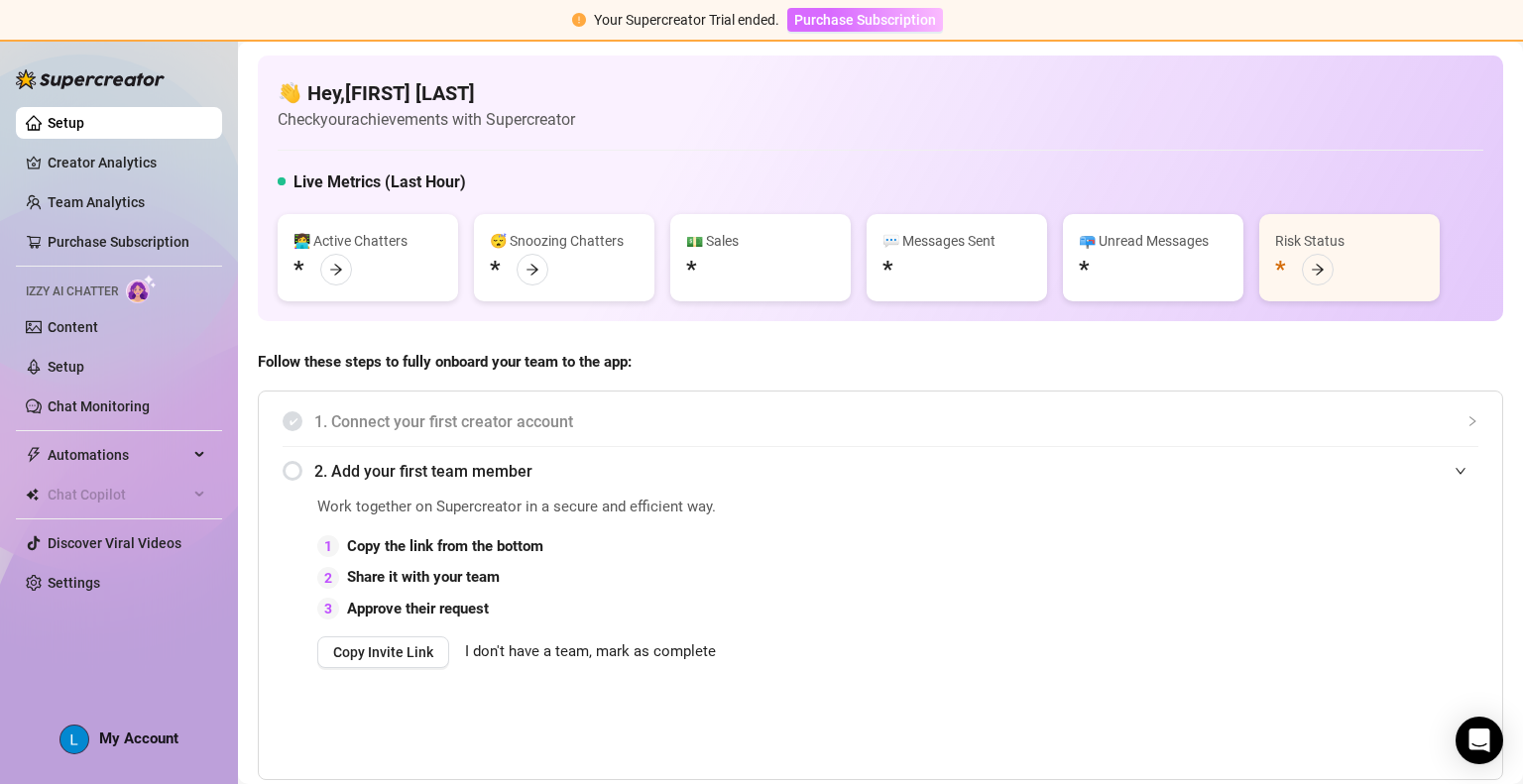 click on "Purchase Subscription" at bounding box center (865, 20) 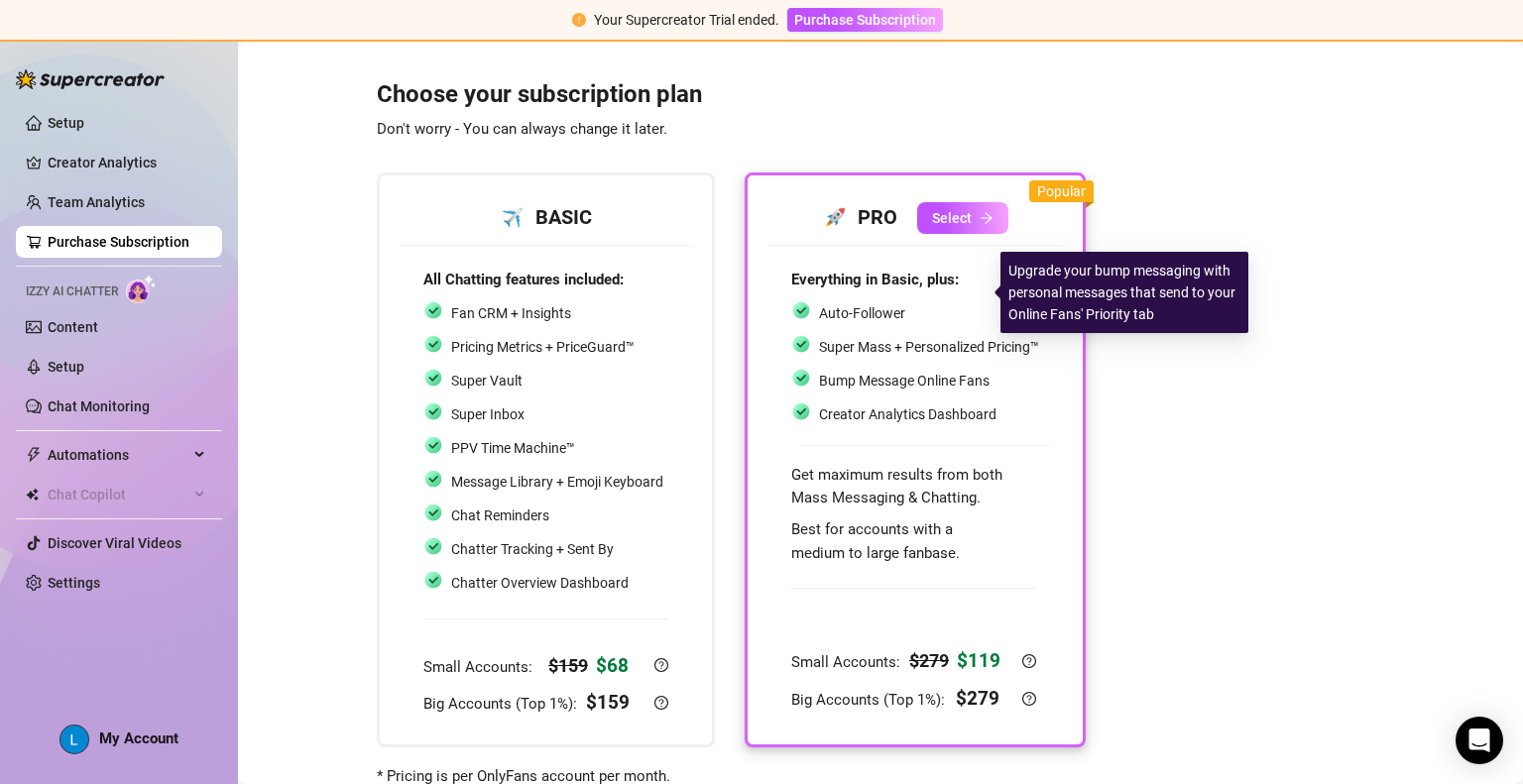 scroll, scrollTop: 87, scrollLeft: 0, axis: vertical 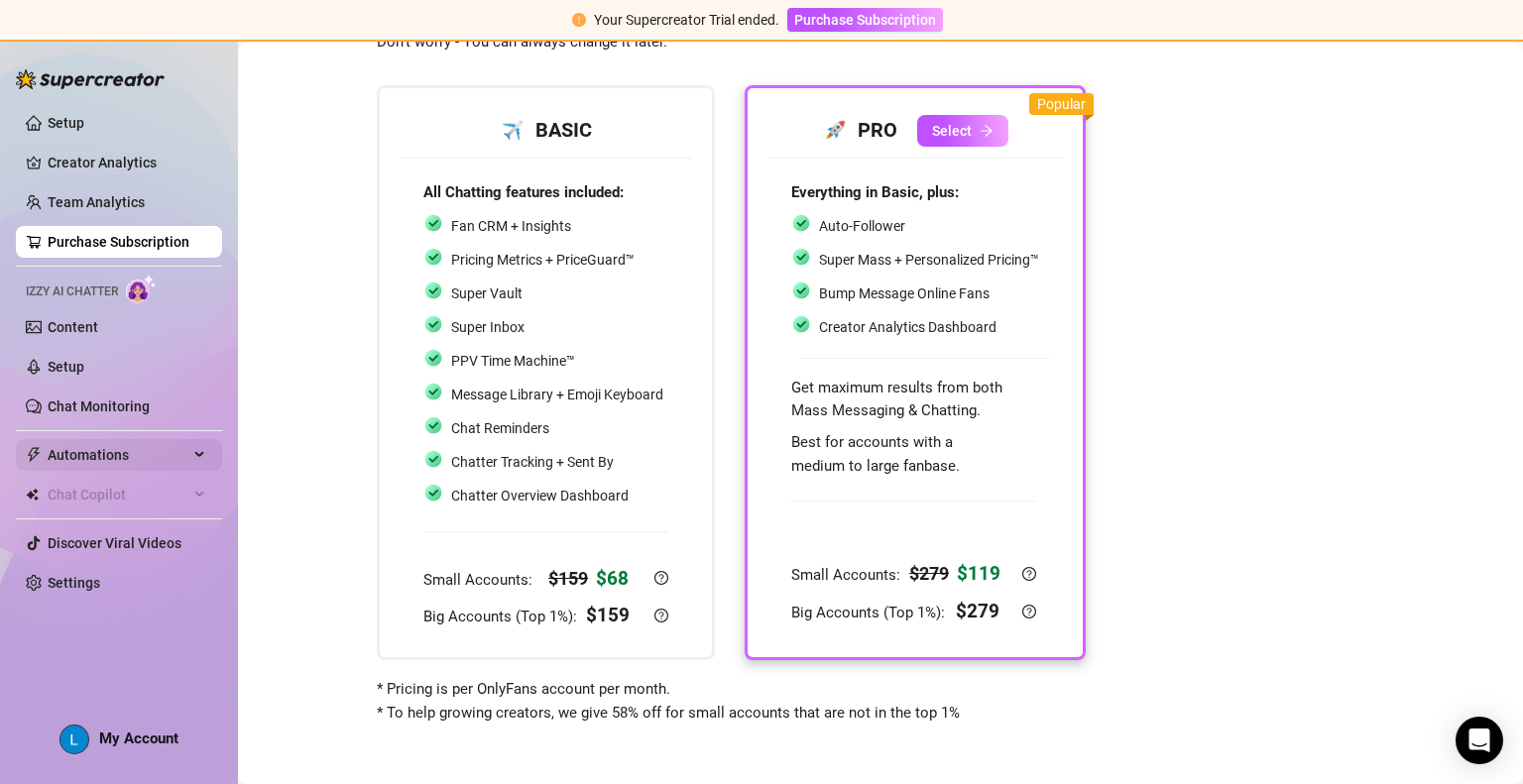 click on "Automations" at bounding box center [118, 455] 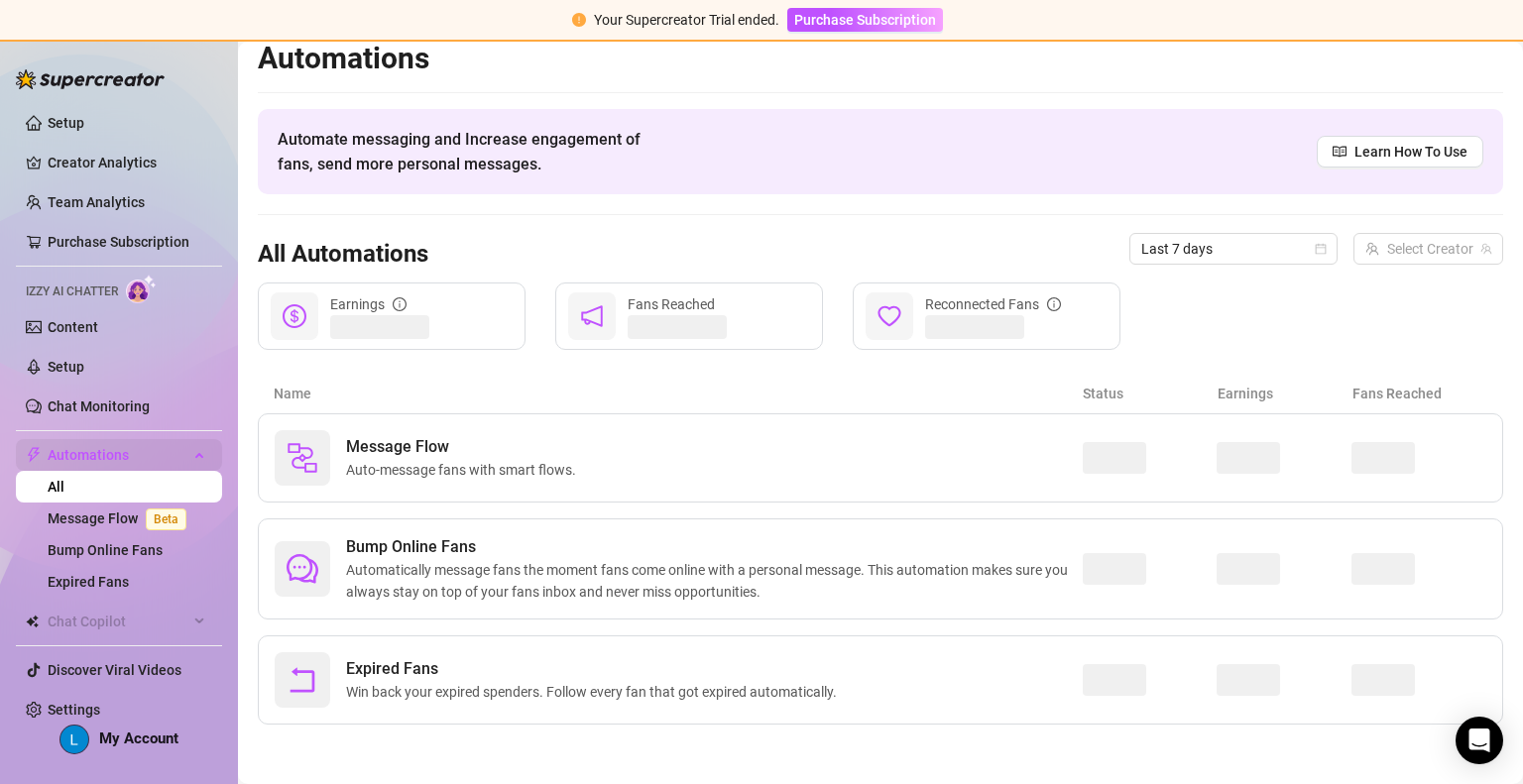 scroll, scrollTop: 13, scrollLeft: 0, axis: vertical 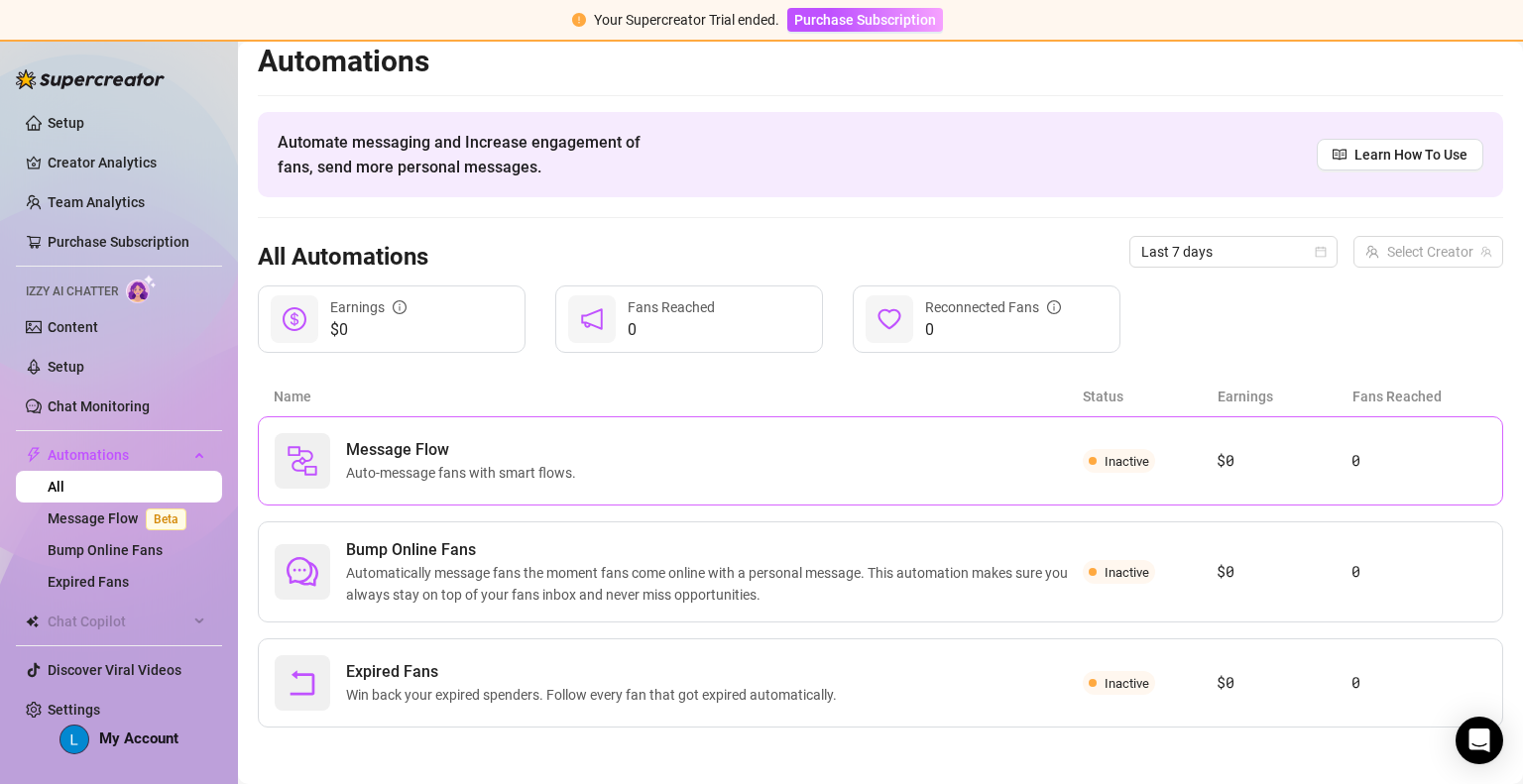 click on "Message Flow Auto-message fans with smart flows." at bounding box center [678, 461] 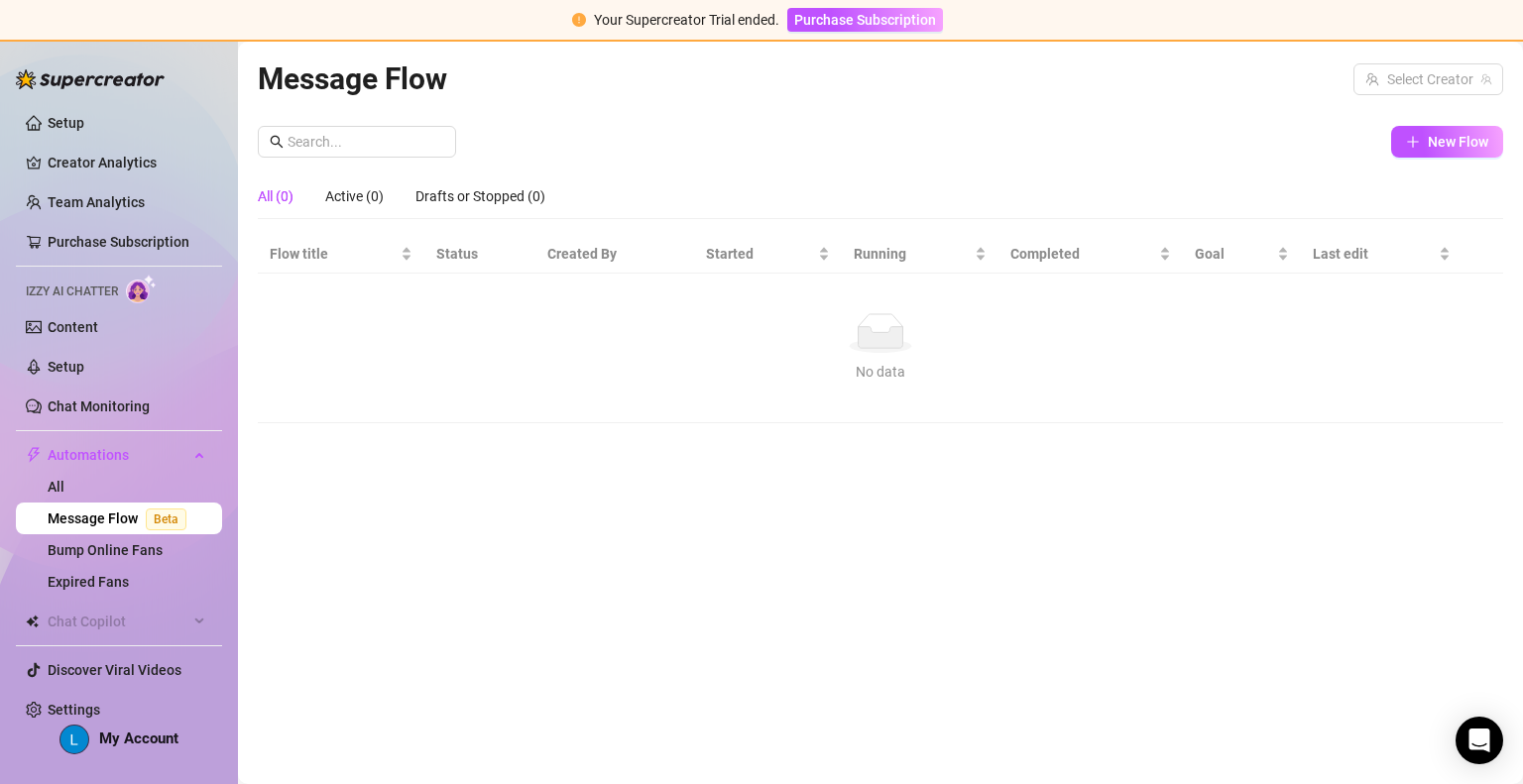 scroll, scrollTop: 0, scrollLeft: 0, axis: both 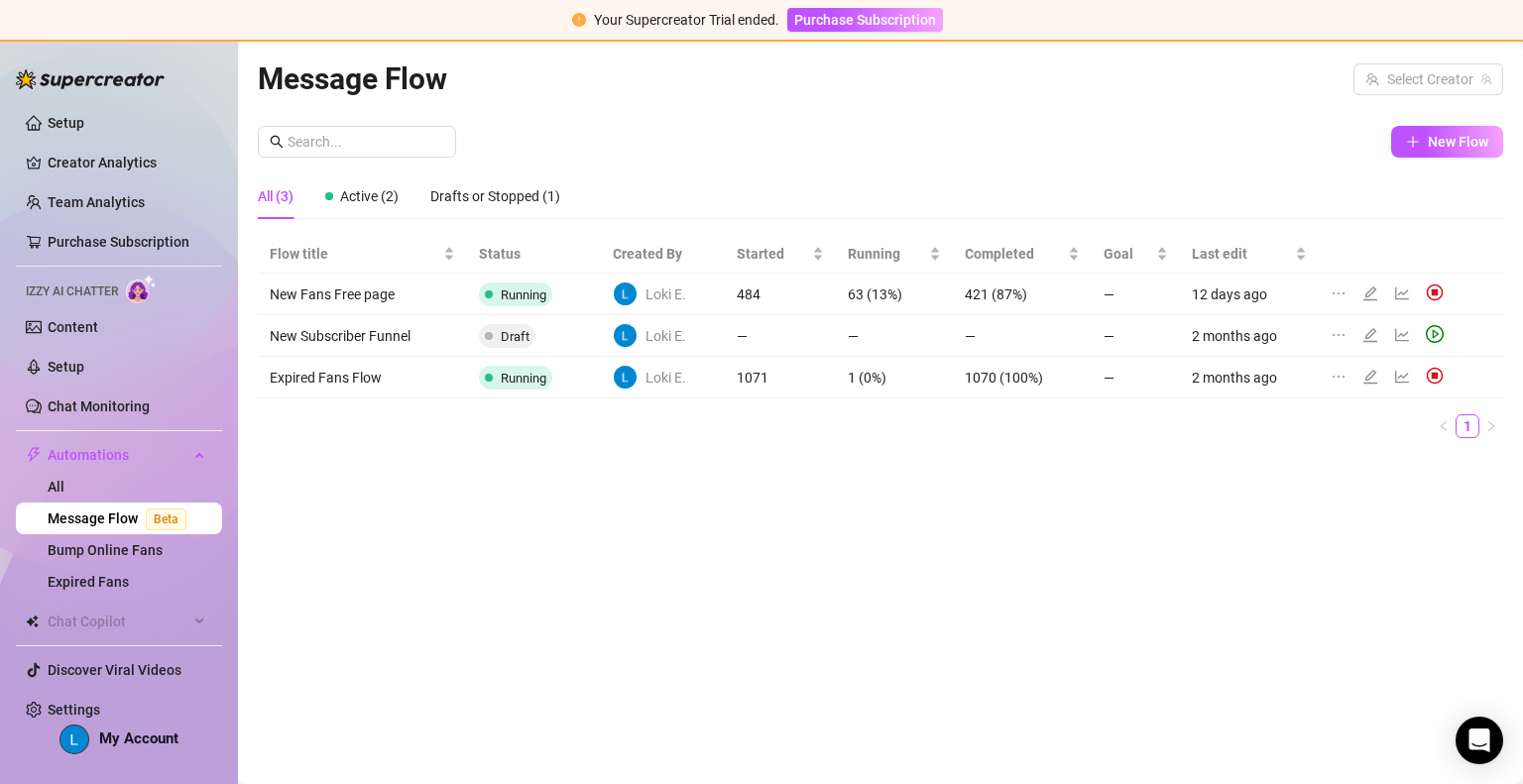 click on "New Fans Free page" at bounding box center (362, 294) 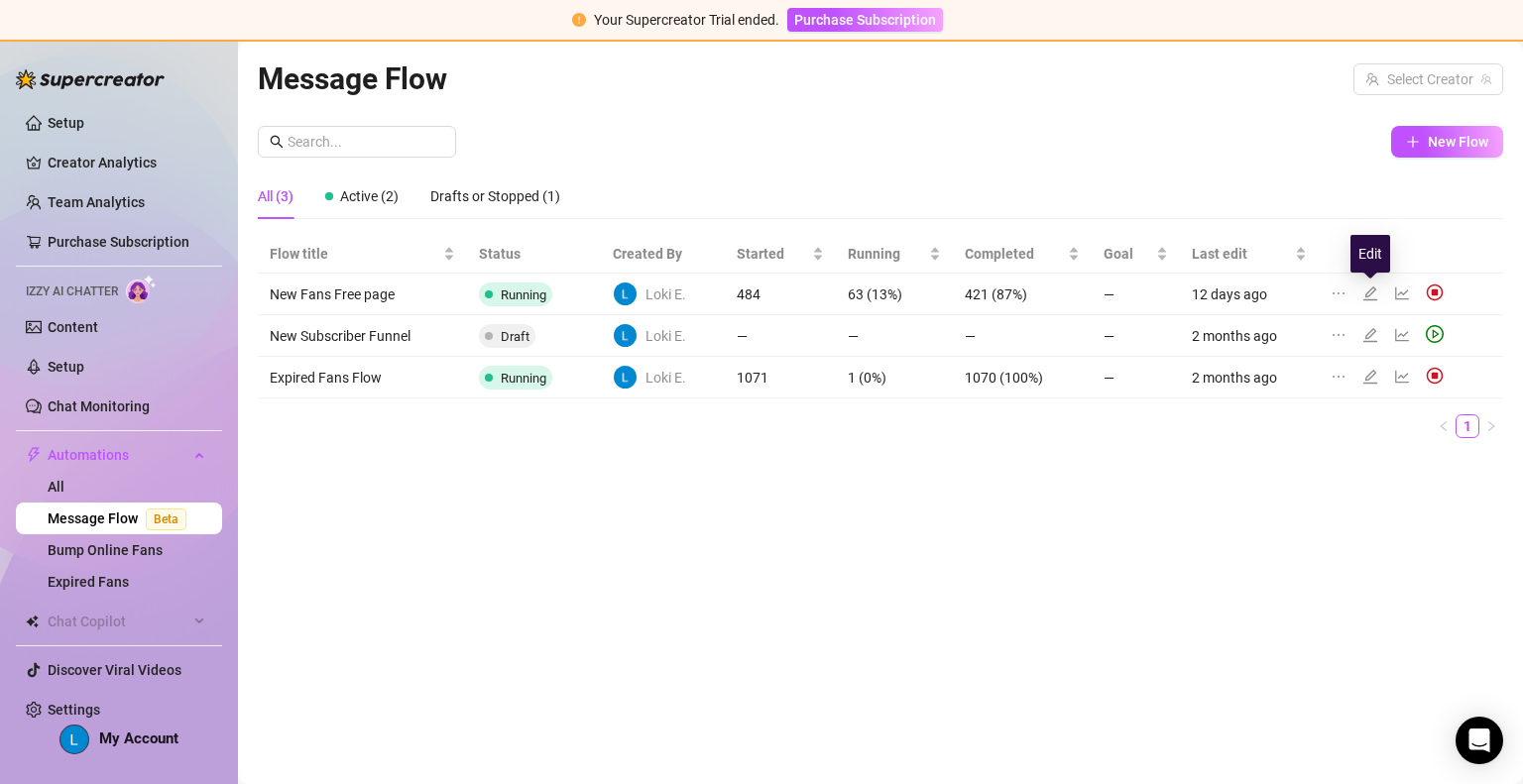 click 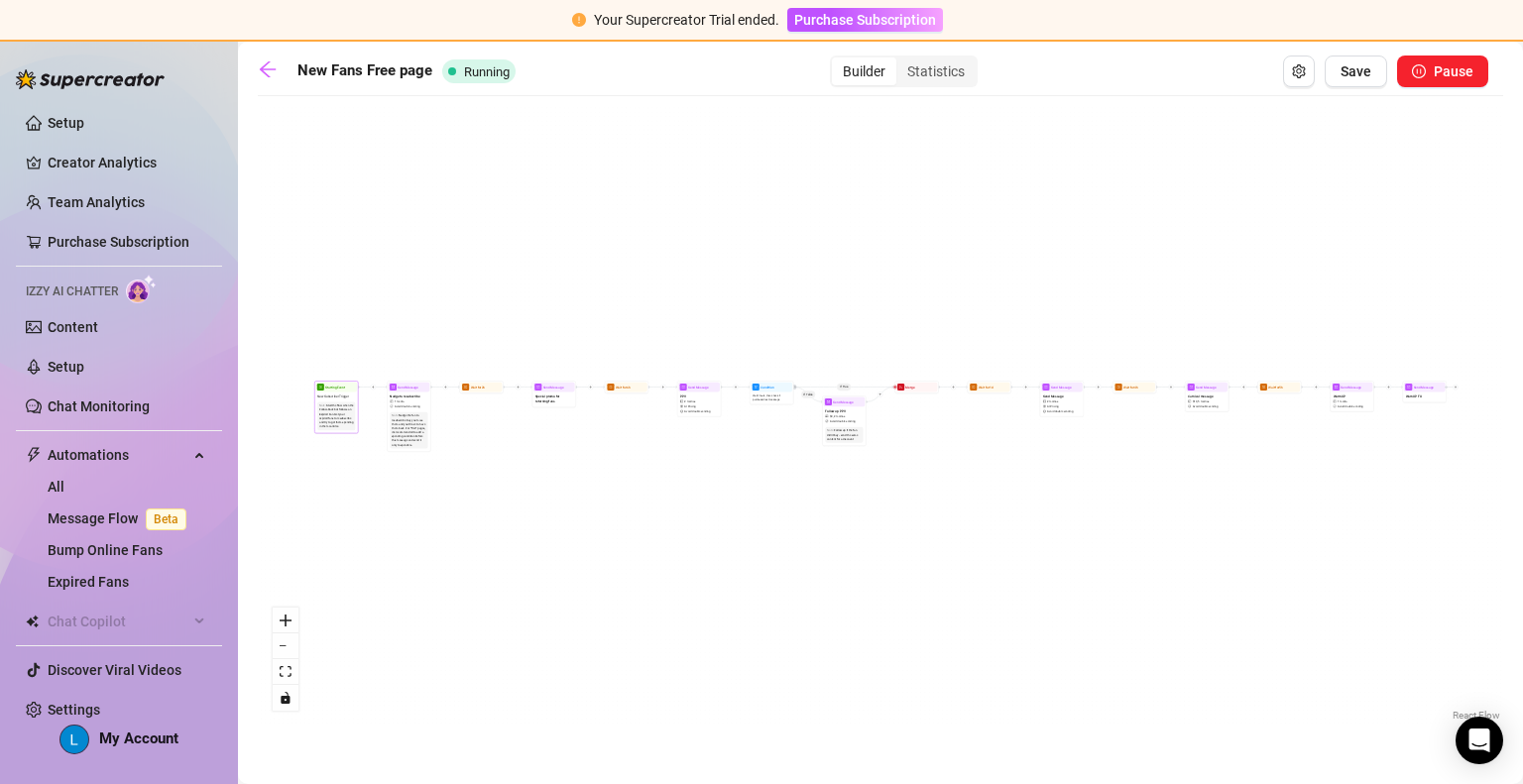 click on "Start the flow when the Follow-Back bot follows an Expired Fan. Get your expired fans to resubscribe and try to get them spending in the meantime." at bounding box center (336, 415) 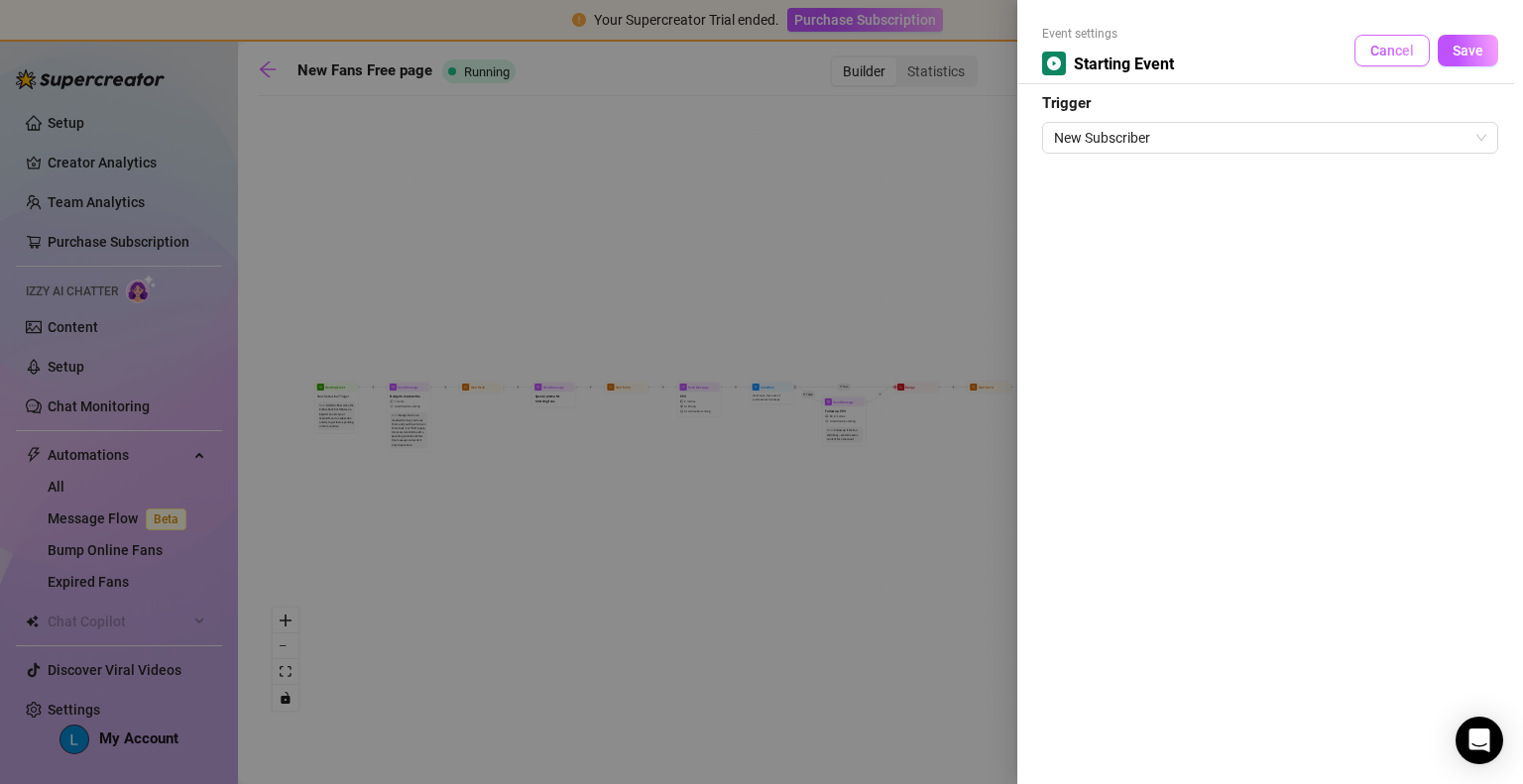 click on "Cancel" at bounding box center (1392, 51) 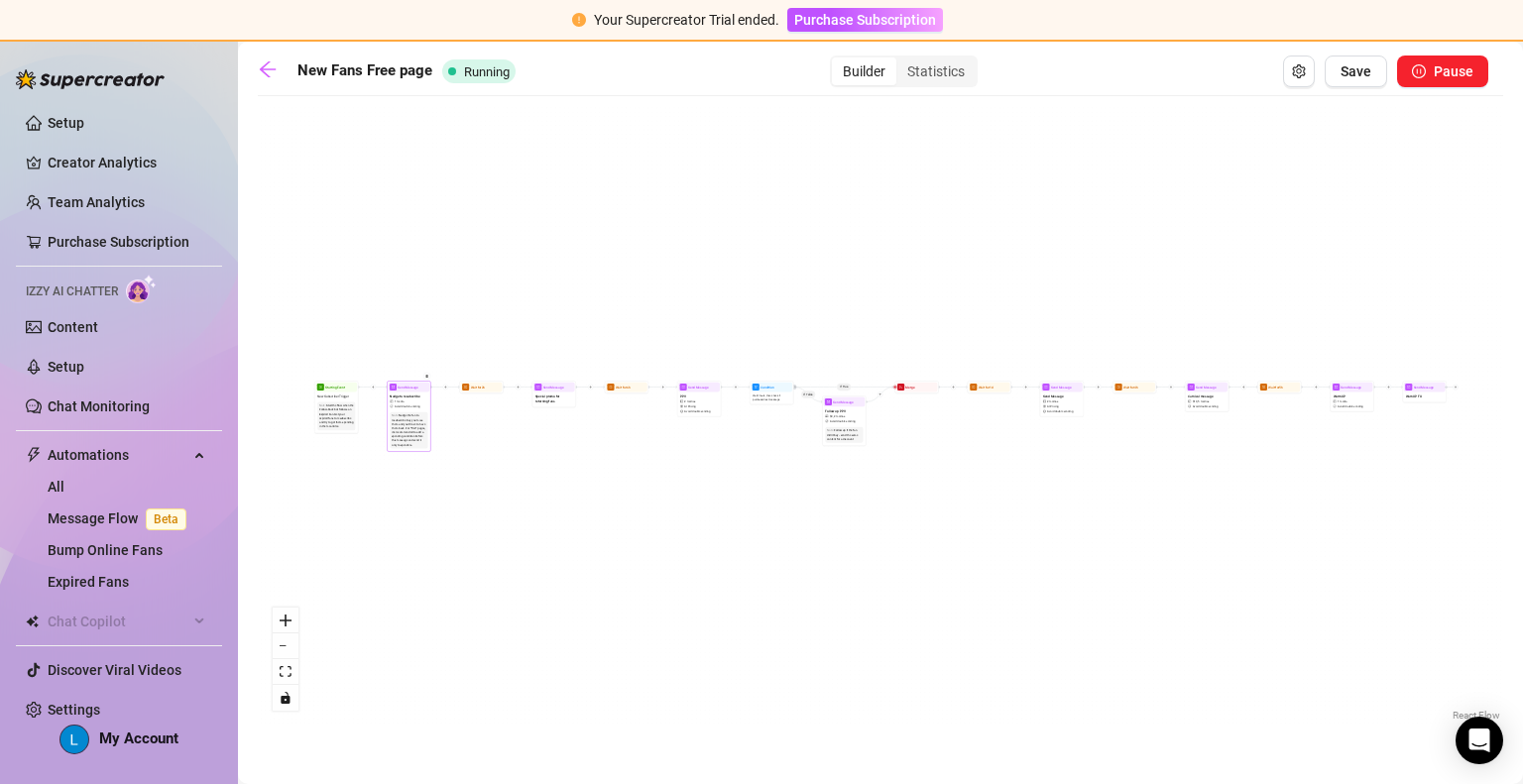 click on "Nudge the fan to resubscribe. Say you miss them and you'd love to have them back.
For *free* pages, it's recommended to add a spending condition before this message and send it only to spenders." at bounding box center (409, 429) 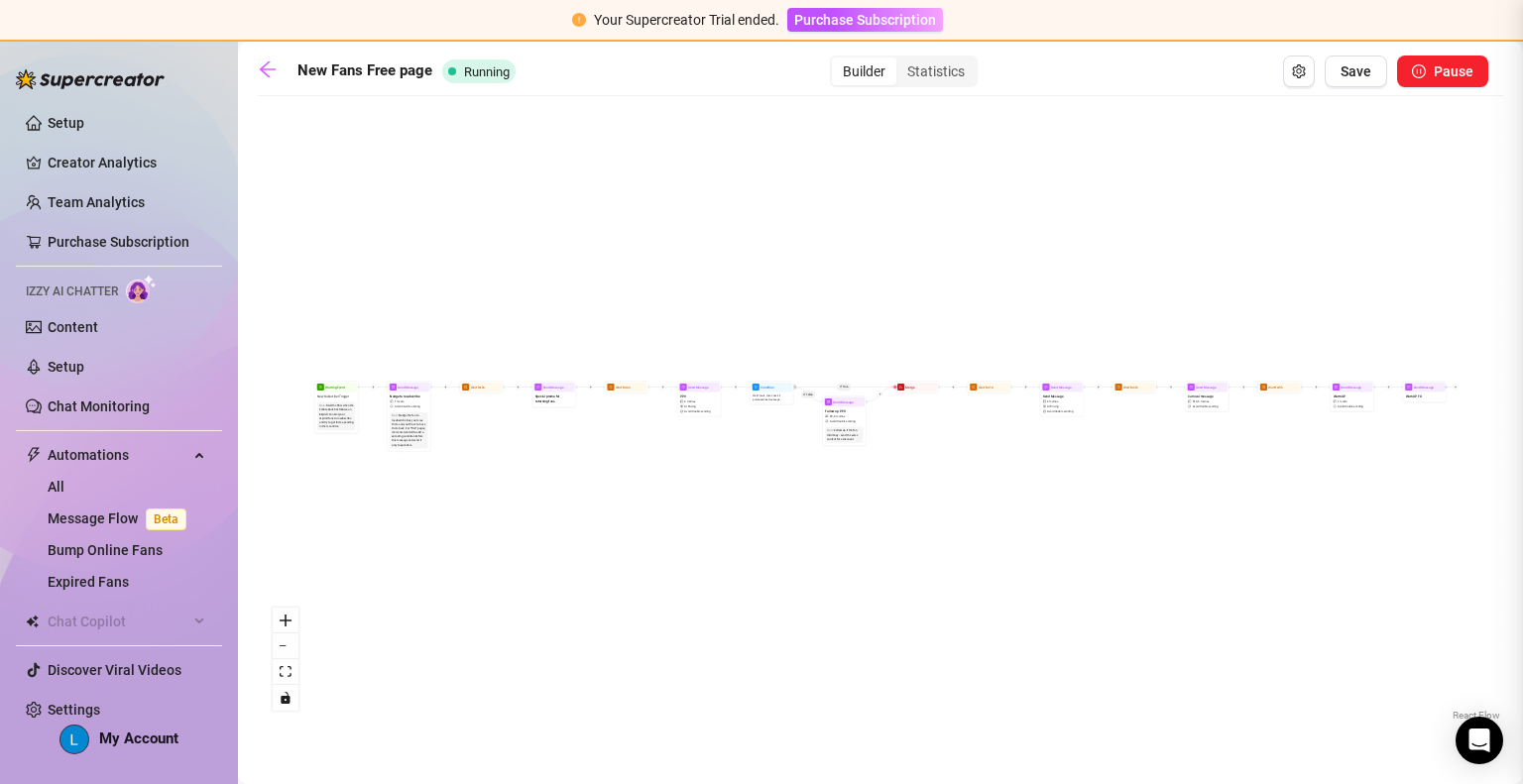type on "Hey , Welcome to my free page, I have a promo on my VIP @[USERNAME]. New vids with Snowbunnys  and T Sluts dropping all month too!" 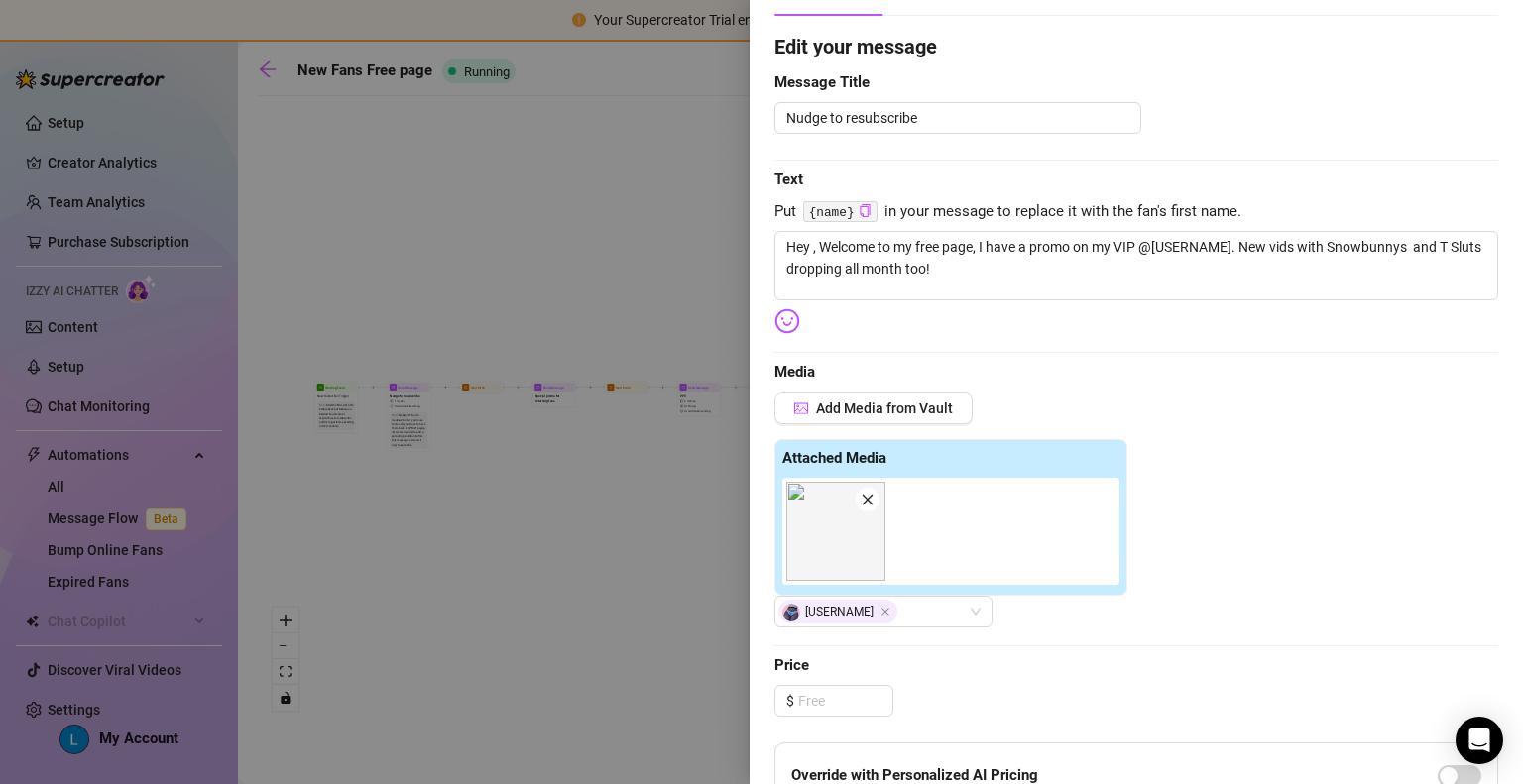 scroll, scrollTop: 153, scrollLeft: 0, axis: vertical 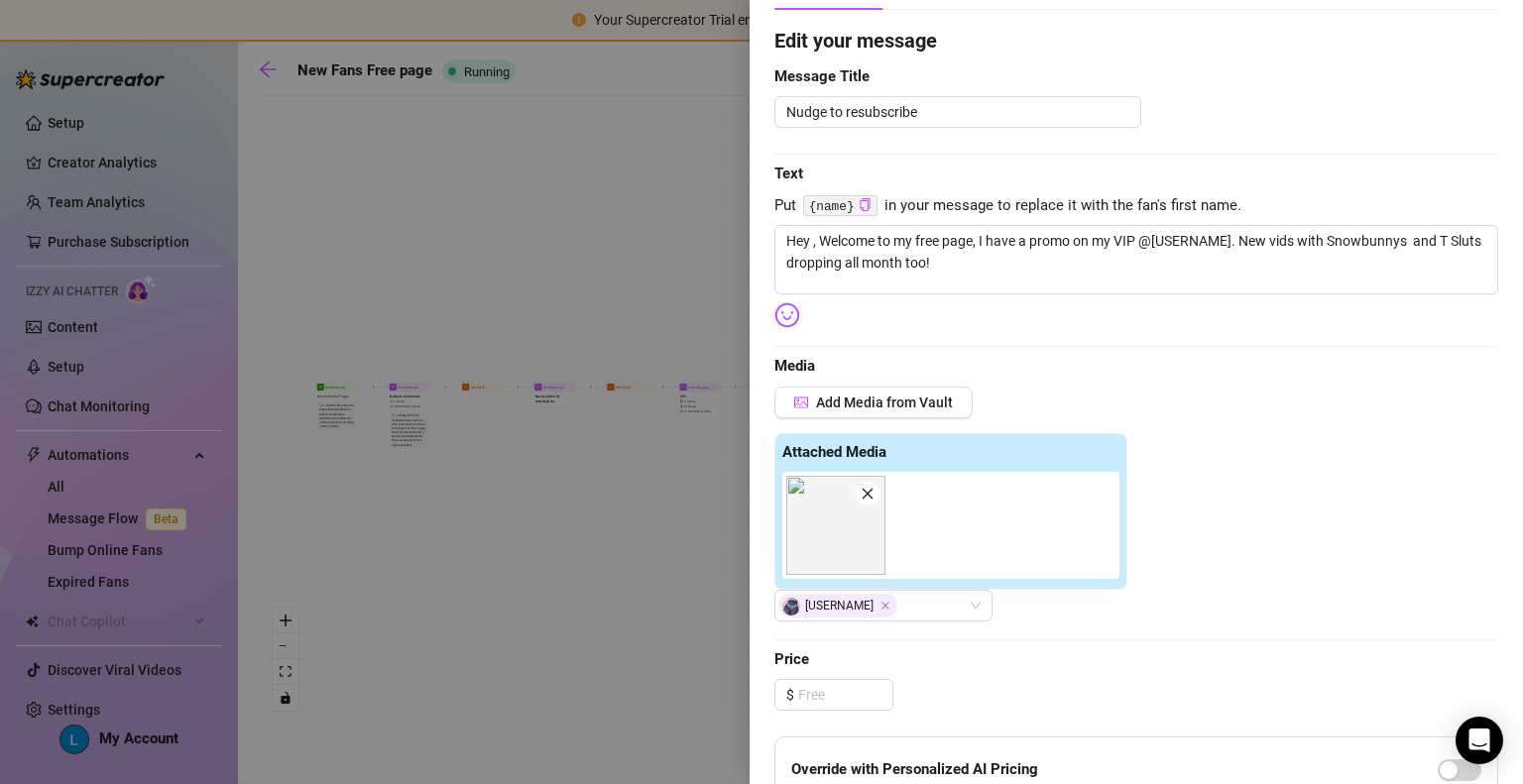 click at bounding box center (762, 392) 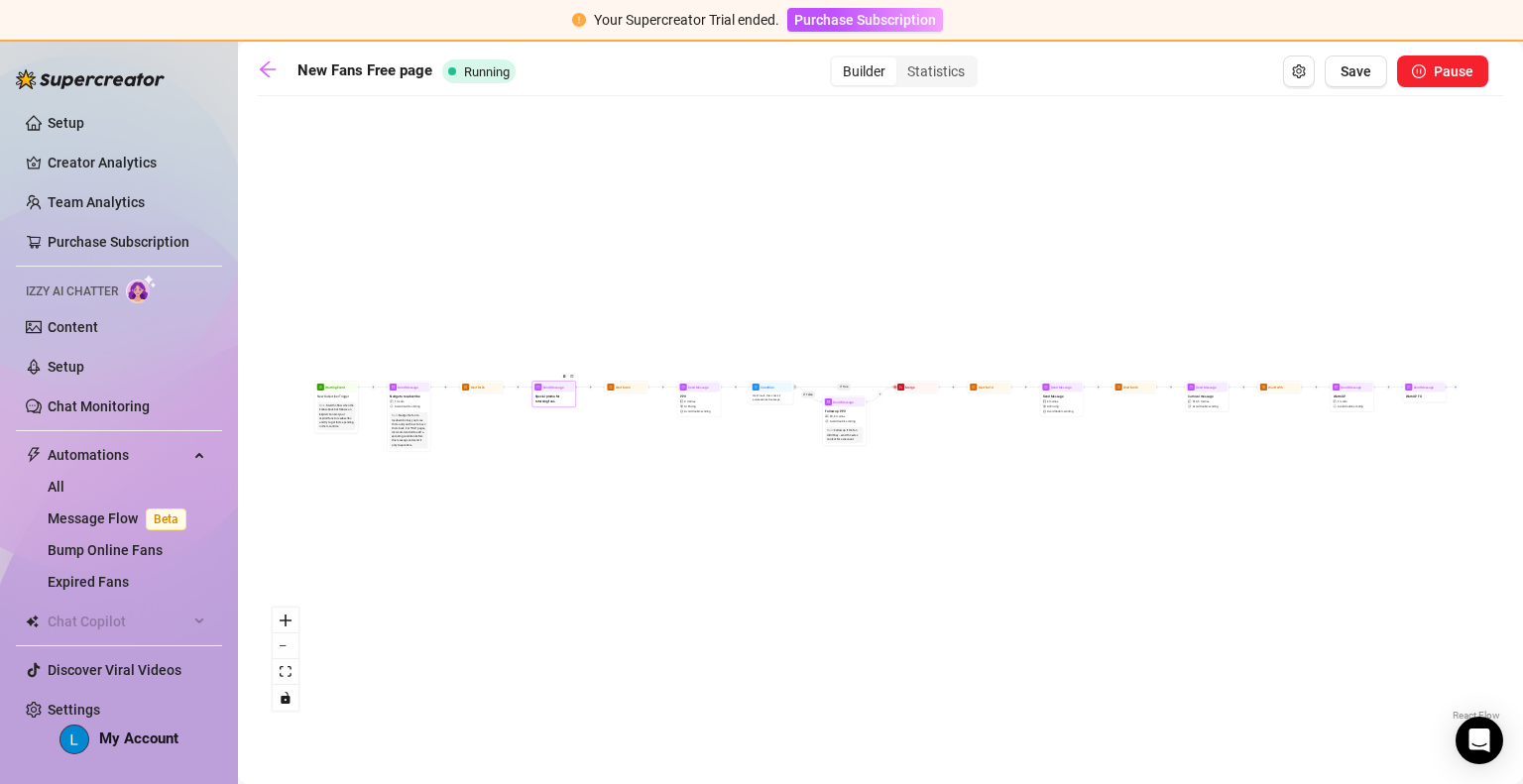 click on "Special promo for returning fans" at bounding box center (554, 398) 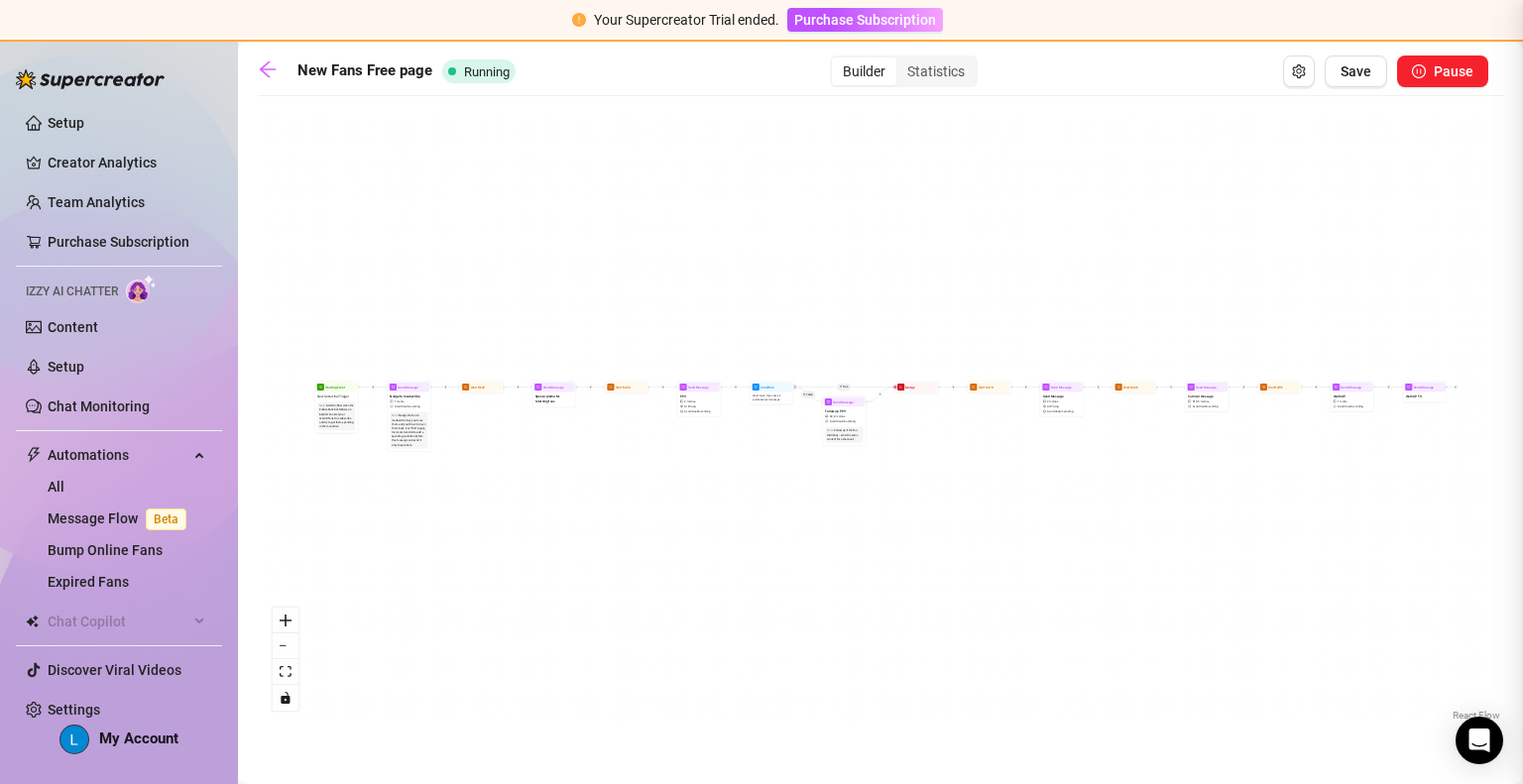 type on "Forgot to mention thats 50% off for the first month and also cheaper customs!" 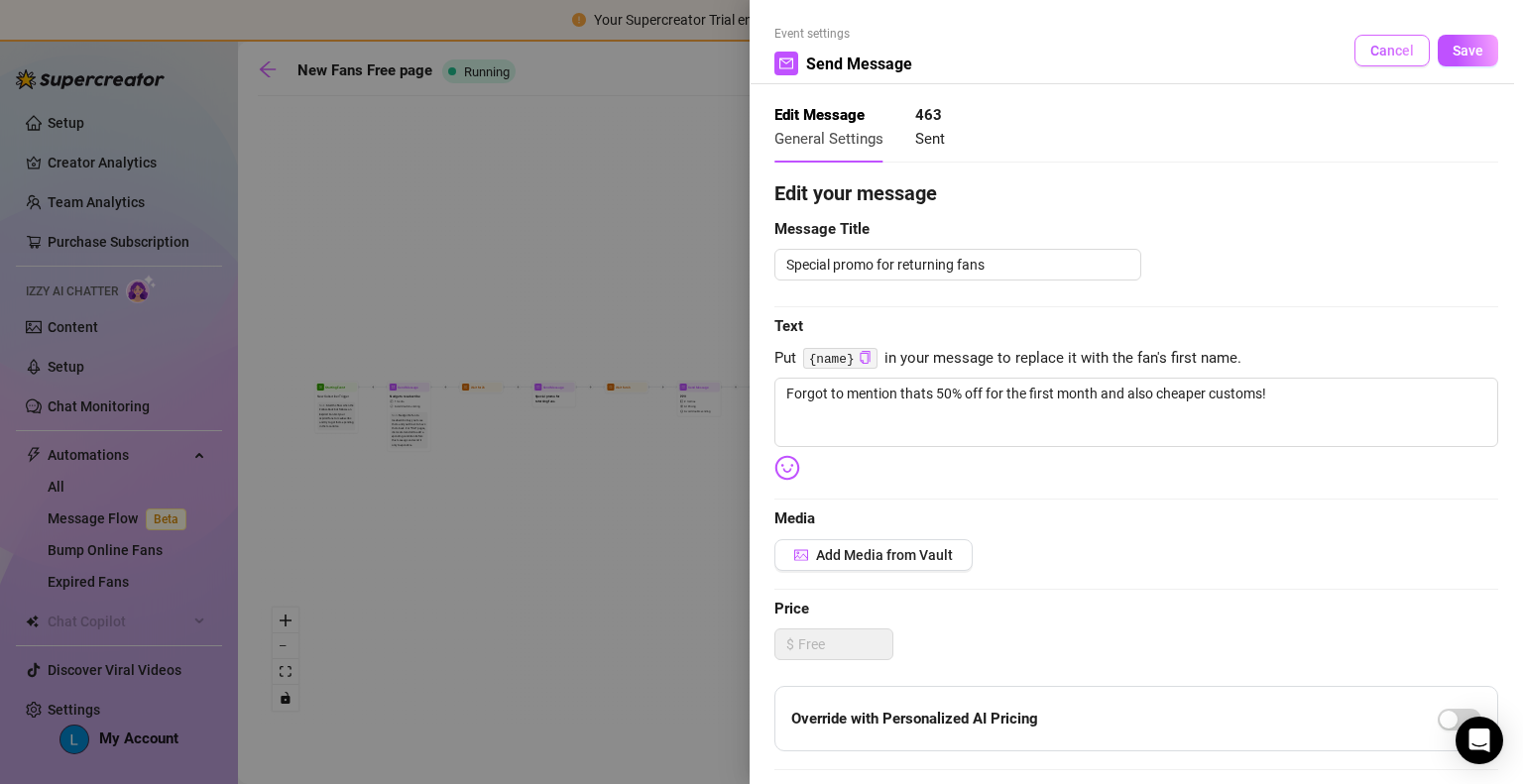 click on "Cancel" at bounding box center [1392, 51] 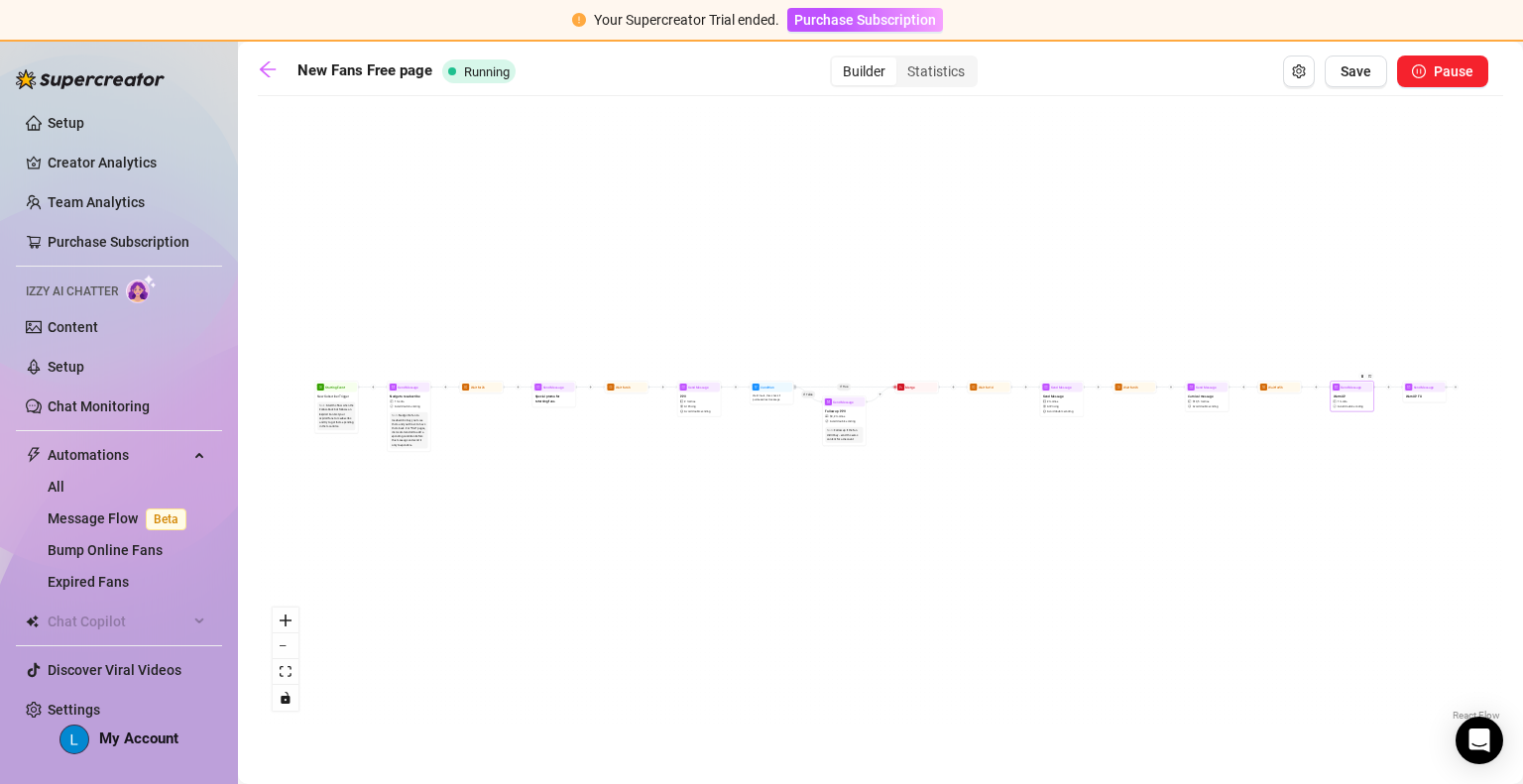click on "Avoid double sending" at bounding box center (1350, 406) 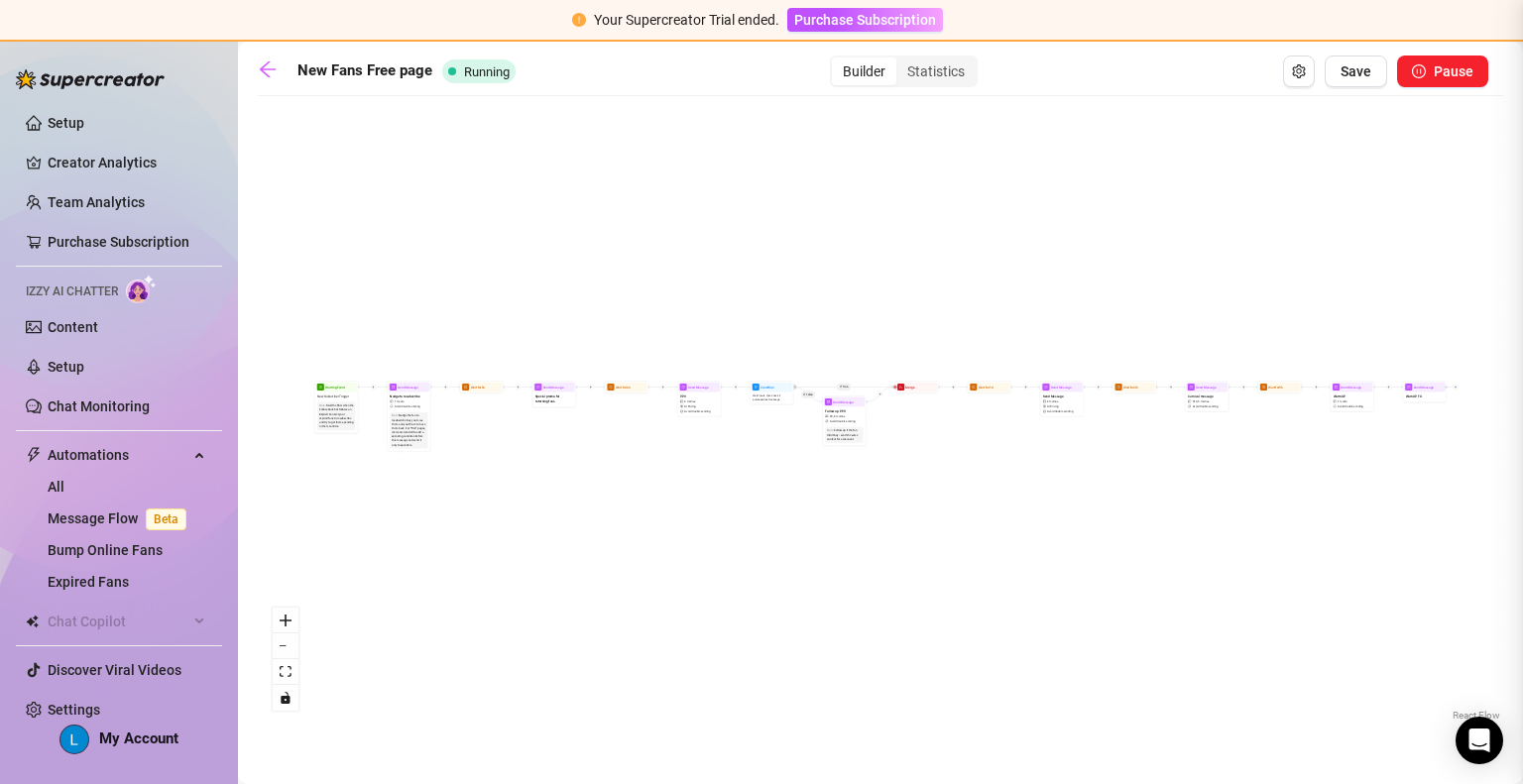 type on "When was the first time you discovered the BNWO?" 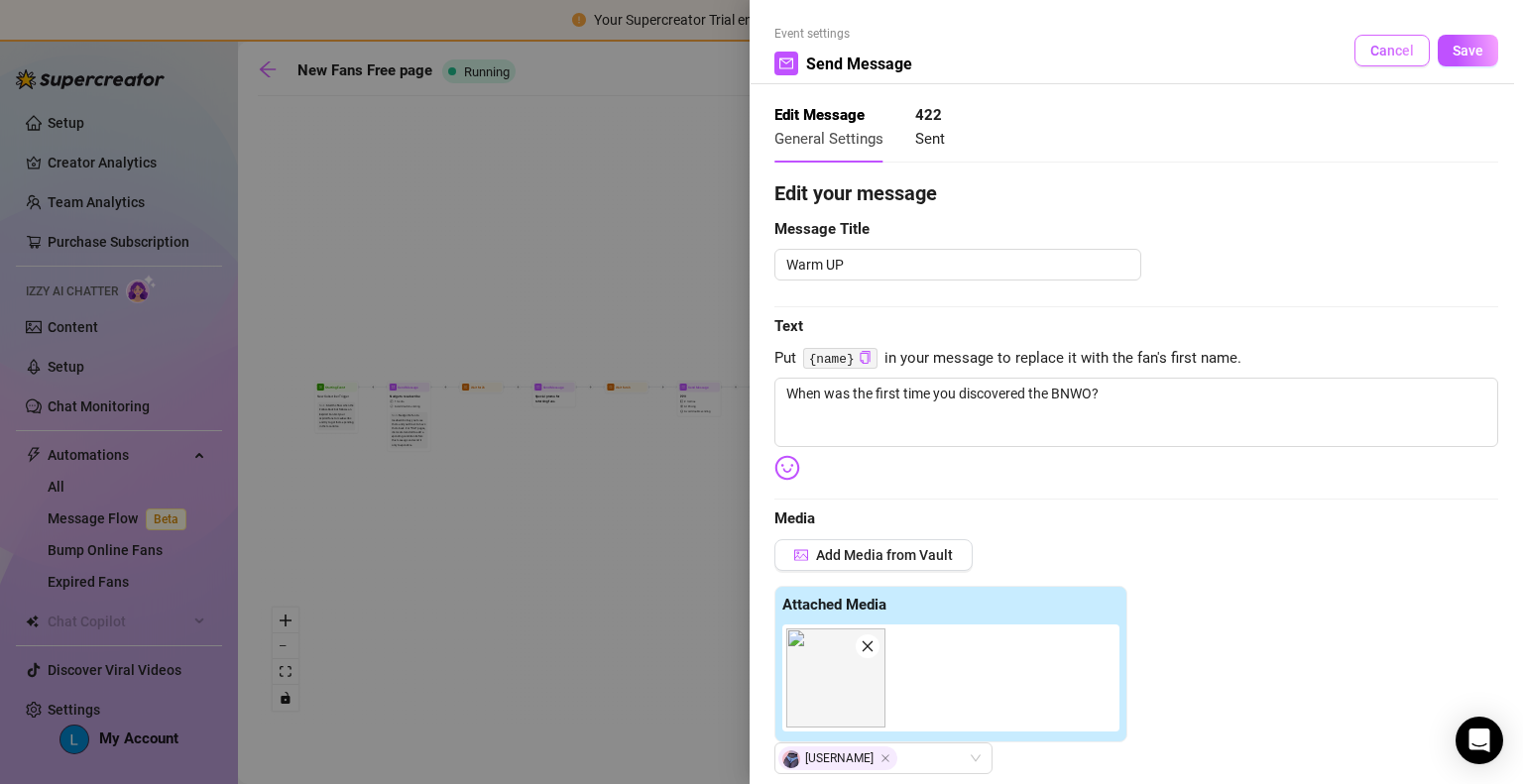 click on "Cancel" at bounding box center (1392, 51) 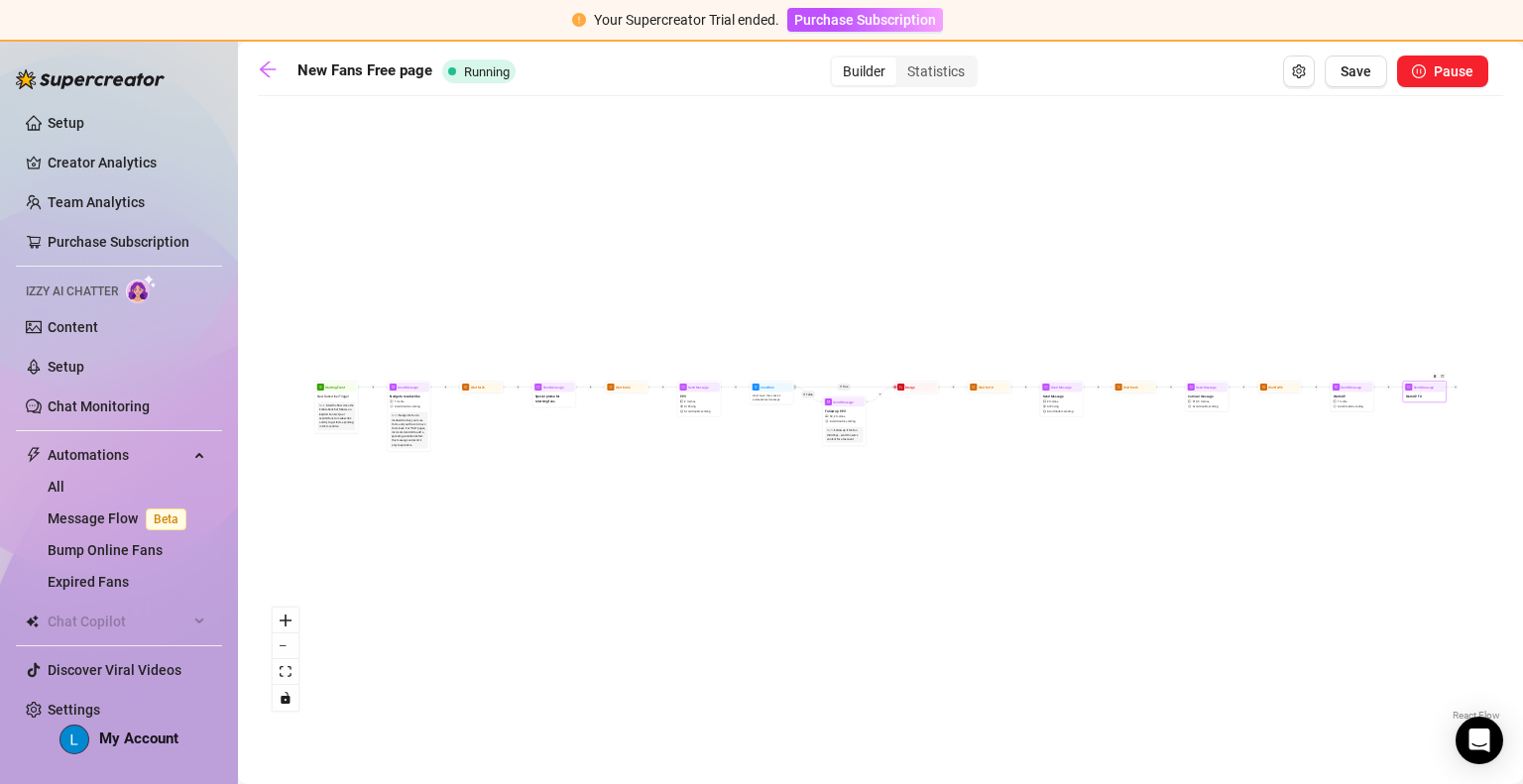 click on "Wam UP FU" at bounding box center (1425, 395) 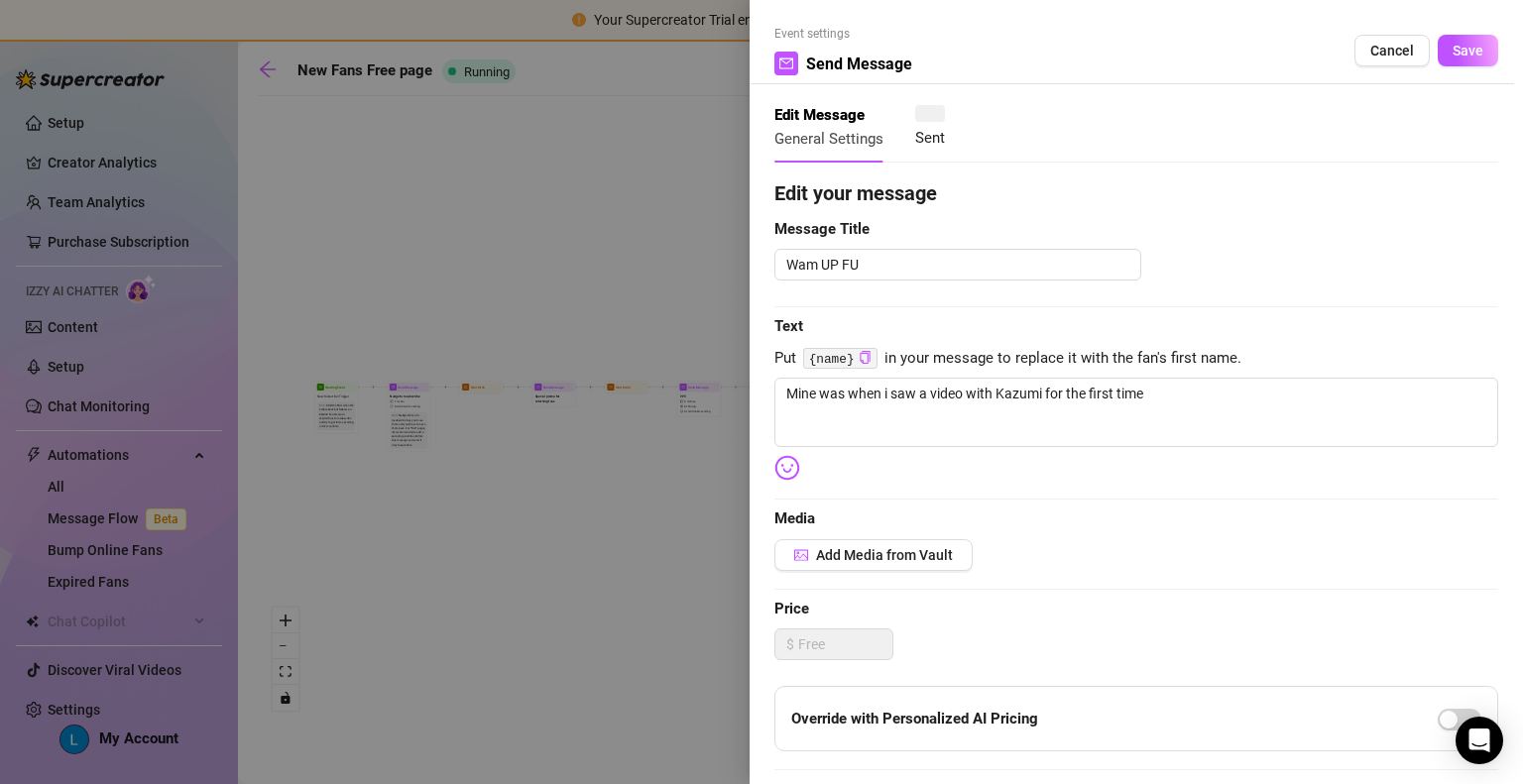 type on "Mine was when i saw a video with Kazumi for the first time" 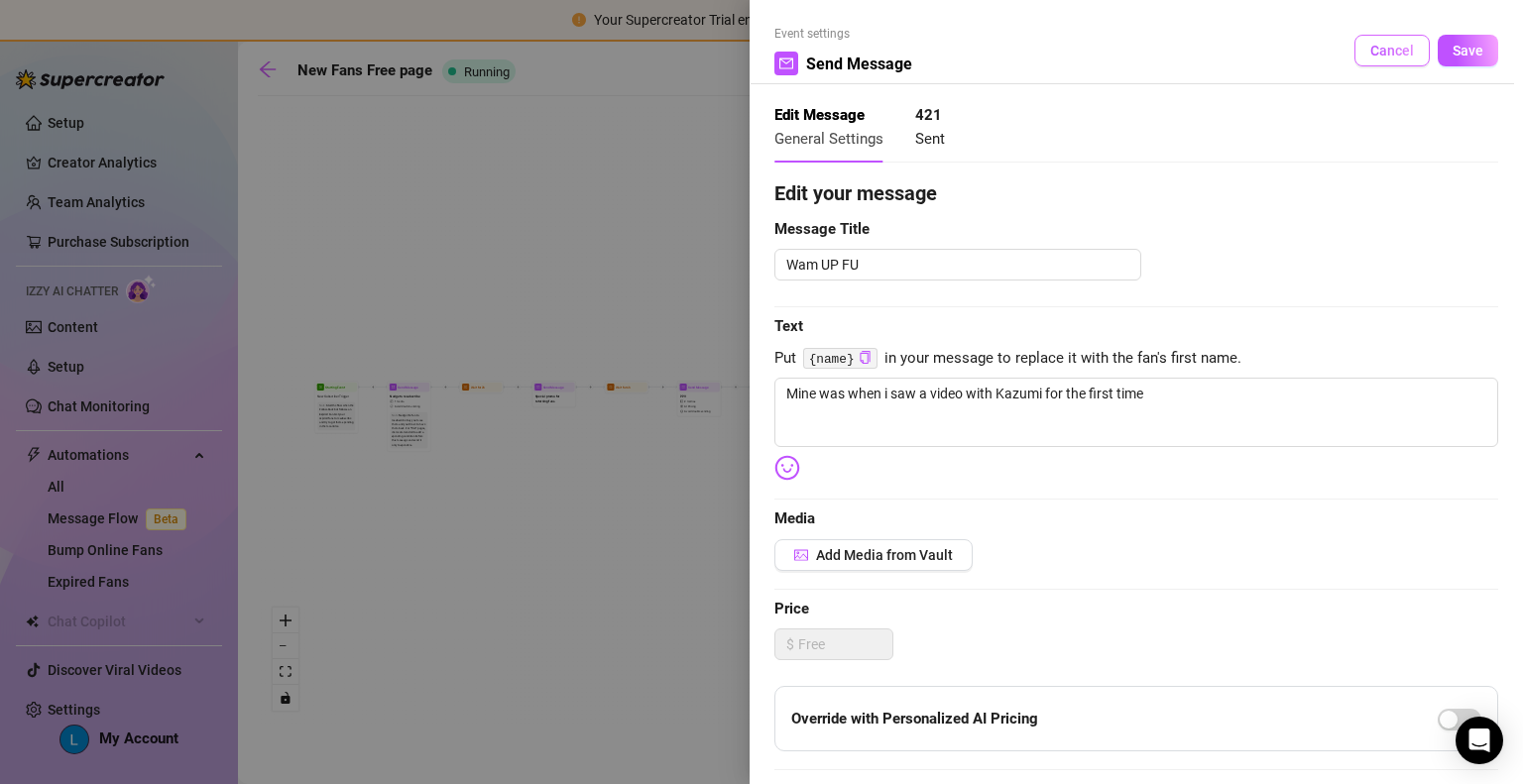 click on "Cancel" at bounding box center (1392, 51) 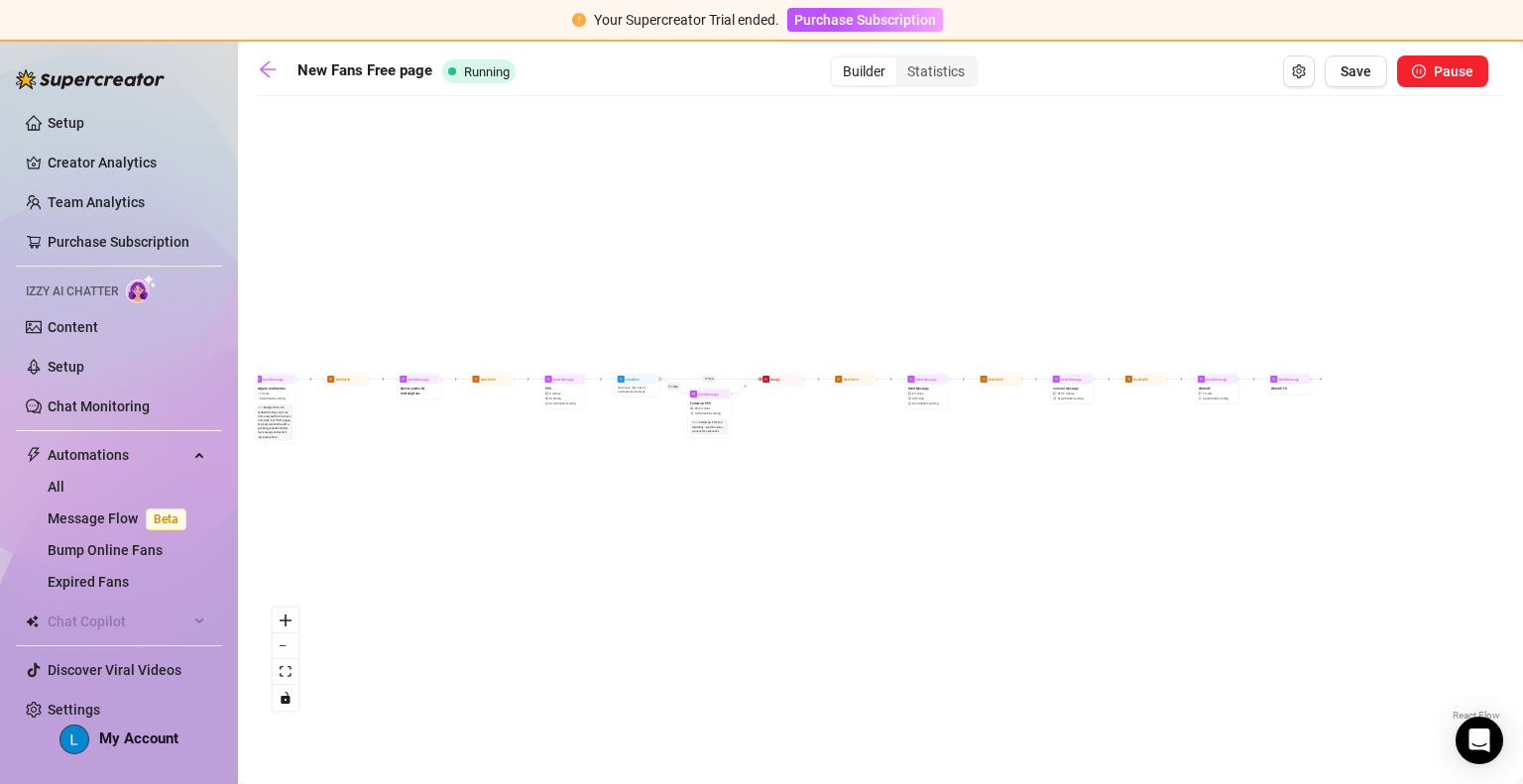 drag, startPoint x: 1341, startPoint y: 474, endPoint x: 1171, endPoint y: 463, distance: 170.35551 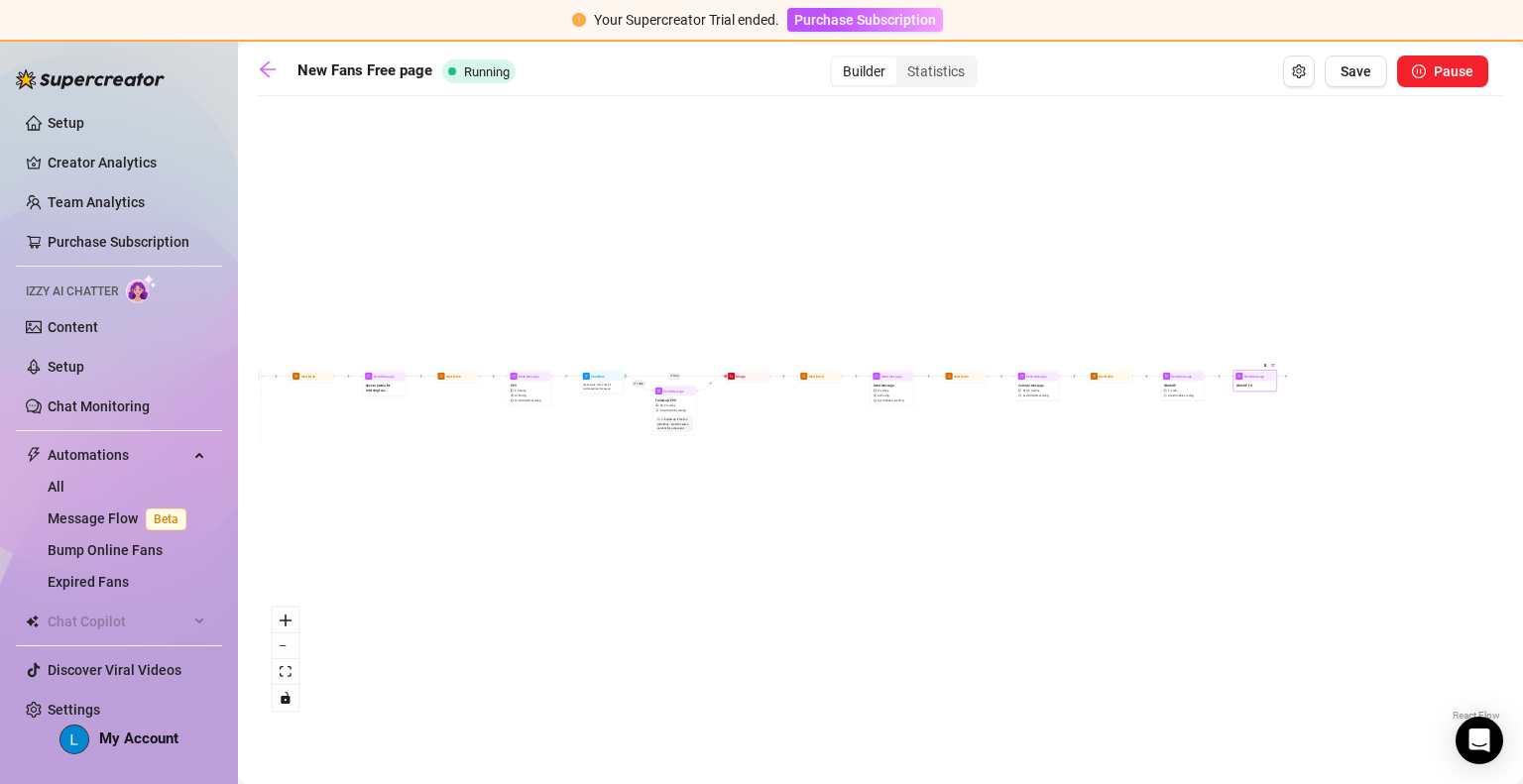 click at bounding box center (1281, 376) 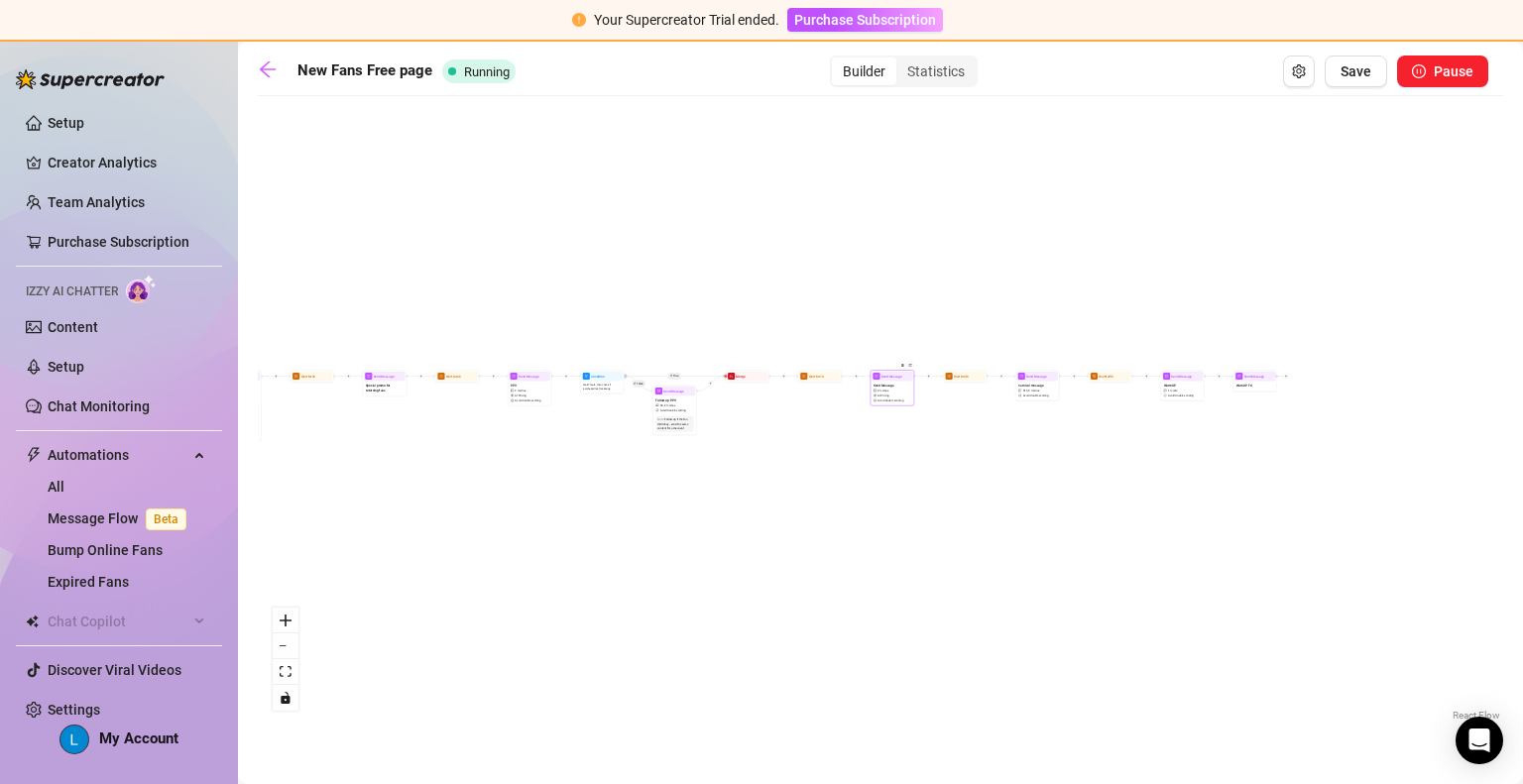 click on "Avoid double sending" at bounding box center [890, 400] 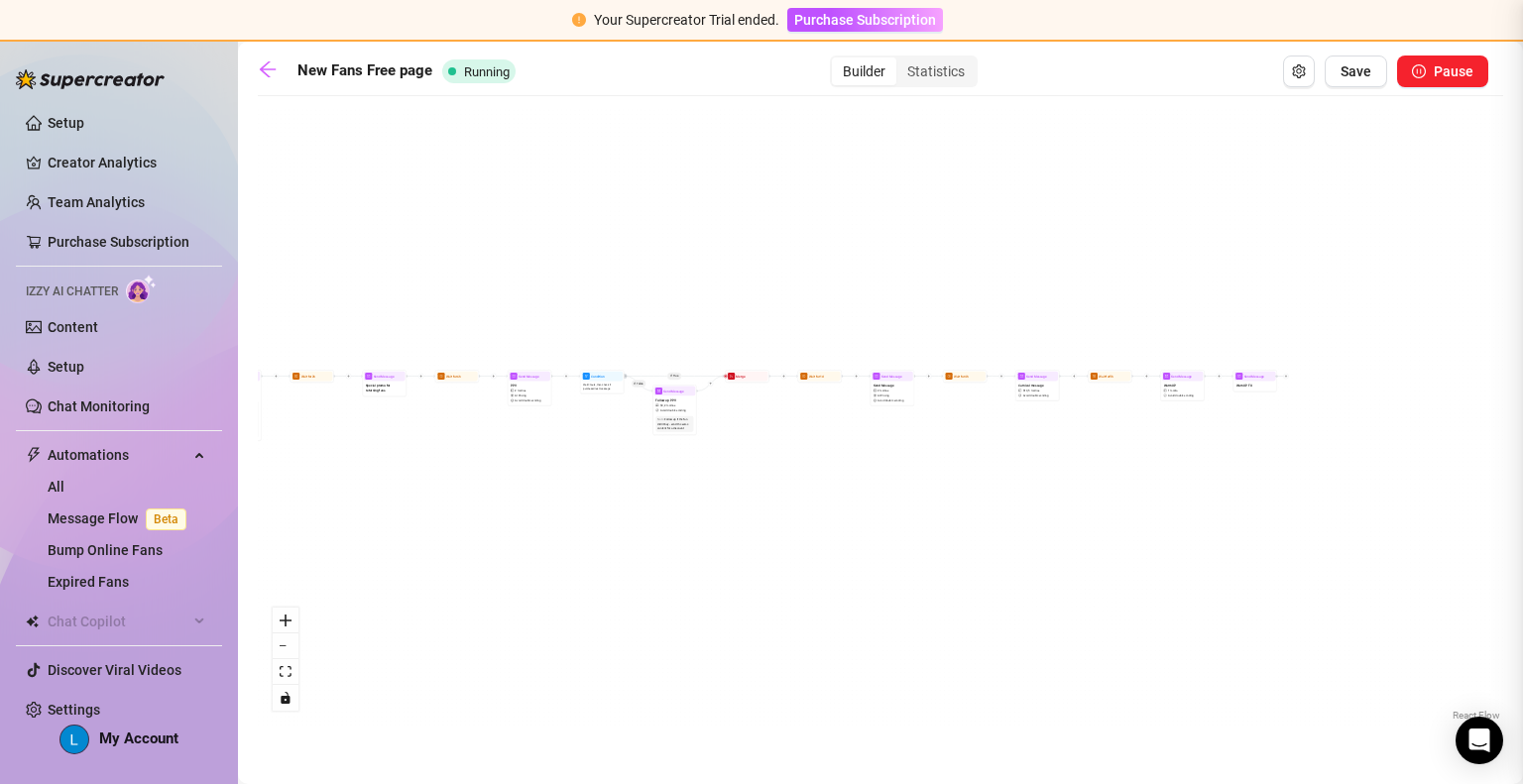 type on "The perfect snowbunny for BBC. The way her pussy grips was immaculate glad her cuck filmed the whole thing" 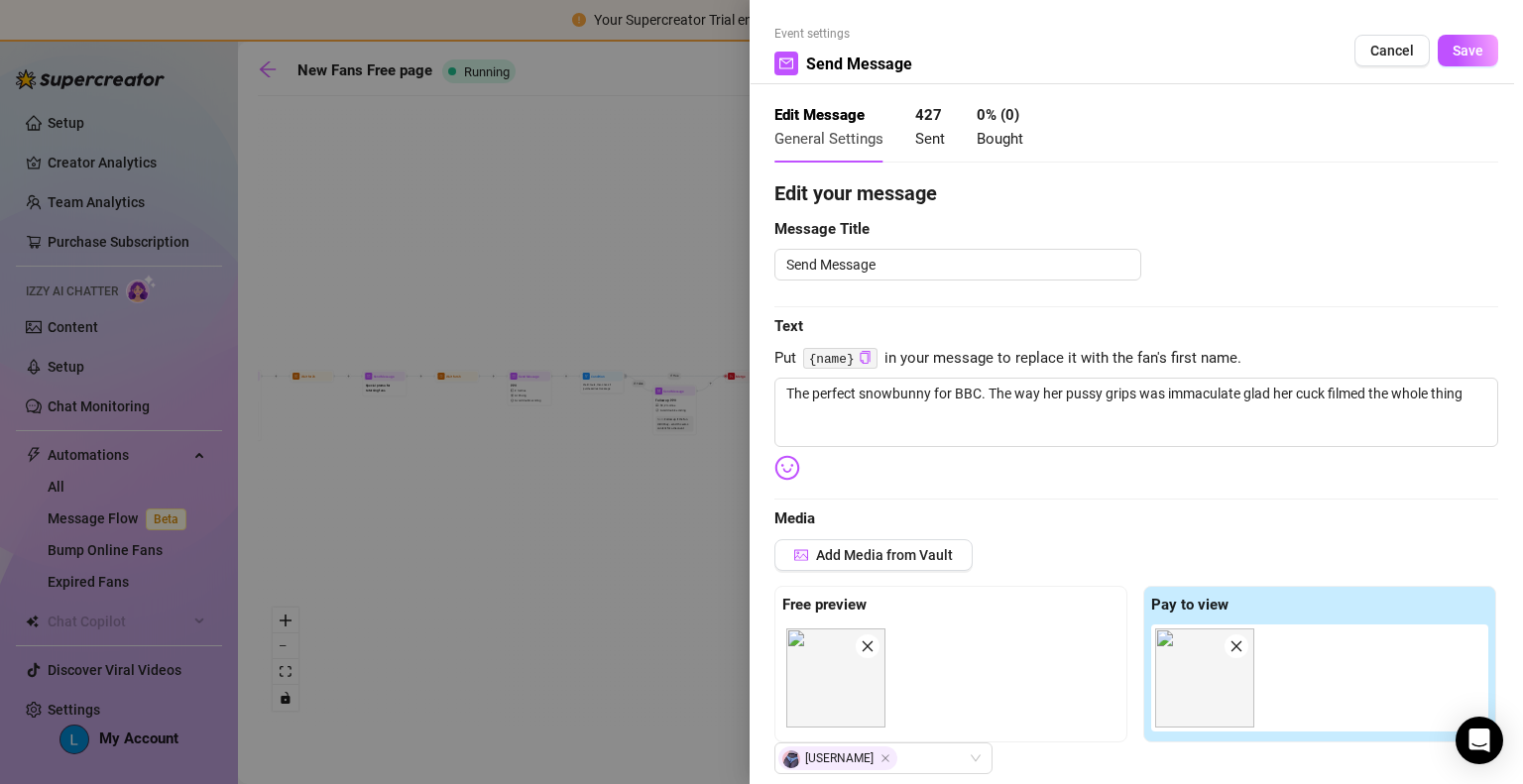 click at bounding box center [762, 392] 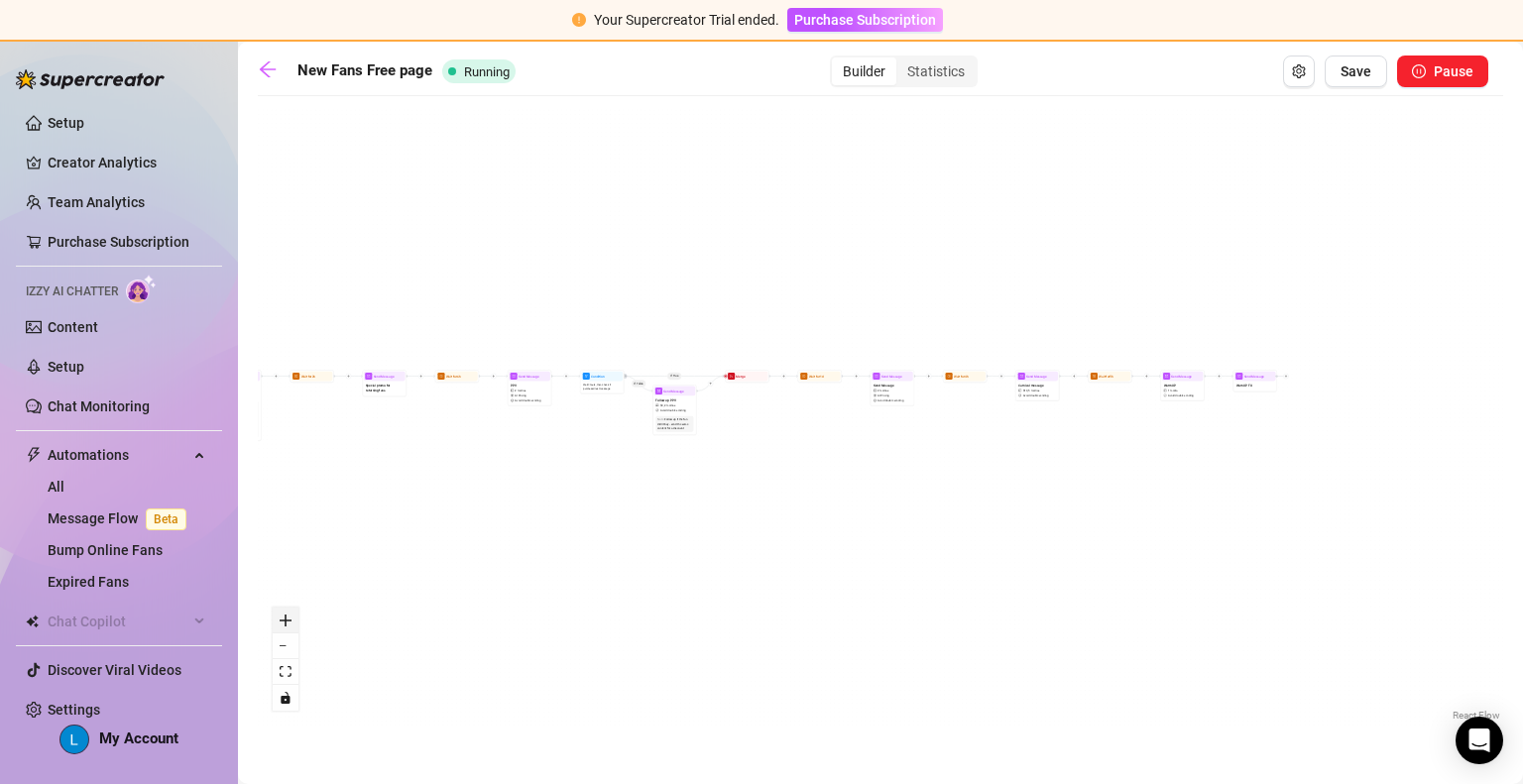 click 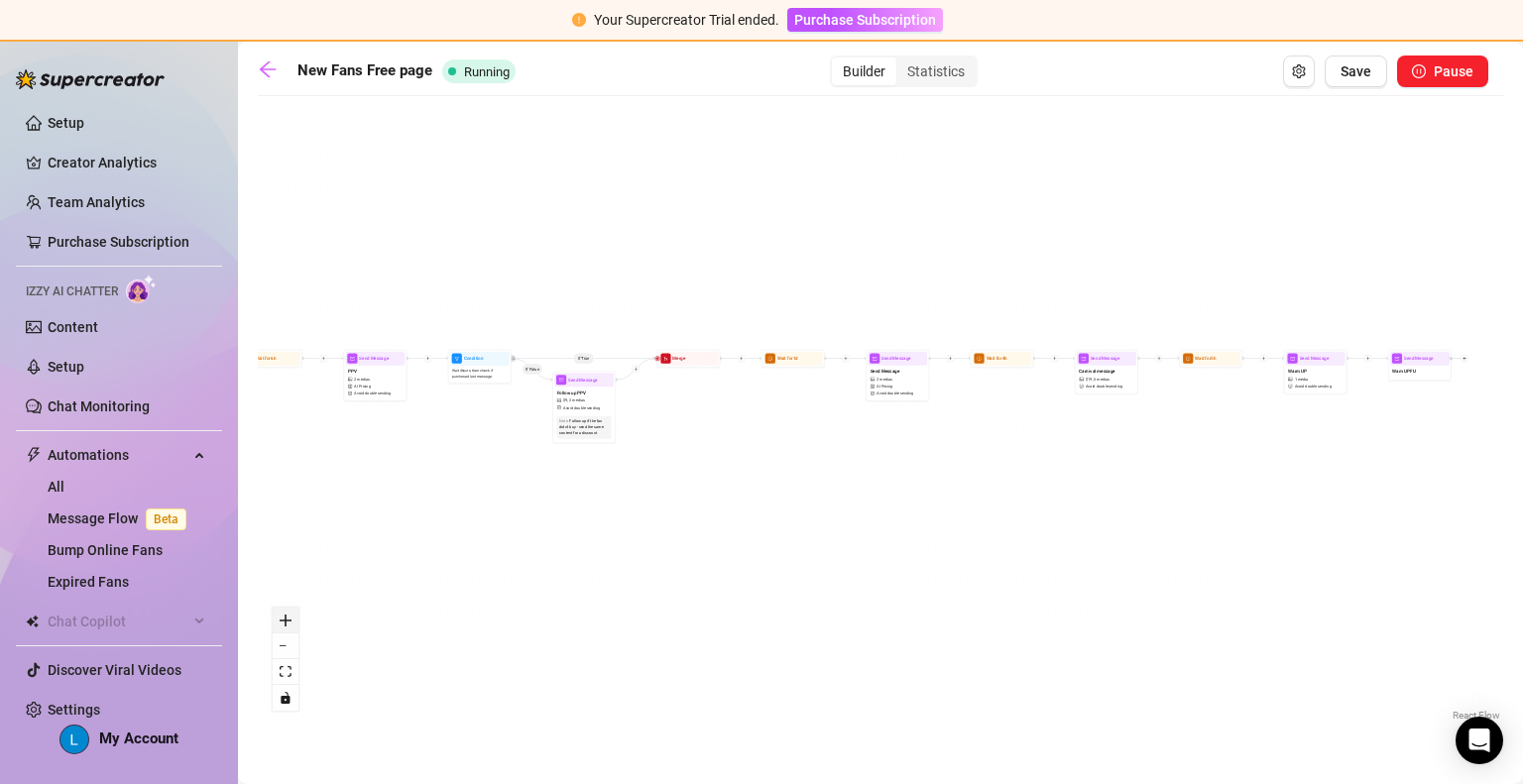 click 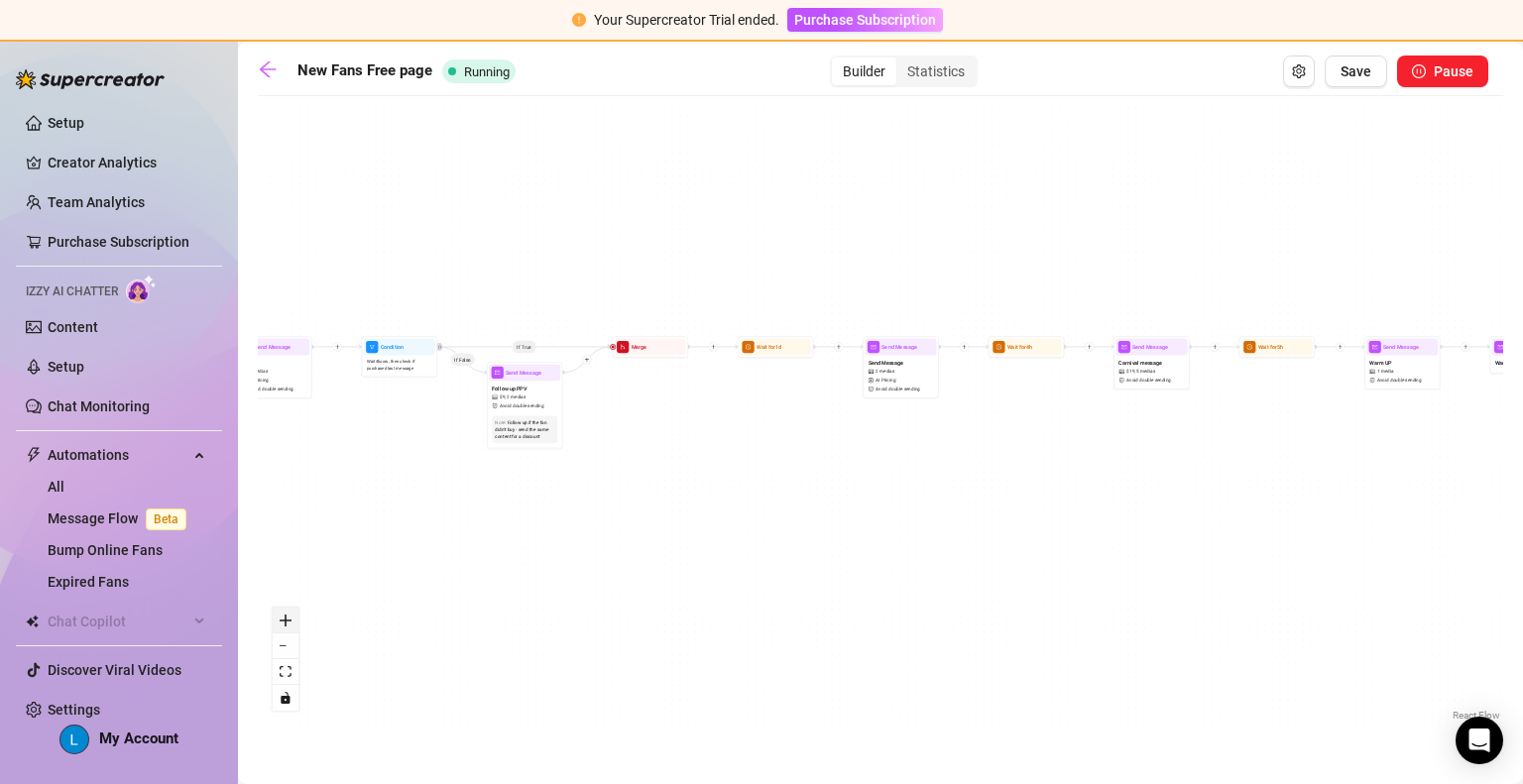 click 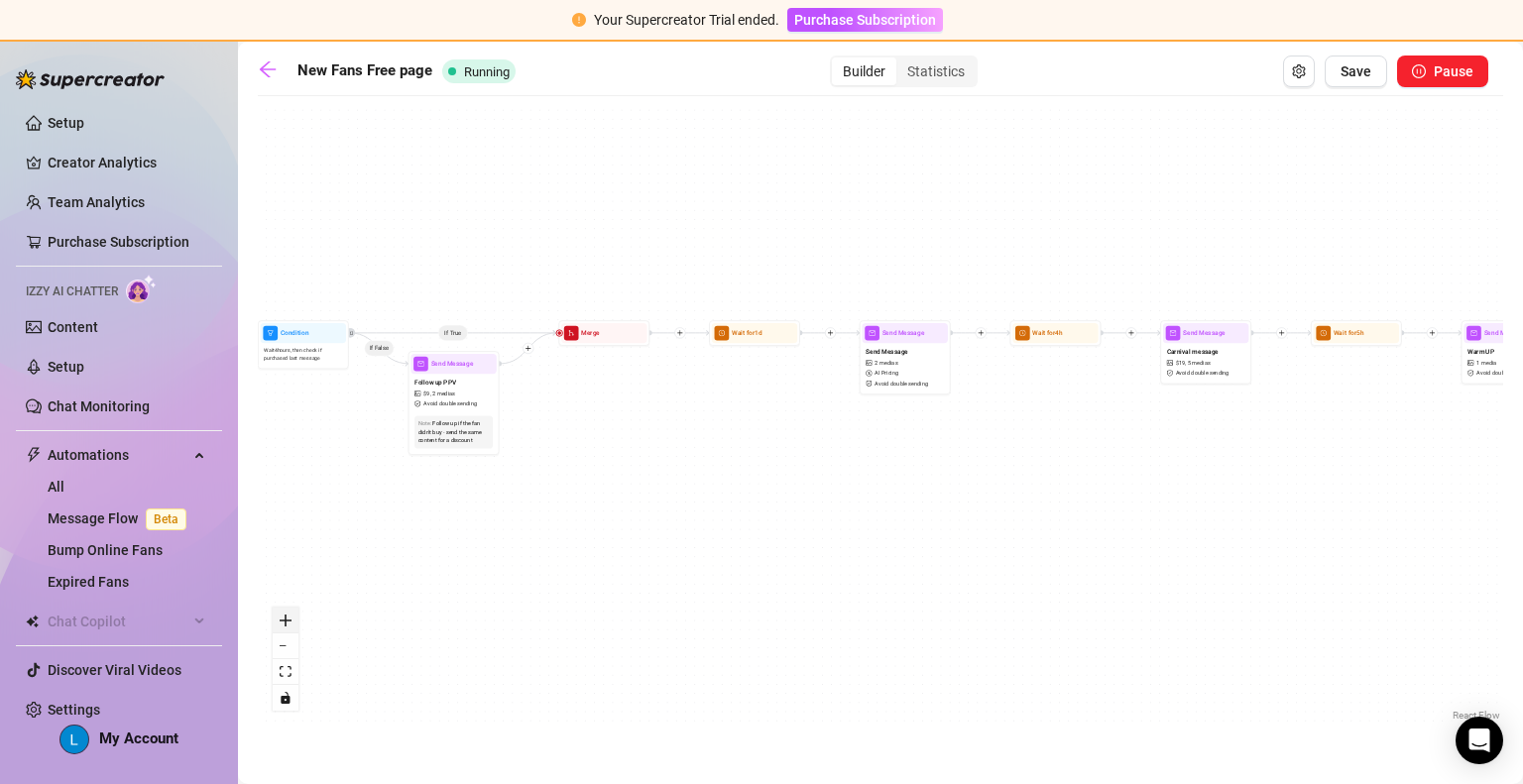 click 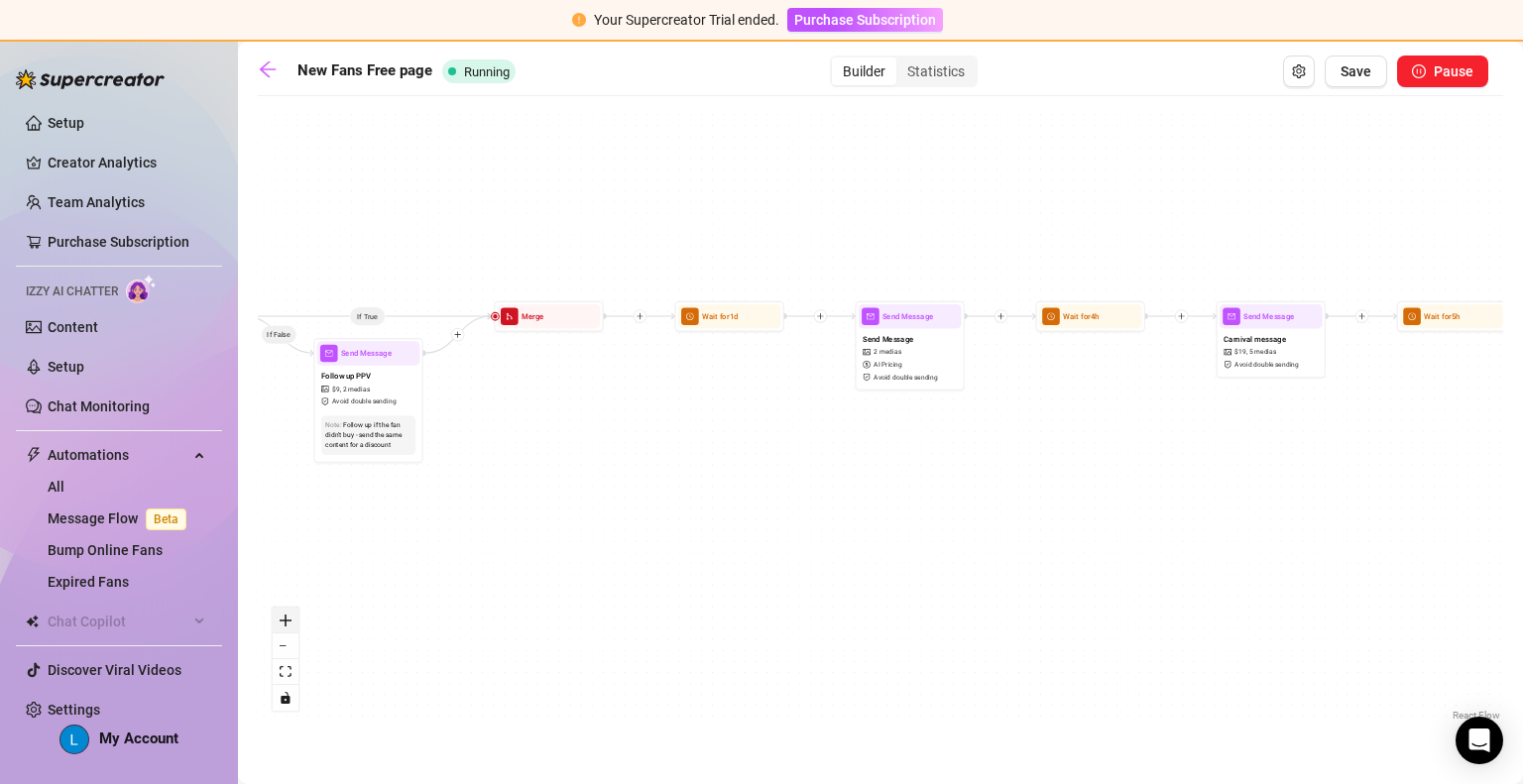 click 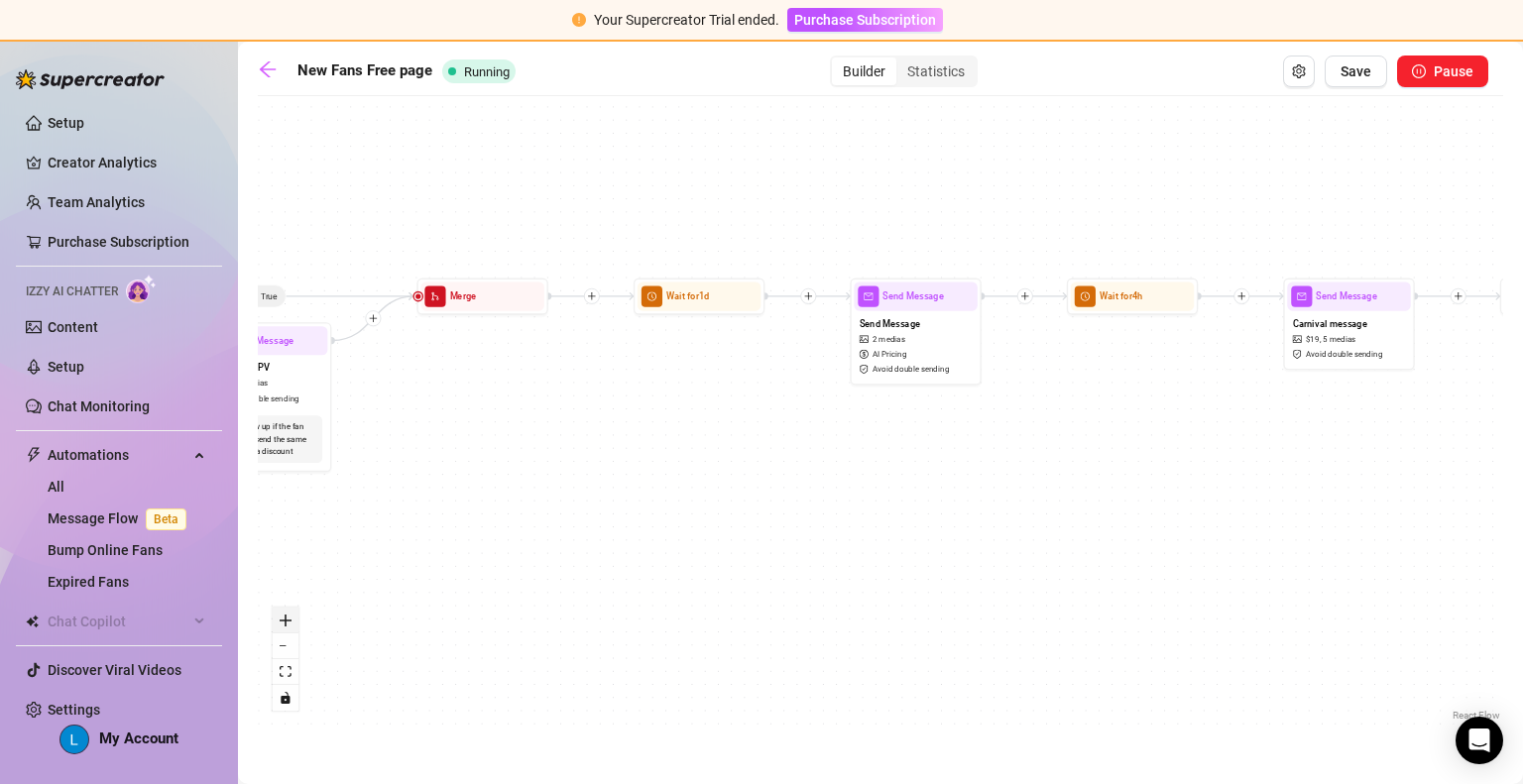click 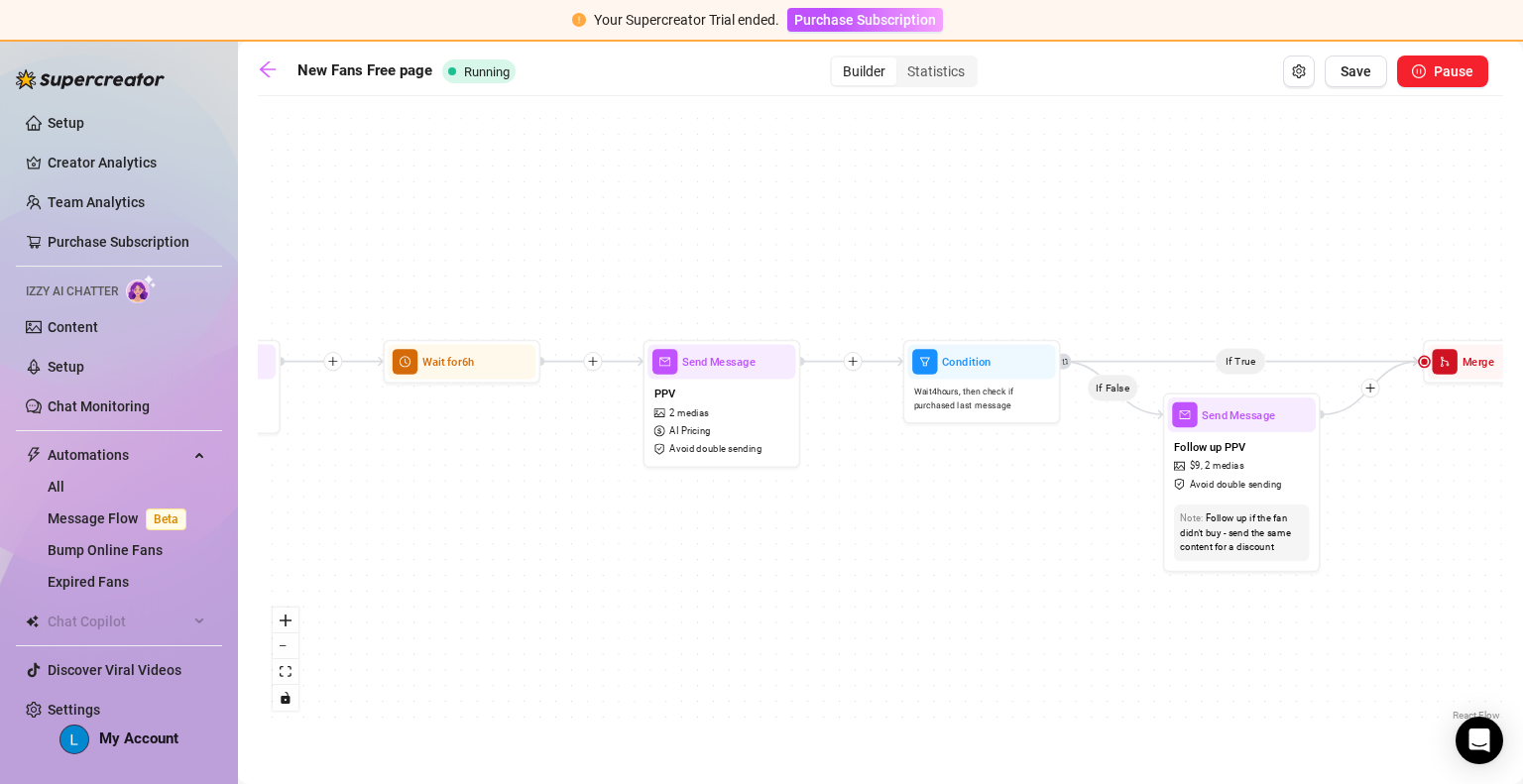 drag, startPoint x: 418, startPoint y: 491, endPoint x: 1517, endPoint y: 580, distance: 1102.5978 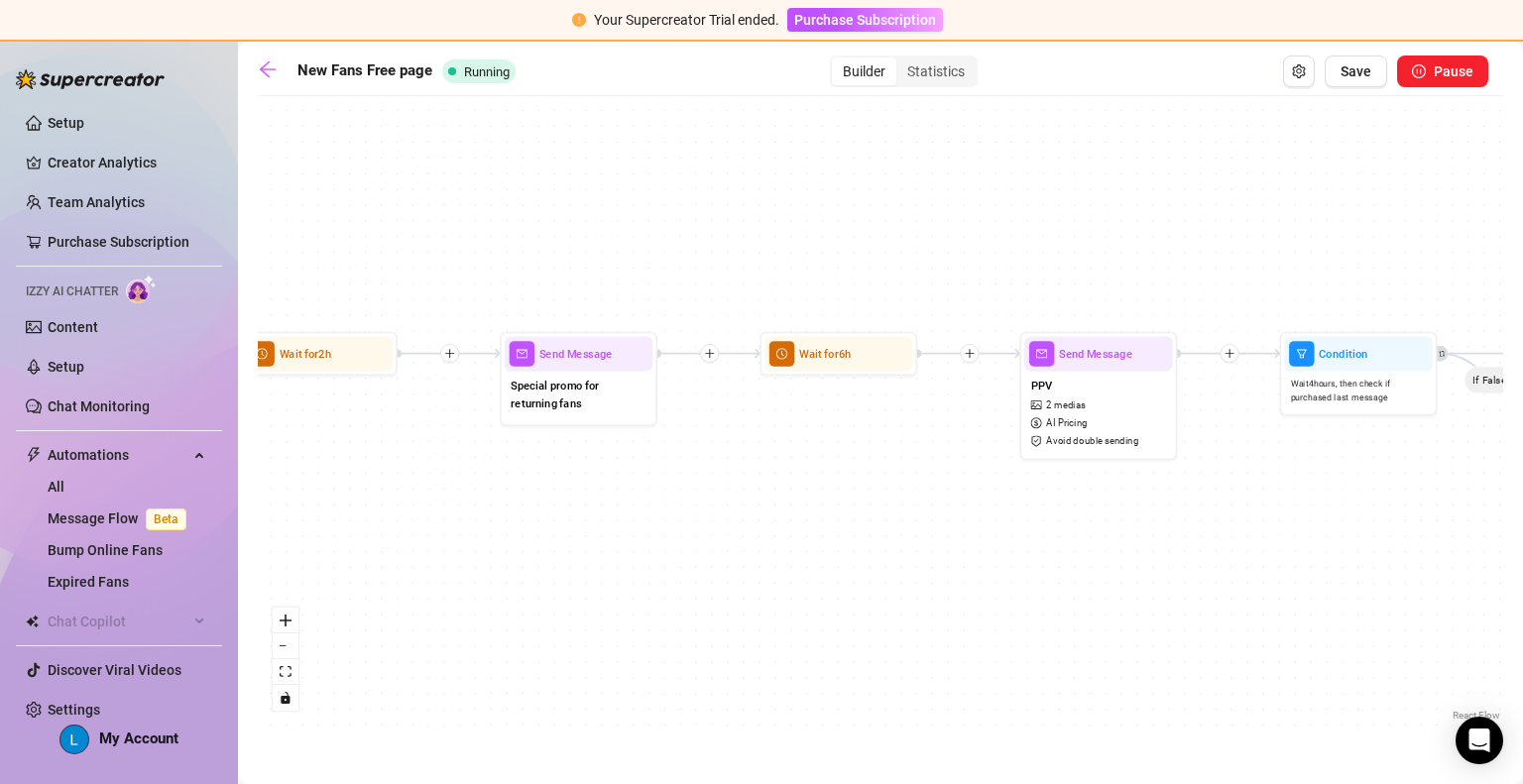 drag, startPoint x: 932, startPoint y: 590, endPoint x: 1299, endPoint y: 583, distance: 367.06675 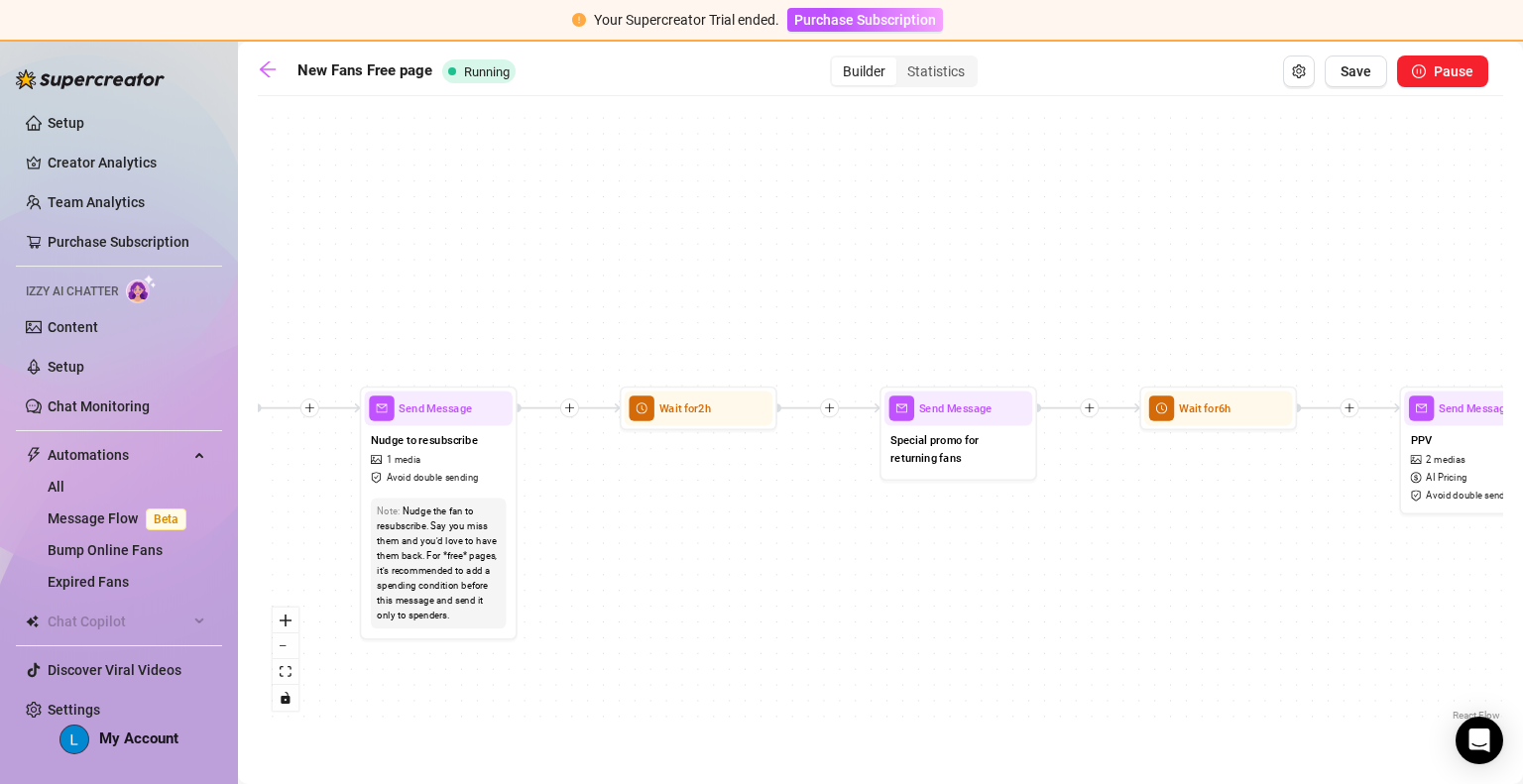 drag, startPoint x: 772, startPoint y: 478, endPoint x: 1159, endPoint y: 532, distance: 390.7493 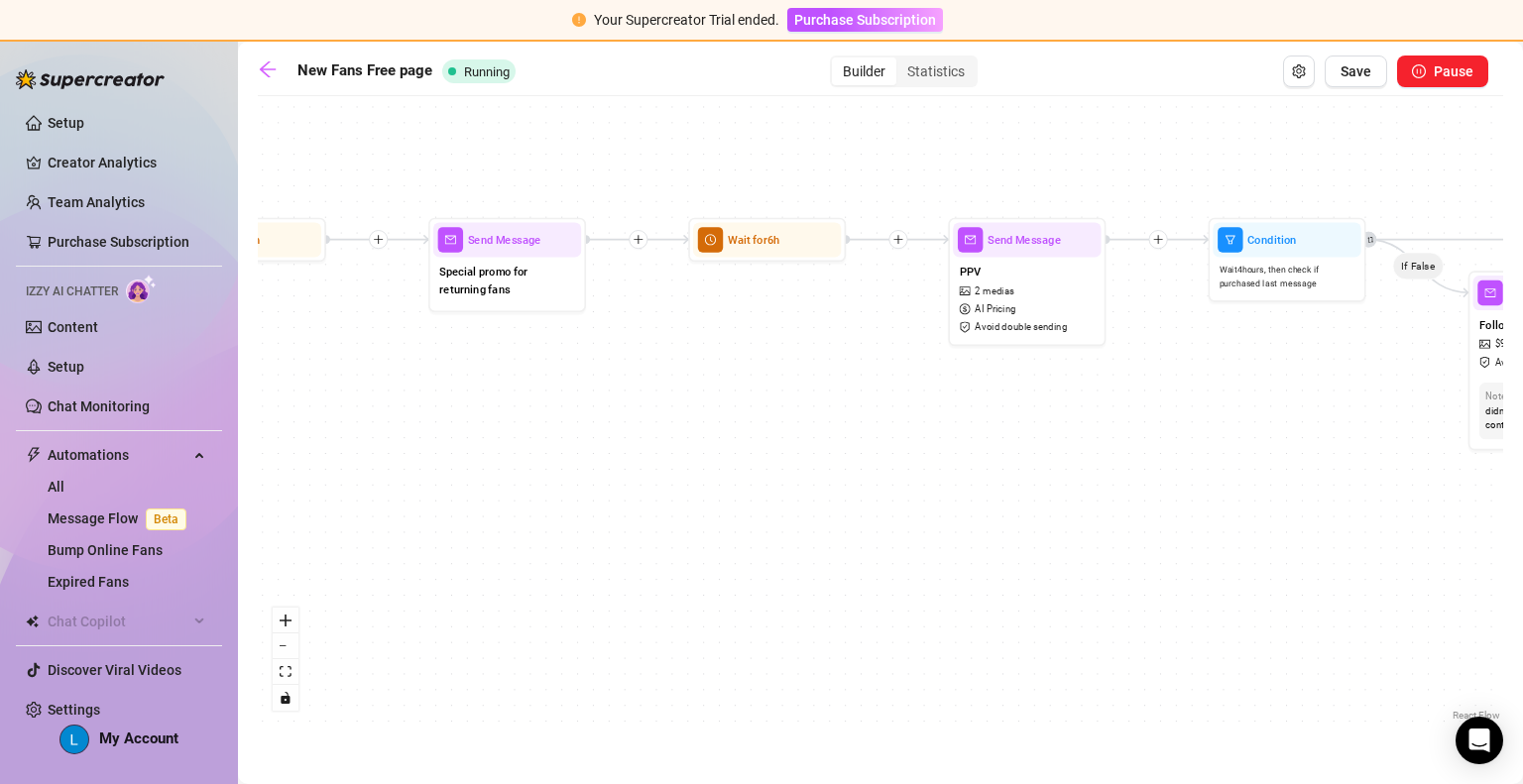 drag, startPoint x: 860, startPoint y: 580, endPoint x: 373, endPoint y: 413, distance: 514.83784 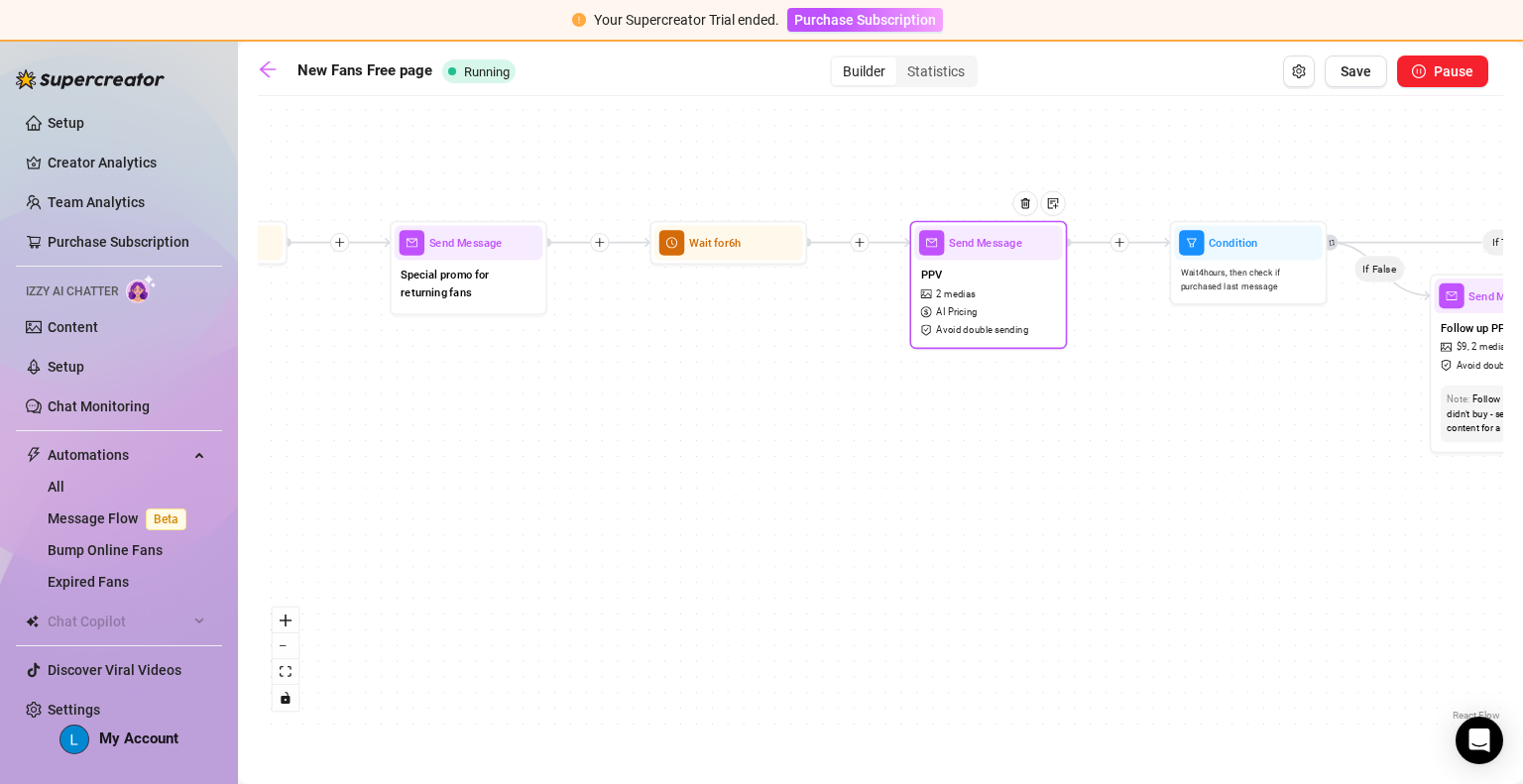 click on "PPV 2 medias AI Pricing Avoid double sending" at bounding box center [988, 301] 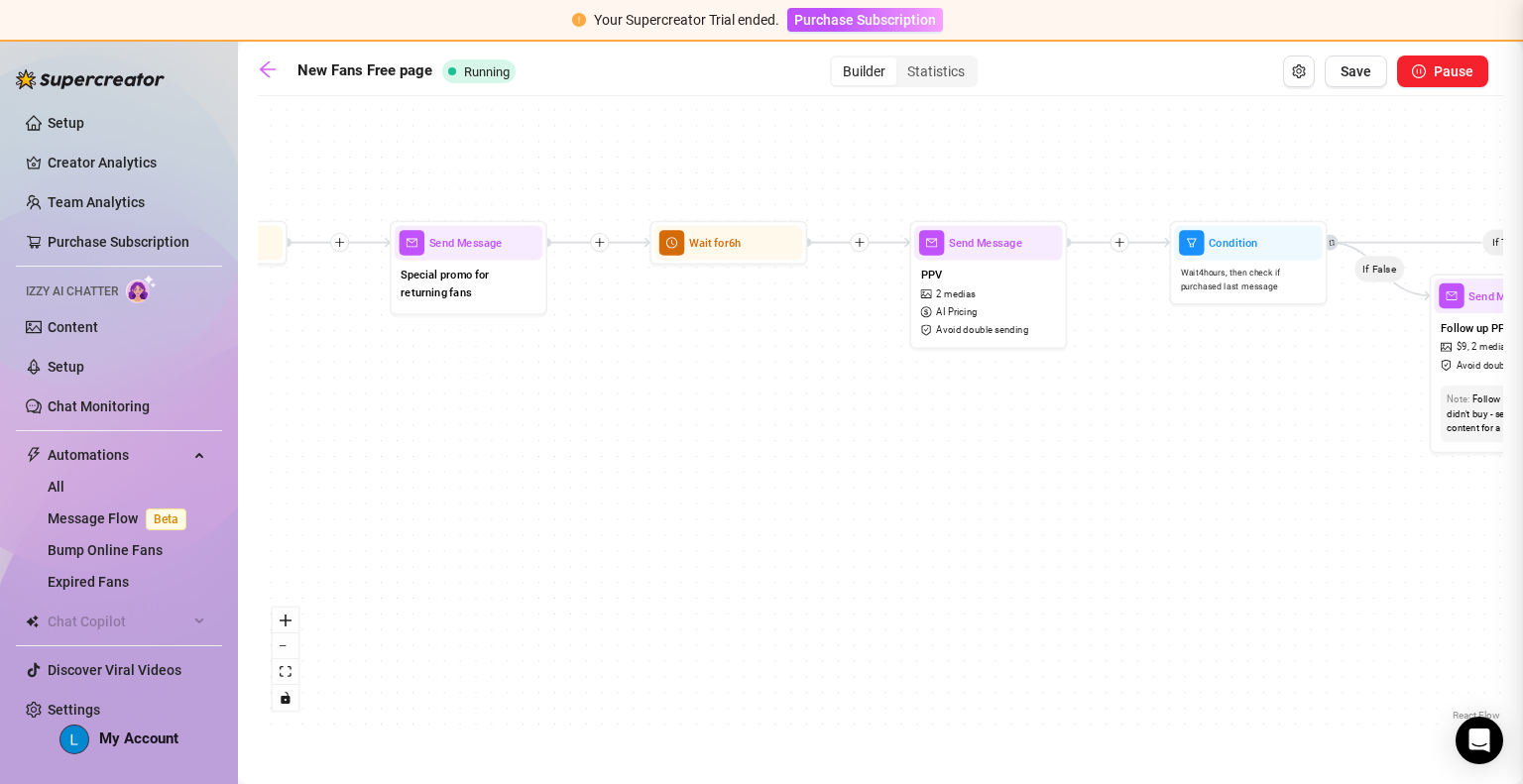 type on "Hmm maybe you missed my latest video Unlock this to see me ruin [USERNAME]'s booty hole" 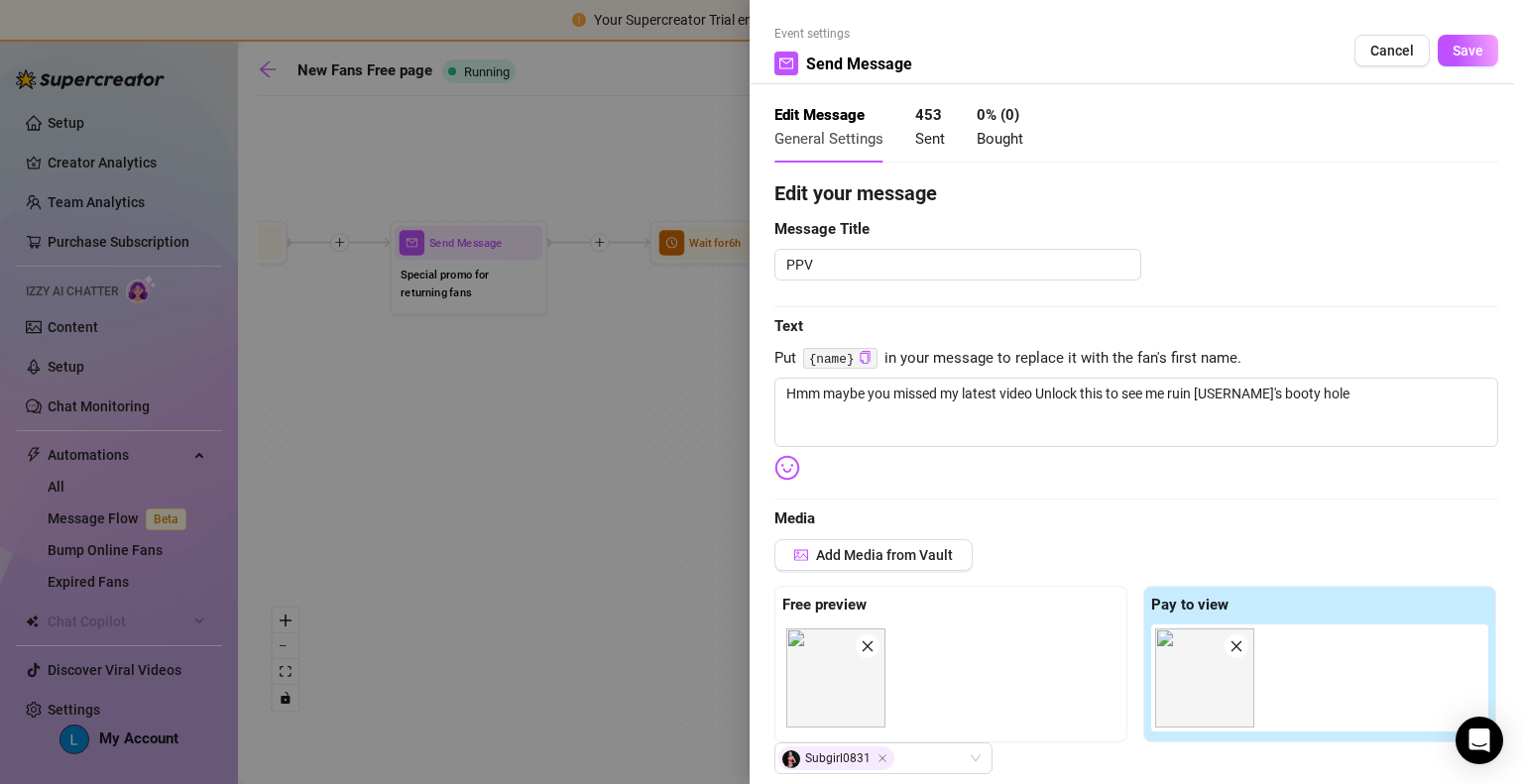 click at bounding box center (762, 392) 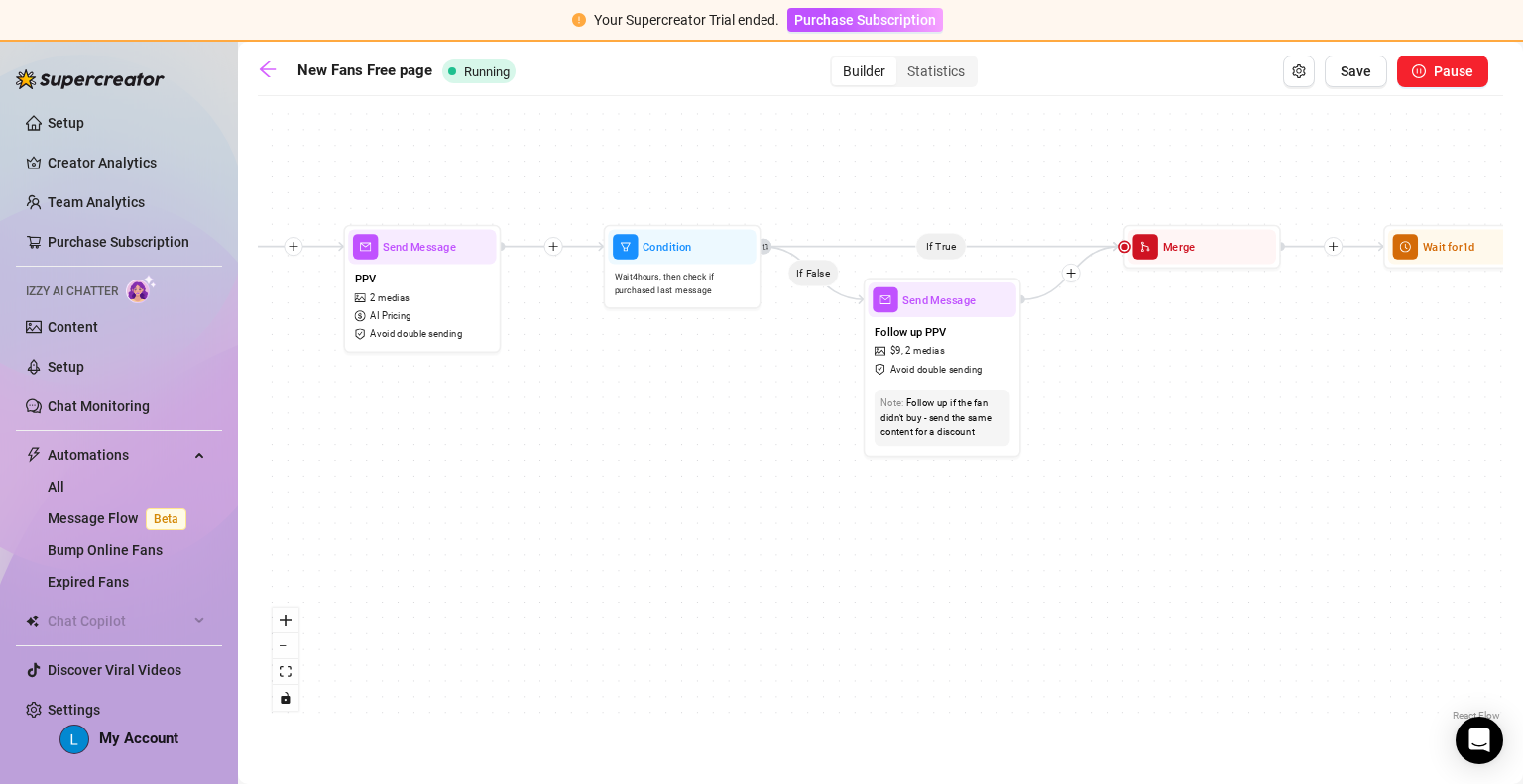 drag, startPoint x: 1211, startPoint y: 491, endPoint x: 635, endPoint y: 491, distance: 576 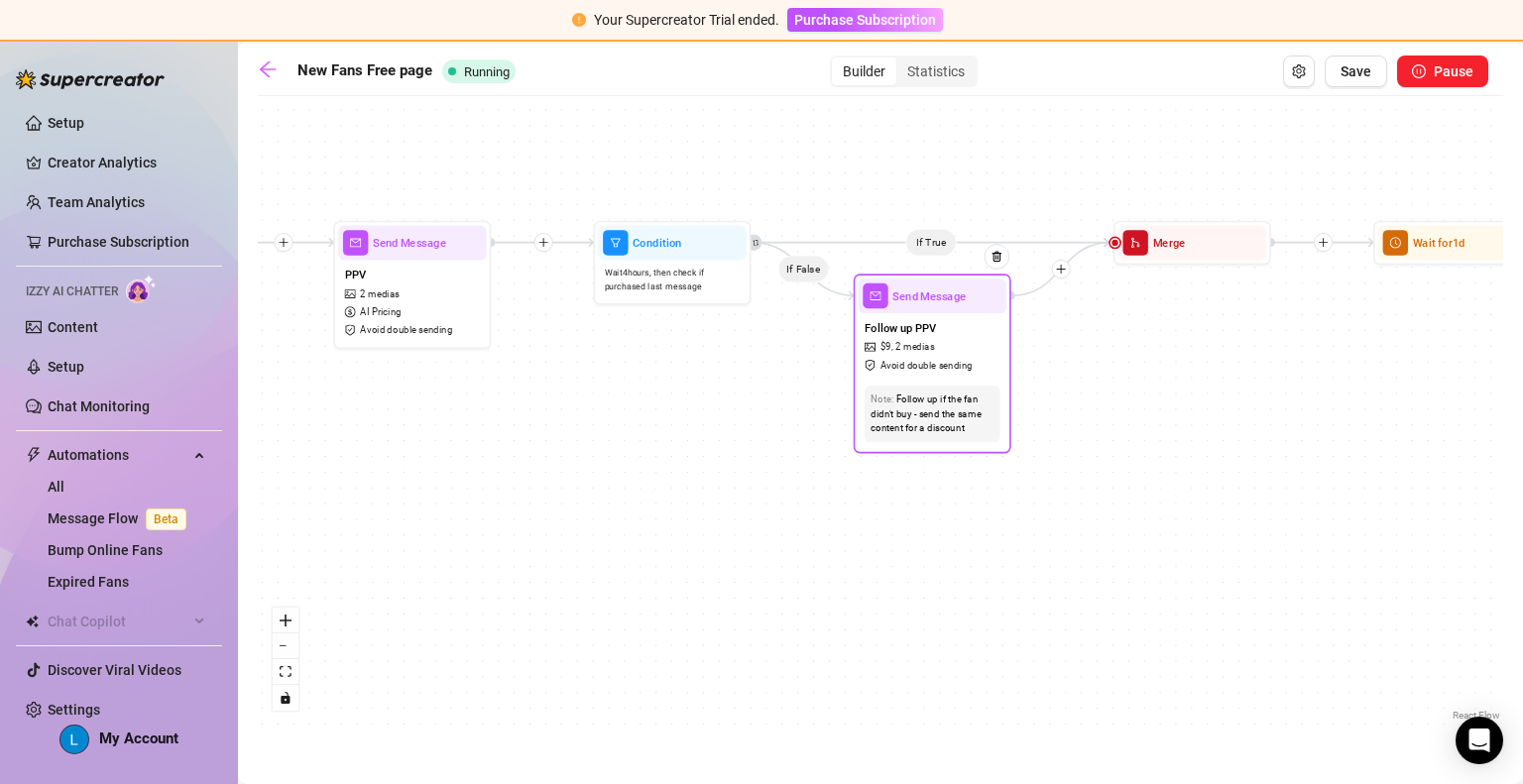 click on "Avoid double sending" at bounding box center (926, 365) 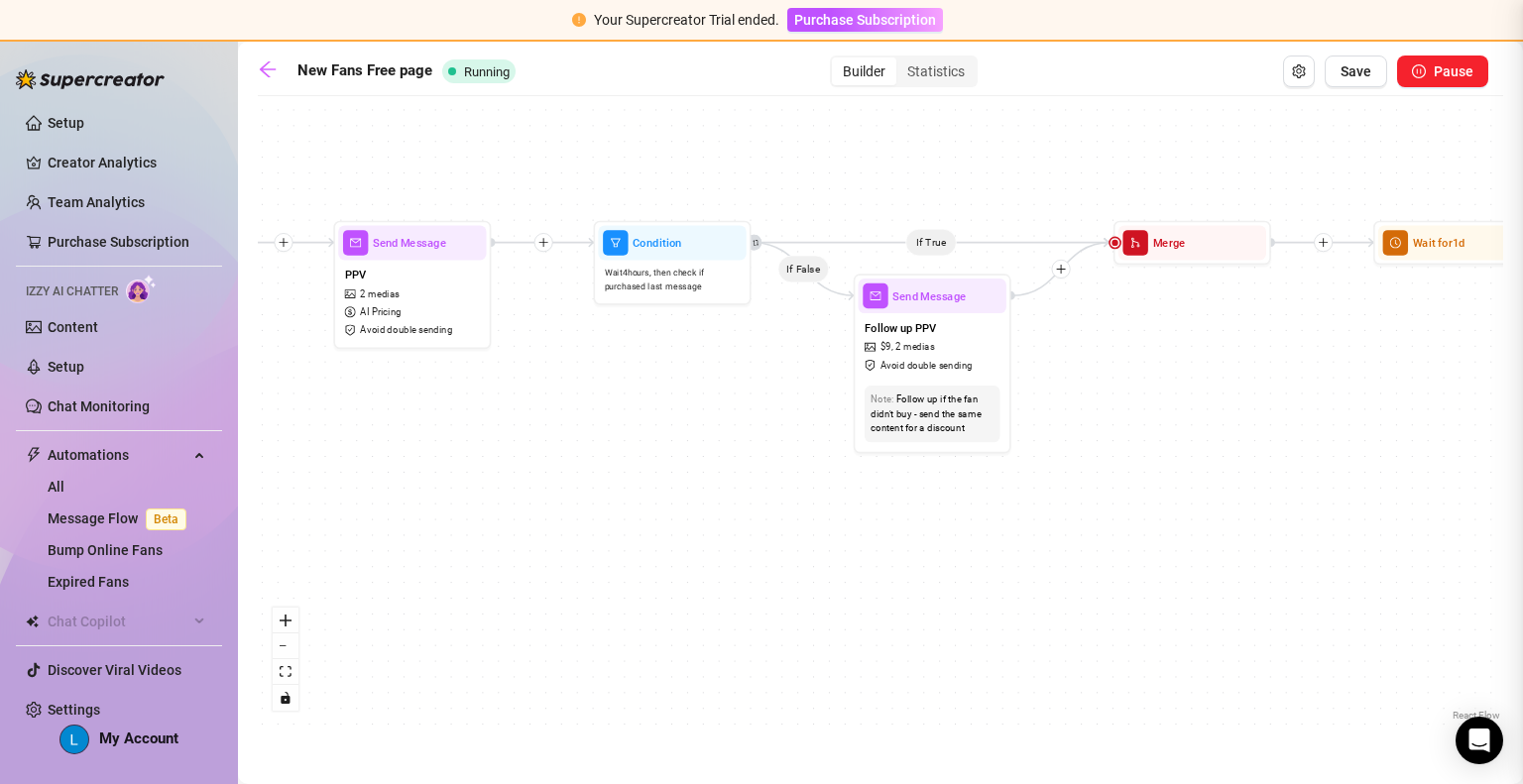 type on "{name}, I heard you love Femboy Nuns who pray to BBC? Or do you wish you were the one praying?😜" 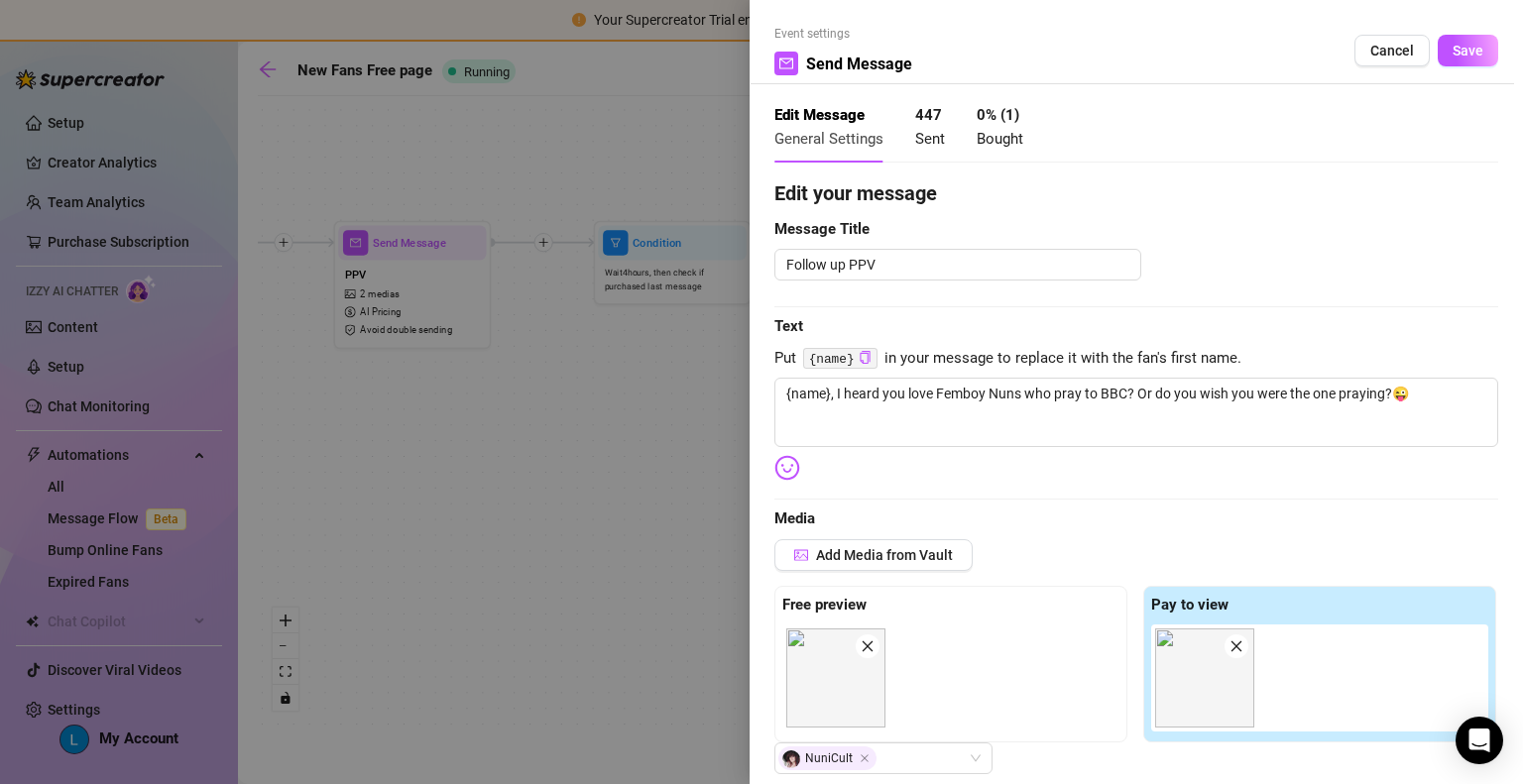 click at bounding box center [762, 392] 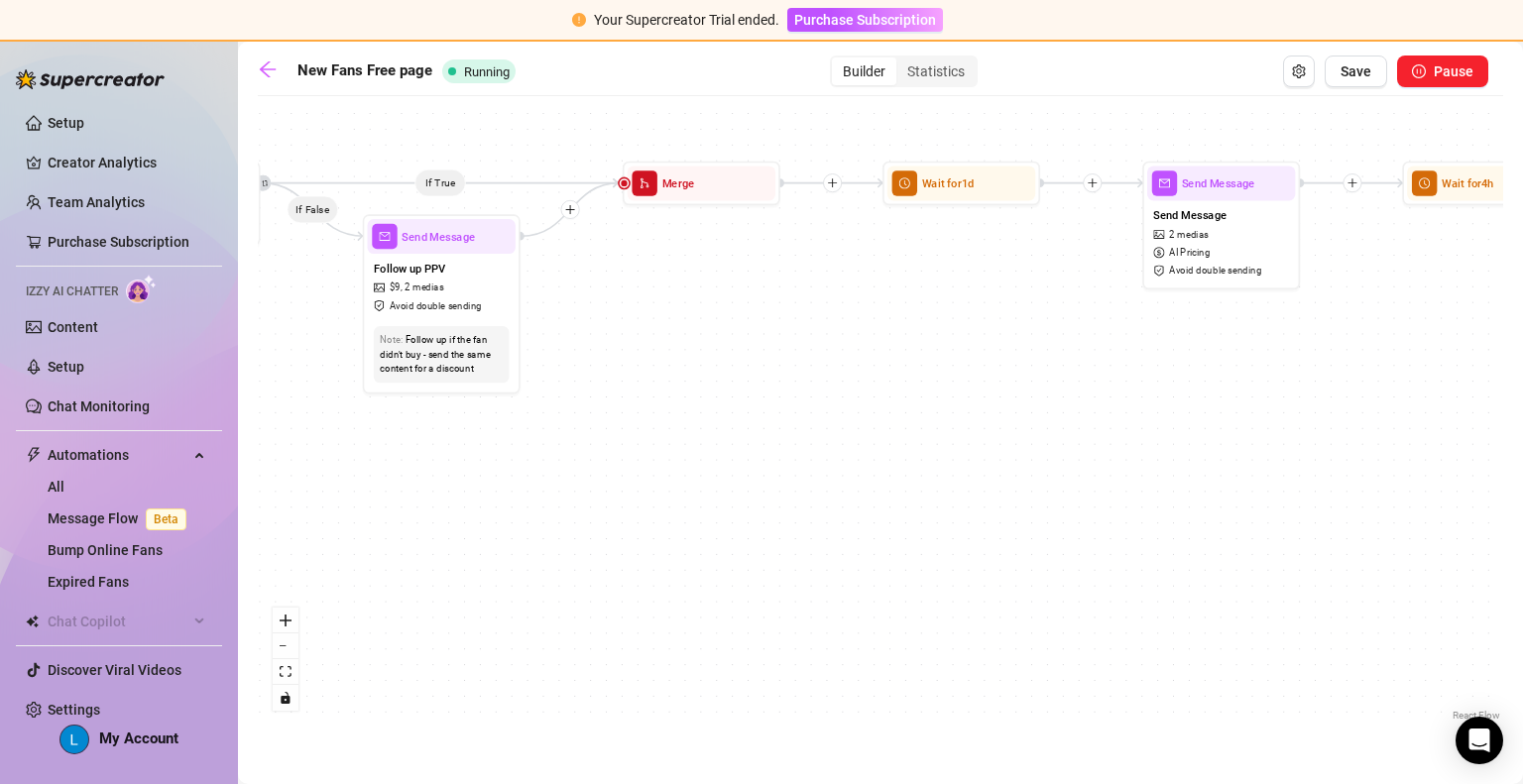 drag, startPoint x: 1204, startPoint y: 451, endPoint x: 712, endPoint y: 392, distance: 495.52497 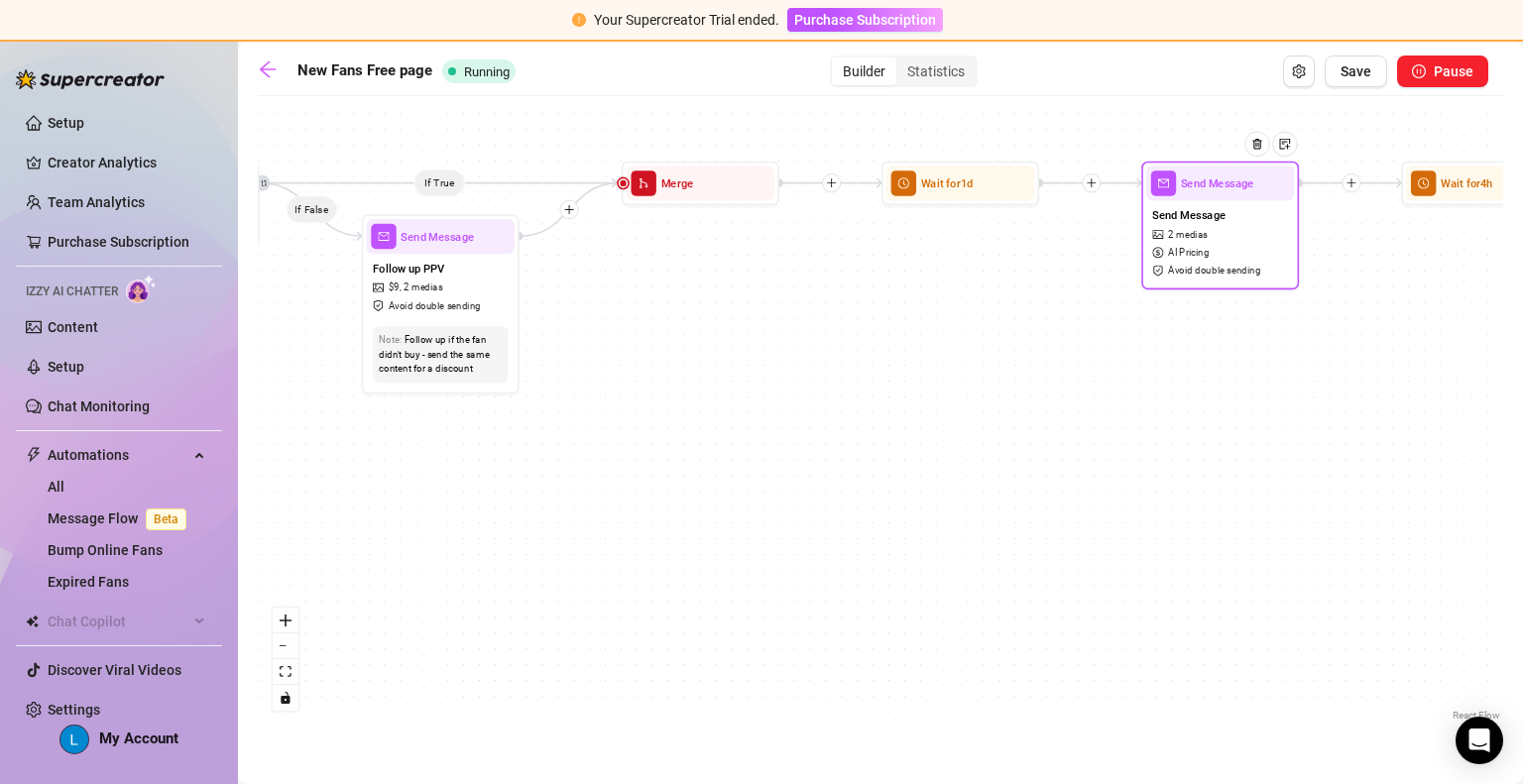 click on "2 medias" at bounding box center [1188, 234] 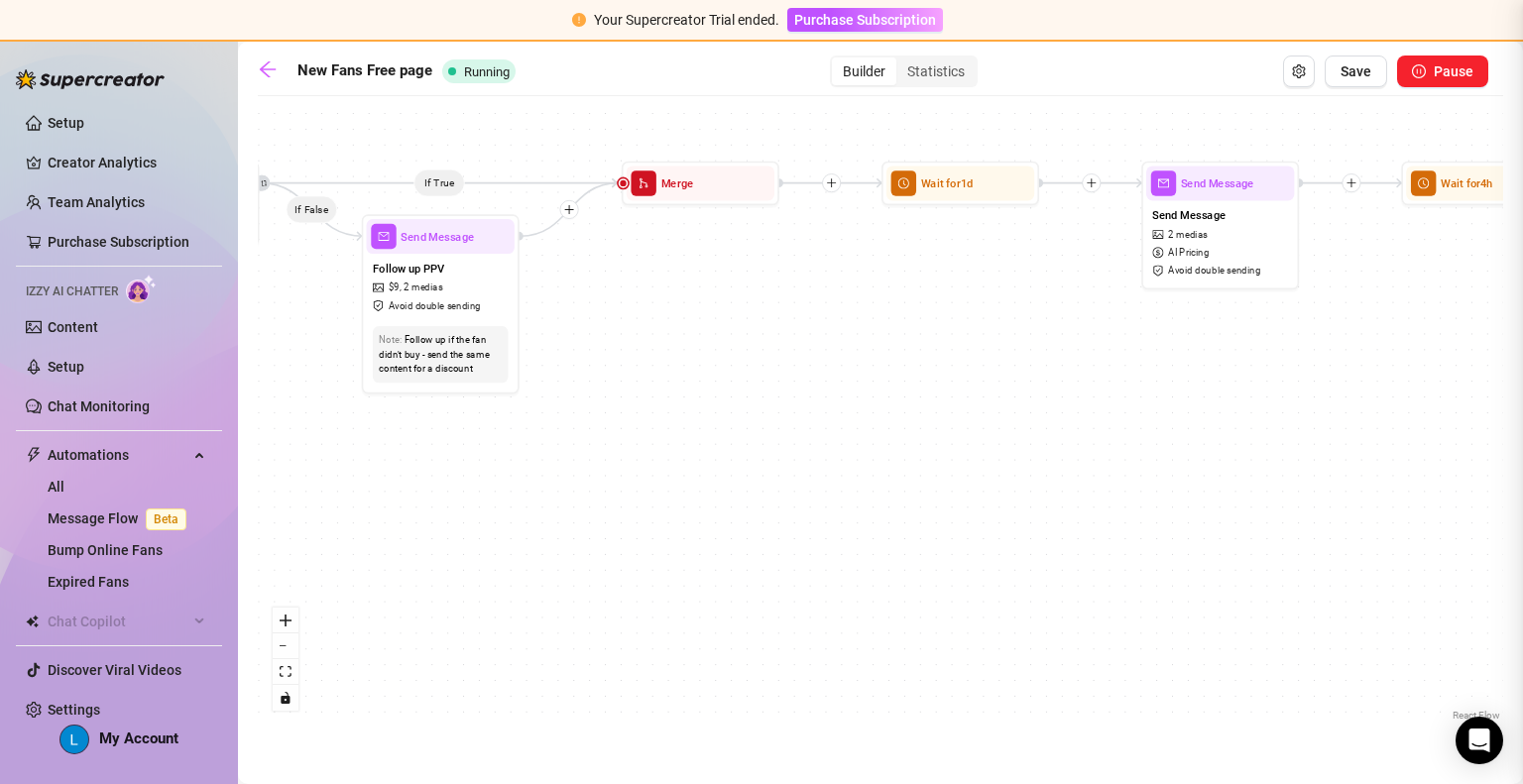 type on "The perfect snowbunny for BBC. The way her pussy grips was immaculate glad her cuck filmed the whole thing" 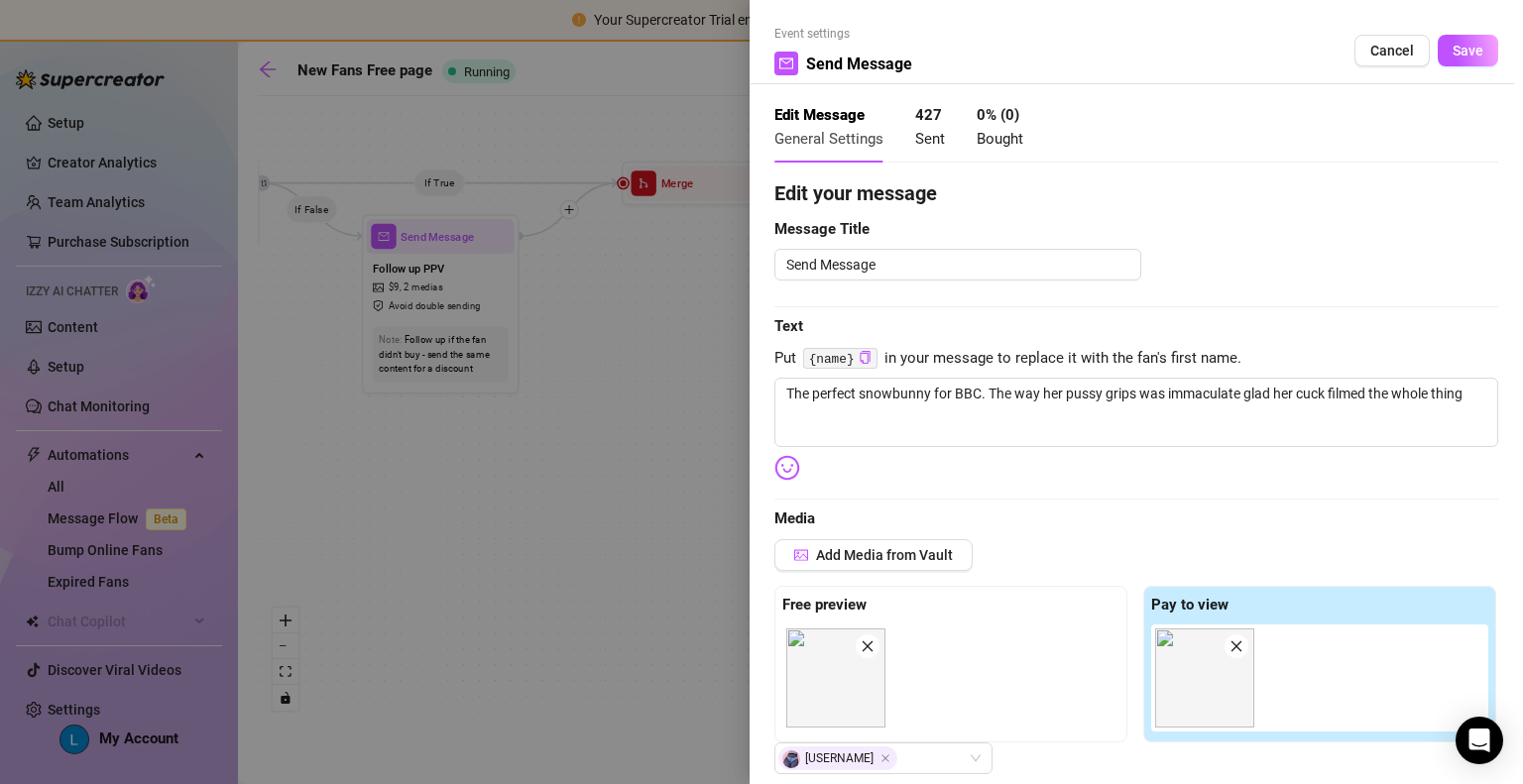 click at bounding box center (762, 392) 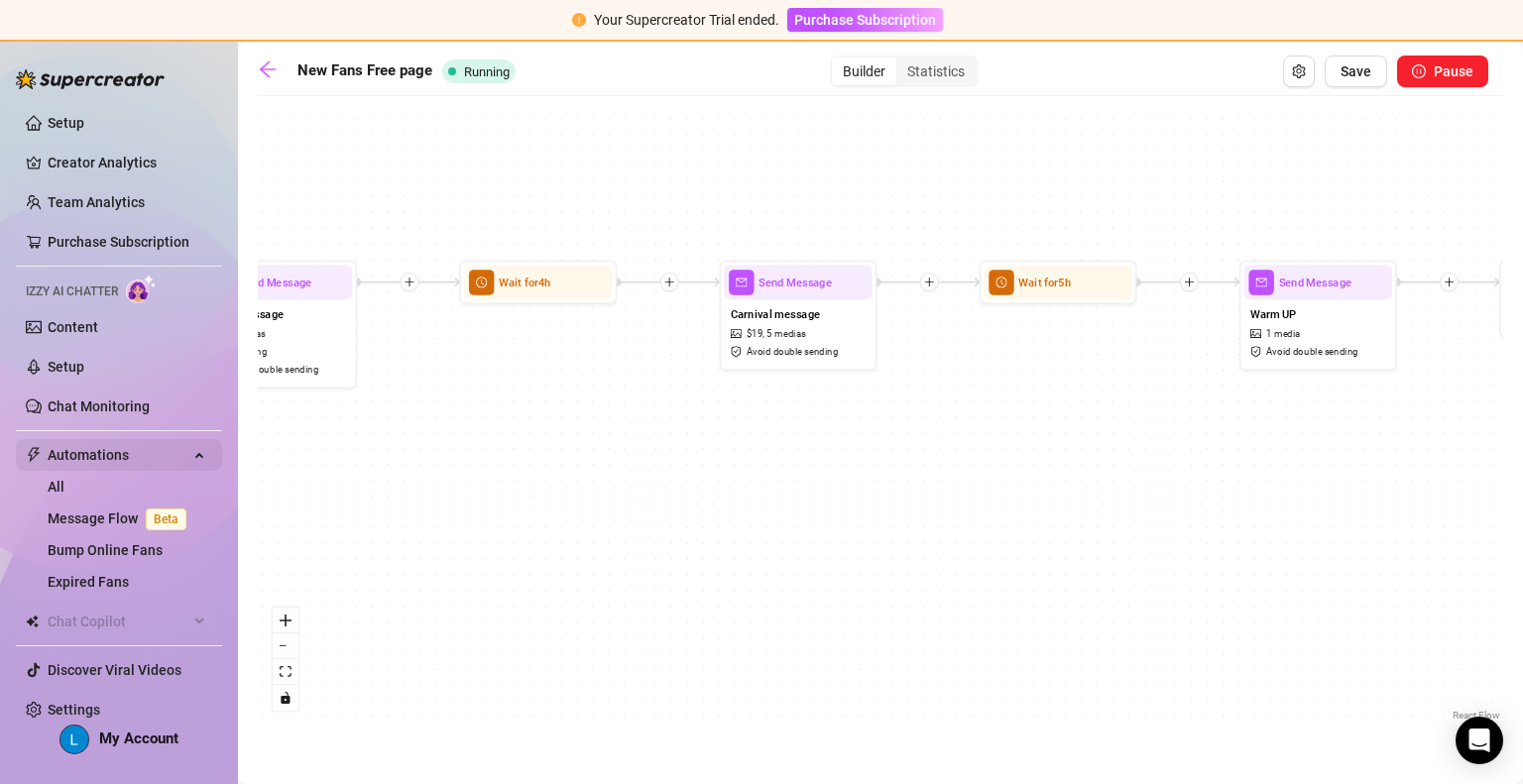 drag, startPoint x: 1126, startPoint y: 373, endPoint x: 172, endPoint y: 464, distance: 958.33032 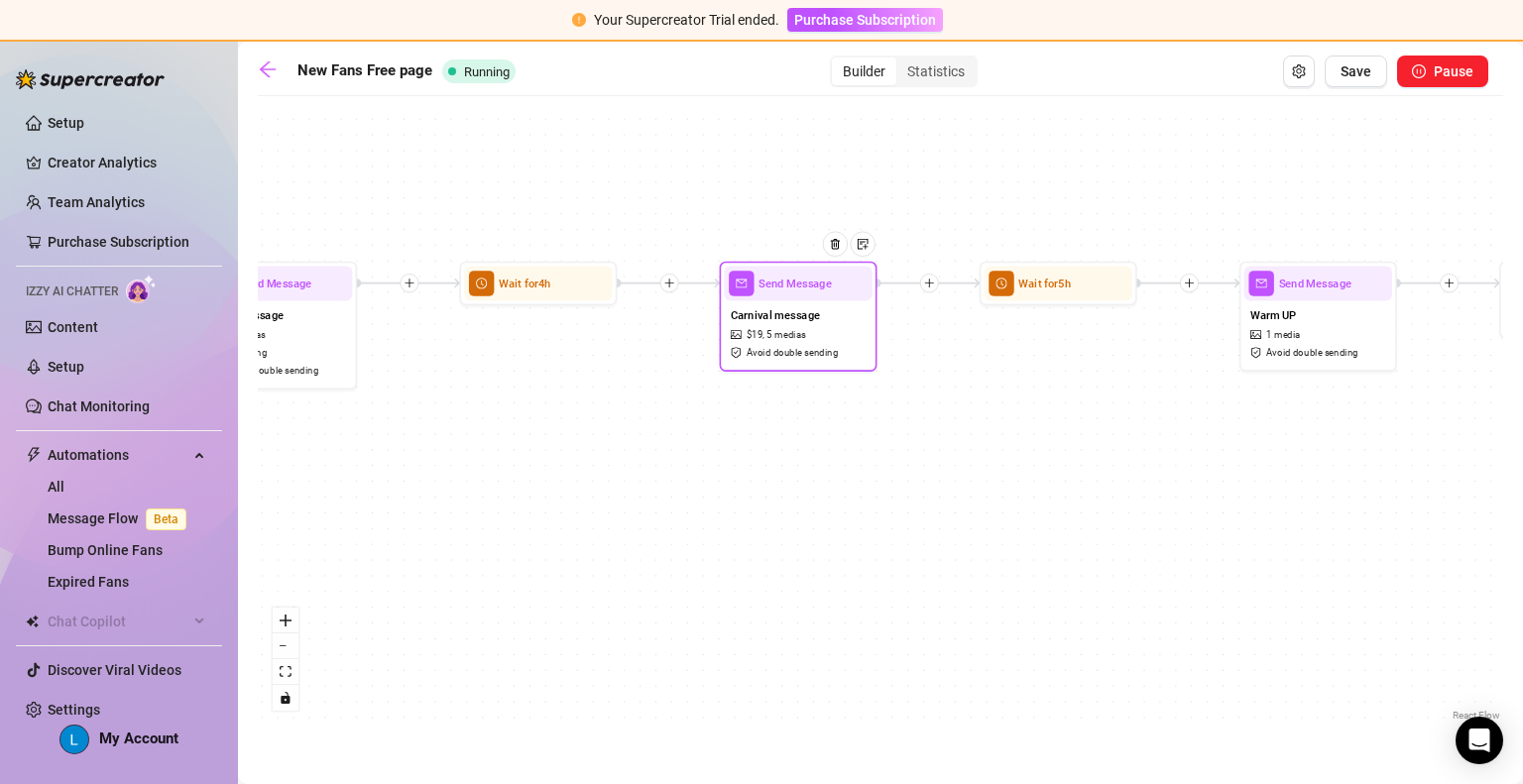 click on "Avoid double sending" at bounding box center (792, 353) 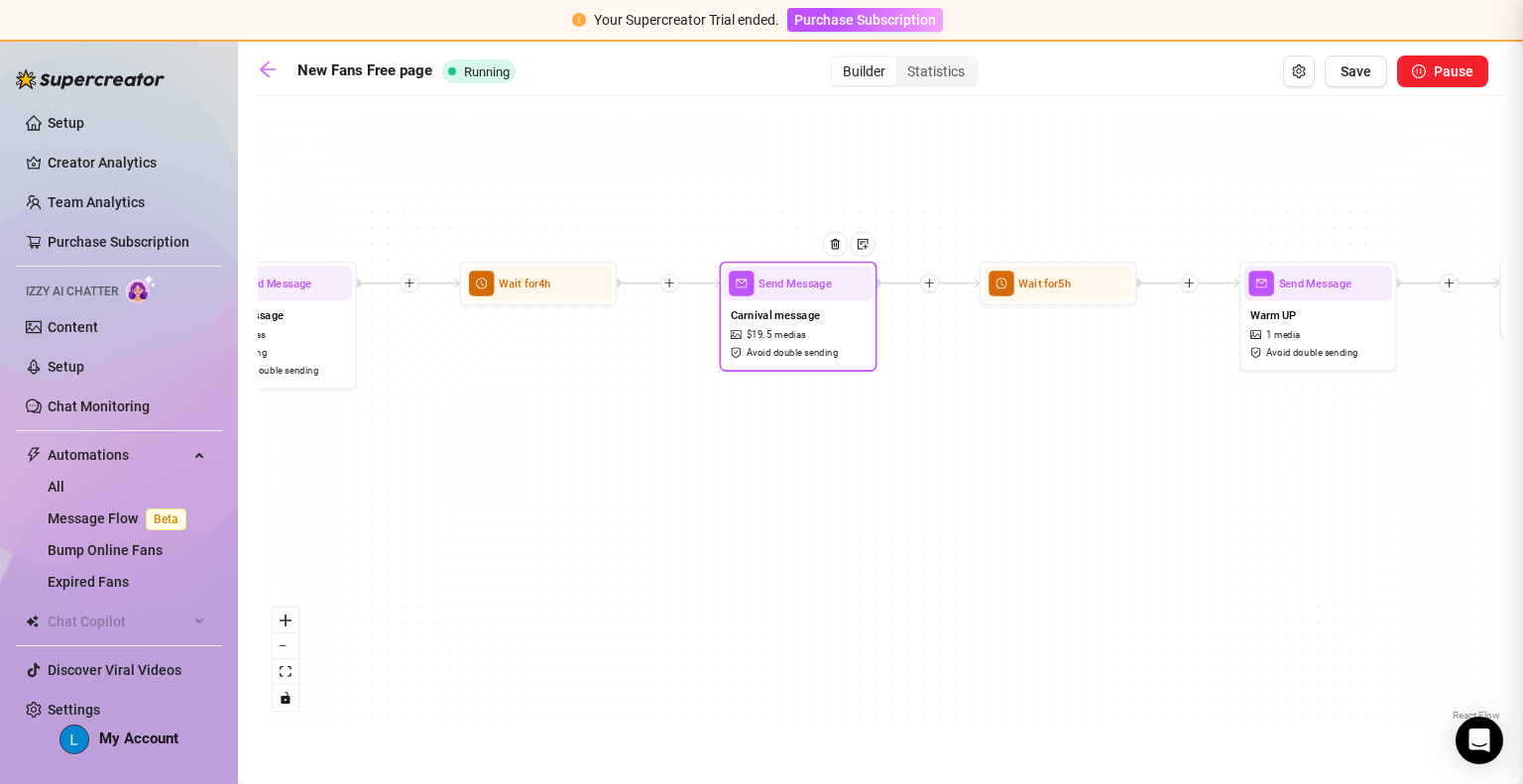 type on "White couple at carnival be like…. cant wait for this year
2 full BNWO videos!" 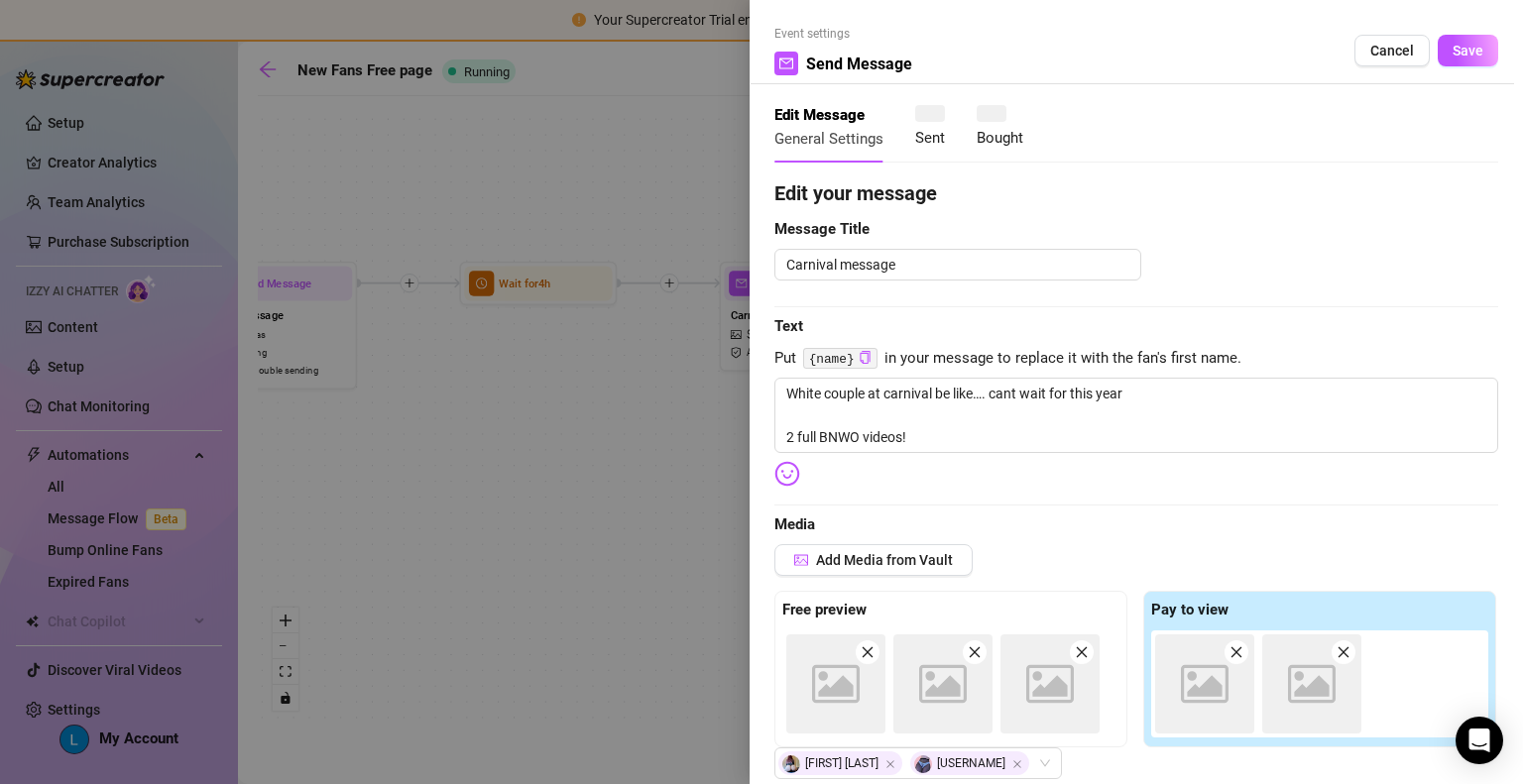 type 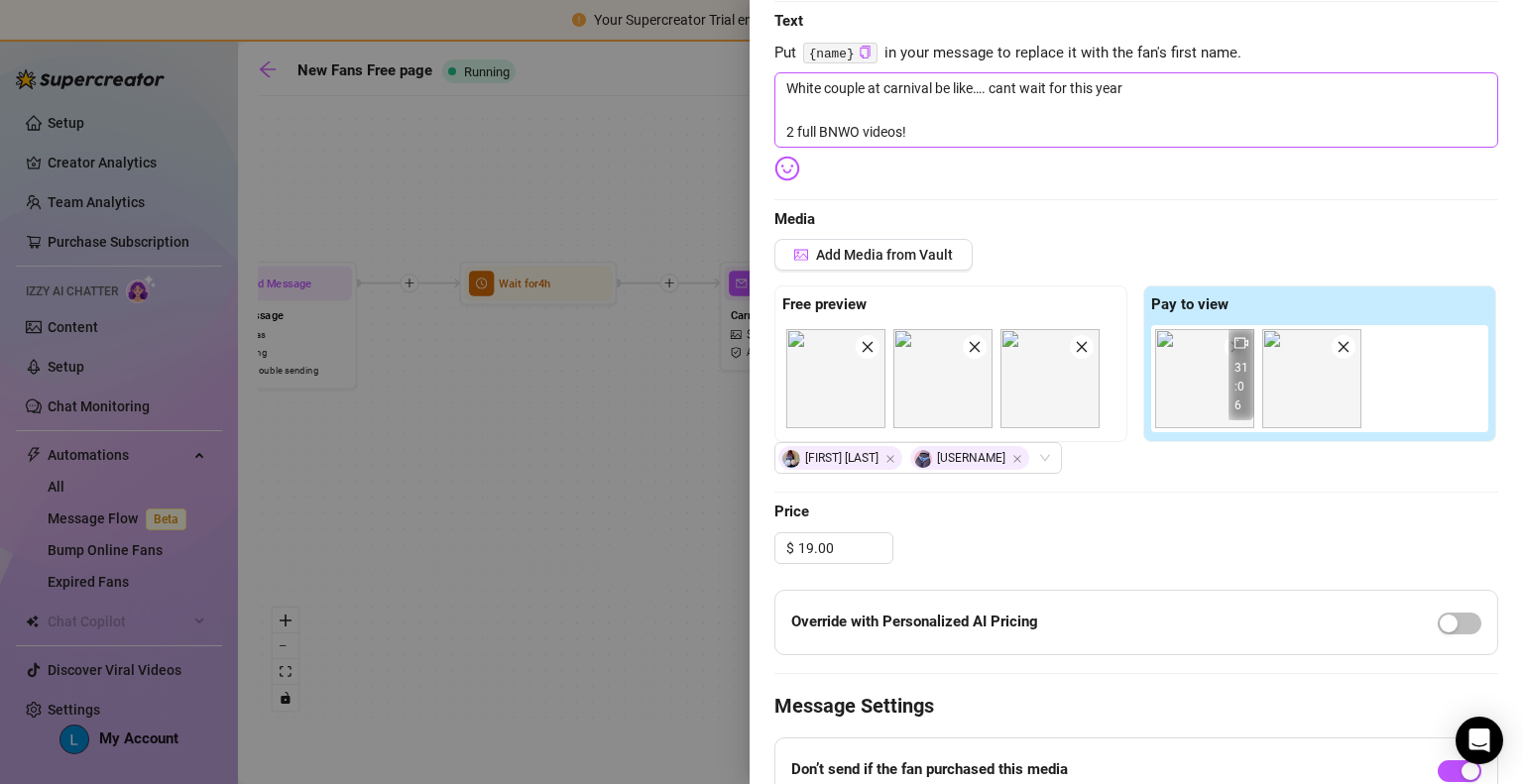 scroll, scrollTop: 305, scrollLeft: 0, axis: vertical 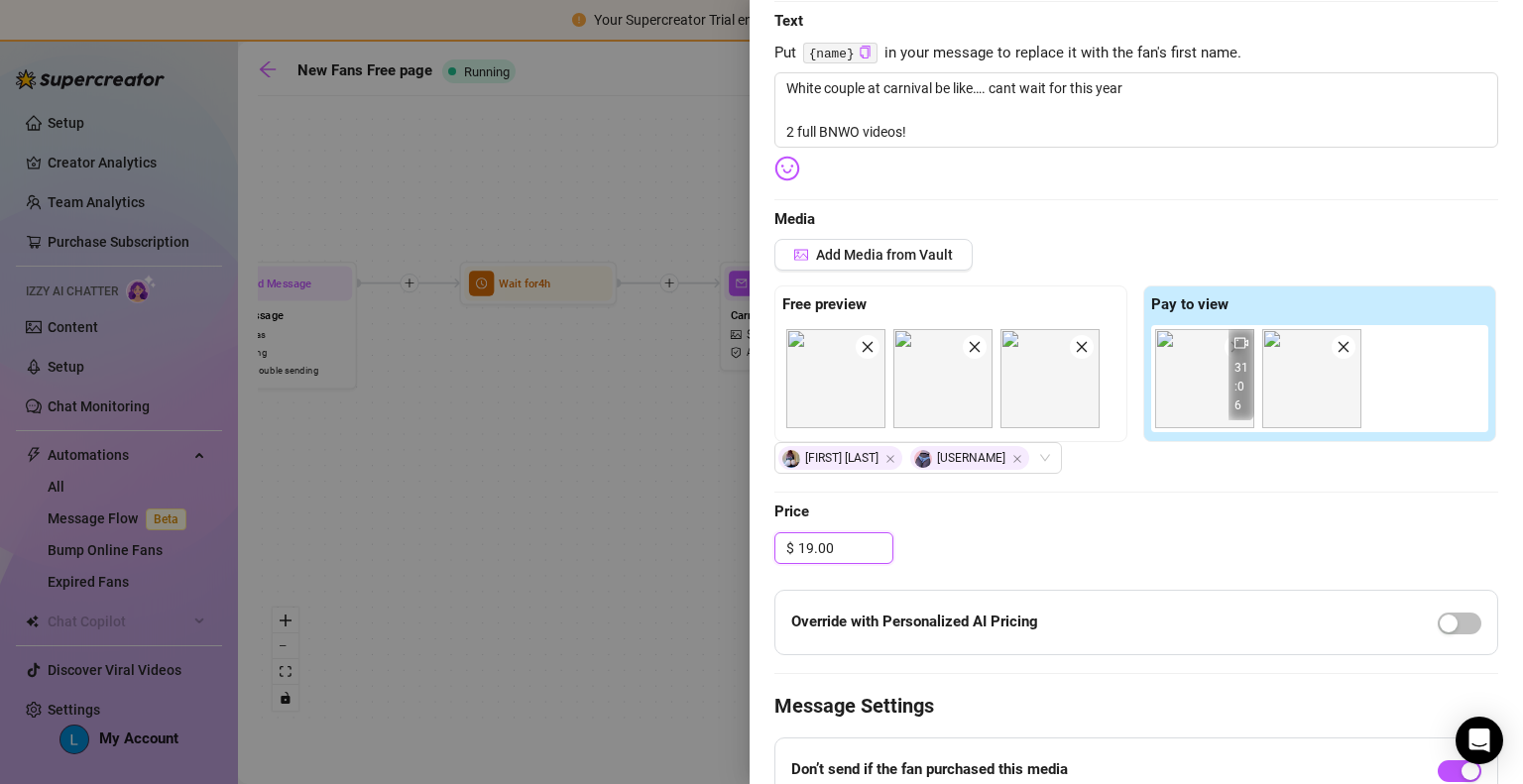 drag, startPoint x: 841, startPoint y: 548, endPoint x: 762, endPoint y: 528, distance: 81.49233 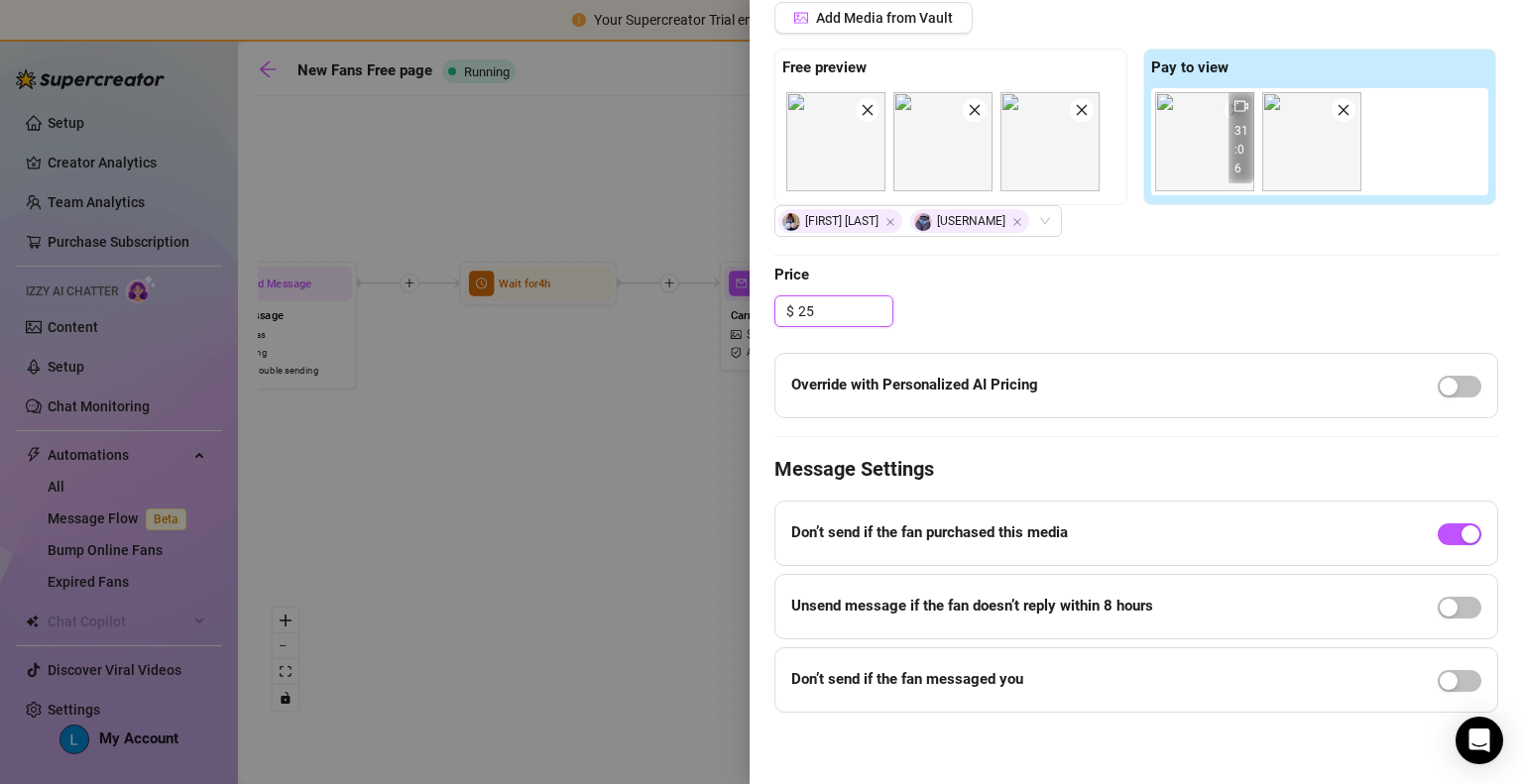 scroll, scrollTop: 0, scrollLeft: 0, axis: both 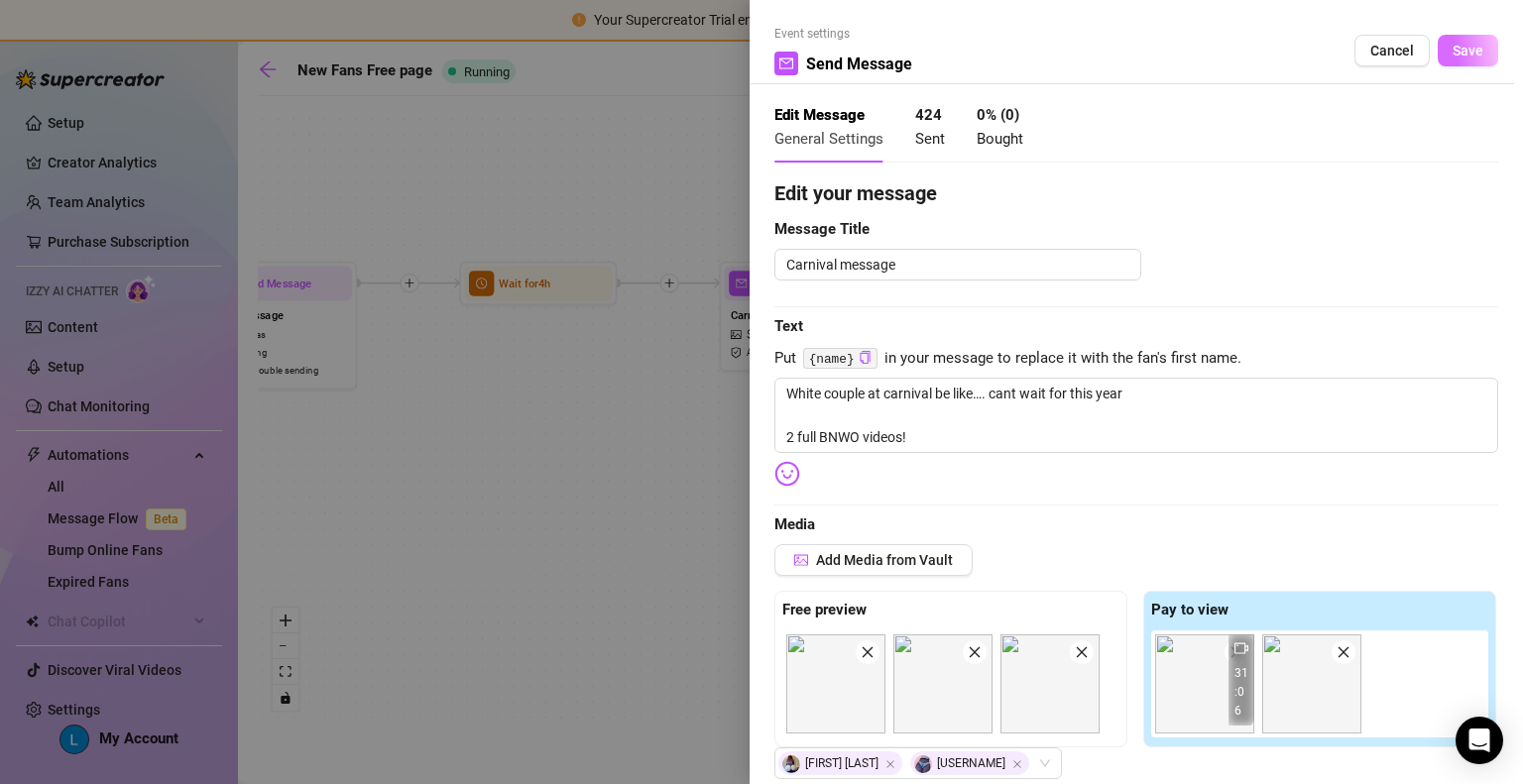 type on "25.00" 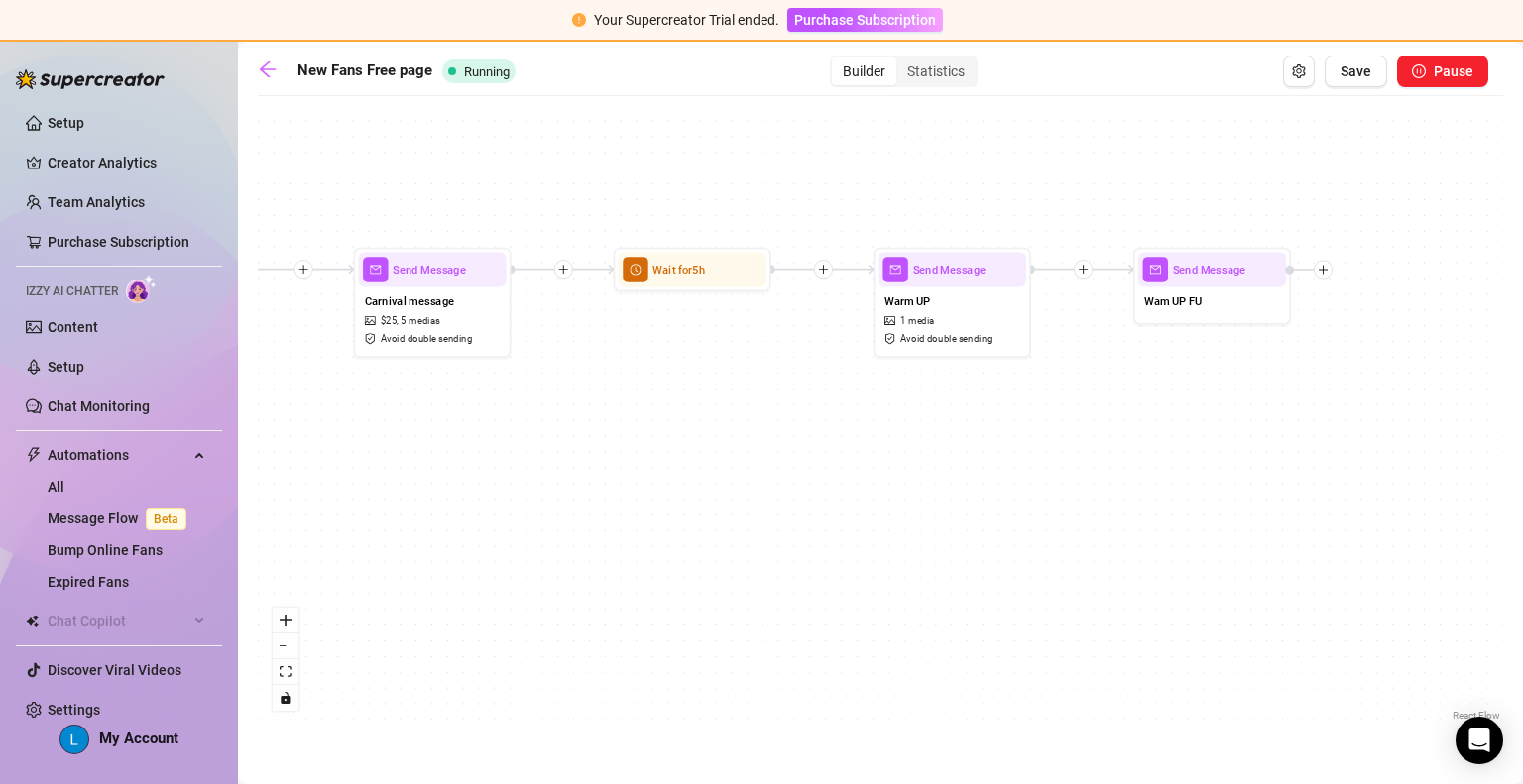drag, startPoint x: 1104, startPoint y: 465, endPoint x: 738, endPoint y: 451, distance: 366.26766 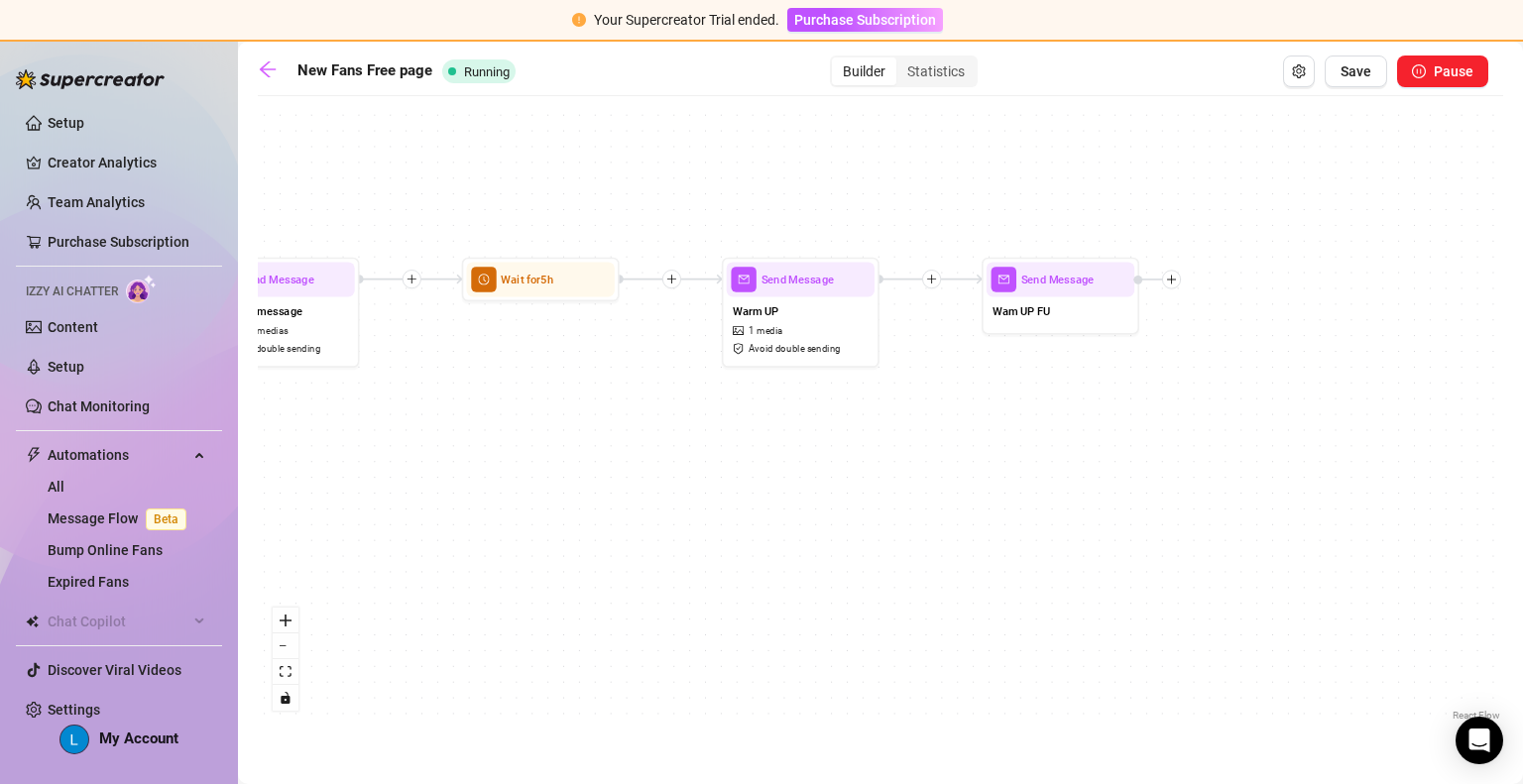 drag, startPoint x: 944, startPoint y: 410, endPoint x: 792, endPoint y: 420, distance: 152.32859 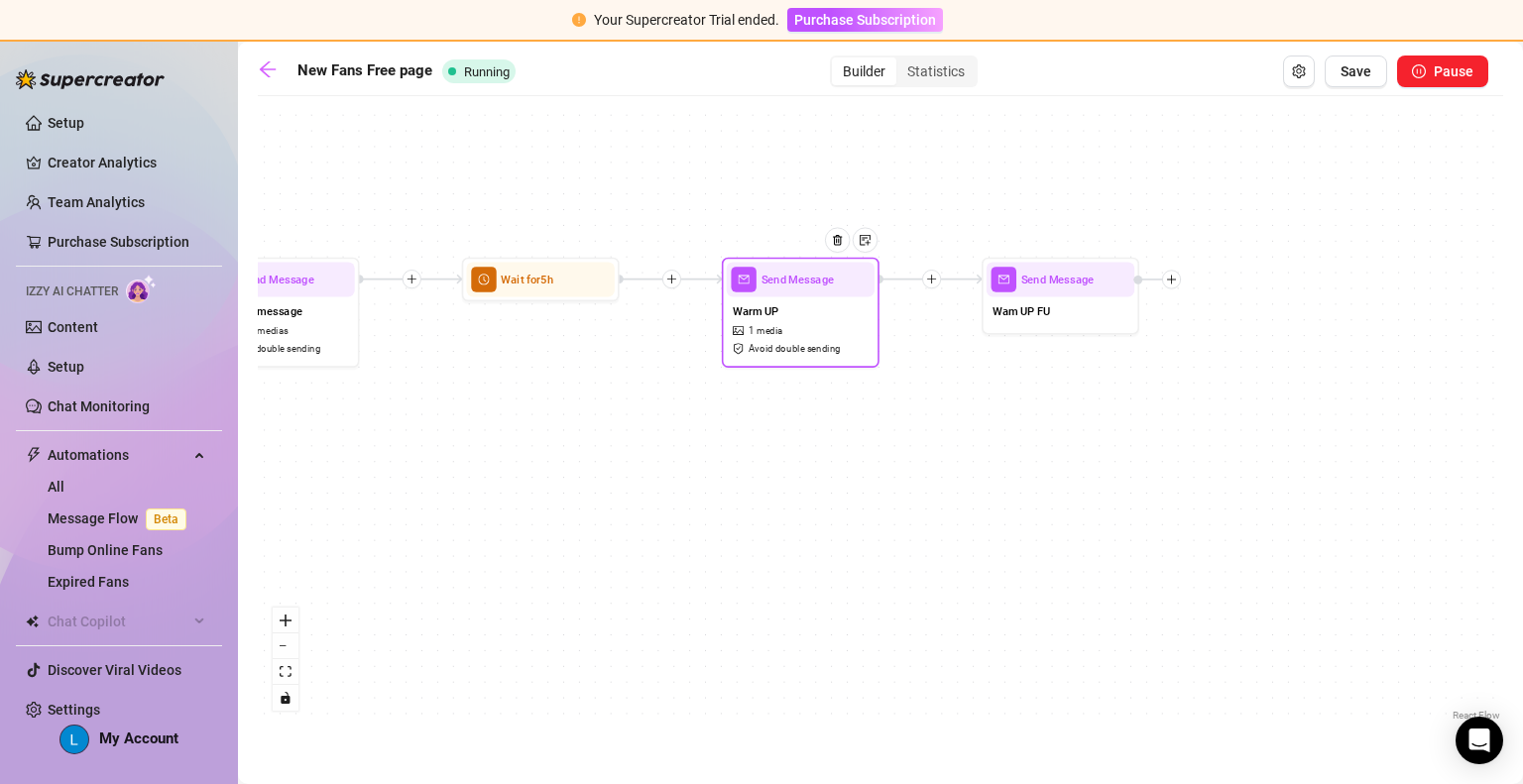 click on "Warm UP 1 media Avoid double sending" at bounding box center (800, 329) 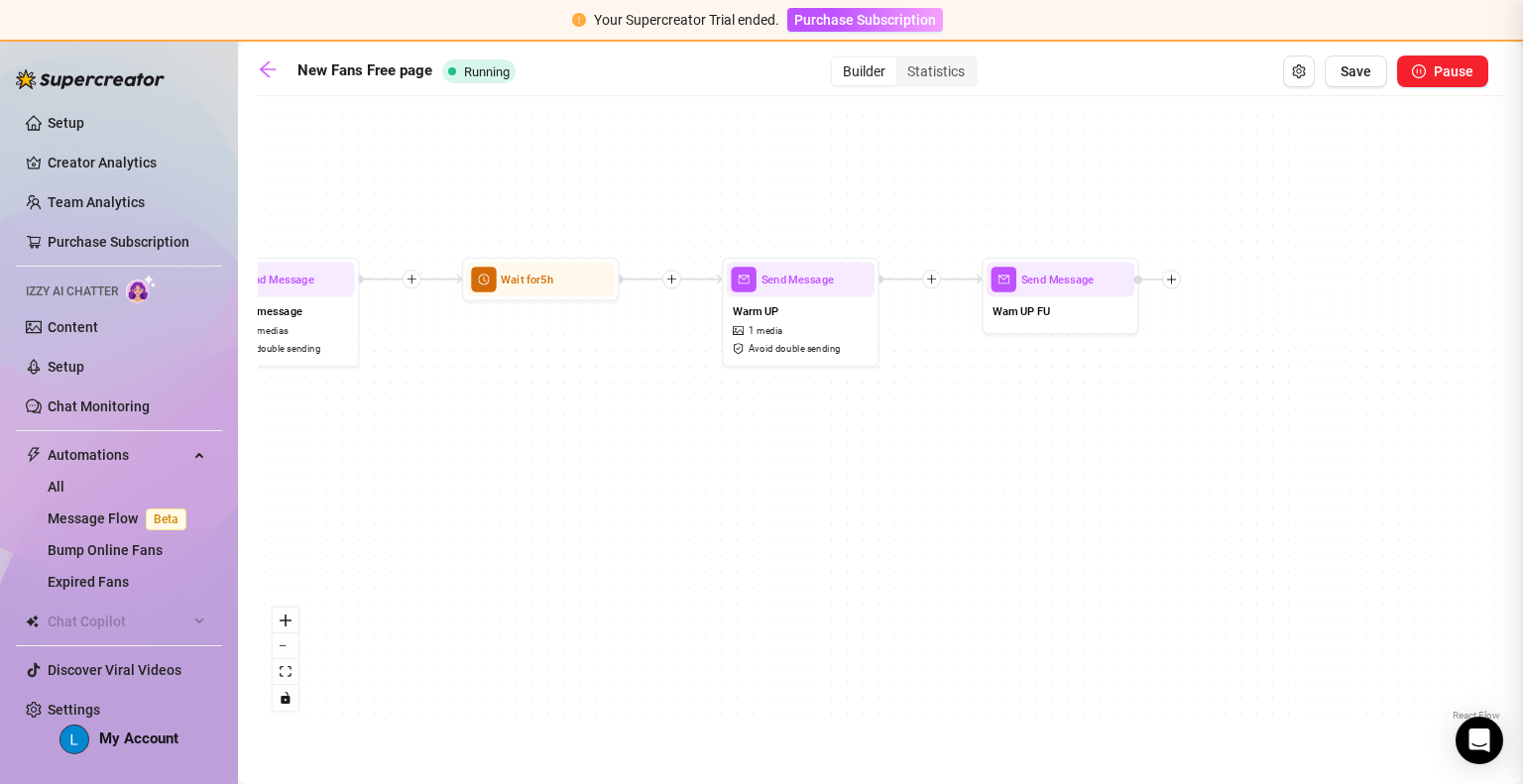 type on "When was the first time you discovered the BNWO?" 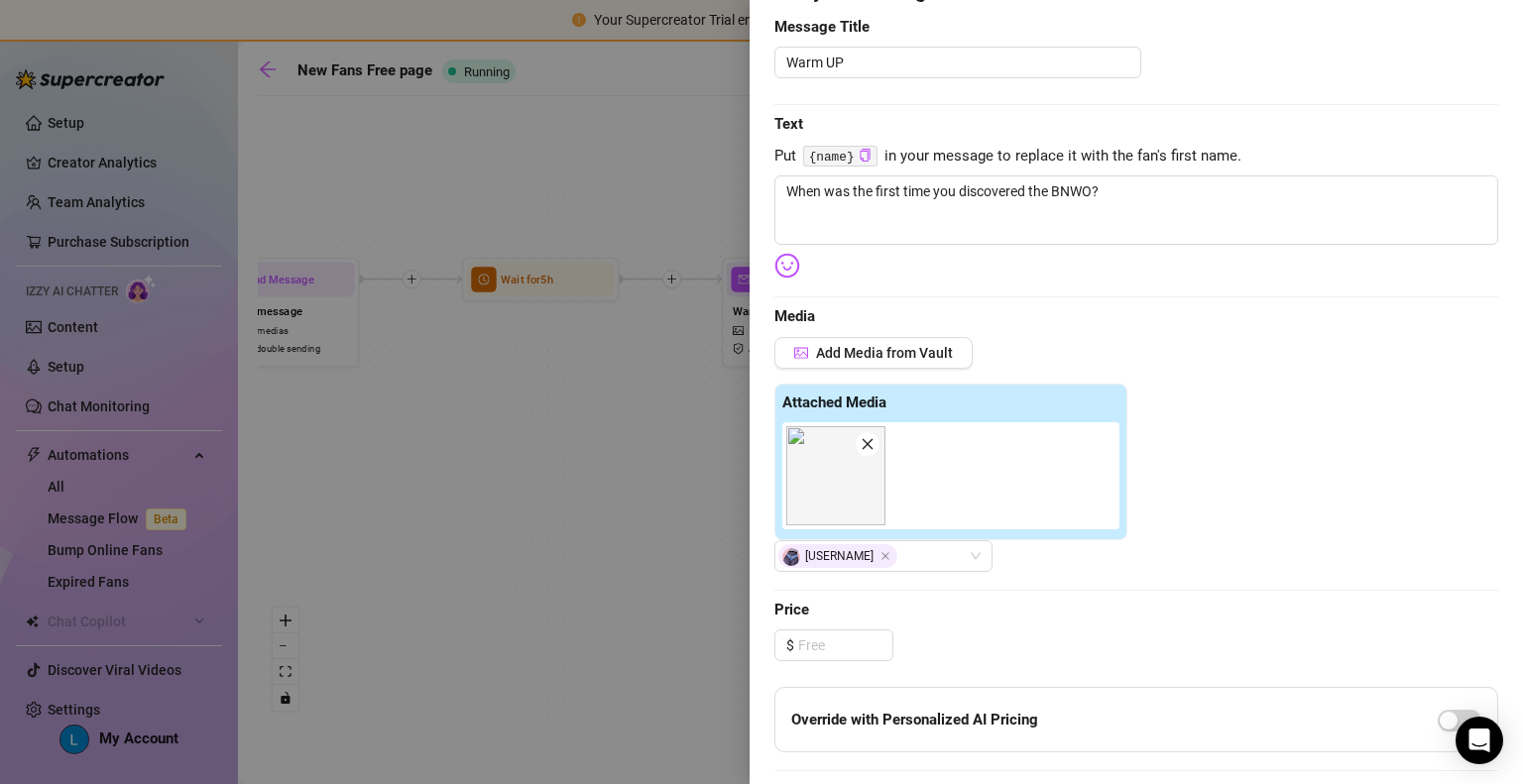 scroll, scrollTop: 205, scrollLeft: 0, axis: vertical 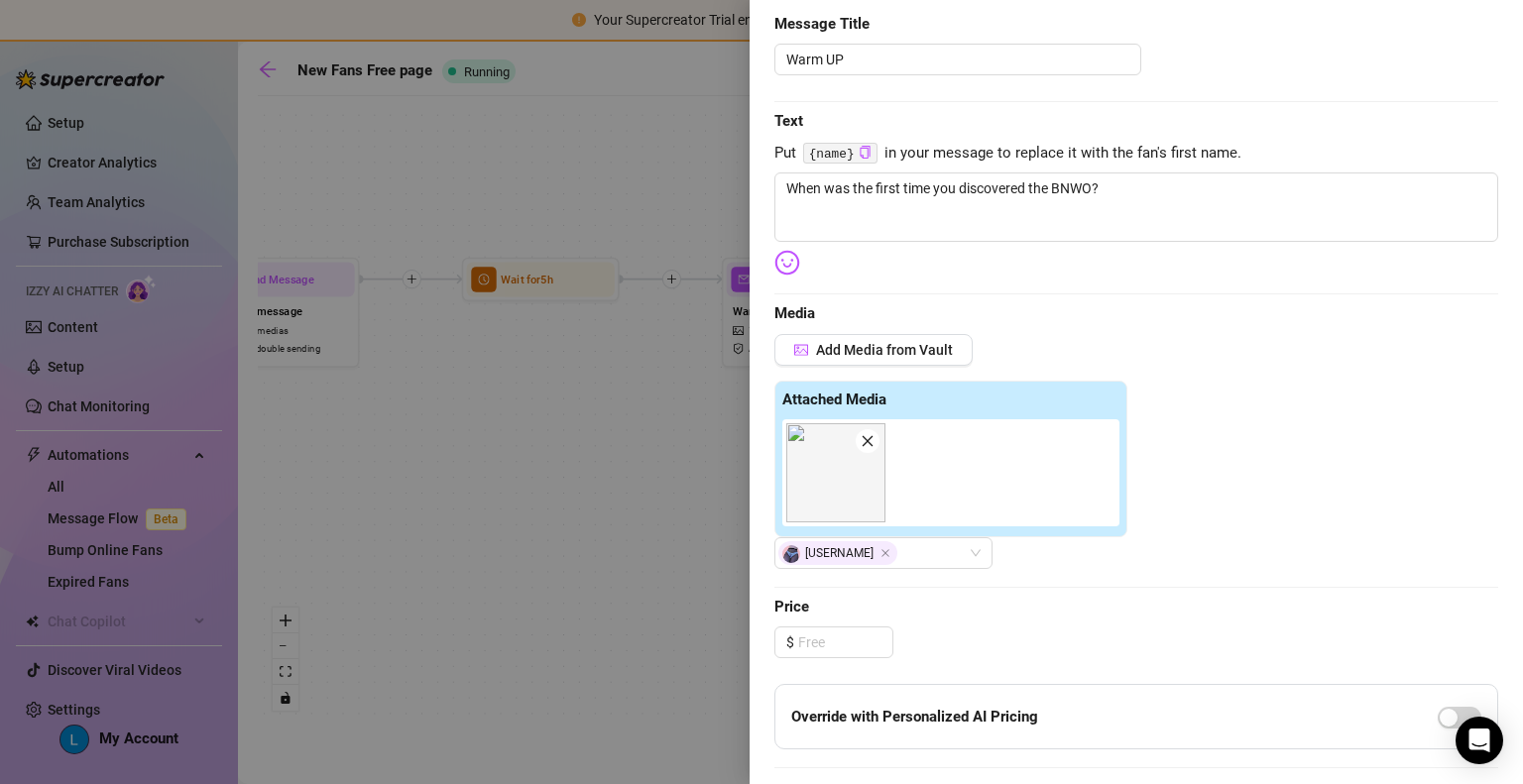 click at bounding box center [762, 392] 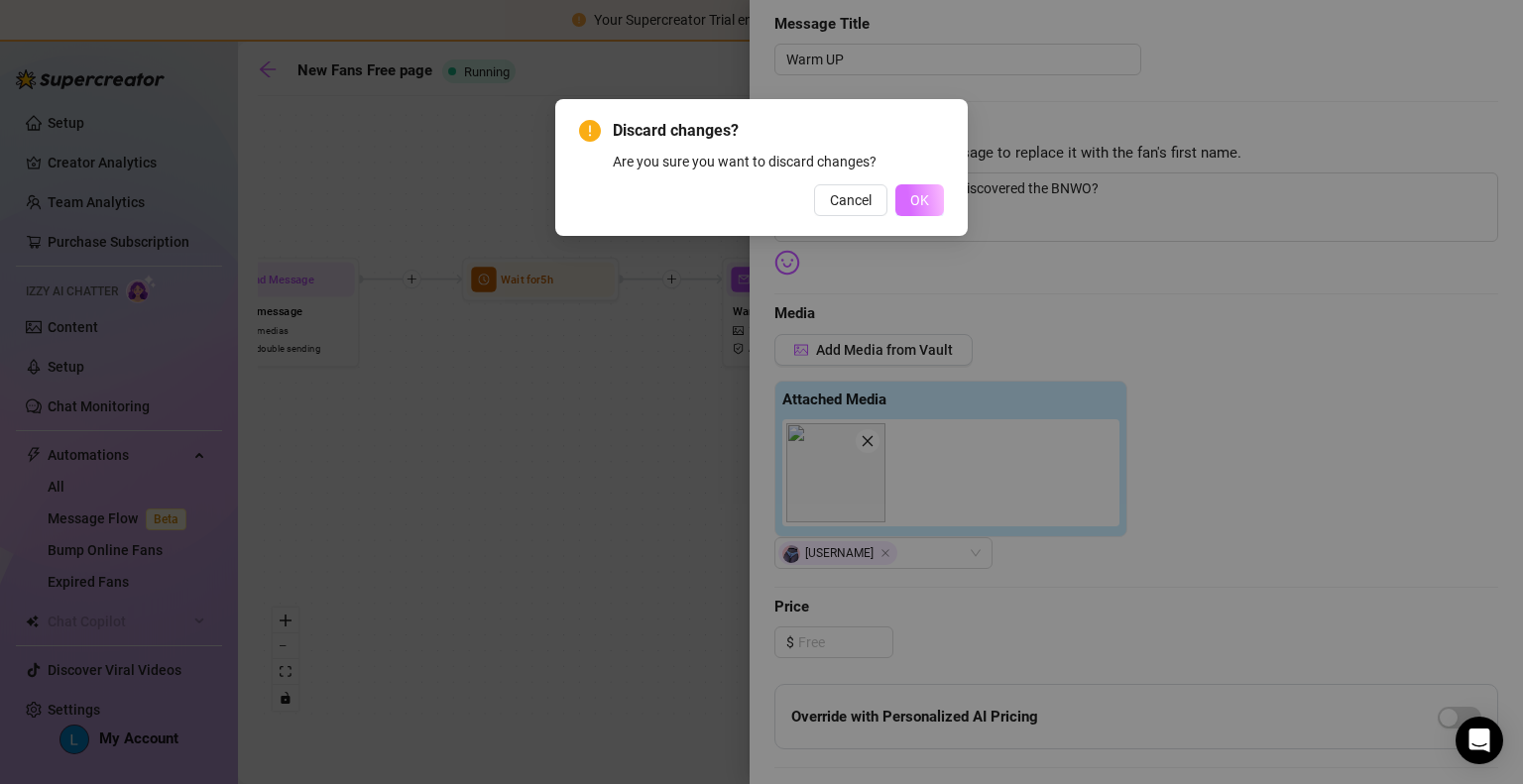 click on "OK" at bounding box center [919, 200] 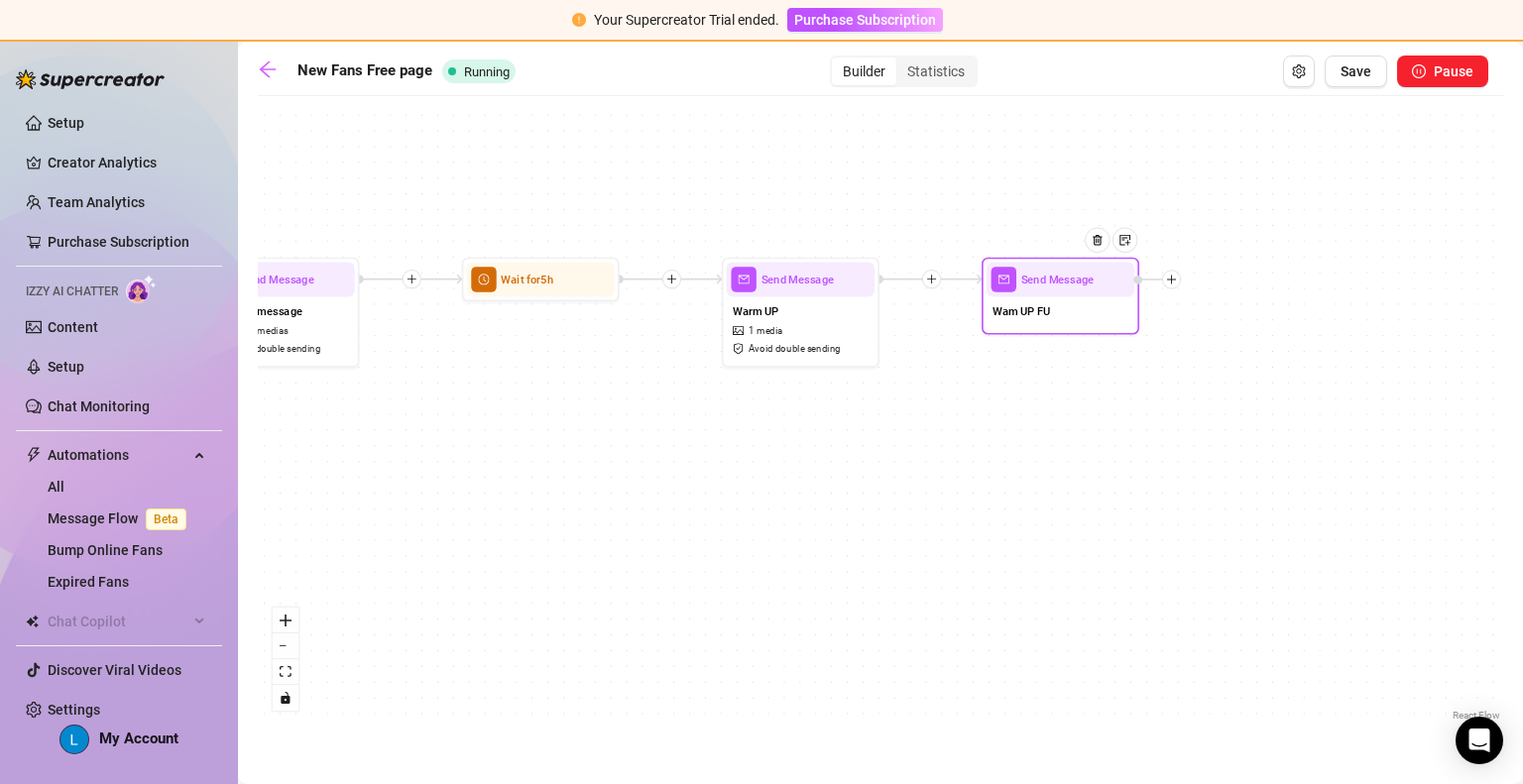 click on "Wam UP FU" at bounding box center (1060, 312) 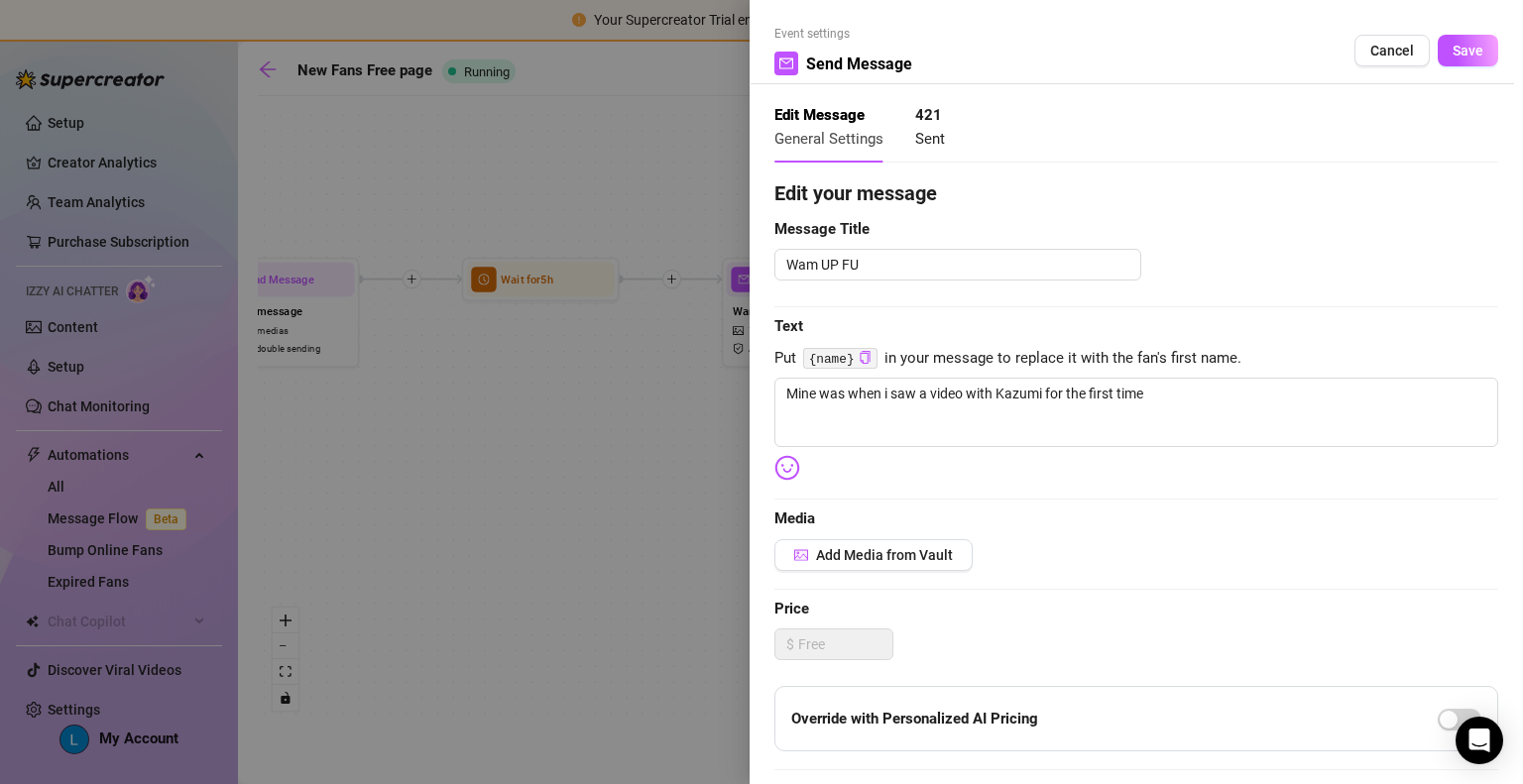 type on "Mine was when i saw a video with Kazumi for the first time" 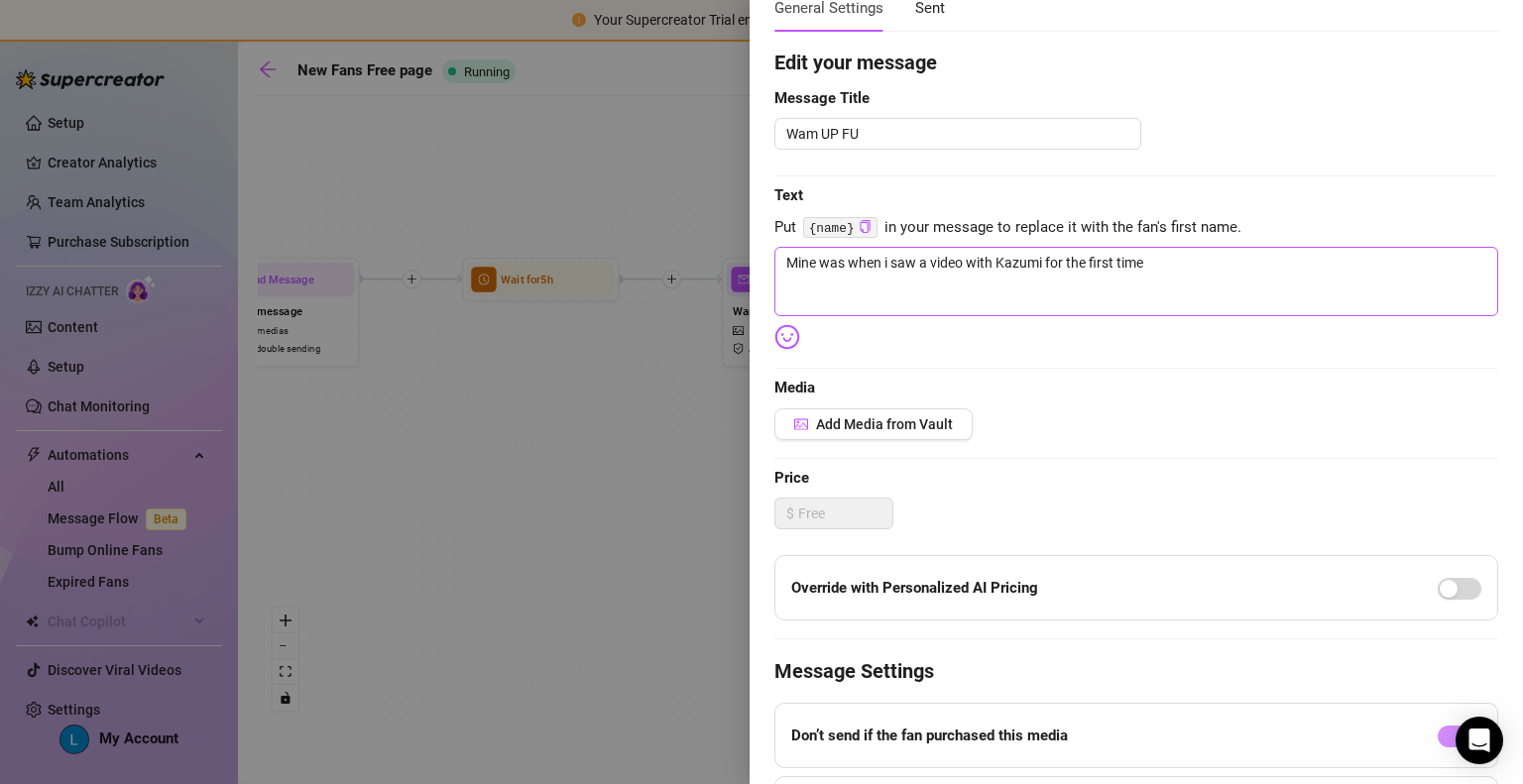 scroll, scrollTop: 0, scrollLeft: 0, axis: both 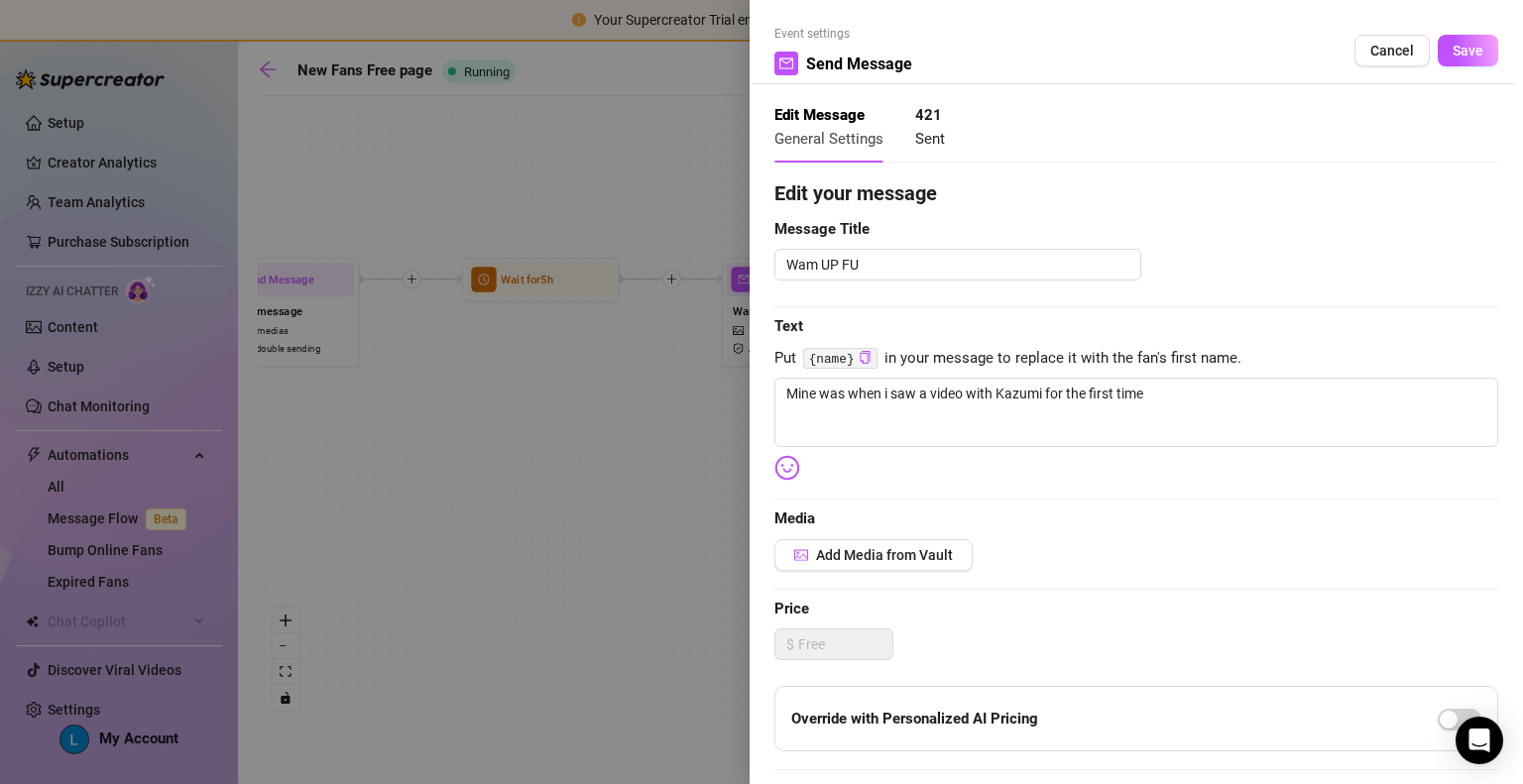 click at bounding box center [762, 392] 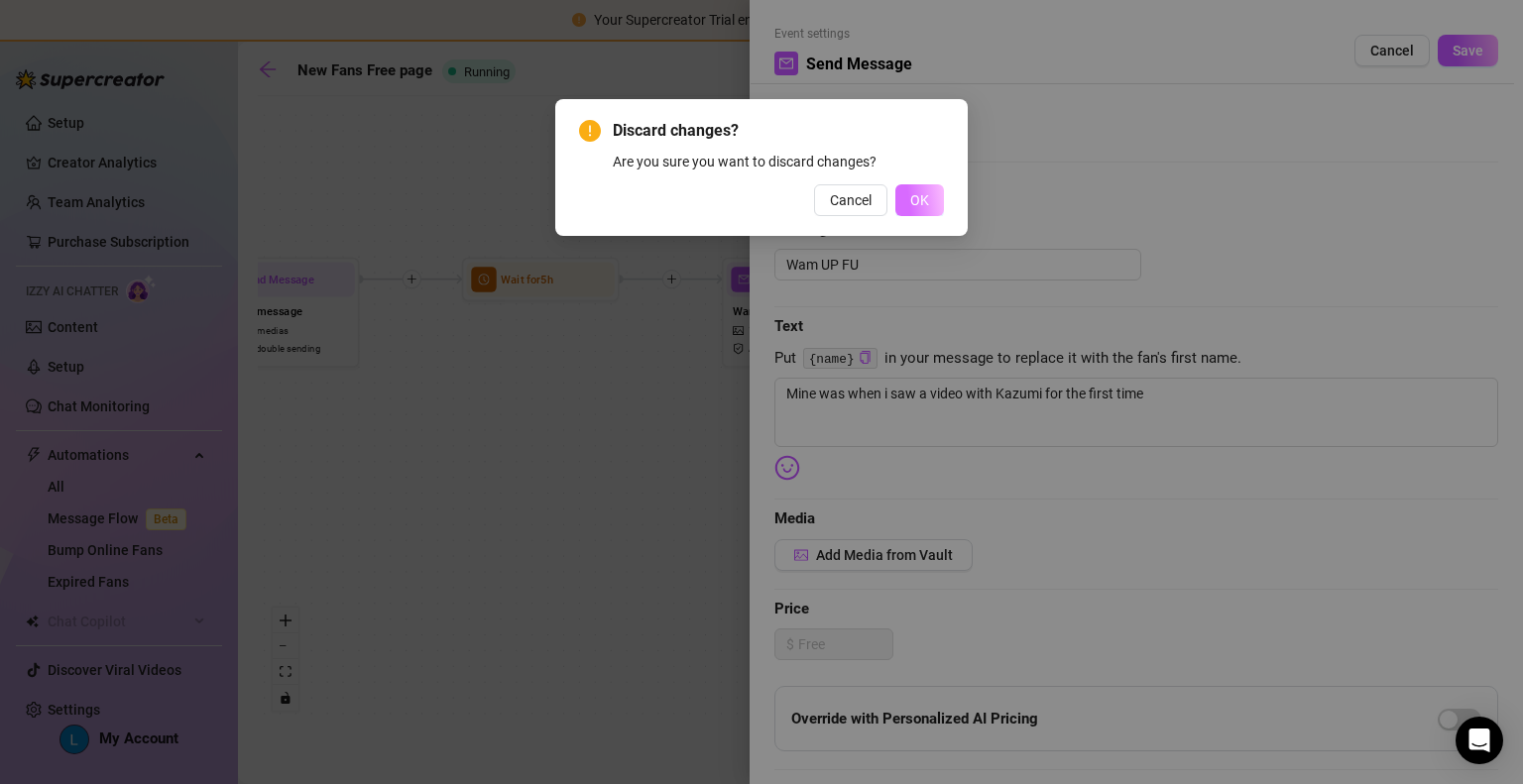 click on "OK" at bounding box center [919, 200] 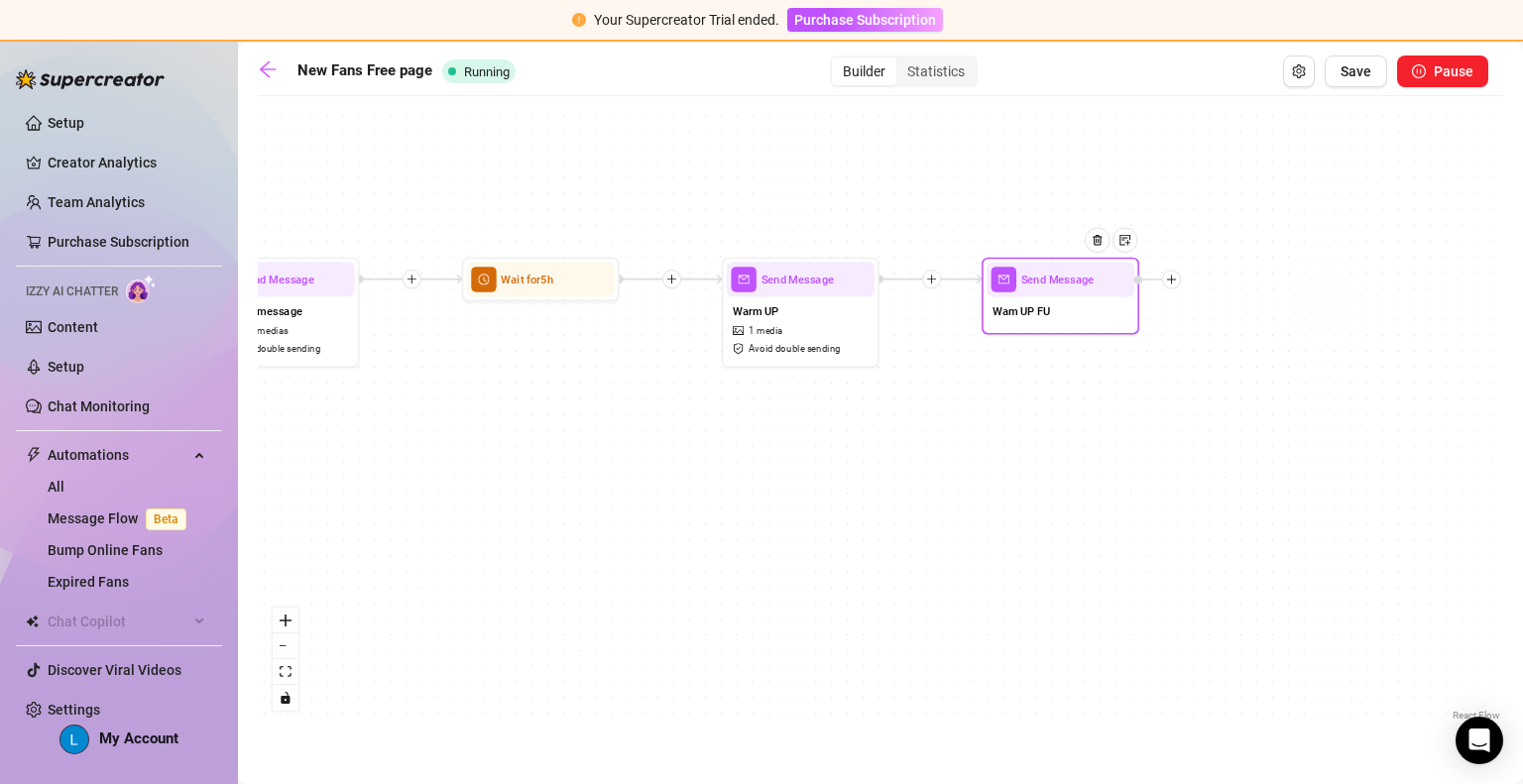 click 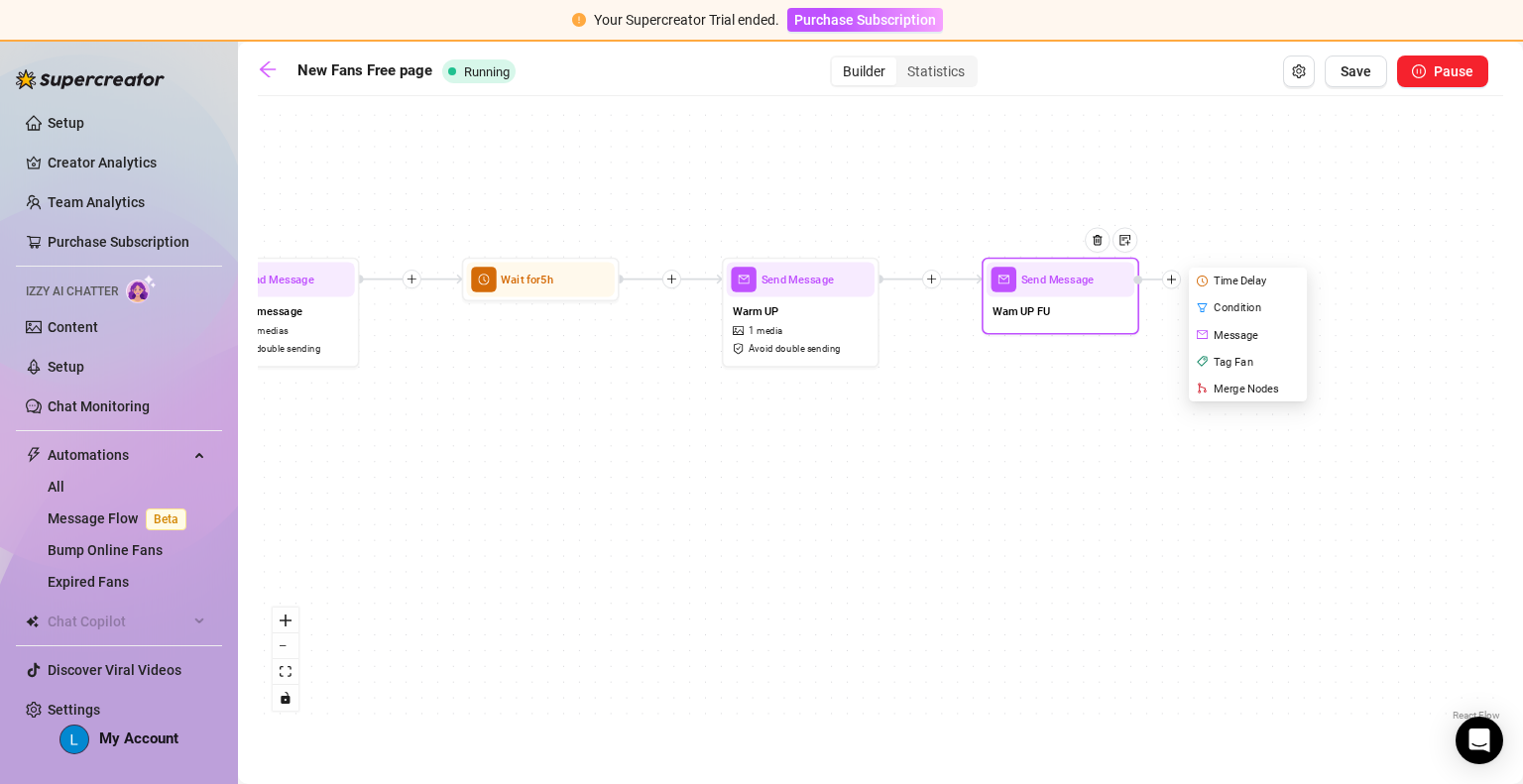 click on "Message" at bounding box center [1249, 334] 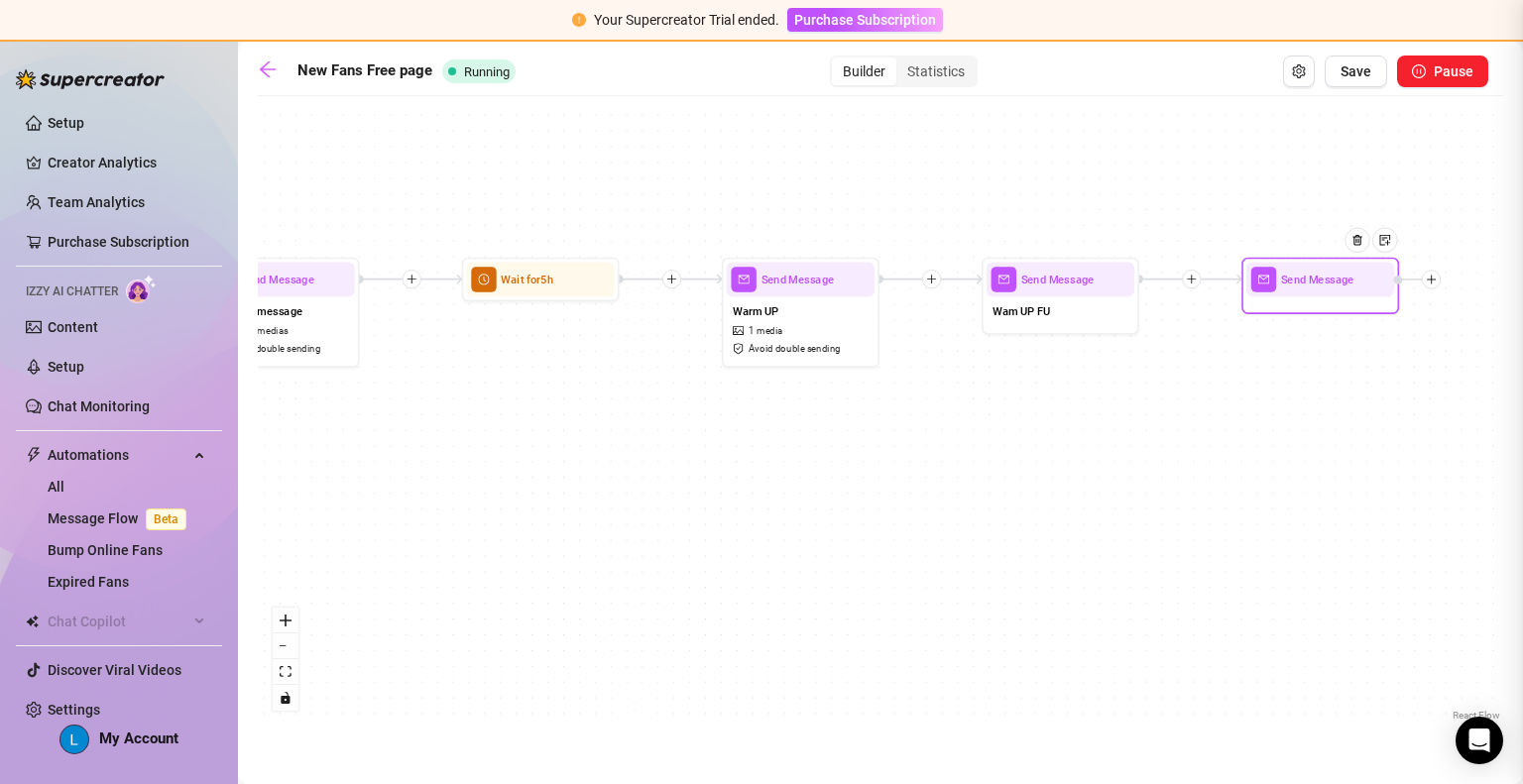 type on "Write your message here" 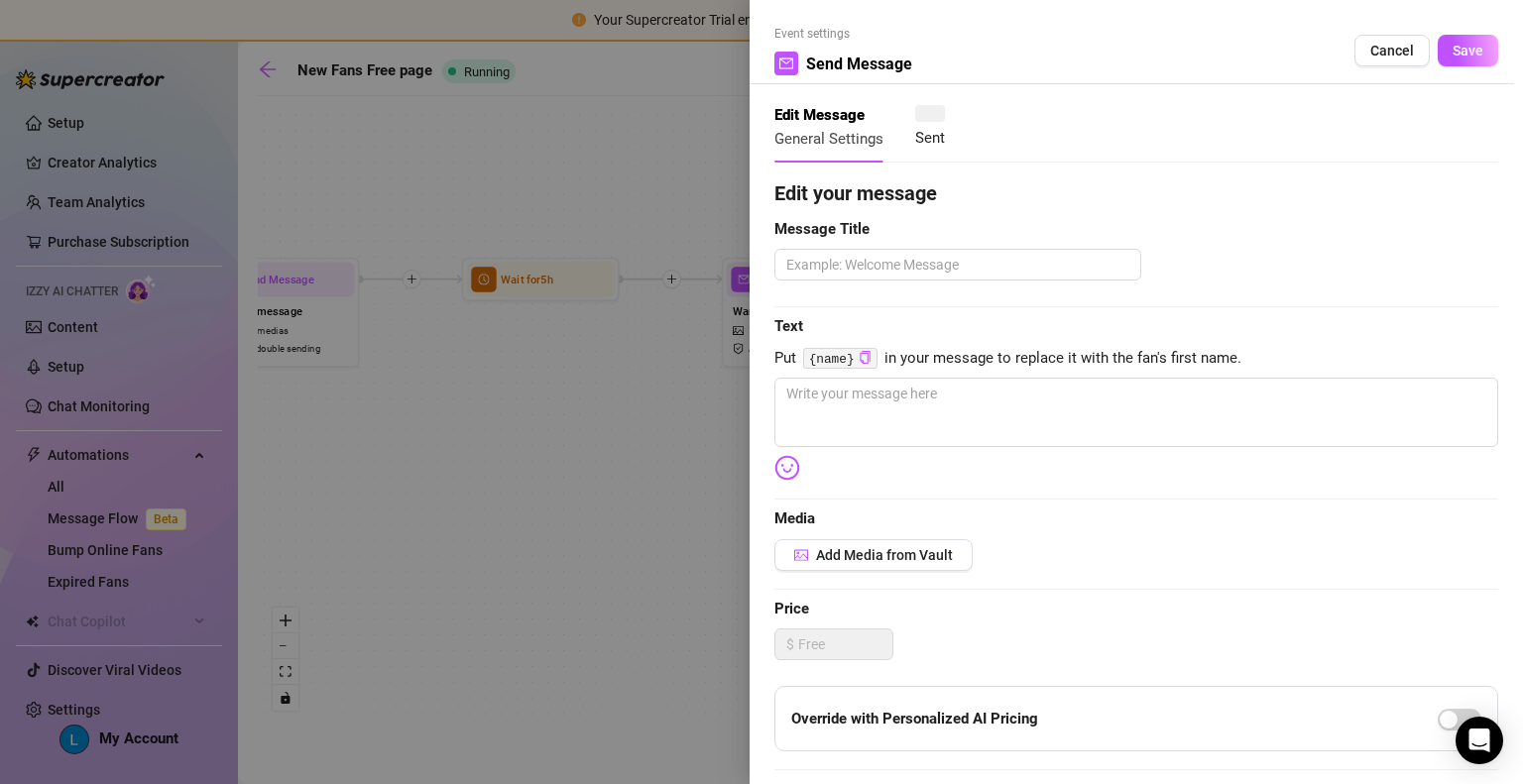 type 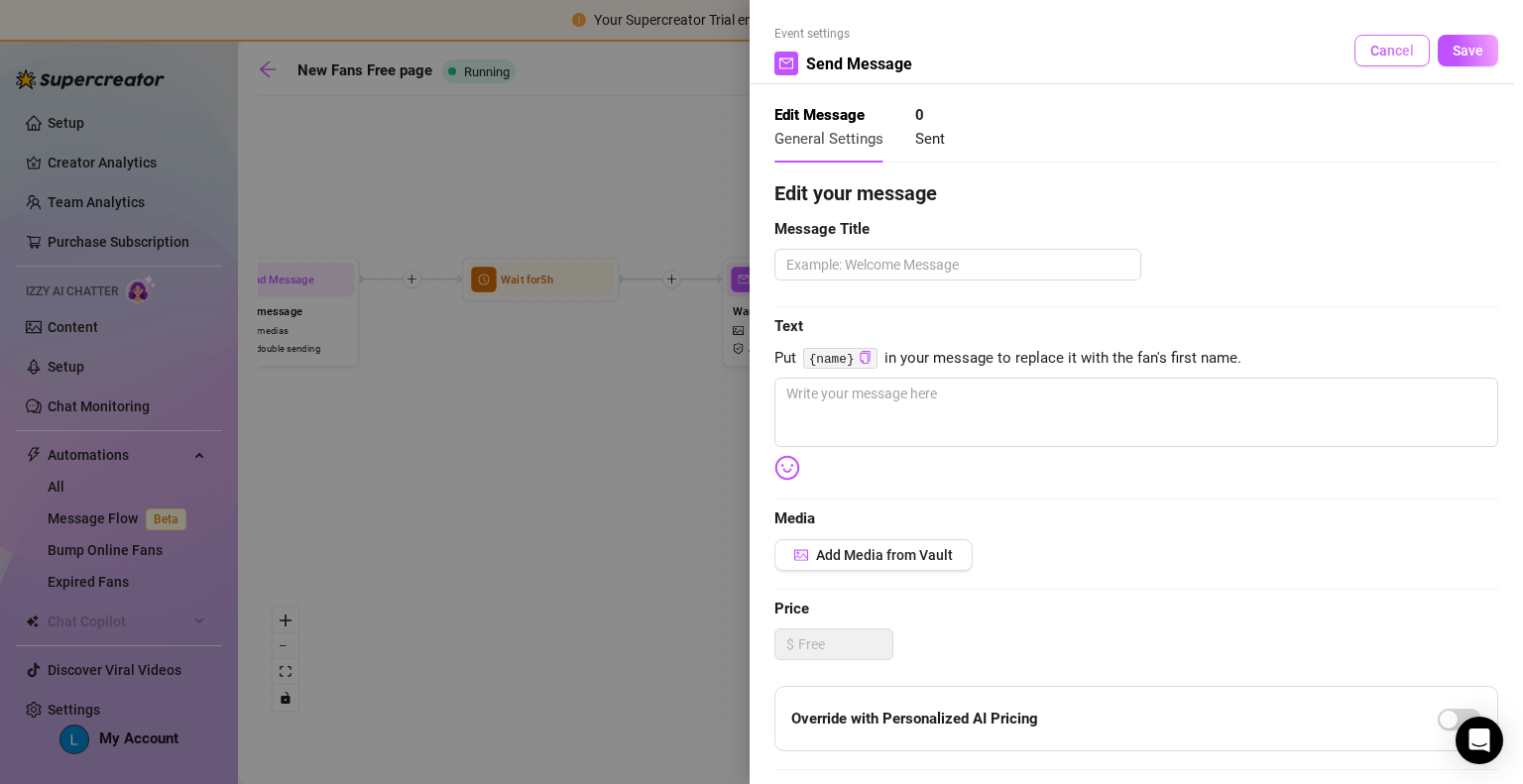 click on "Cancel" at bounding box center [1392, 51] 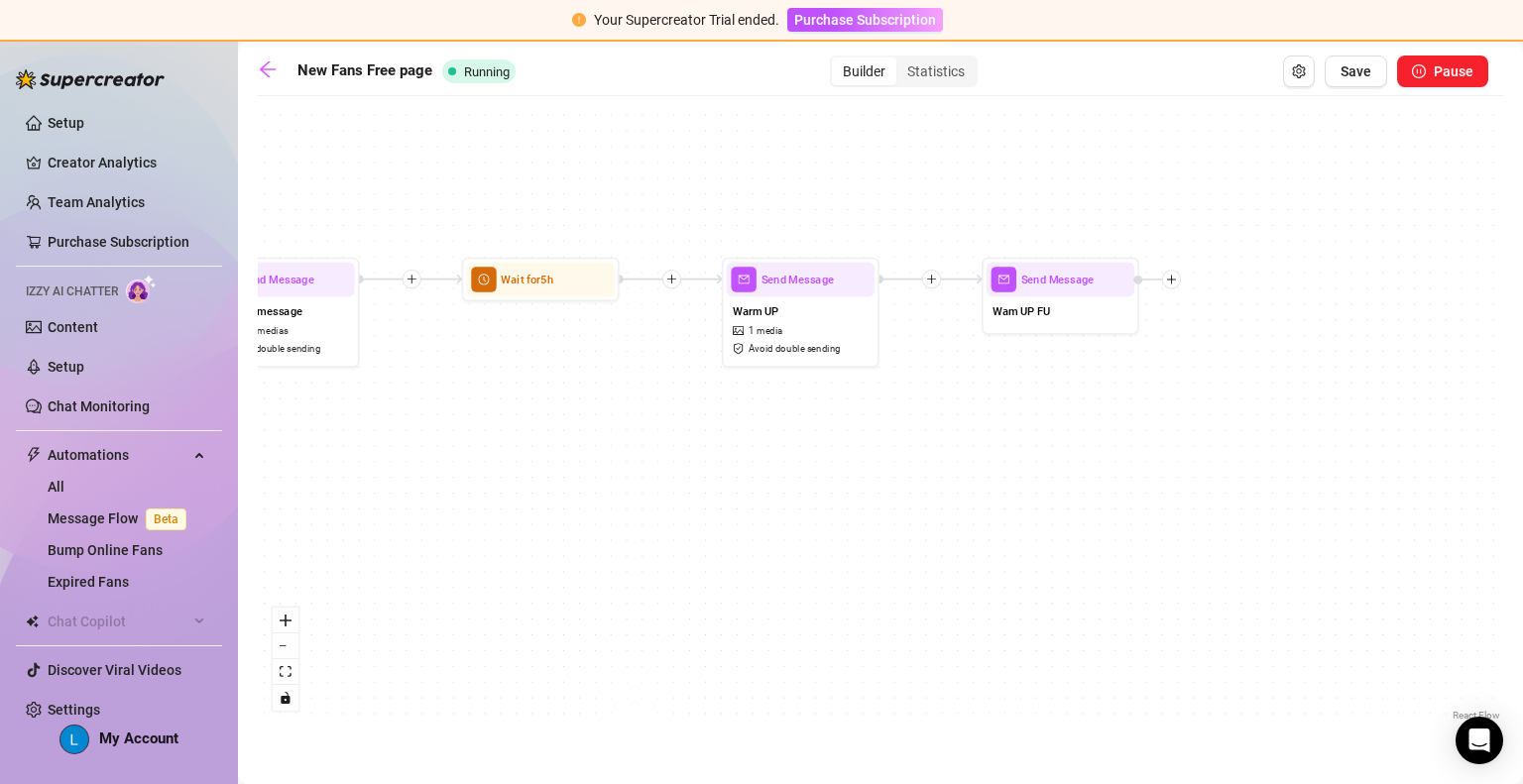 click on "If True If False Send Message Wam UP FU Wait for  5h  Send Message Warm UP 1 media Avoid double sending Send Message Carnival message $ 25 , 5 medias Avoid double sending Wait for  4h  Send Message Send Message 2 medias AI Pricing Avoid double sending Wait for  1d  Merge Send Message Follow up PPV $ 9 , 2 medias Avoid double sending Note: Follow up if the fan didn't buy - send the same content for a discount Condition Wait  4  hours, then check if purchased last message Send Message PPV 2 medias AI Pricing Avoid double sending Wait for  6h  Starting Event New Subscriber Trigger Note: Start the flow when the Follow-Back bot follows an Expired Fan. Get your expired fans to resubscribe and try to get them spending in the meantime. Send Message Nudge to resubscribe 1 media Avoid double sending Note: Nudge the fan to resubscribe. Say you miss them and you'd love to have them back.
For *free* pages, it's recommended to add a spending condition before this message and send it only to spenders. Wait for  2h" at bounding box center [880, 415] 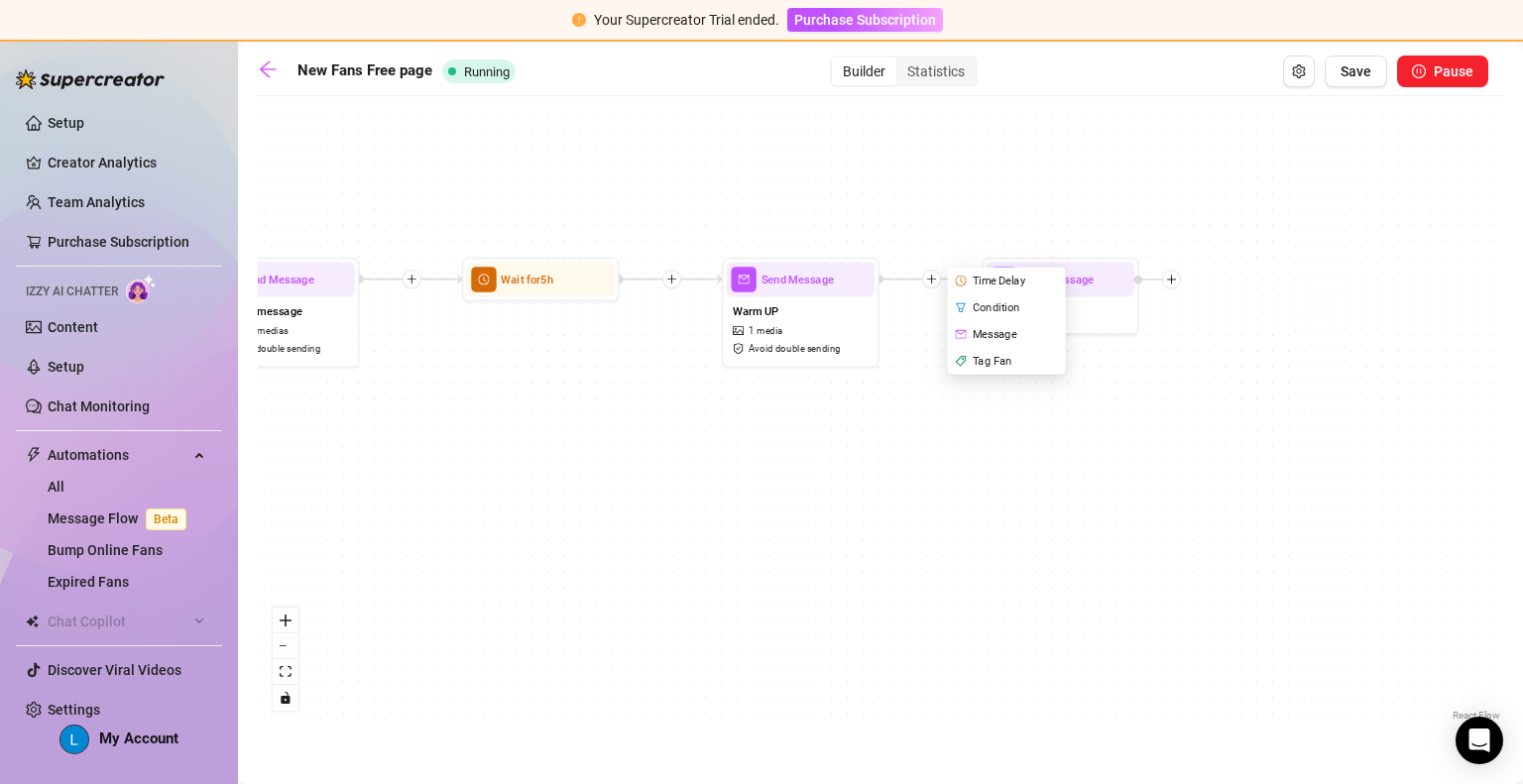 click on "Time Delay" at bounding box center [1008, 280] 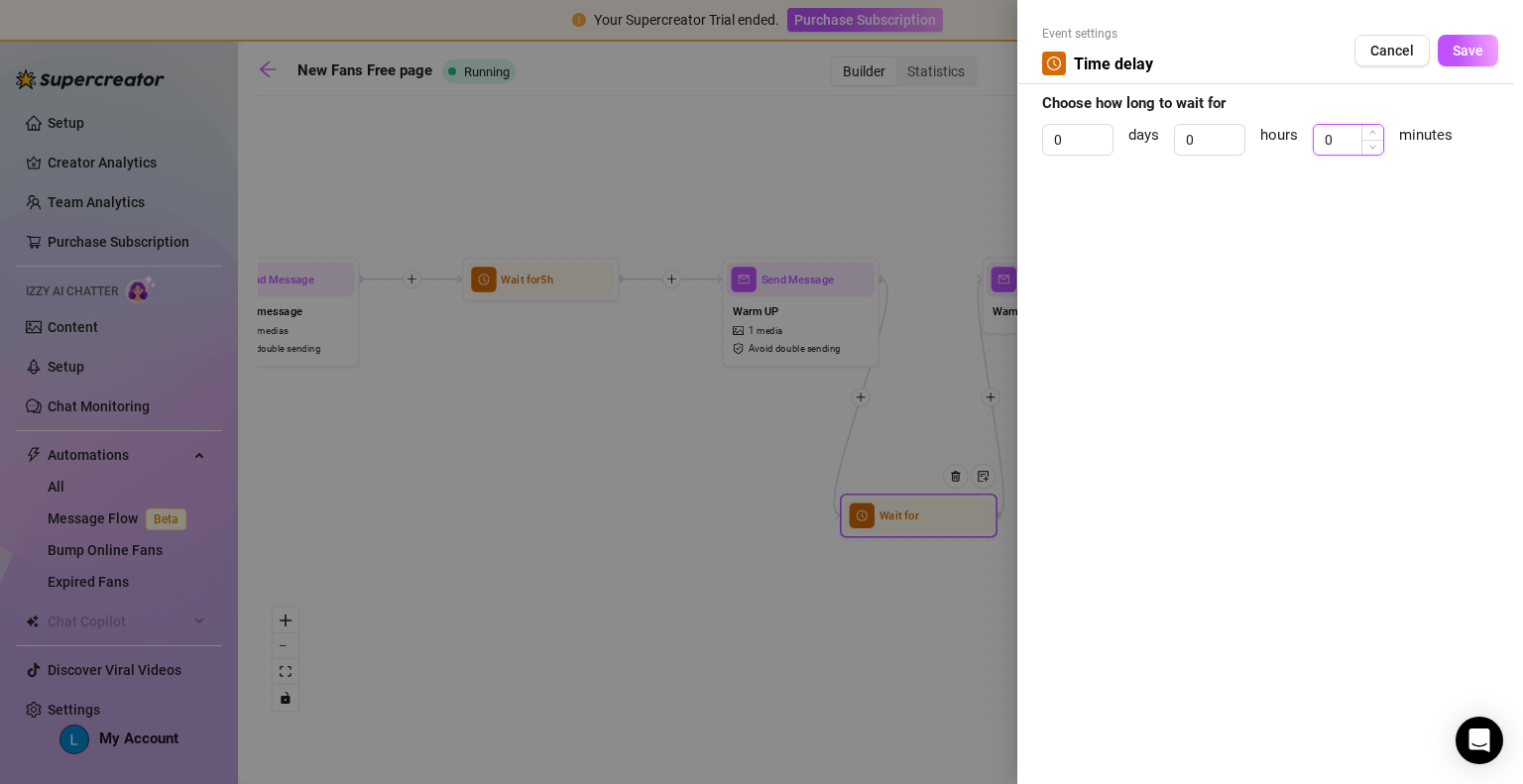 click on "0" at bounding box center [1348, 140] 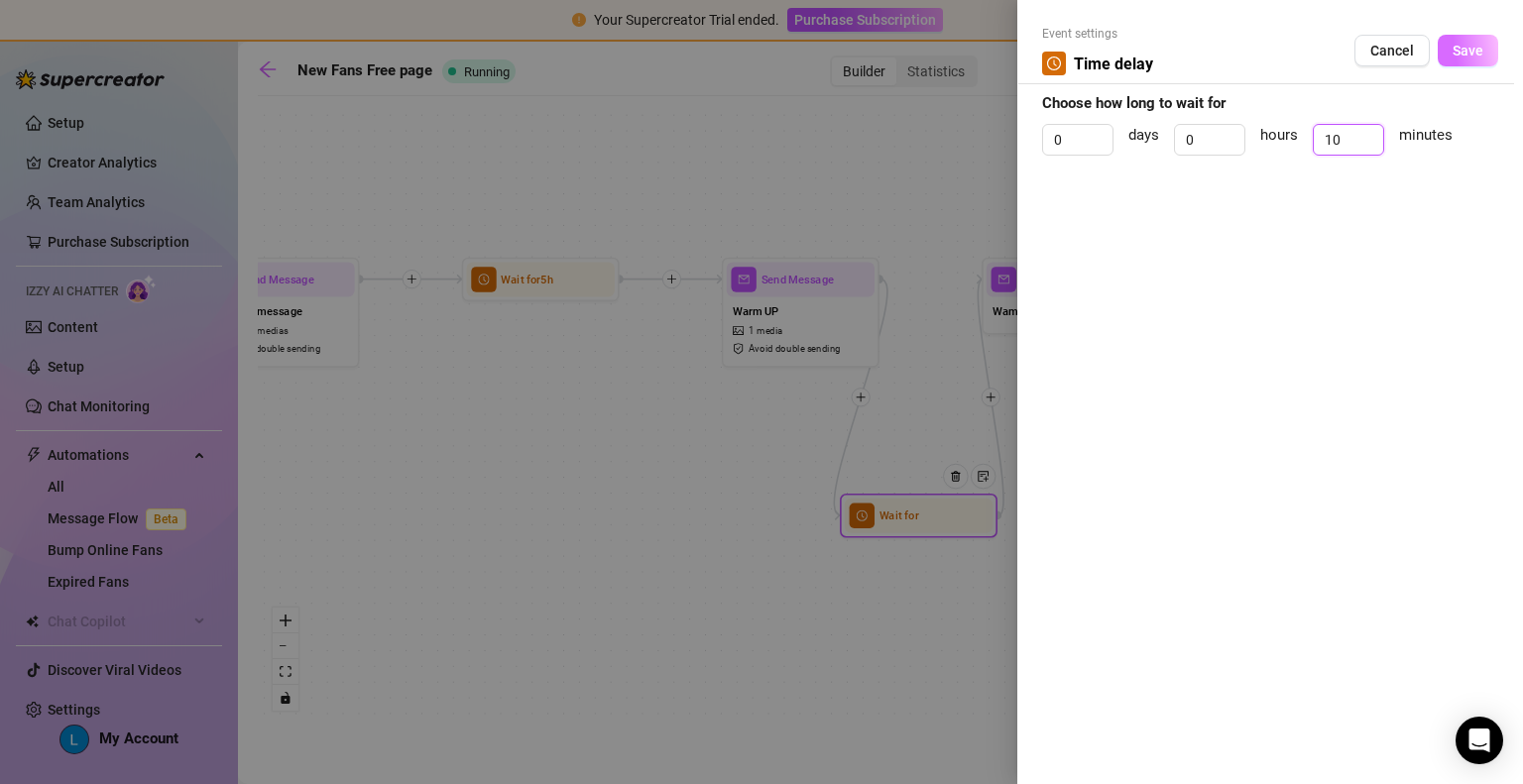 type on "10" 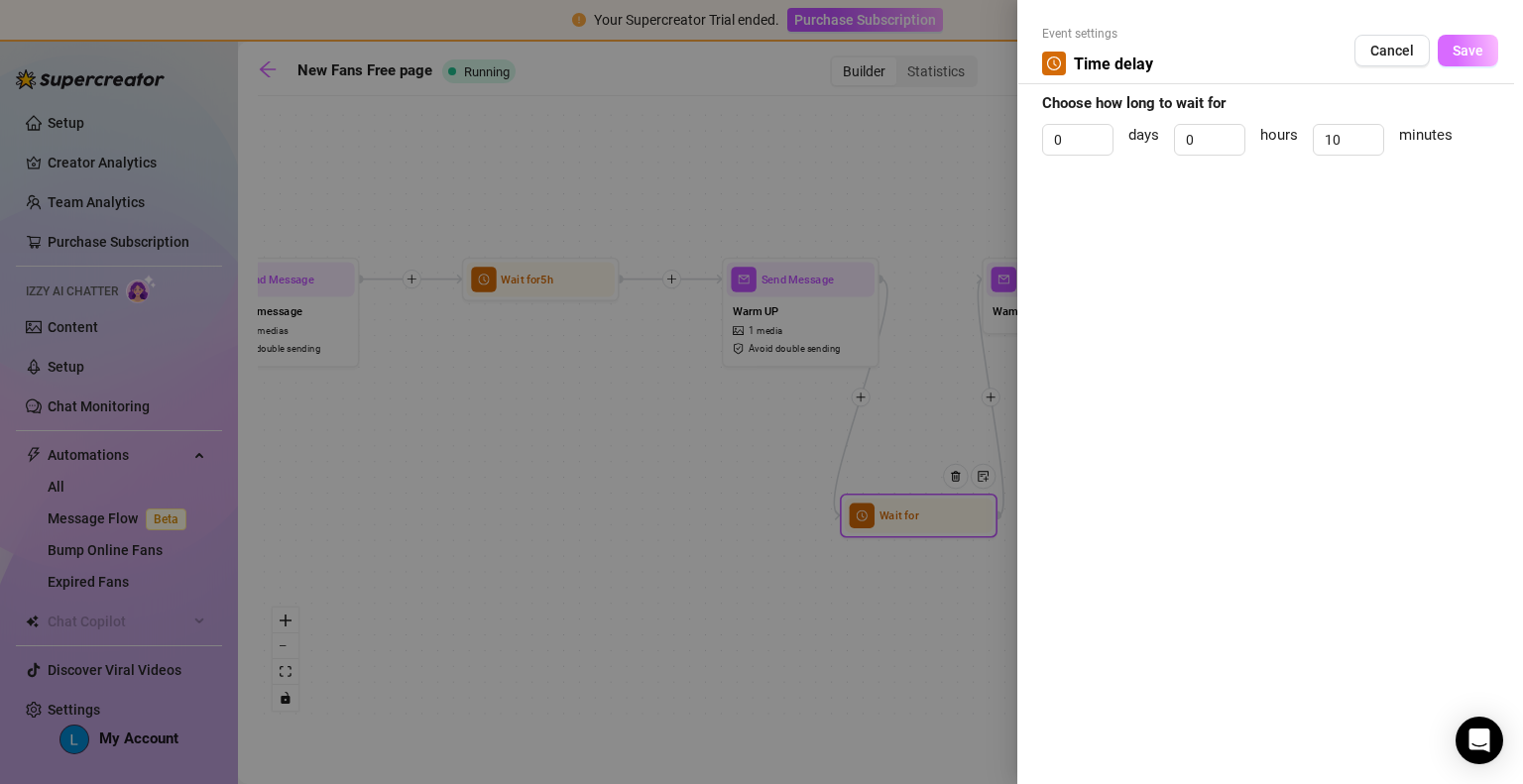 click on "Save" at bounding box center [1467, 51] 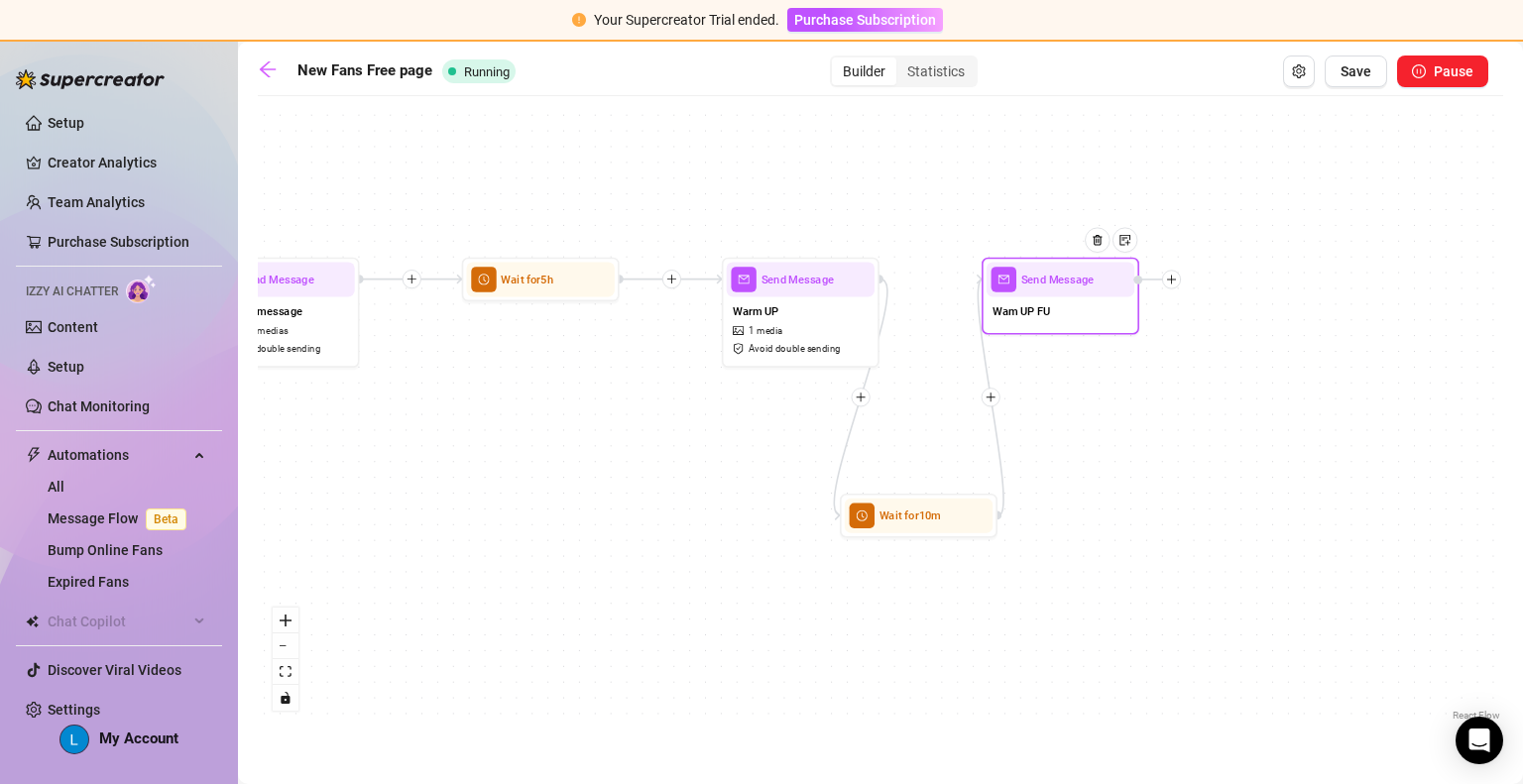 click 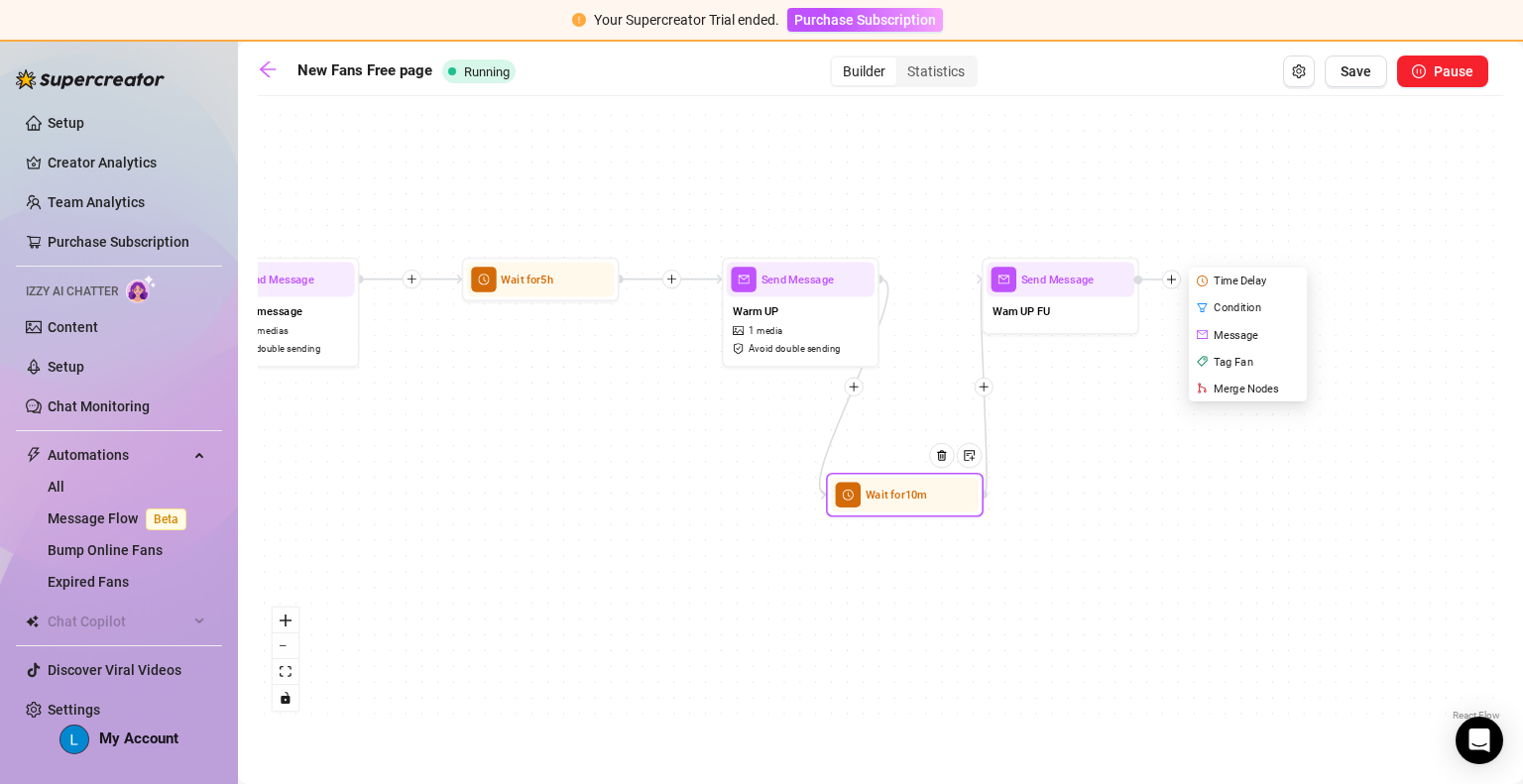 drag, startPoint x: 915, startPoint y: 507, endPoint x: 904, endPoint y: 483, distance: 26.401 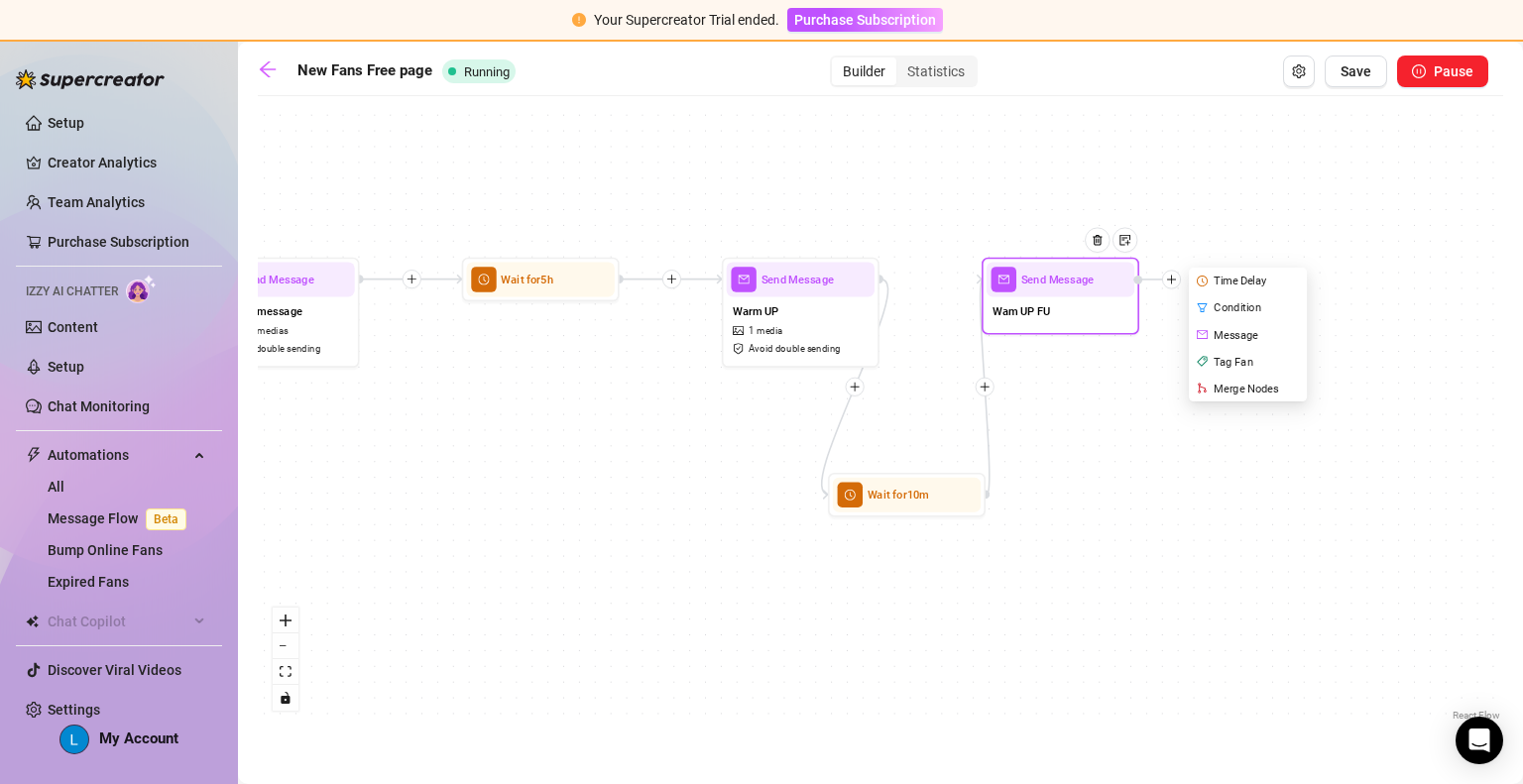 click on "Time Delay" at bounding box center [1249, 280] 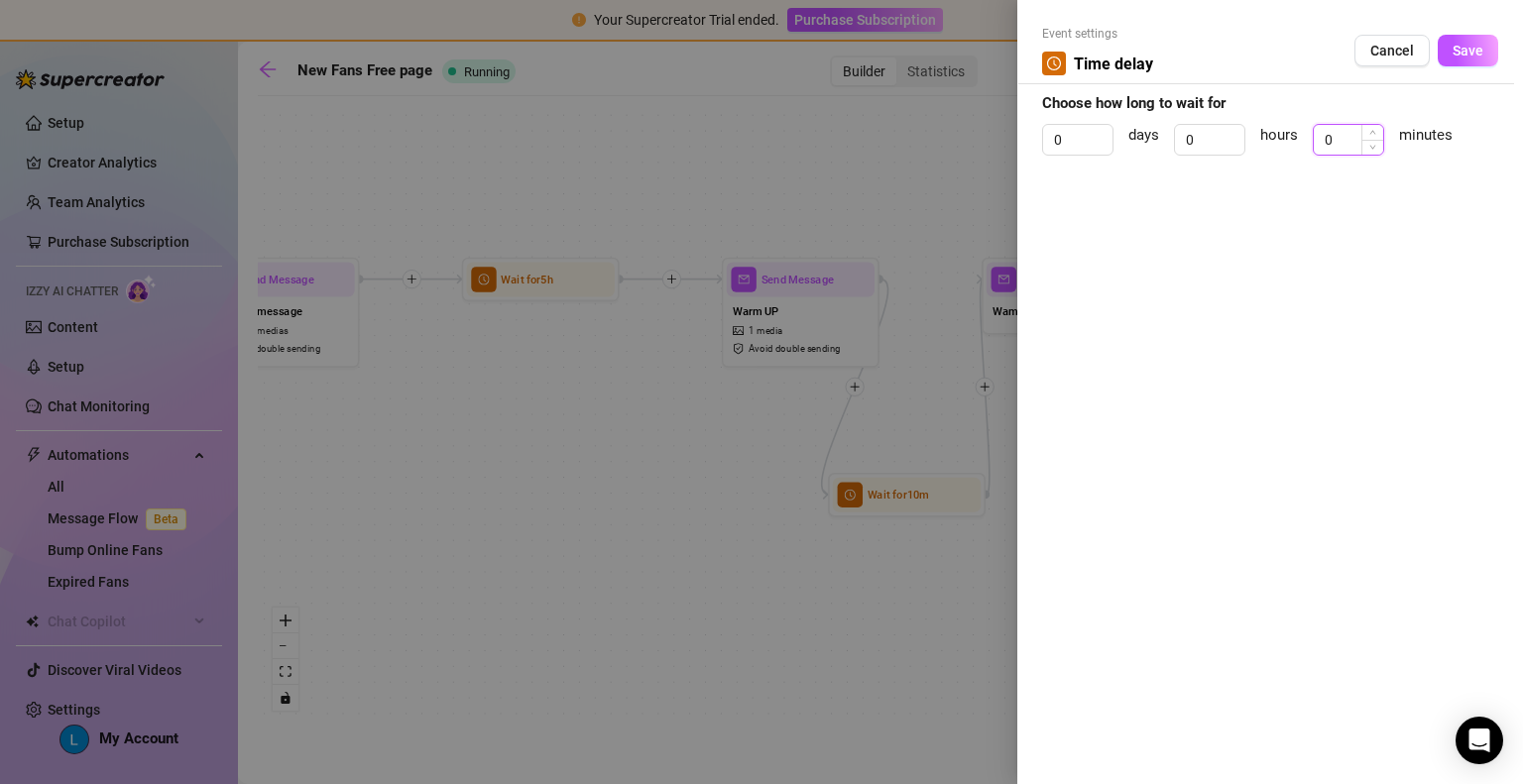 click on "0" at bounding box center [1348, 140] 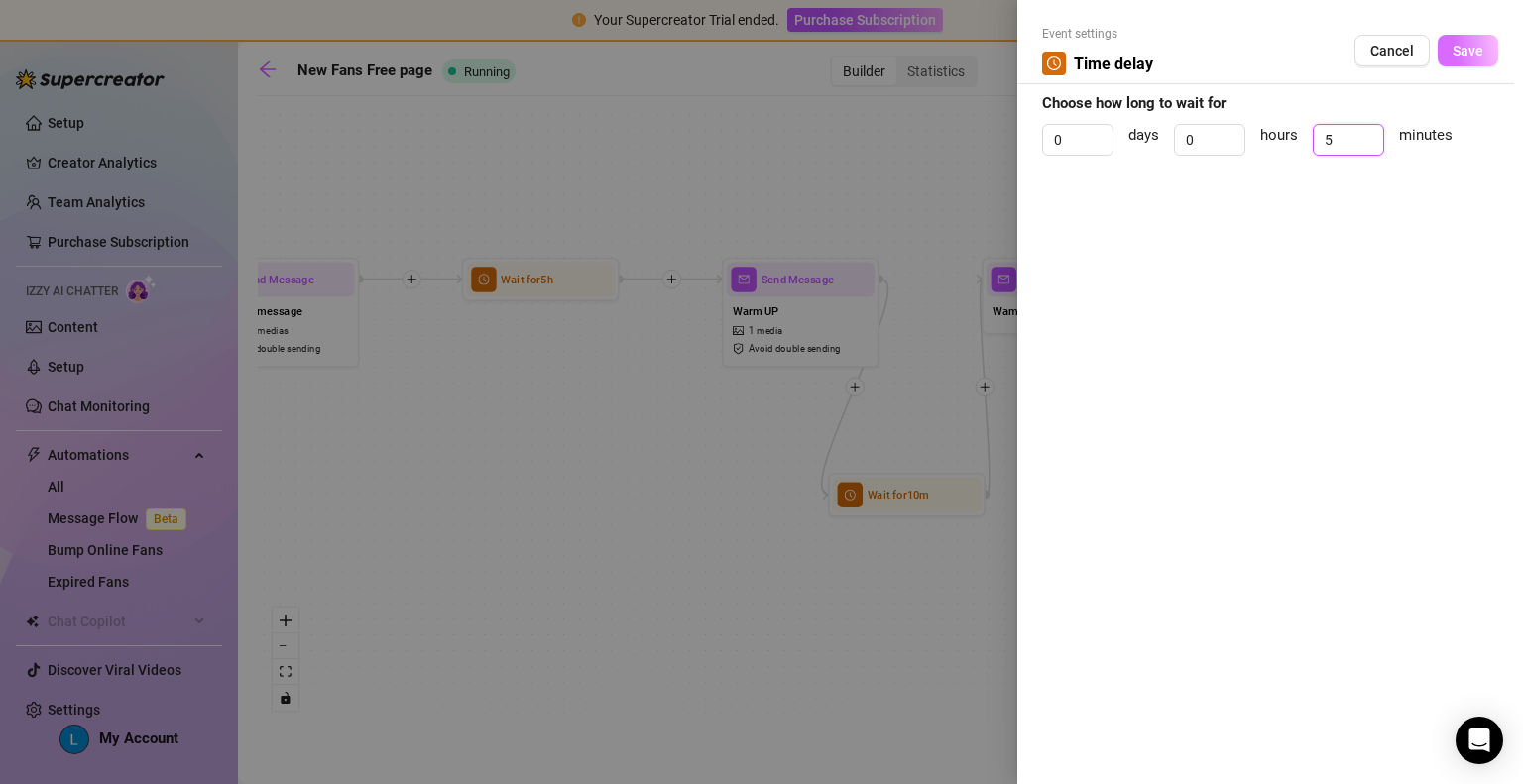 type on "5" 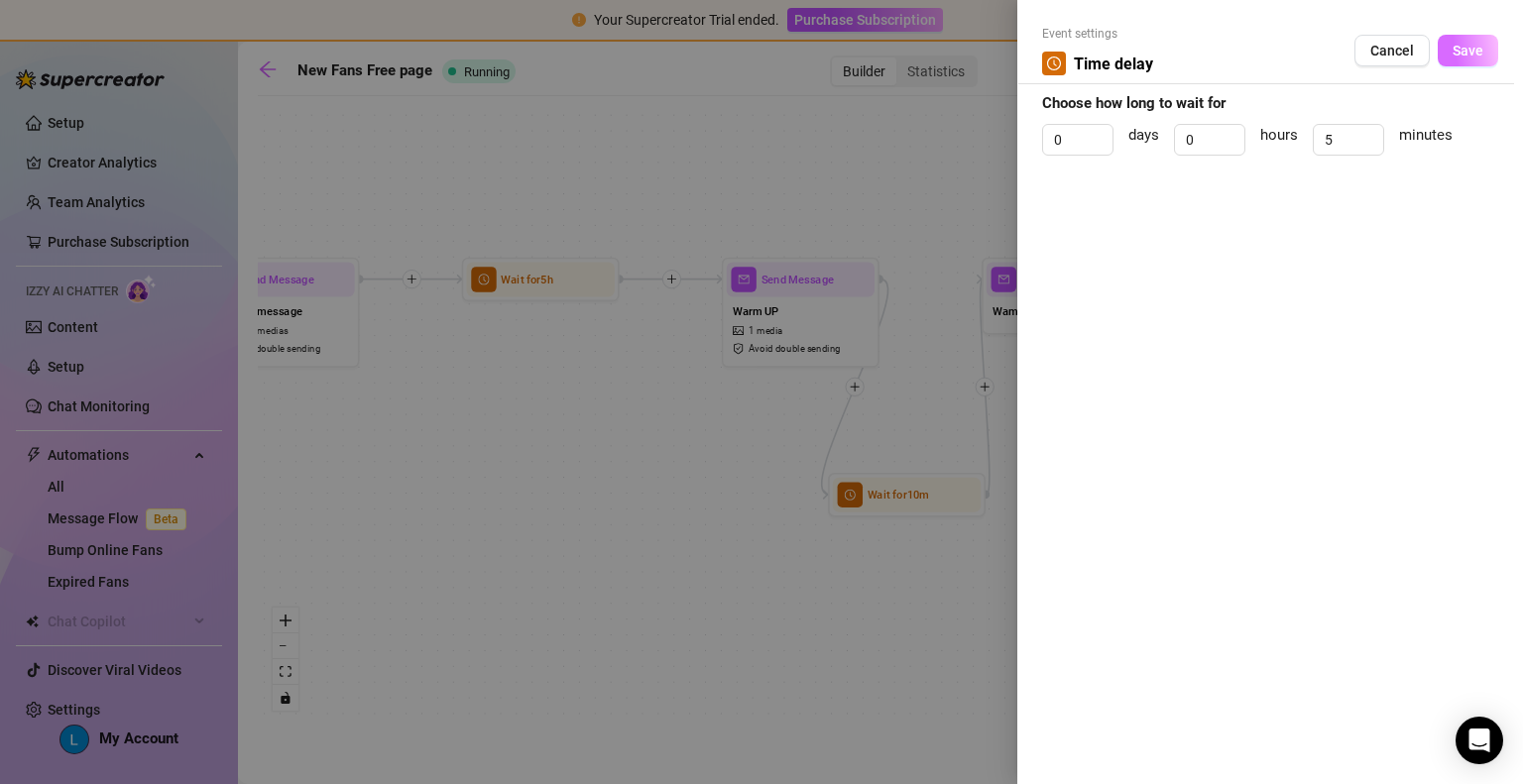 click on "Save" at bounding box center [1467, 51] 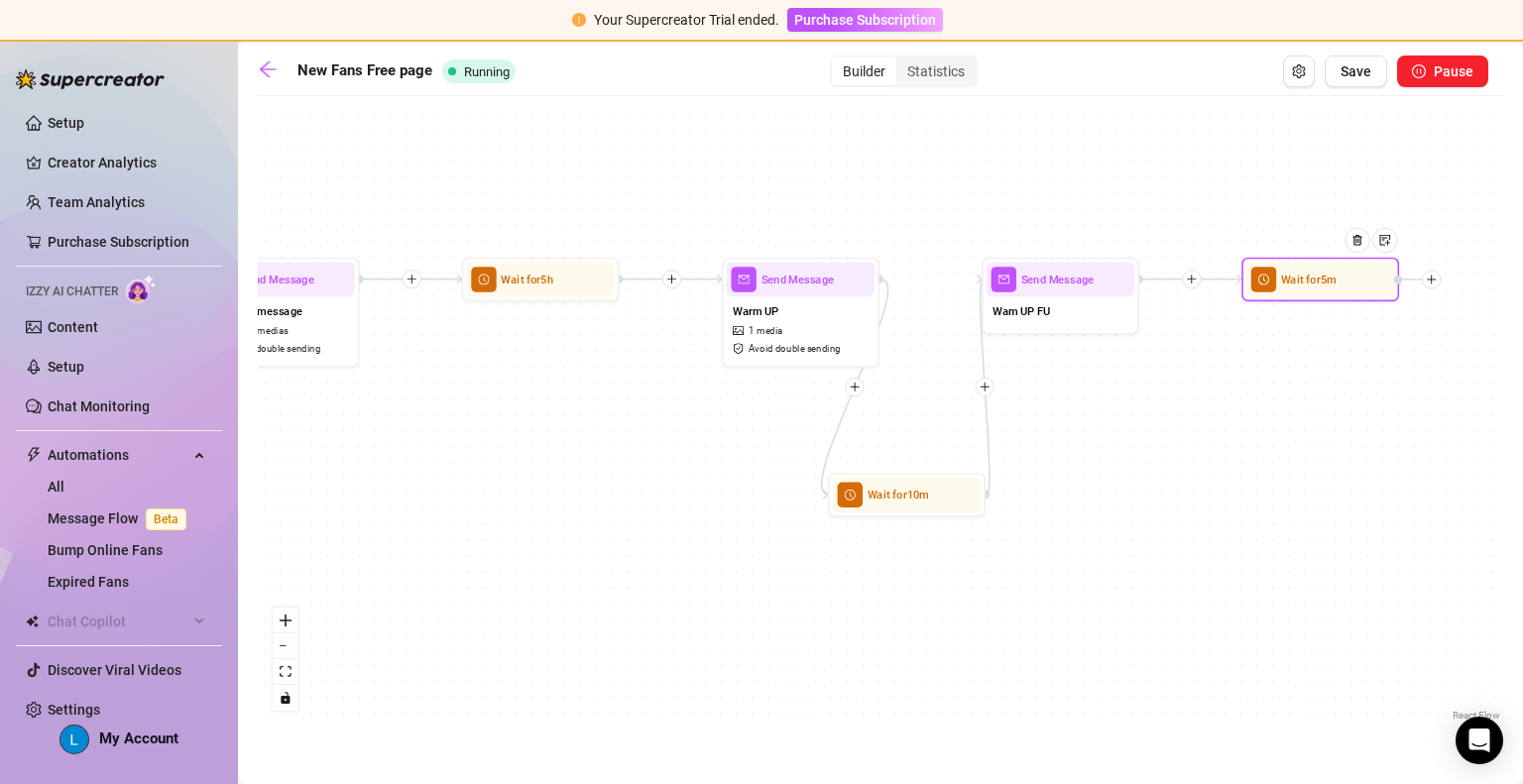 click 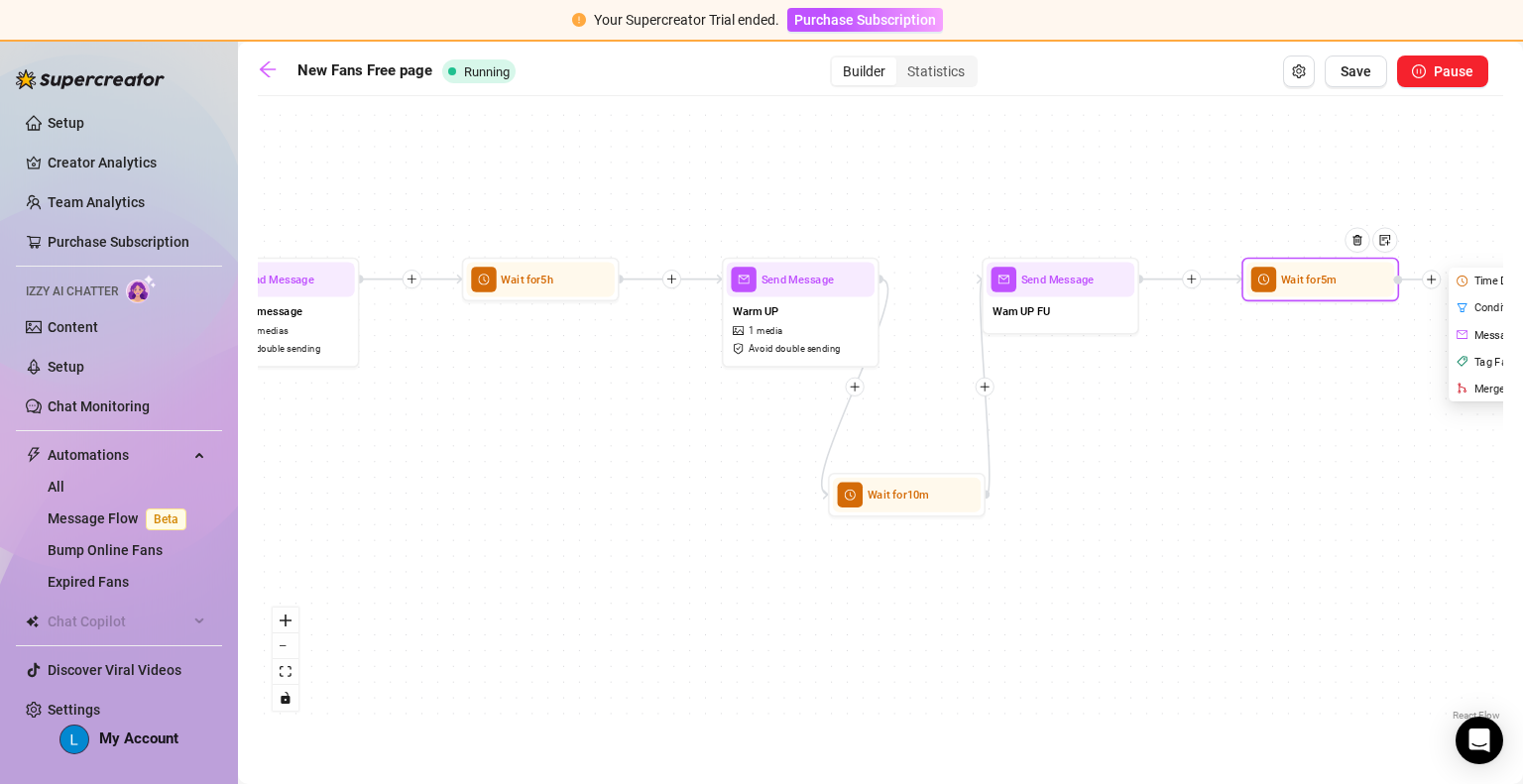 click on "Message" at bounding box center (1509, 334) 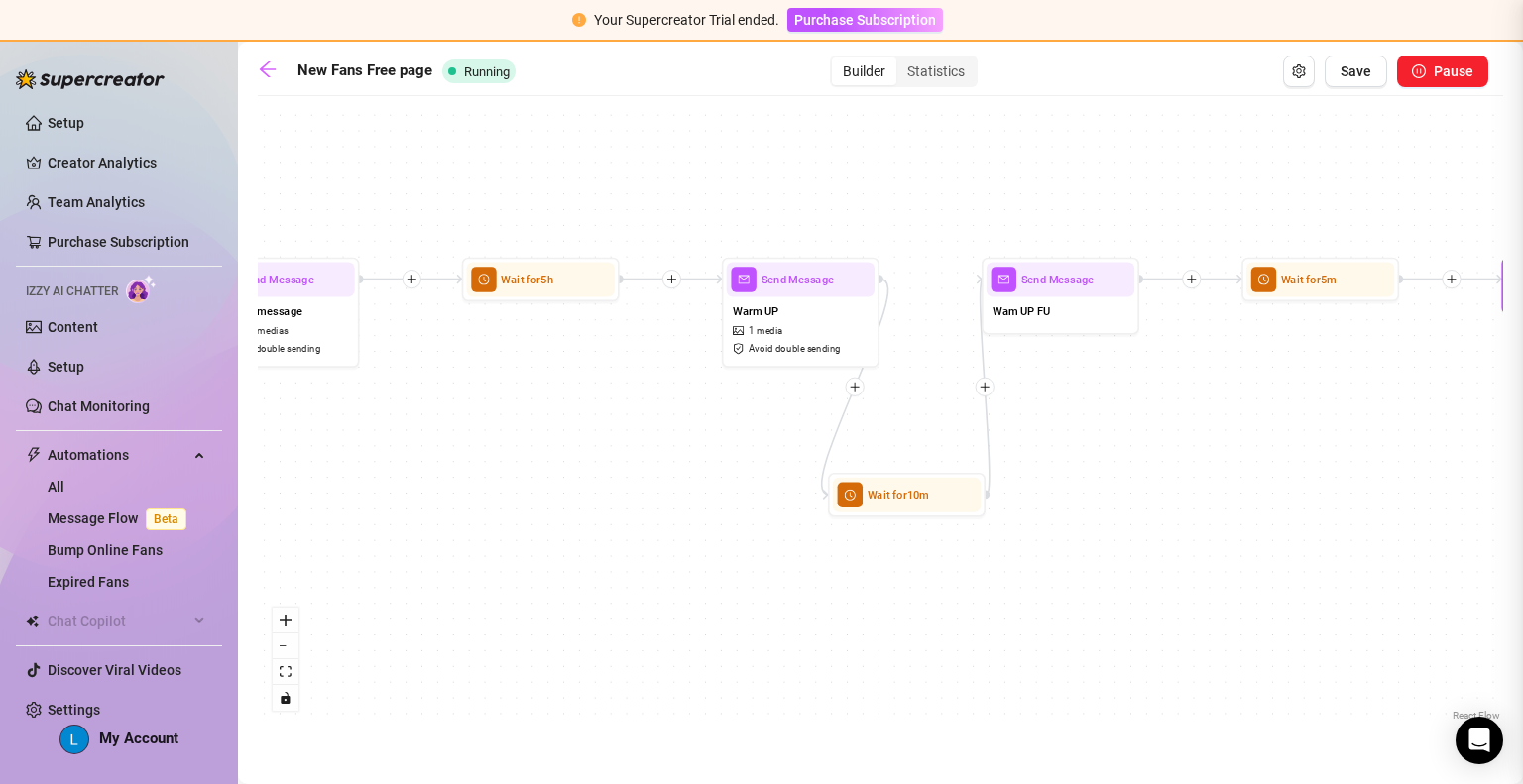 type on "Write your message here" 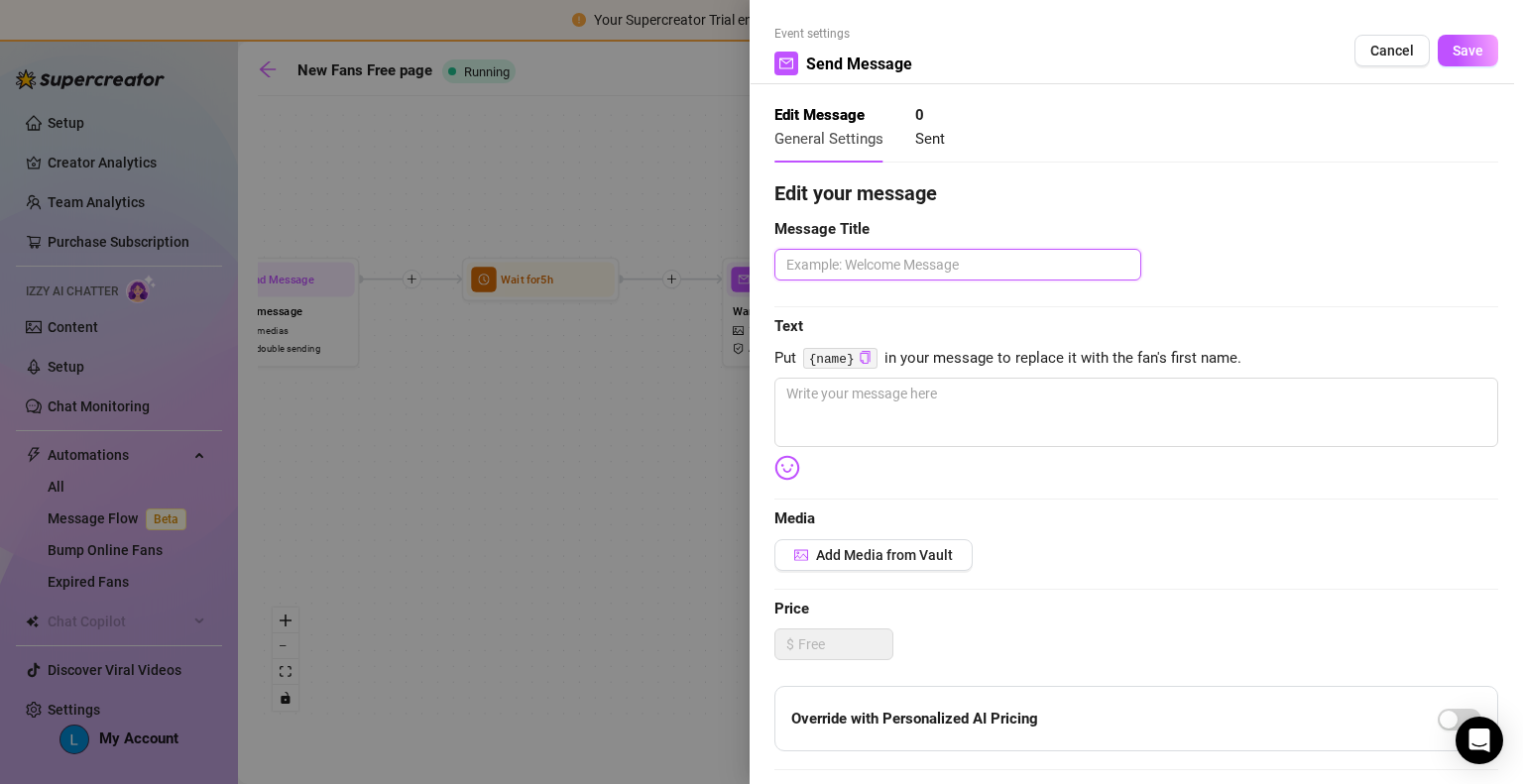 click at bounding box center (958, 265) 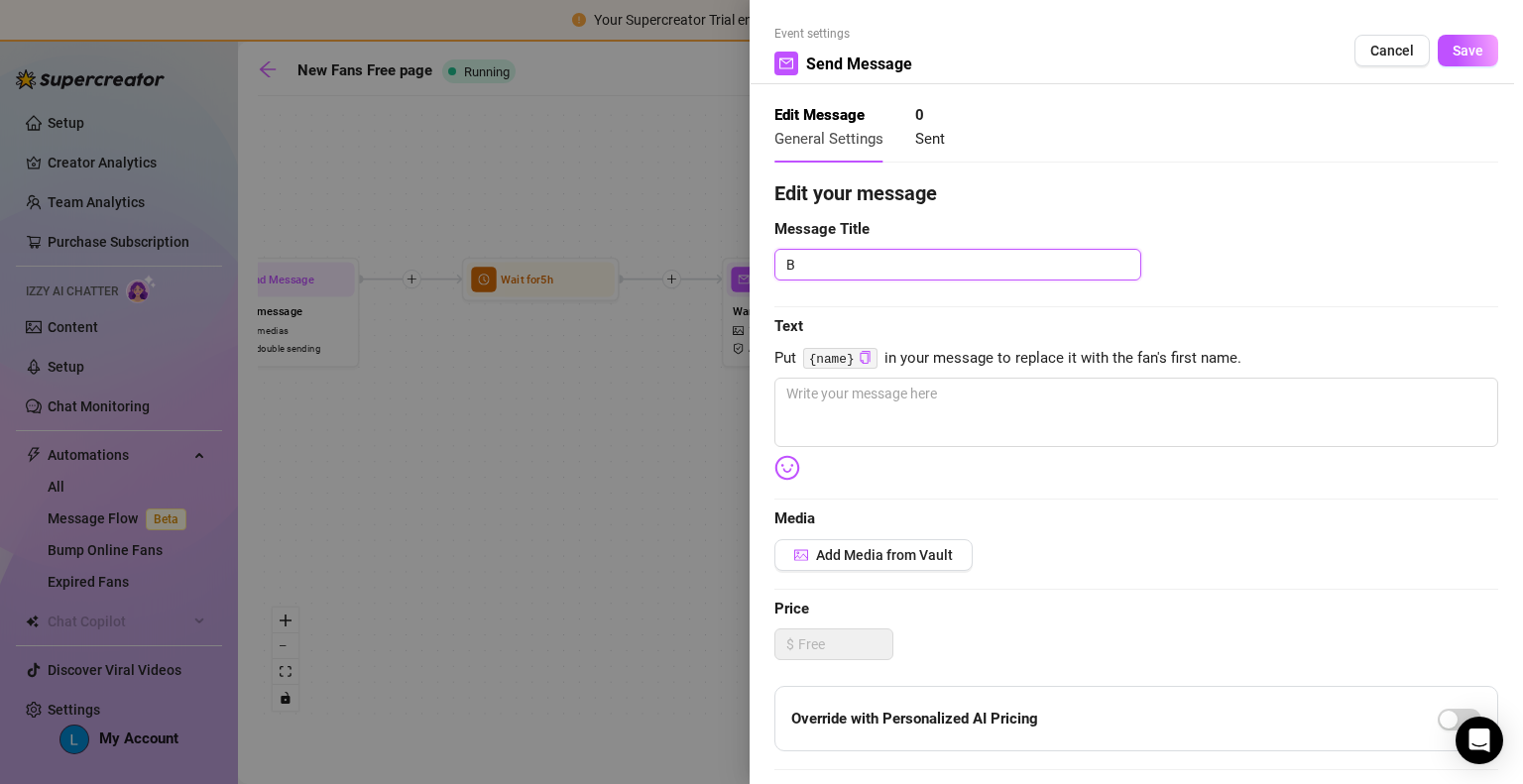 type 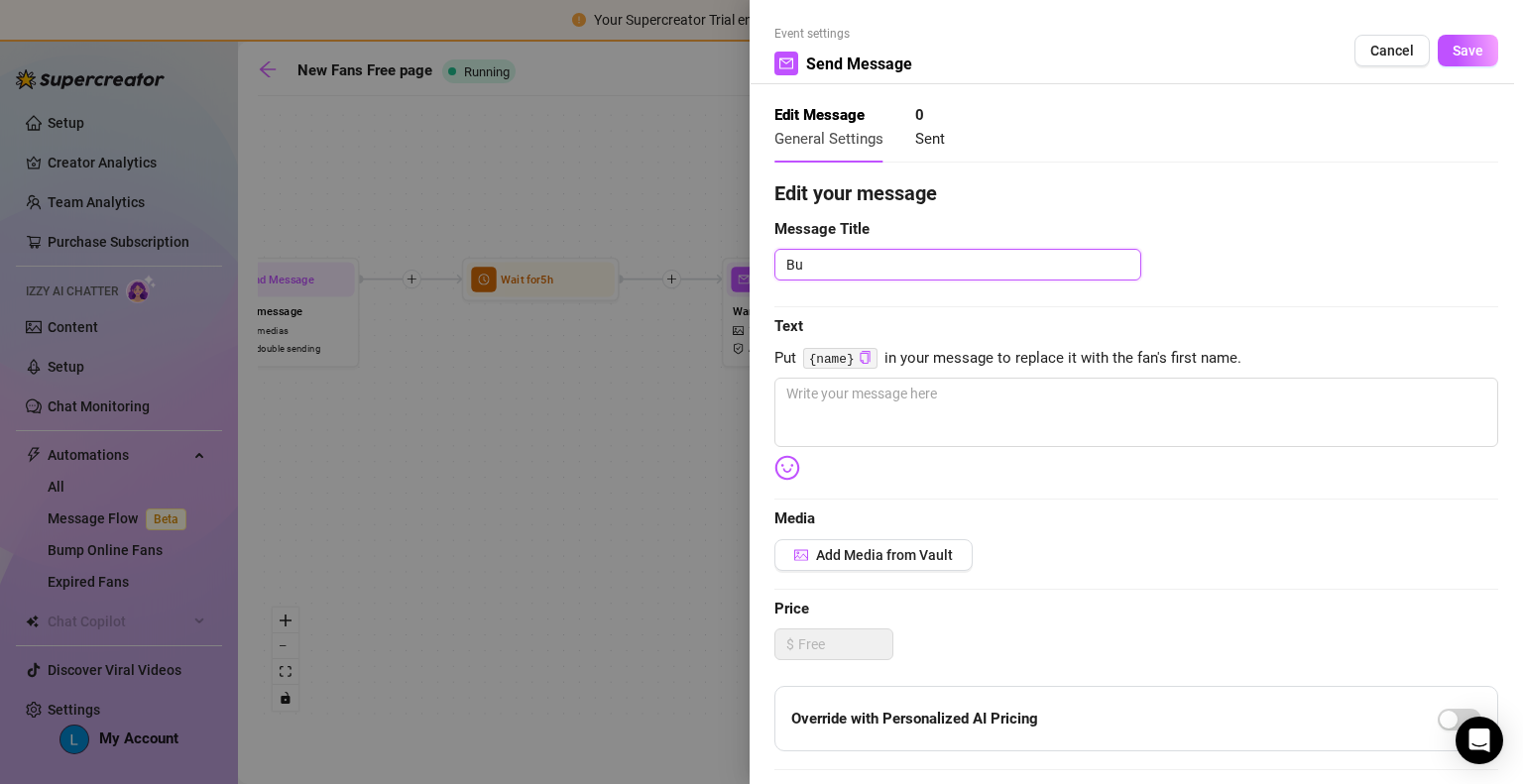 type 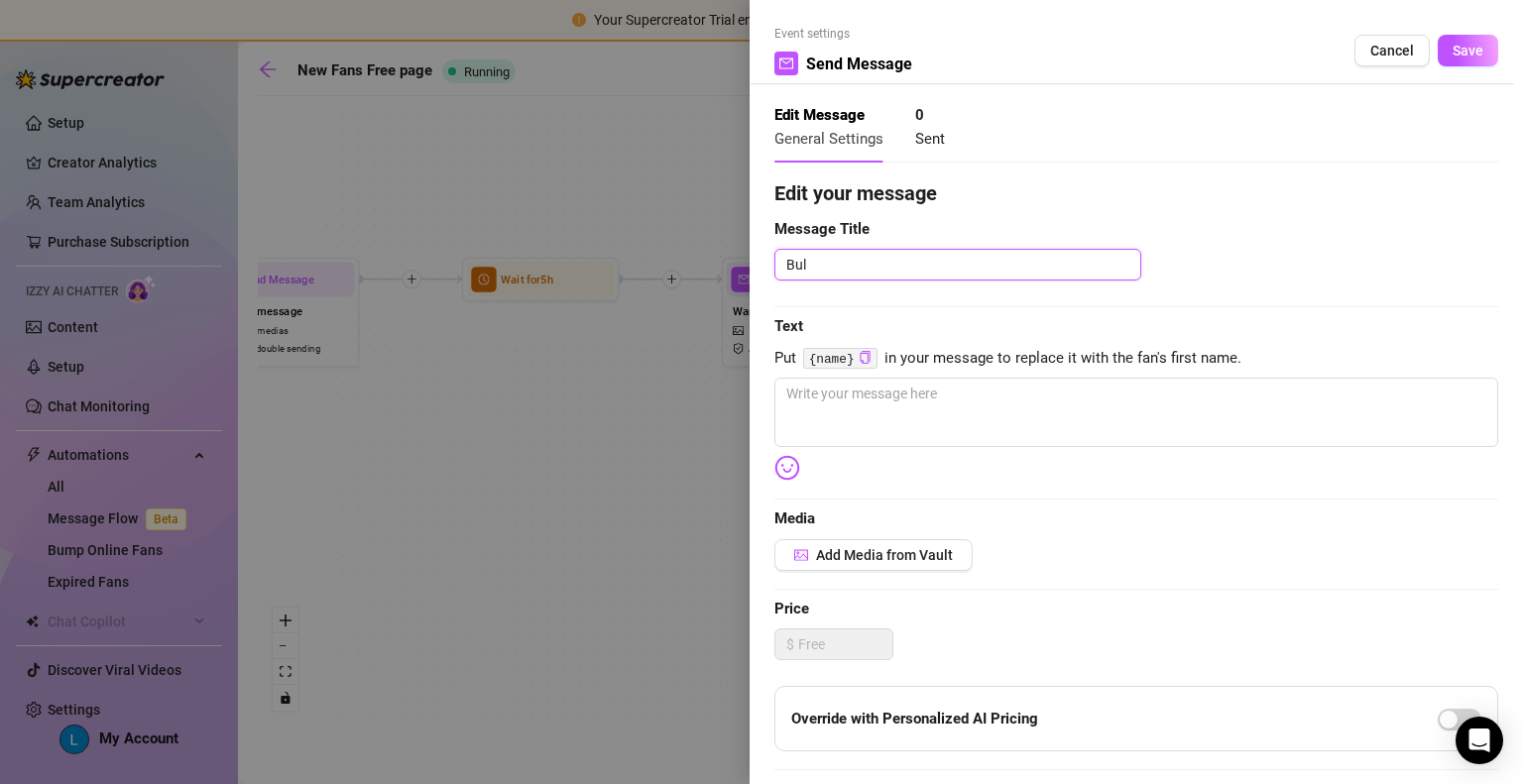 type 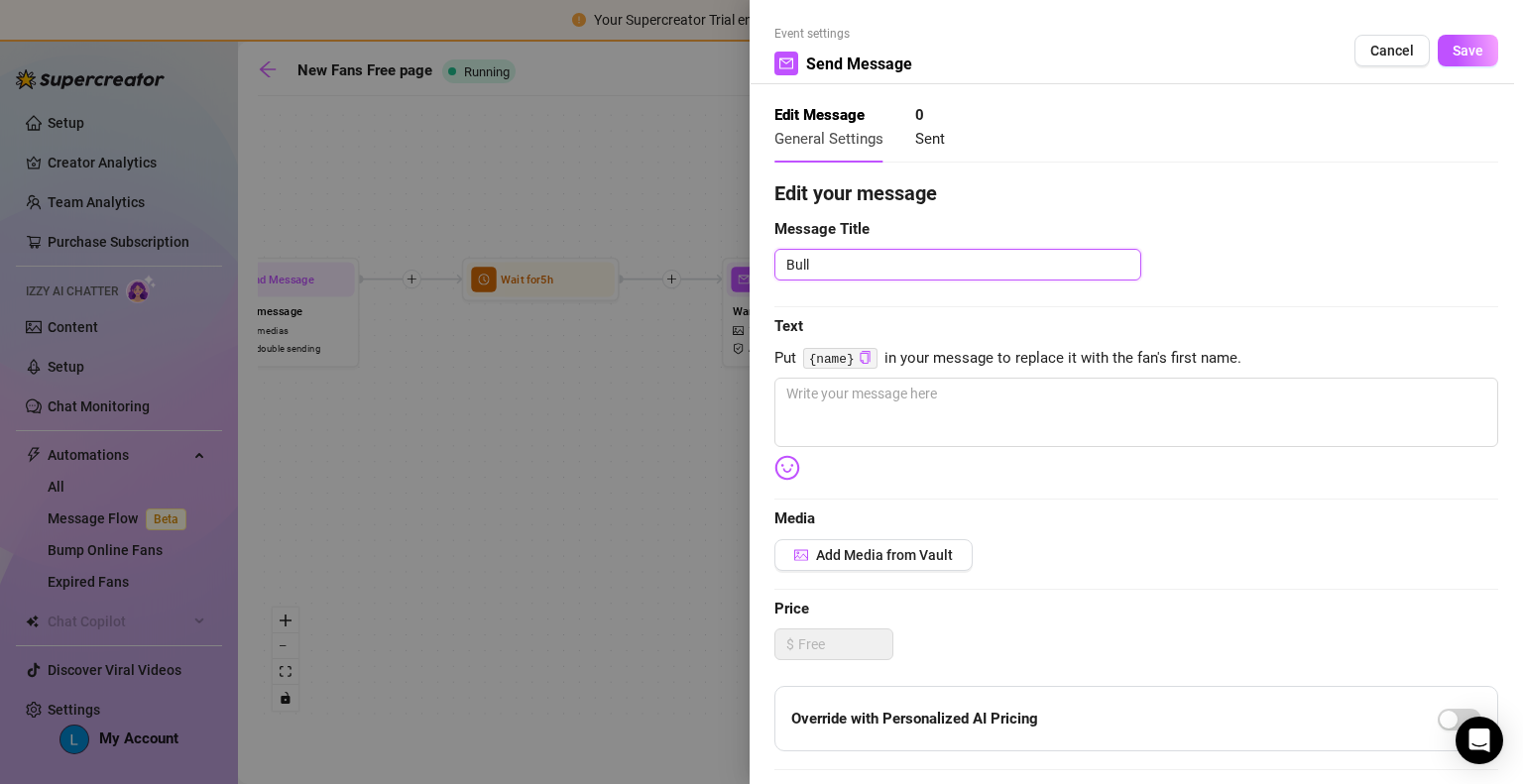 type 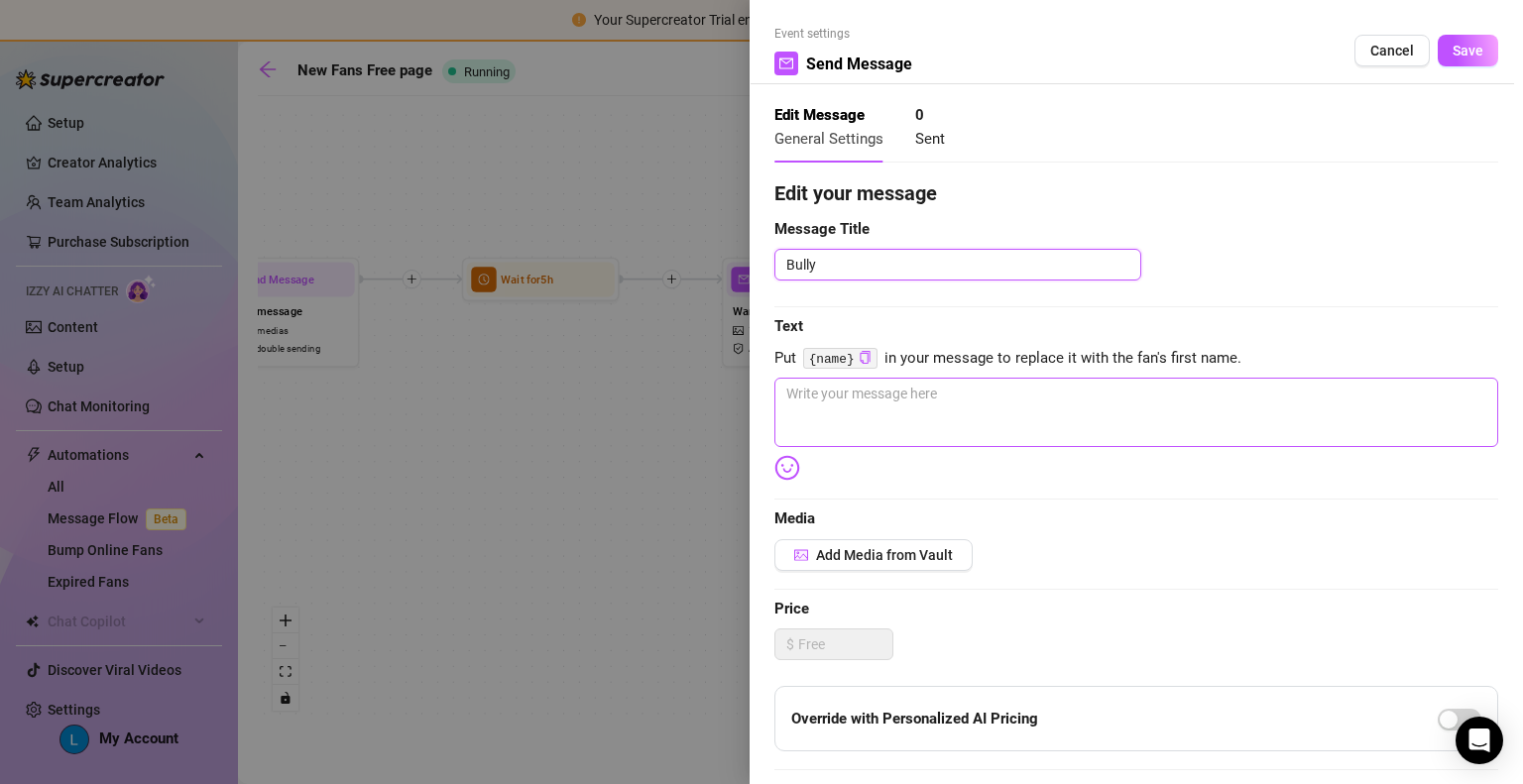 type on "Bully" 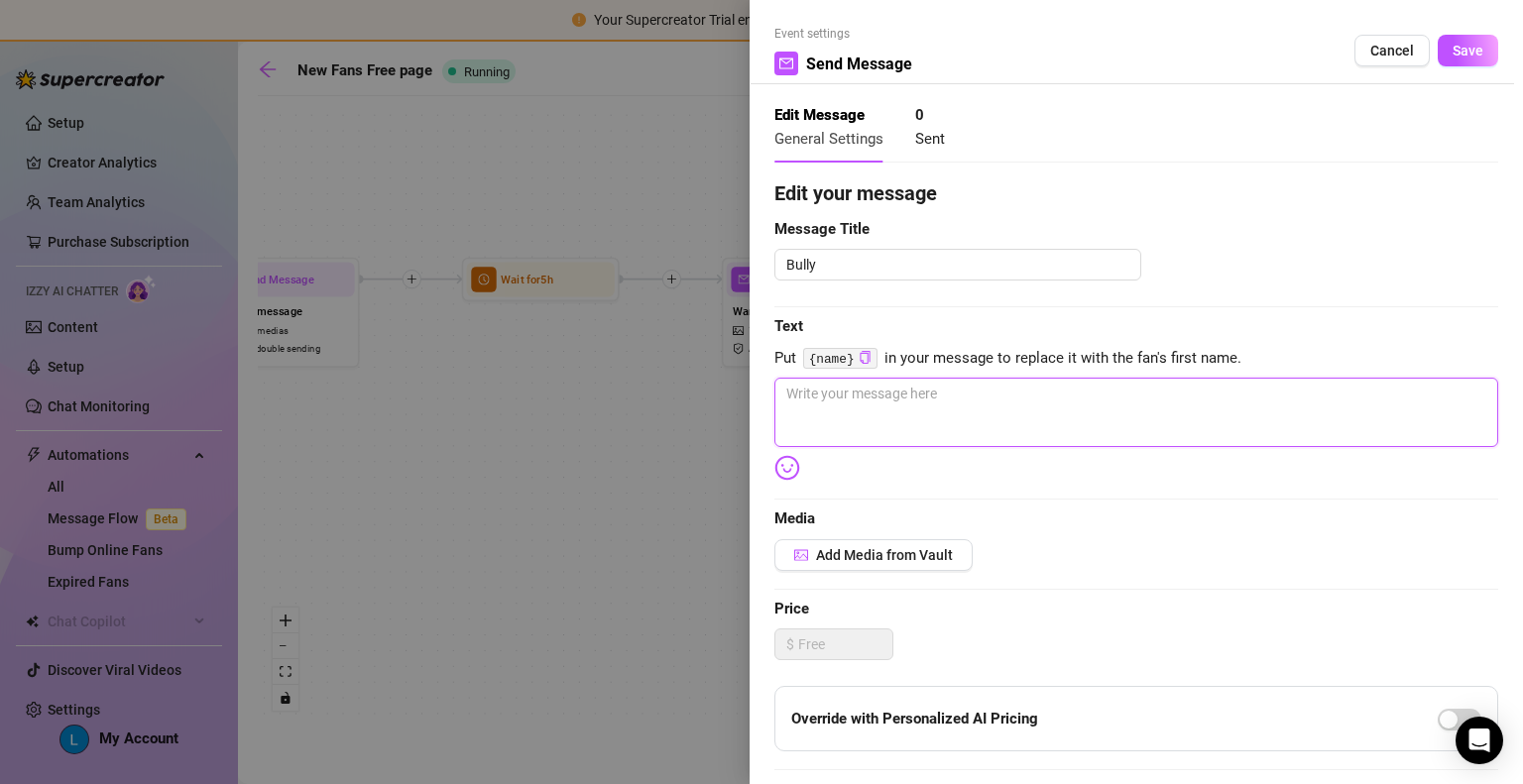 click at bounding box center (1136, 412) 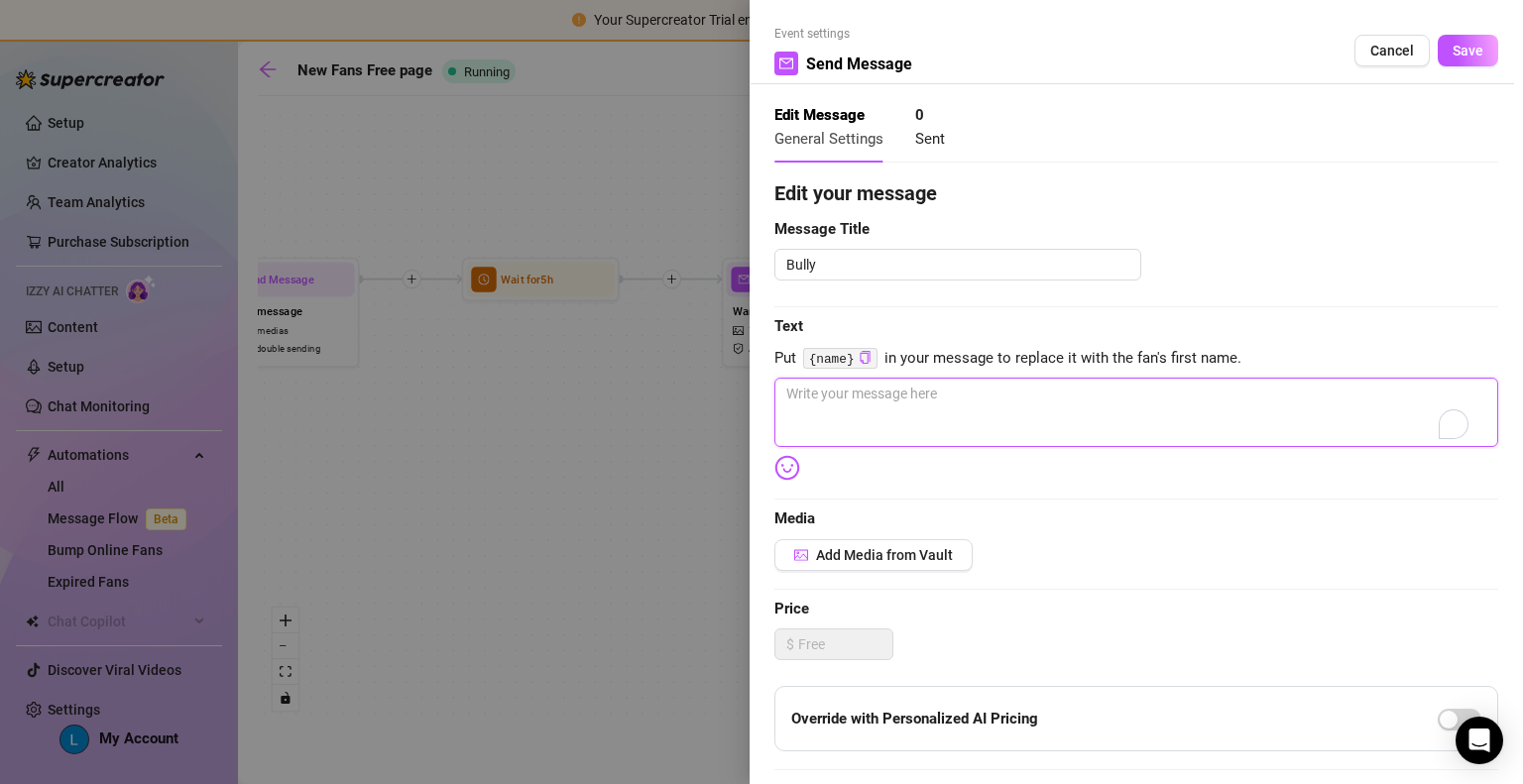 type on "N" 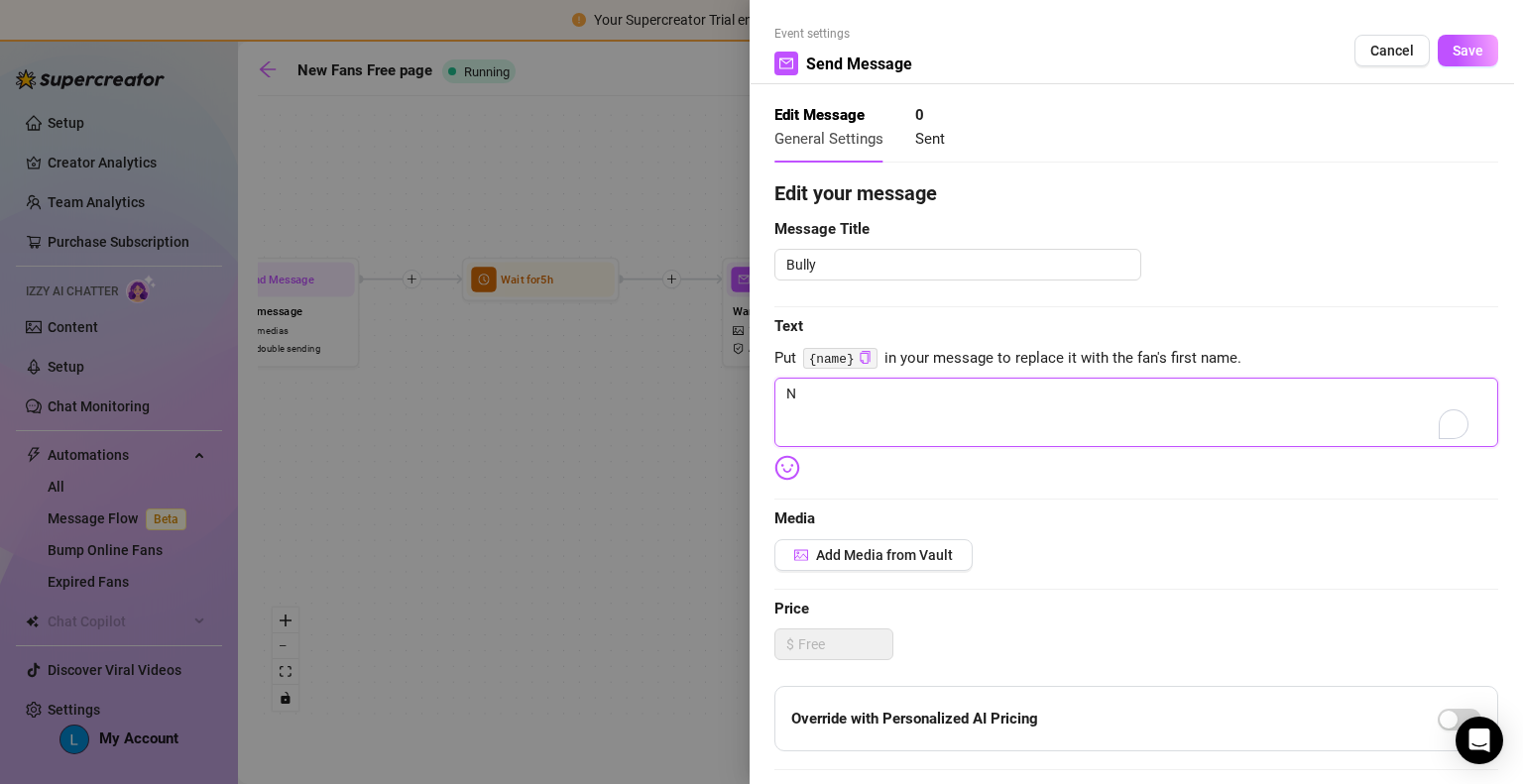 type on "No" 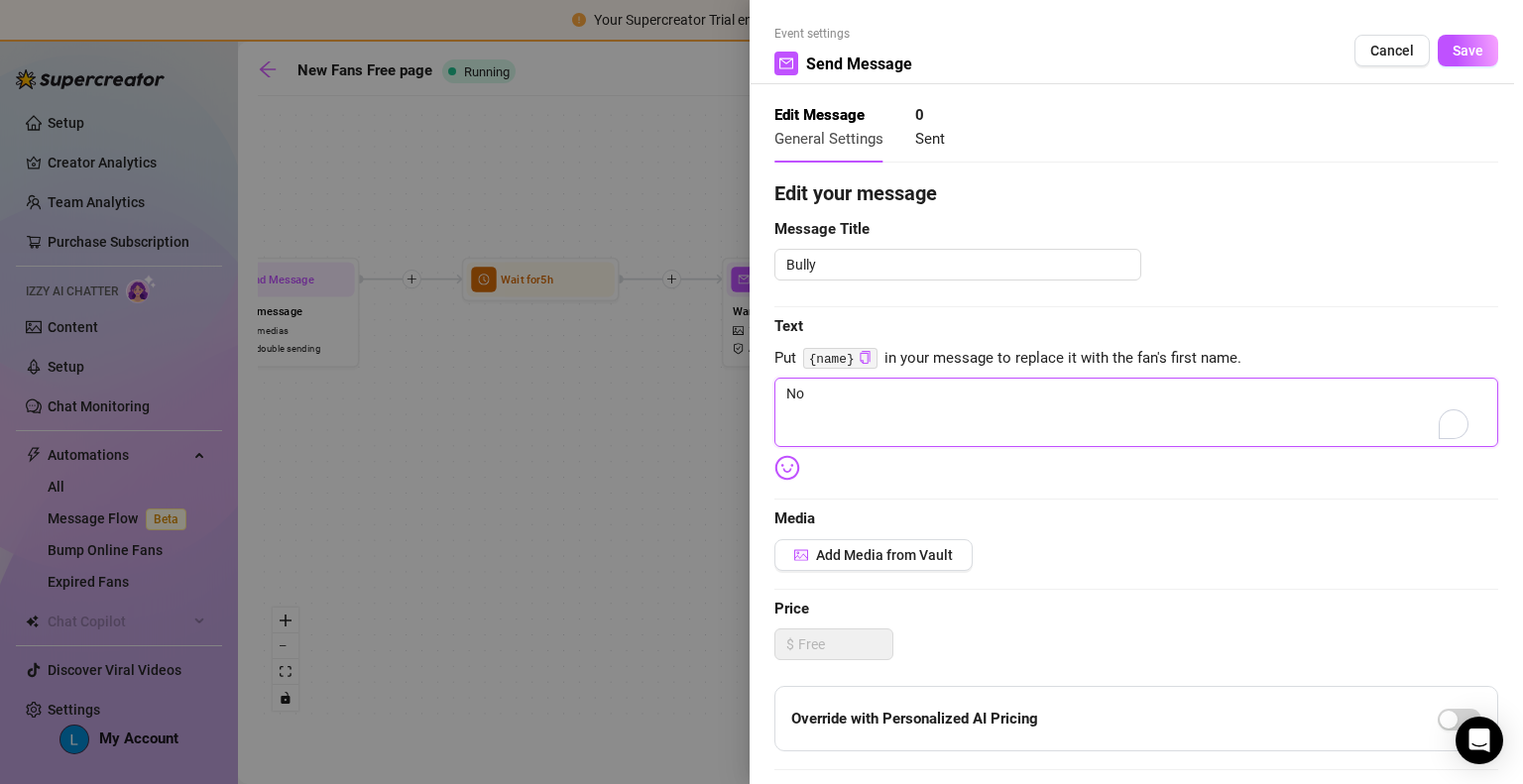 type on "Now" 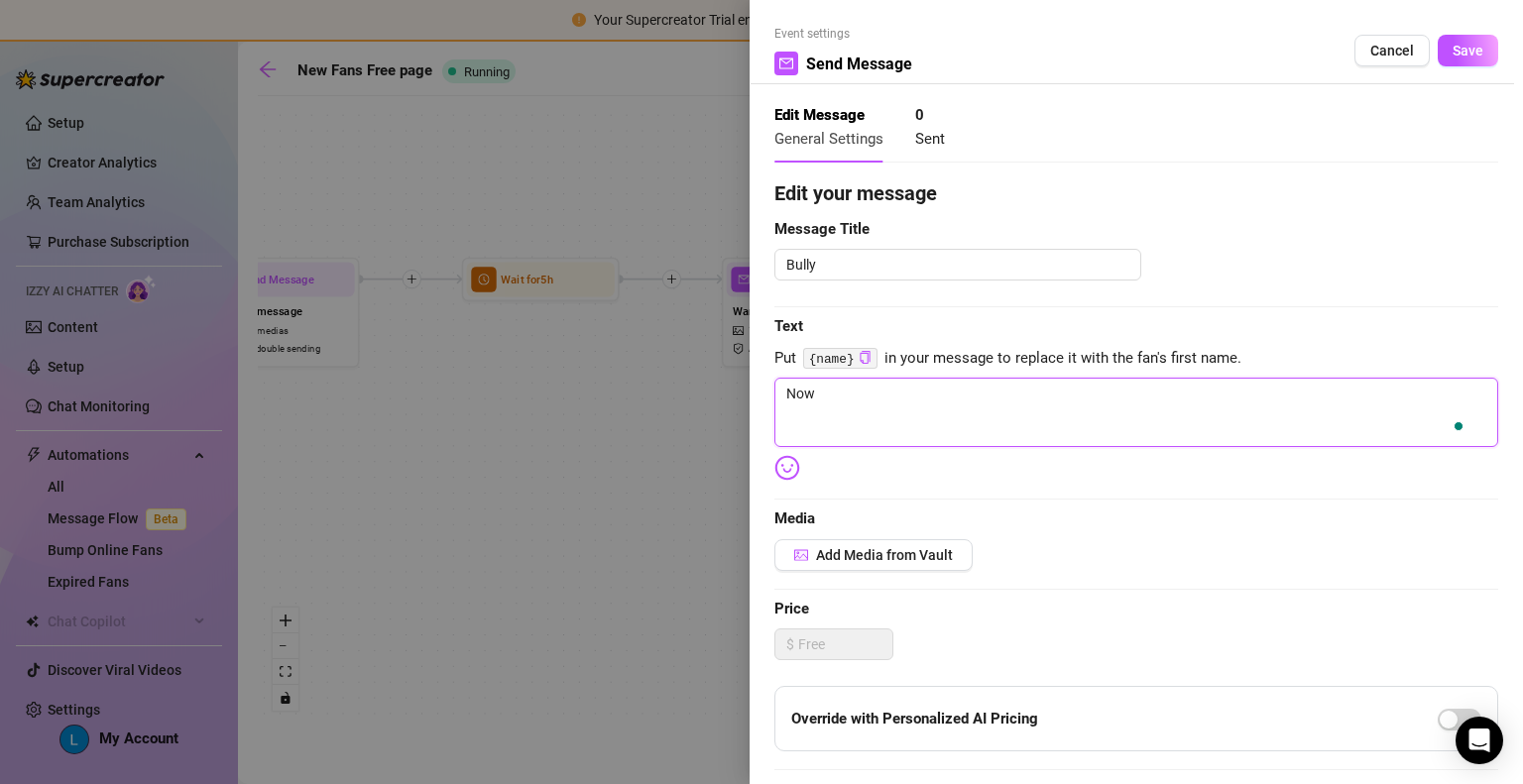 type on "Now" 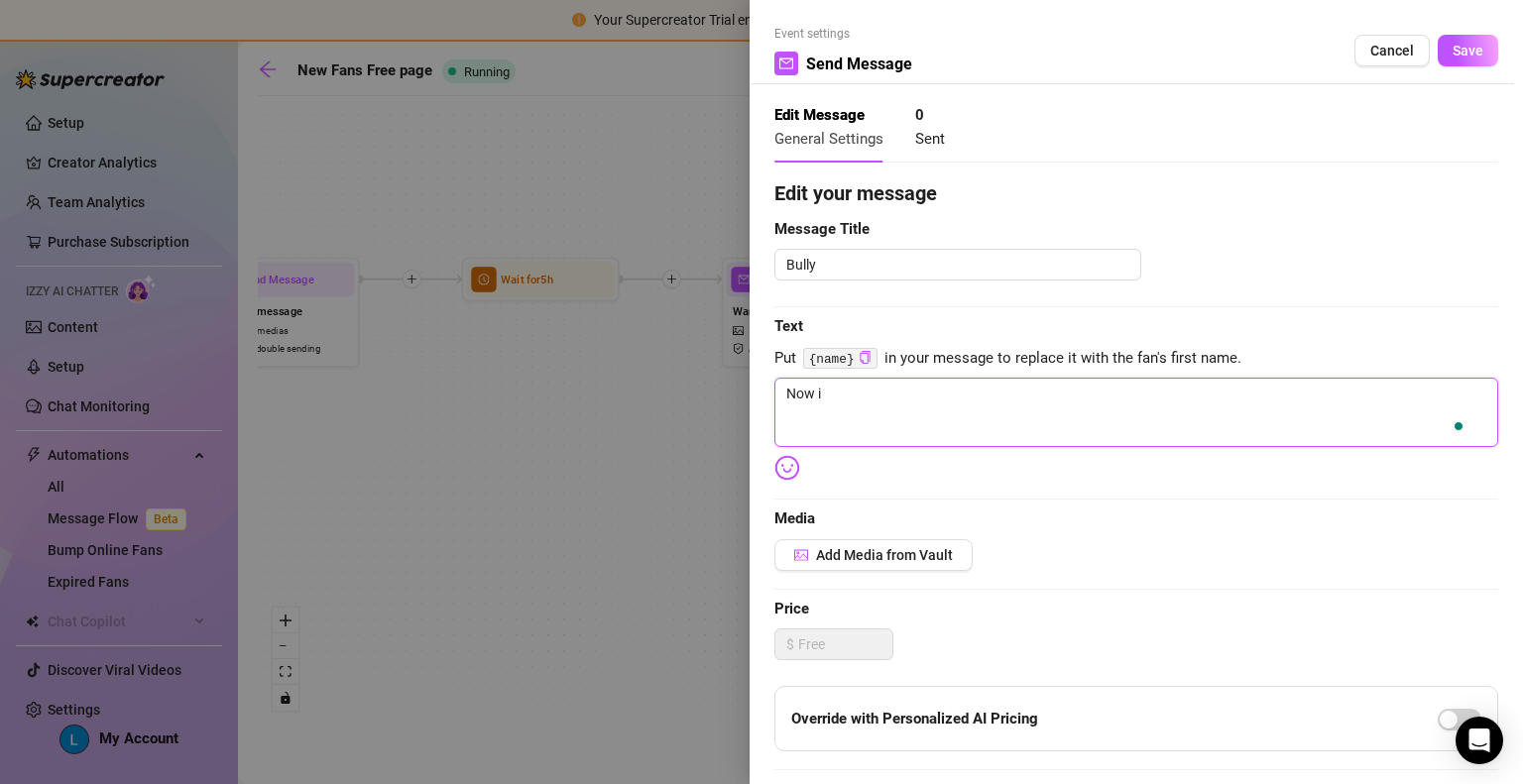 type on "Now i" 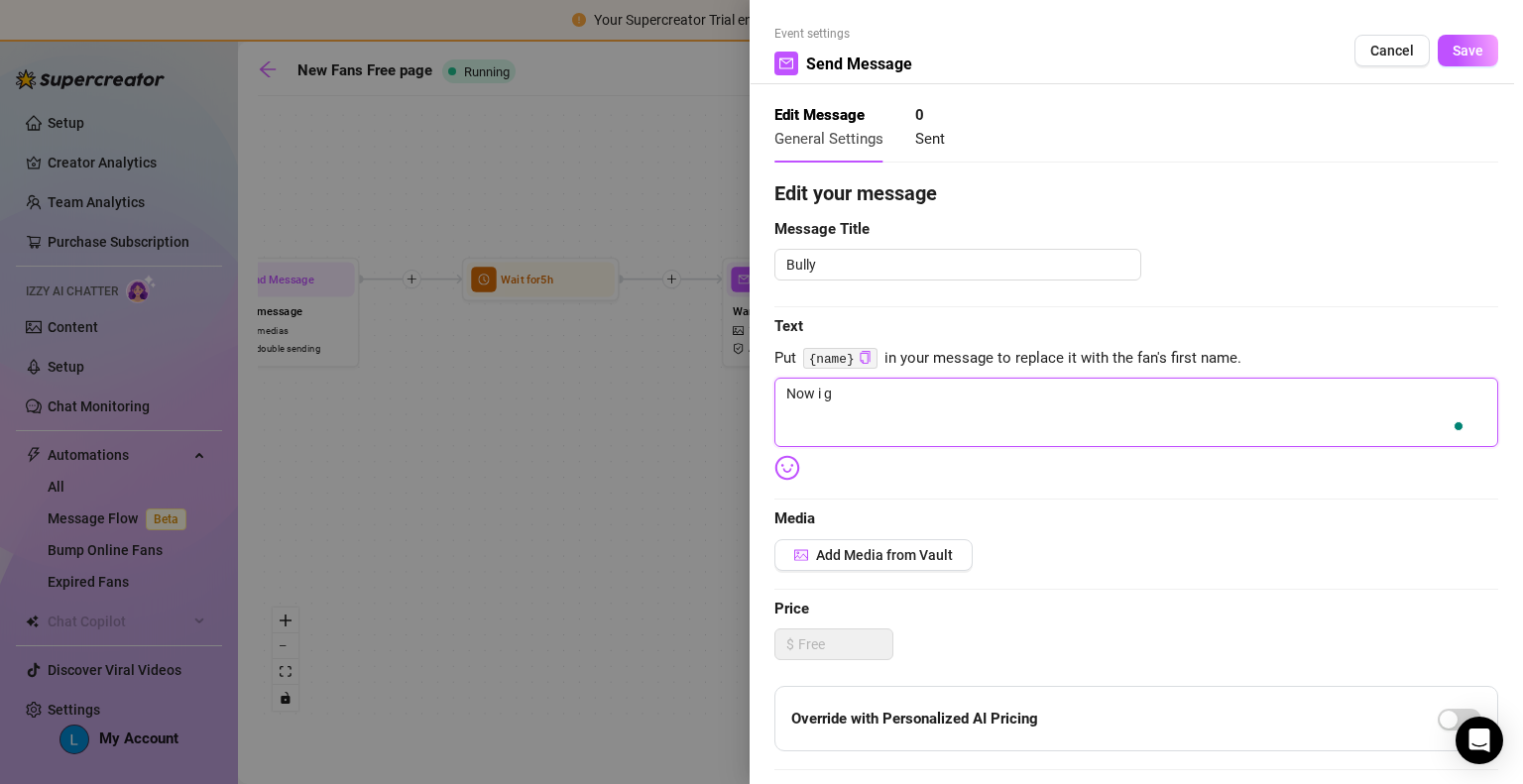 type on "Now i ge" 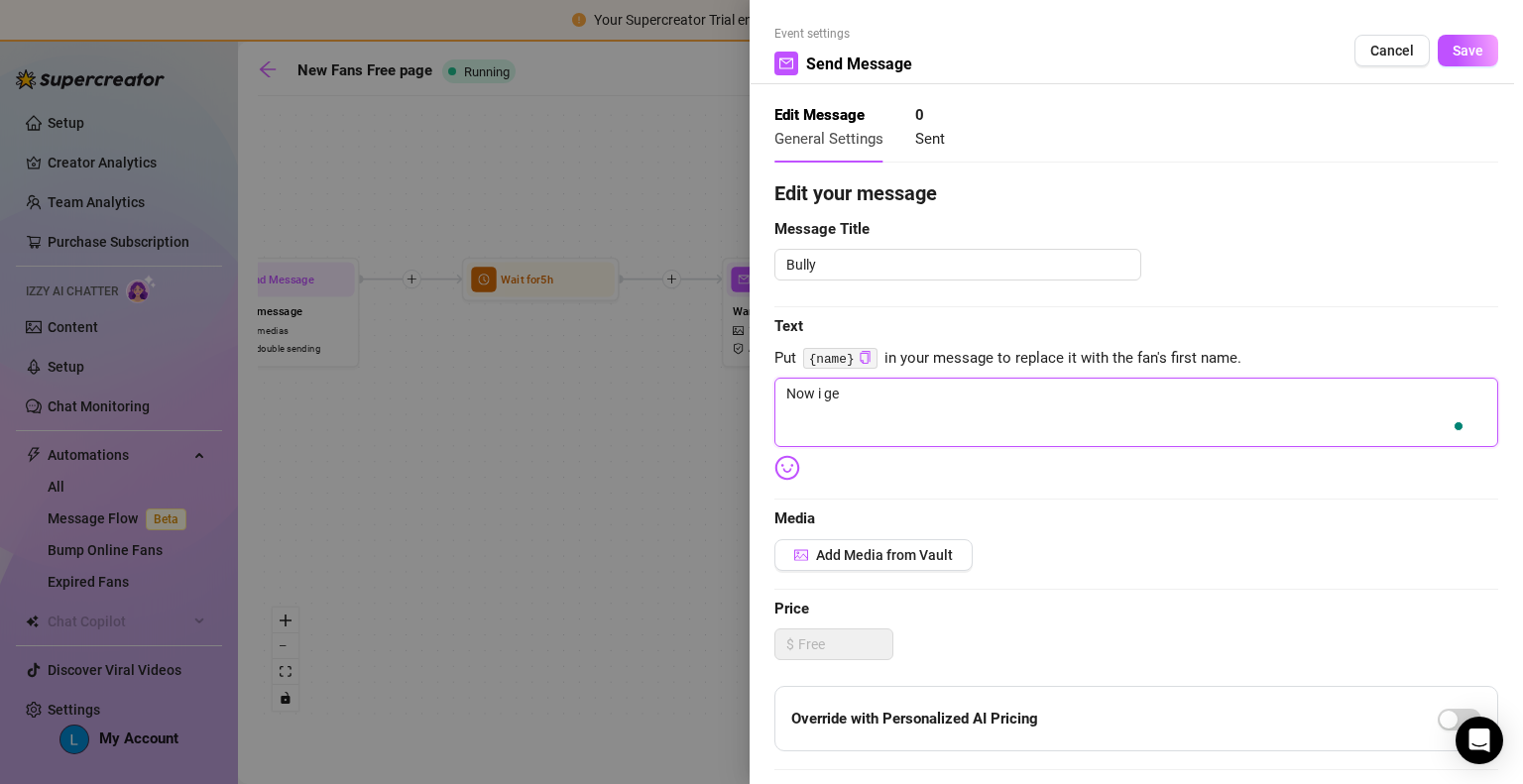 type on "Now i get" 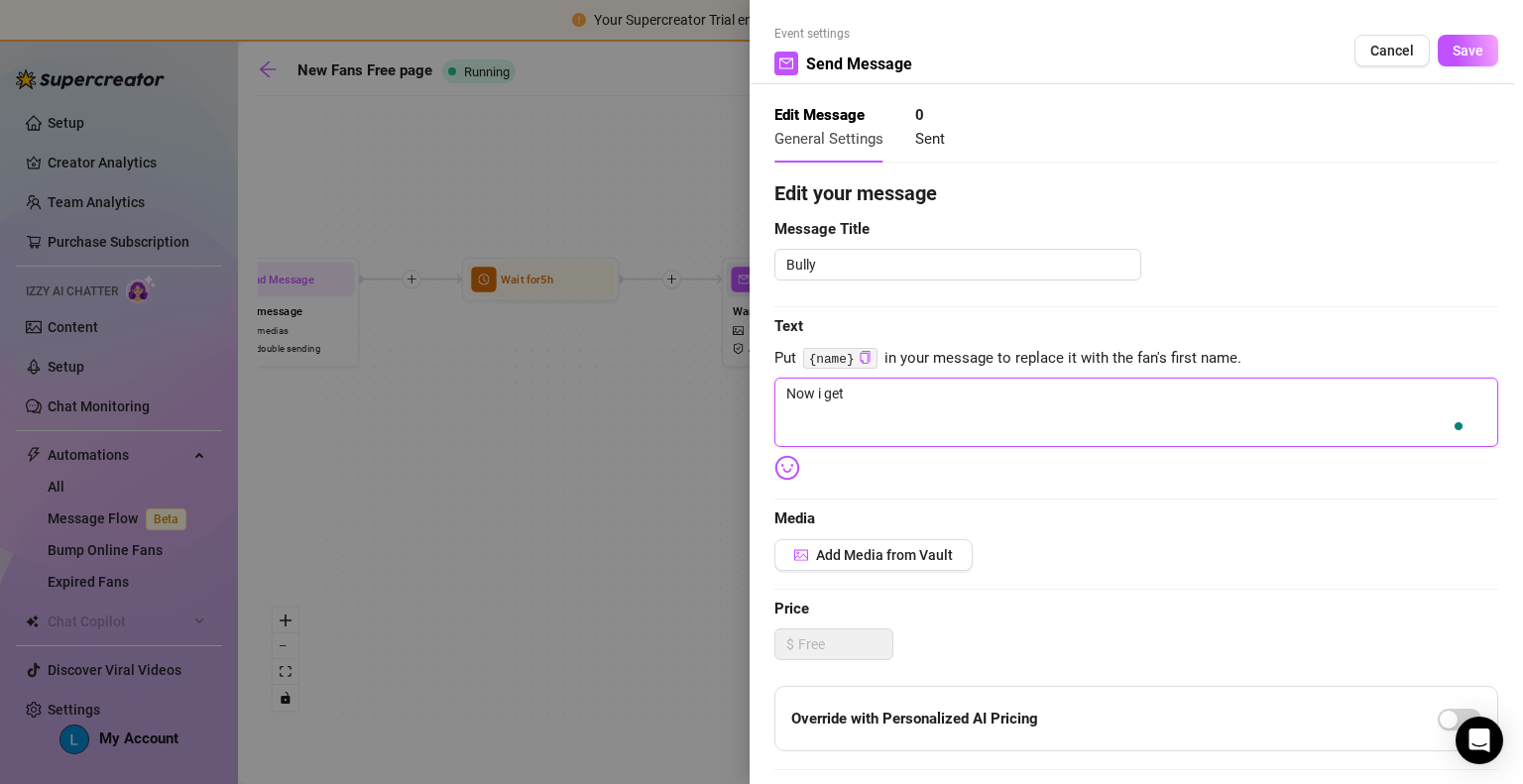 type on "Now i get" 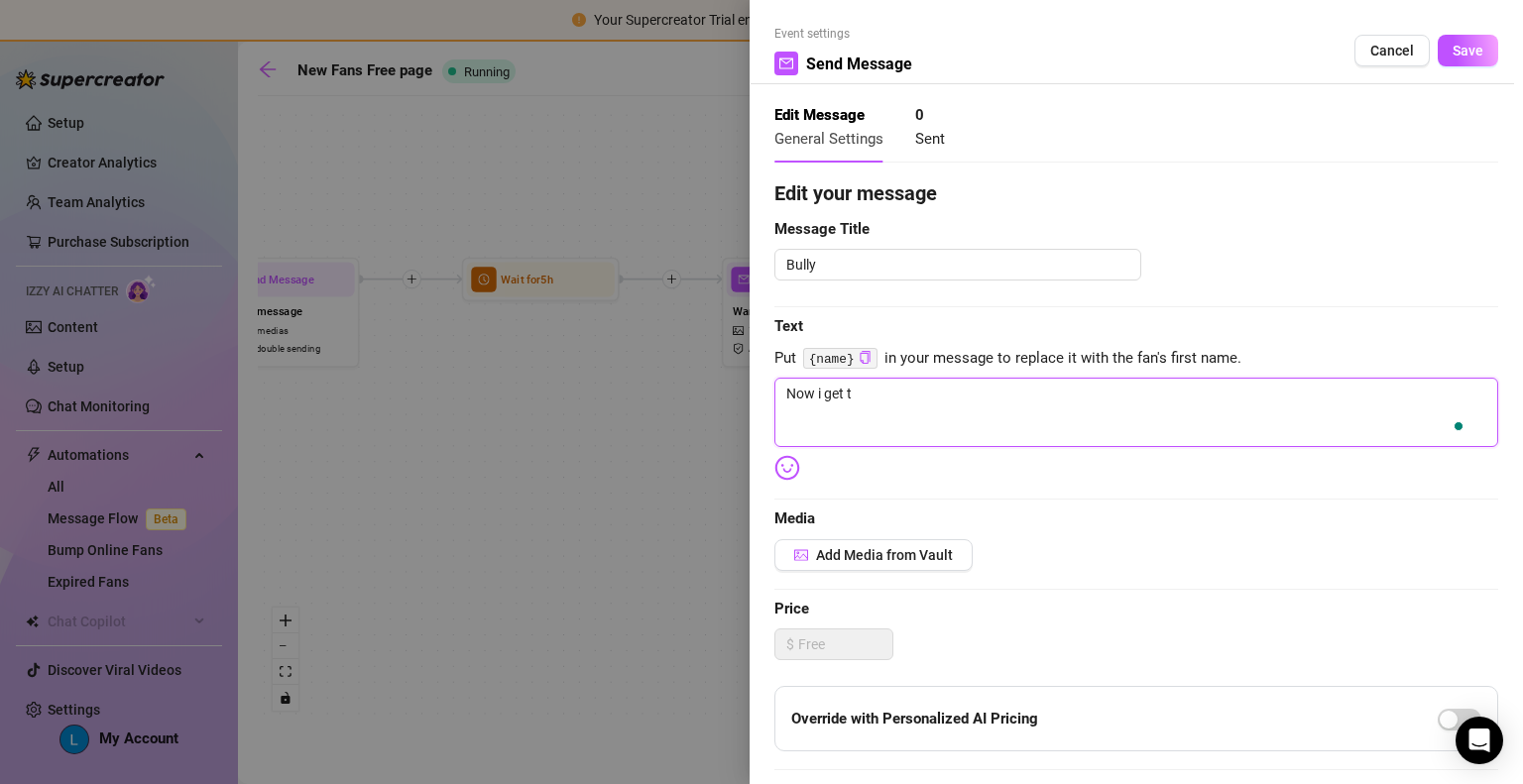 type on "Now i get to" 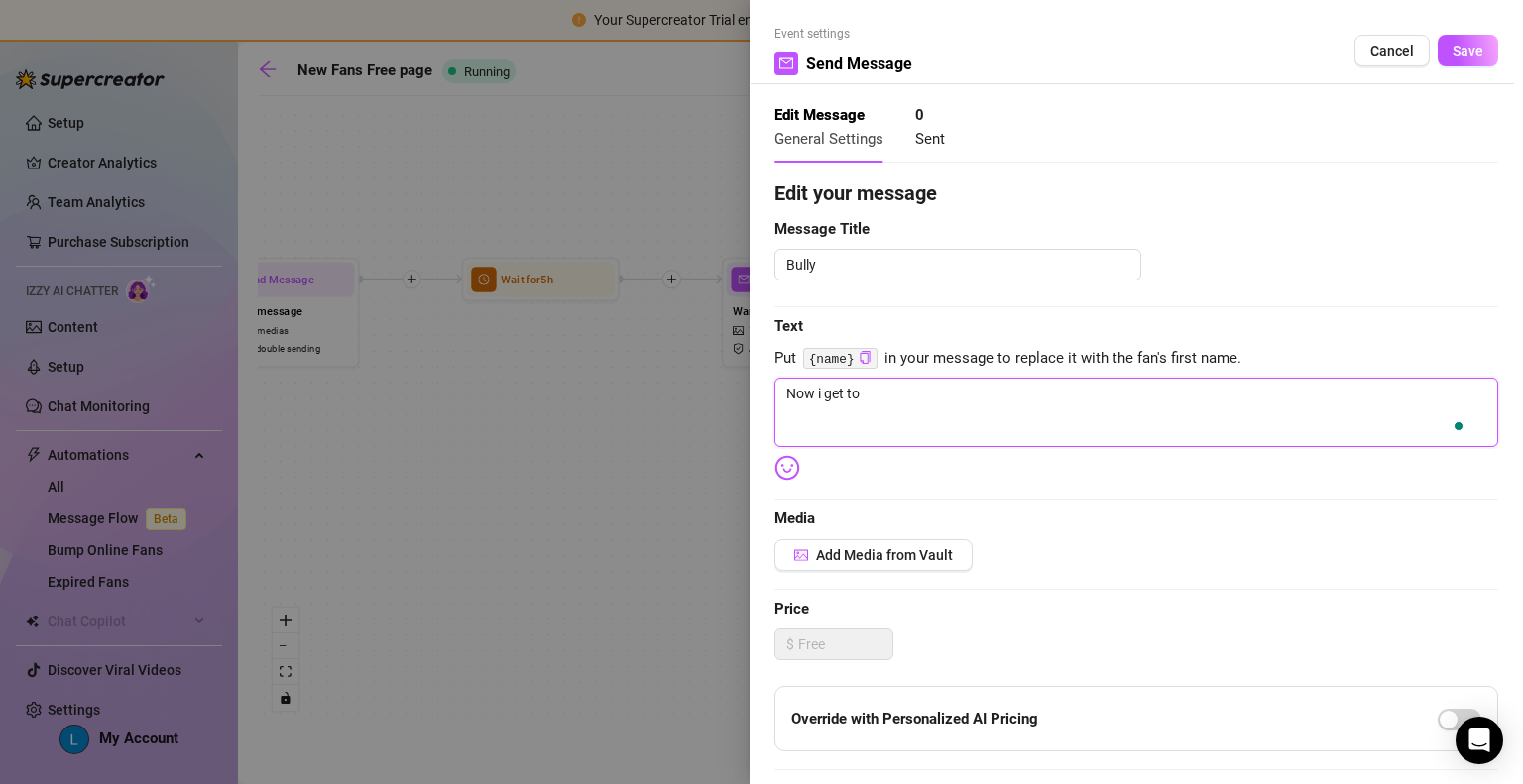 type on "Now i get to" 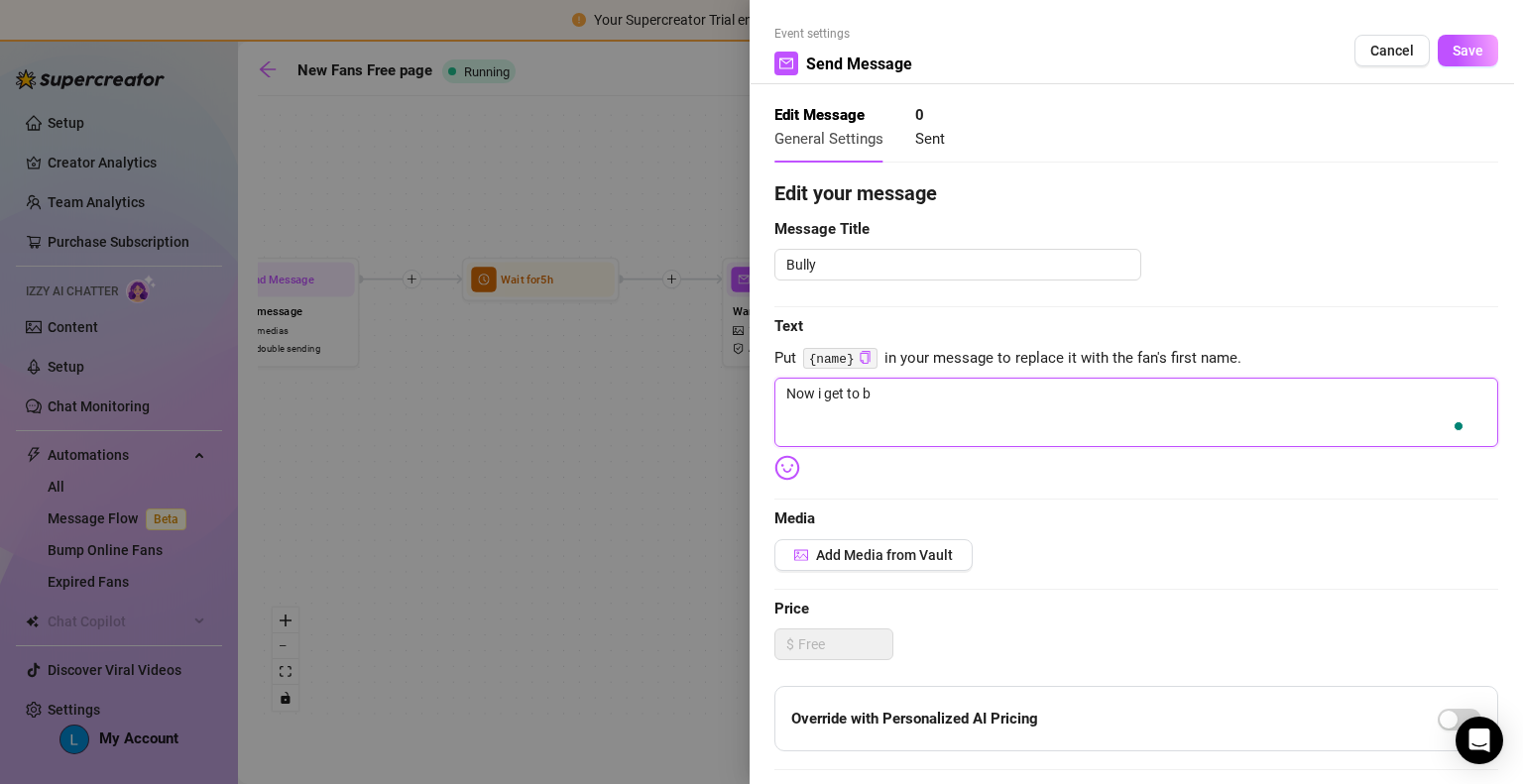 type on "Now i get to bu" 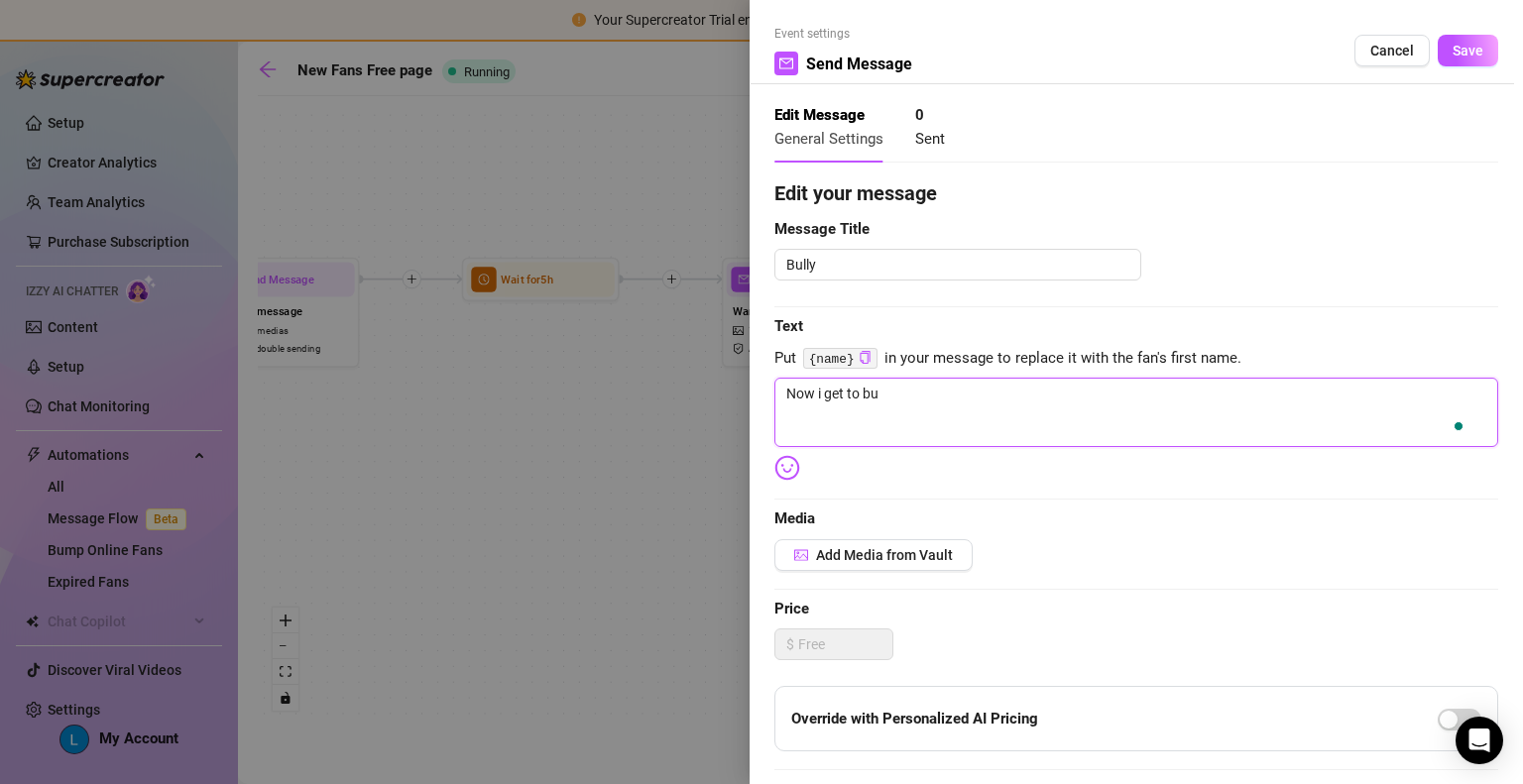 type on "Now i get to bul" 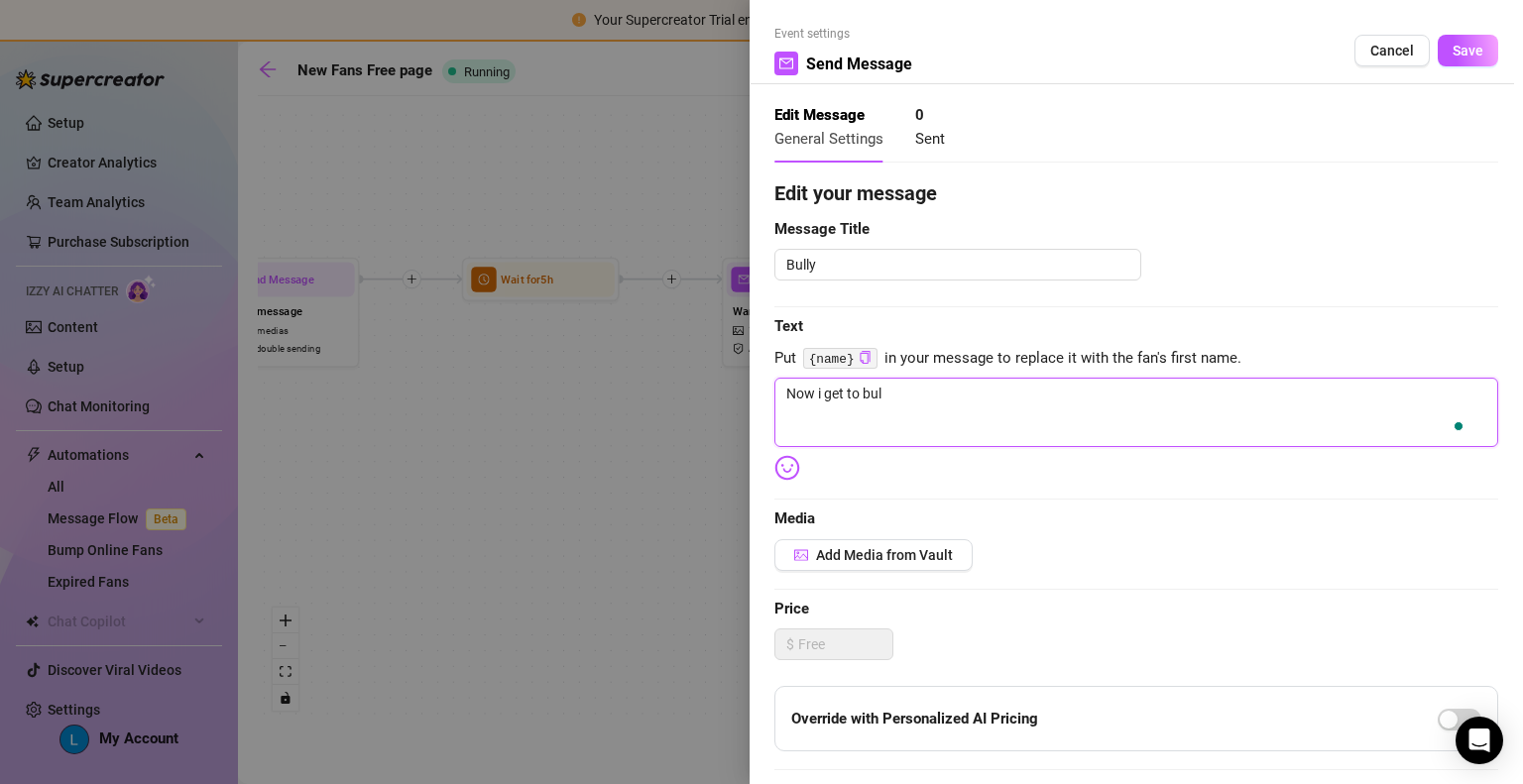 type on "Now i get to bull" 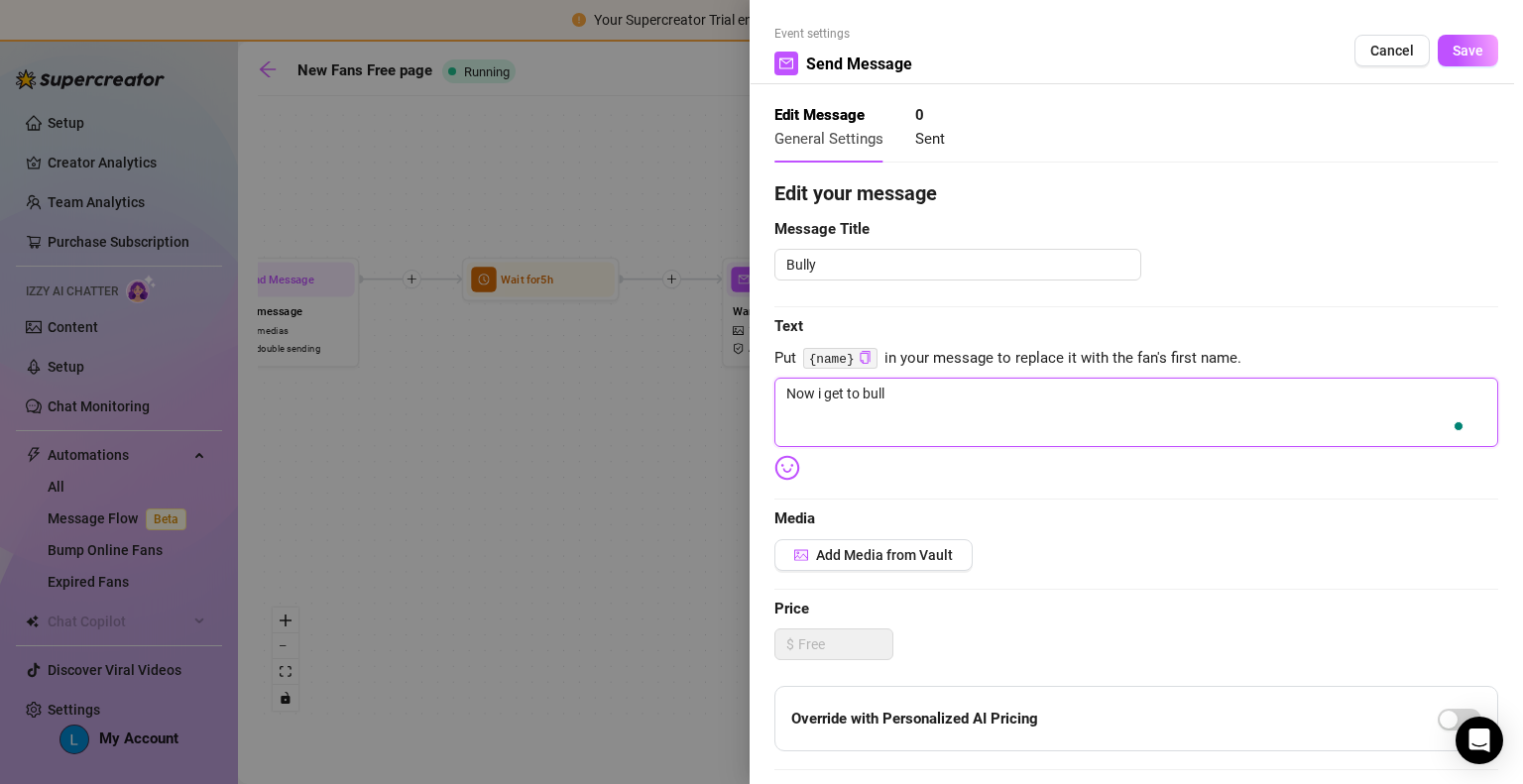 type on "Now i get to bully" 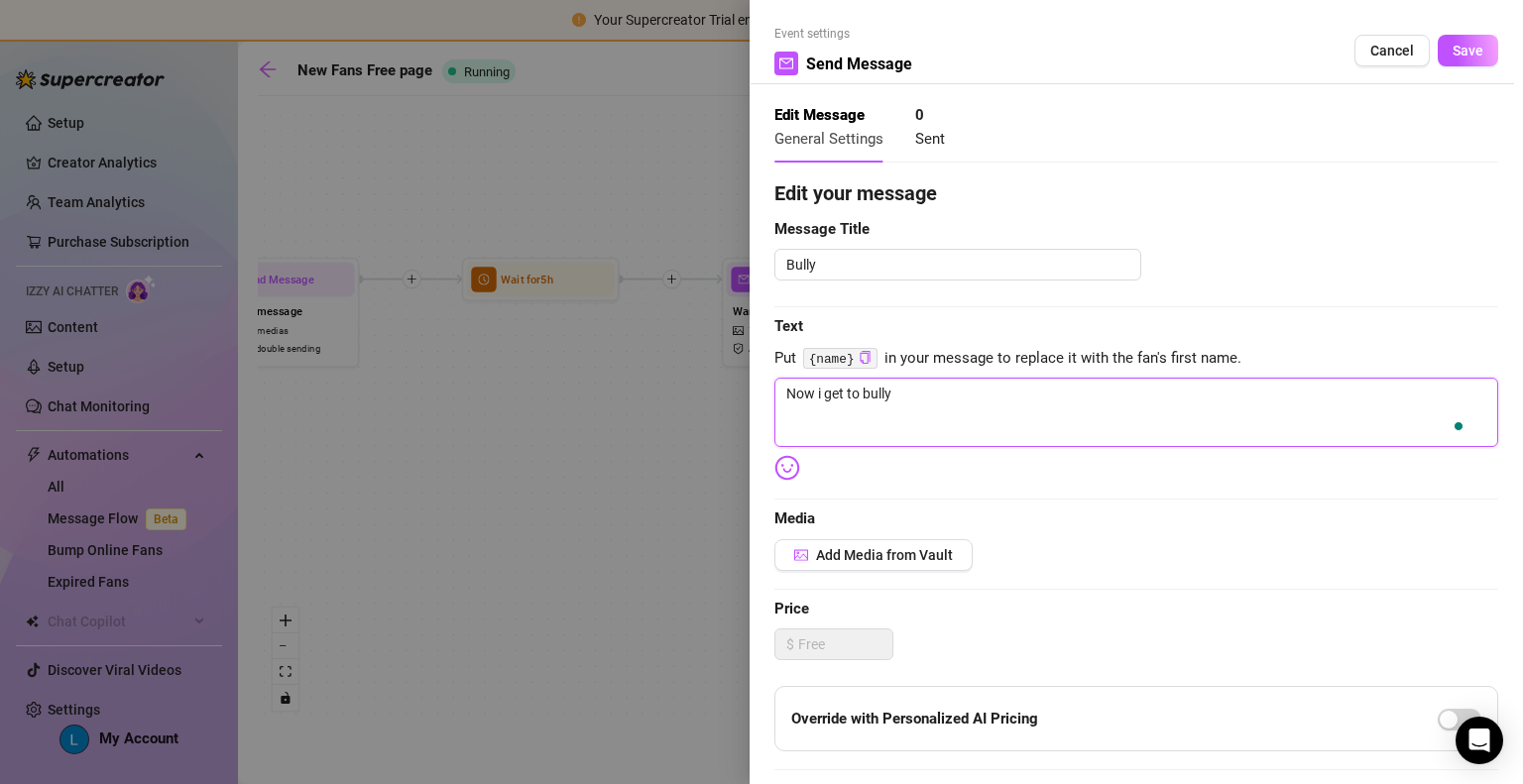 type on "Now i get to bully" 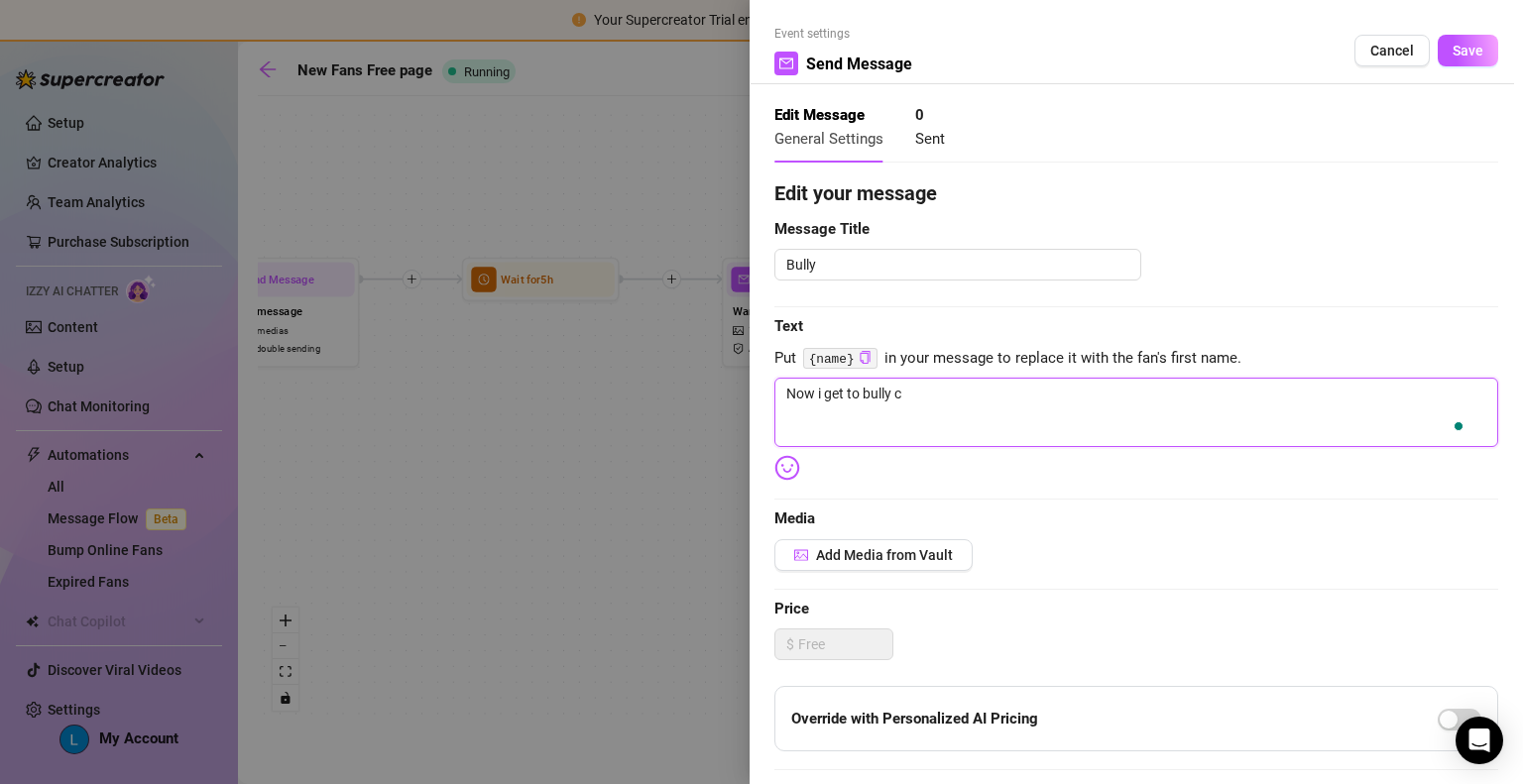 type on "Now i get to bully cu" 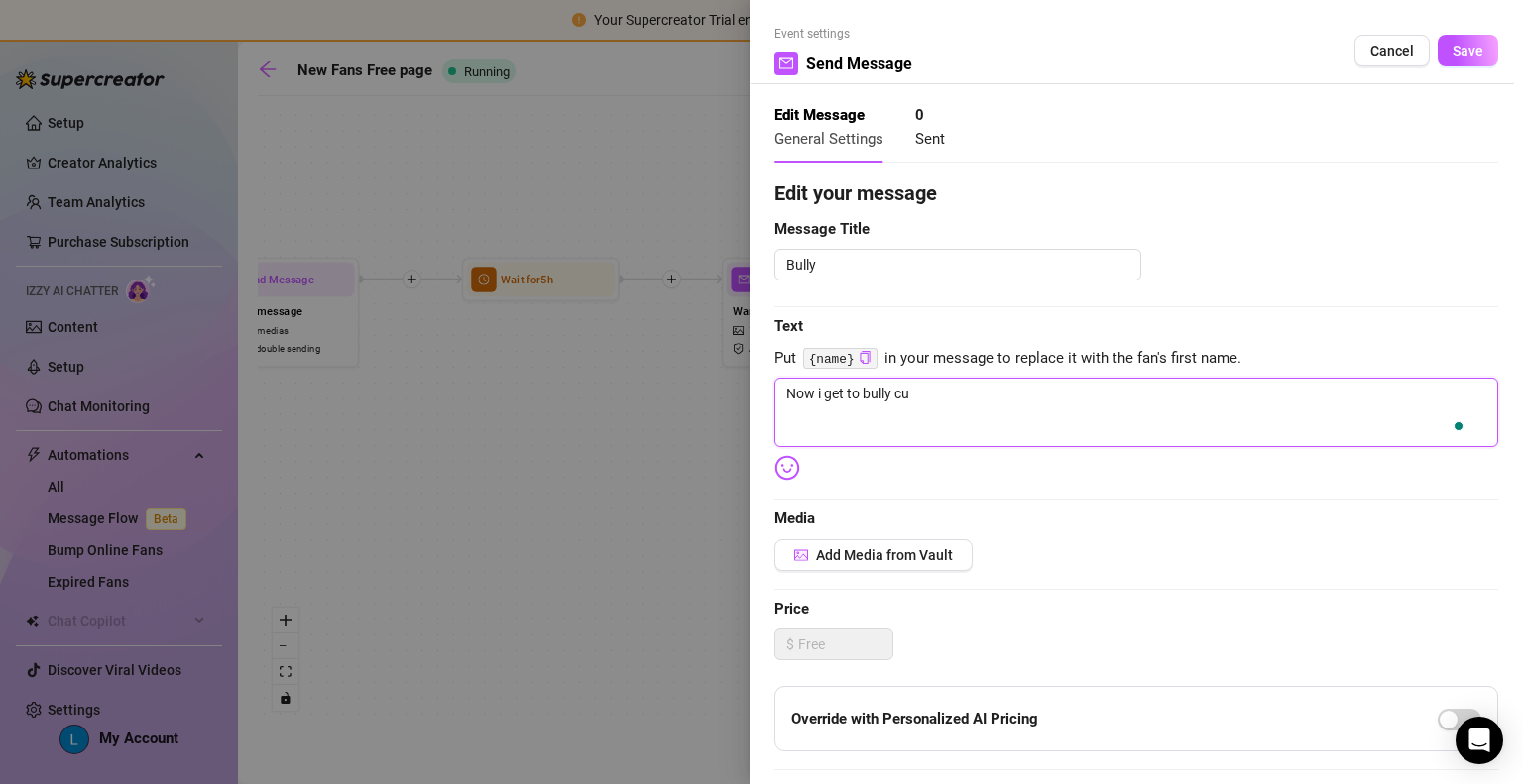 type on "Now i get to bully cus" 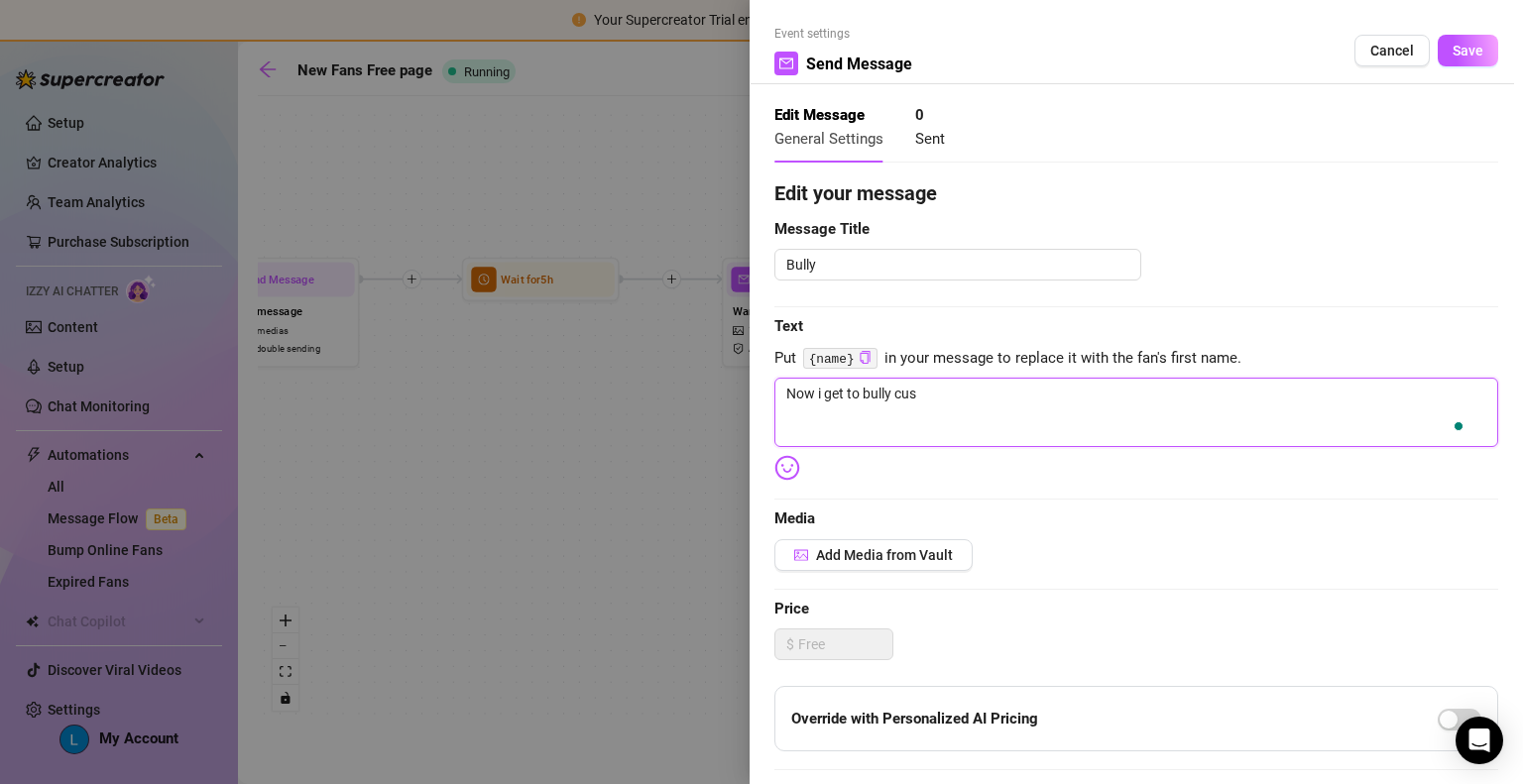 type on "Now i get to bully cusk" 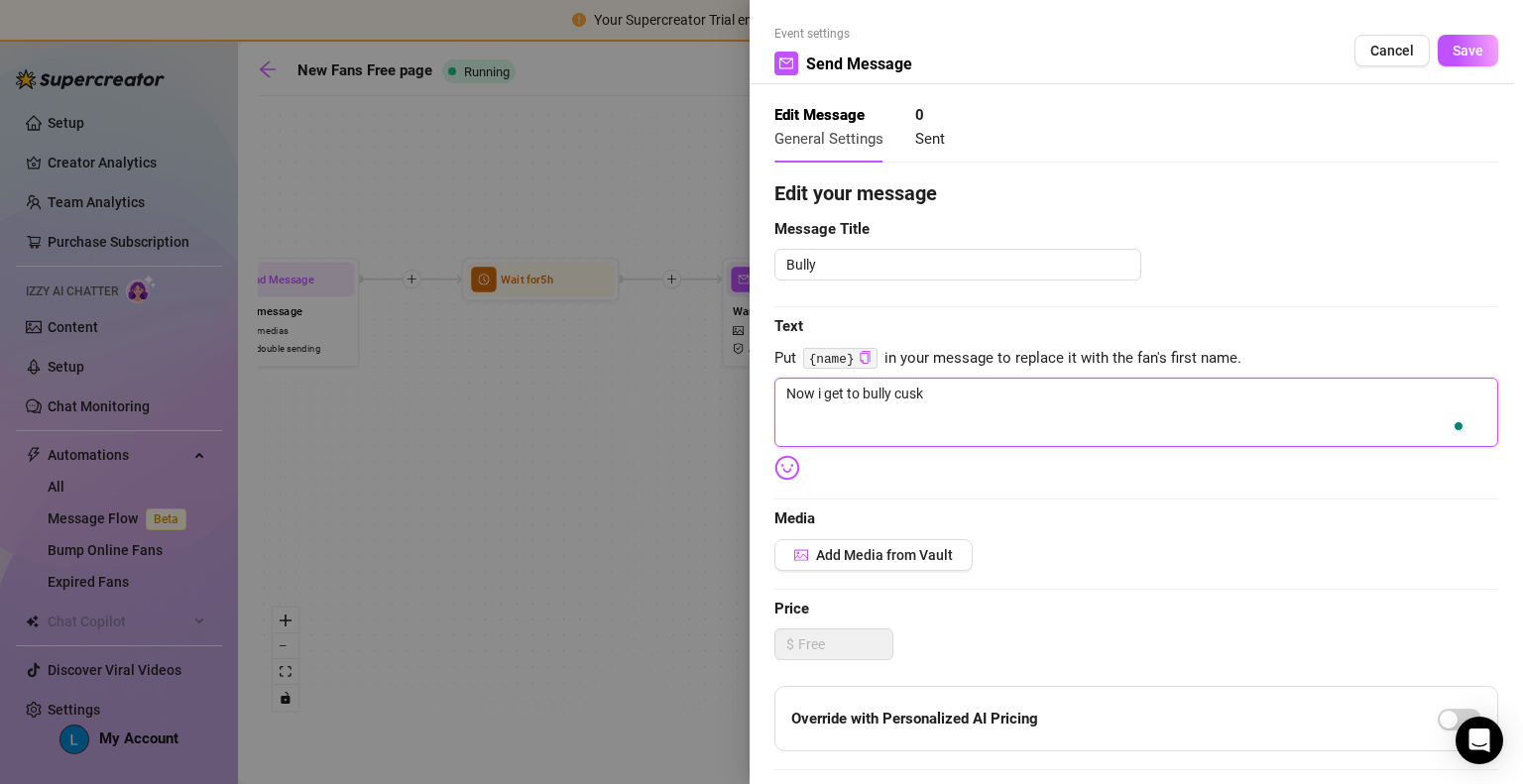 type on "Now i get to bully cus" 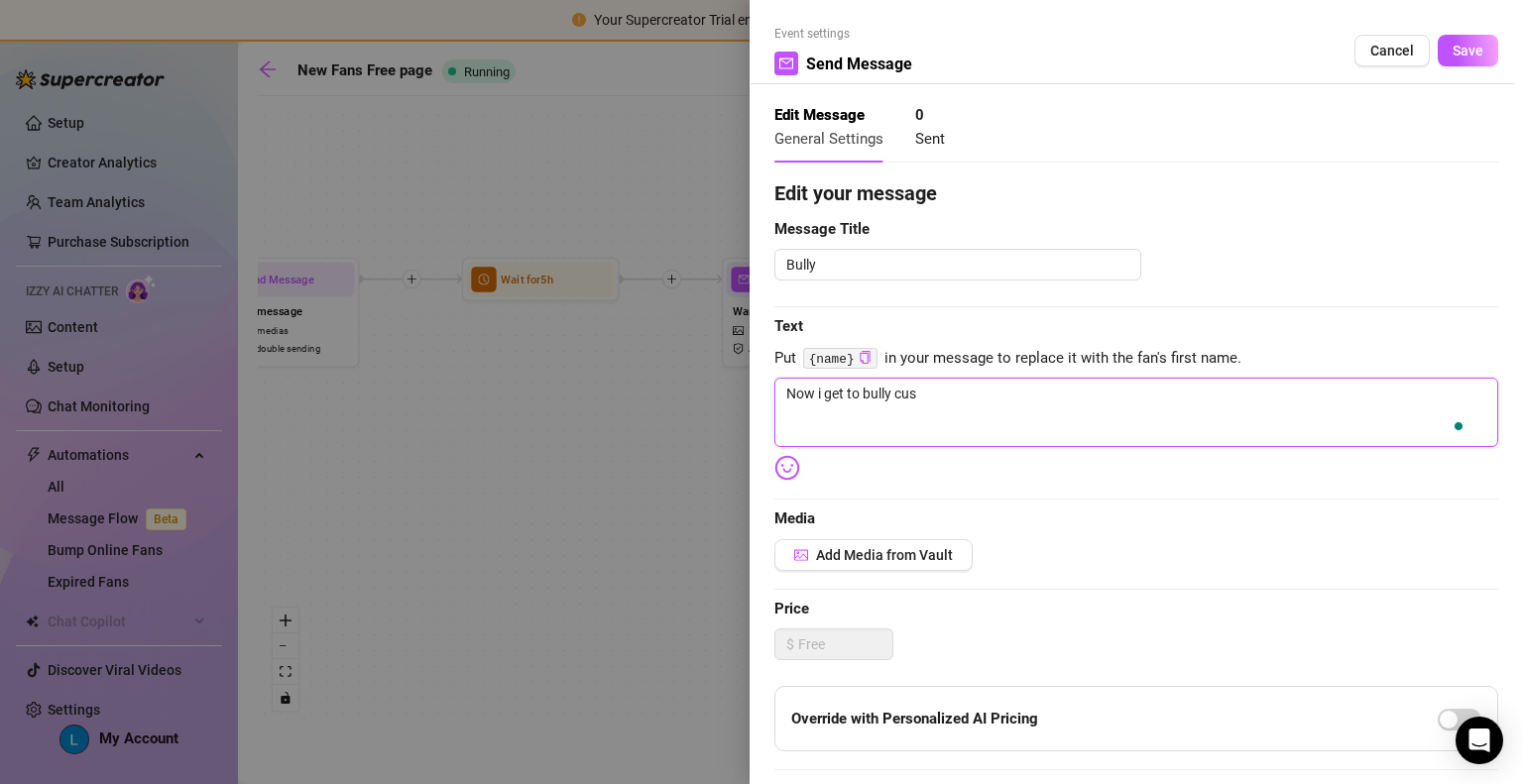 type on "Now i get to bully cu" 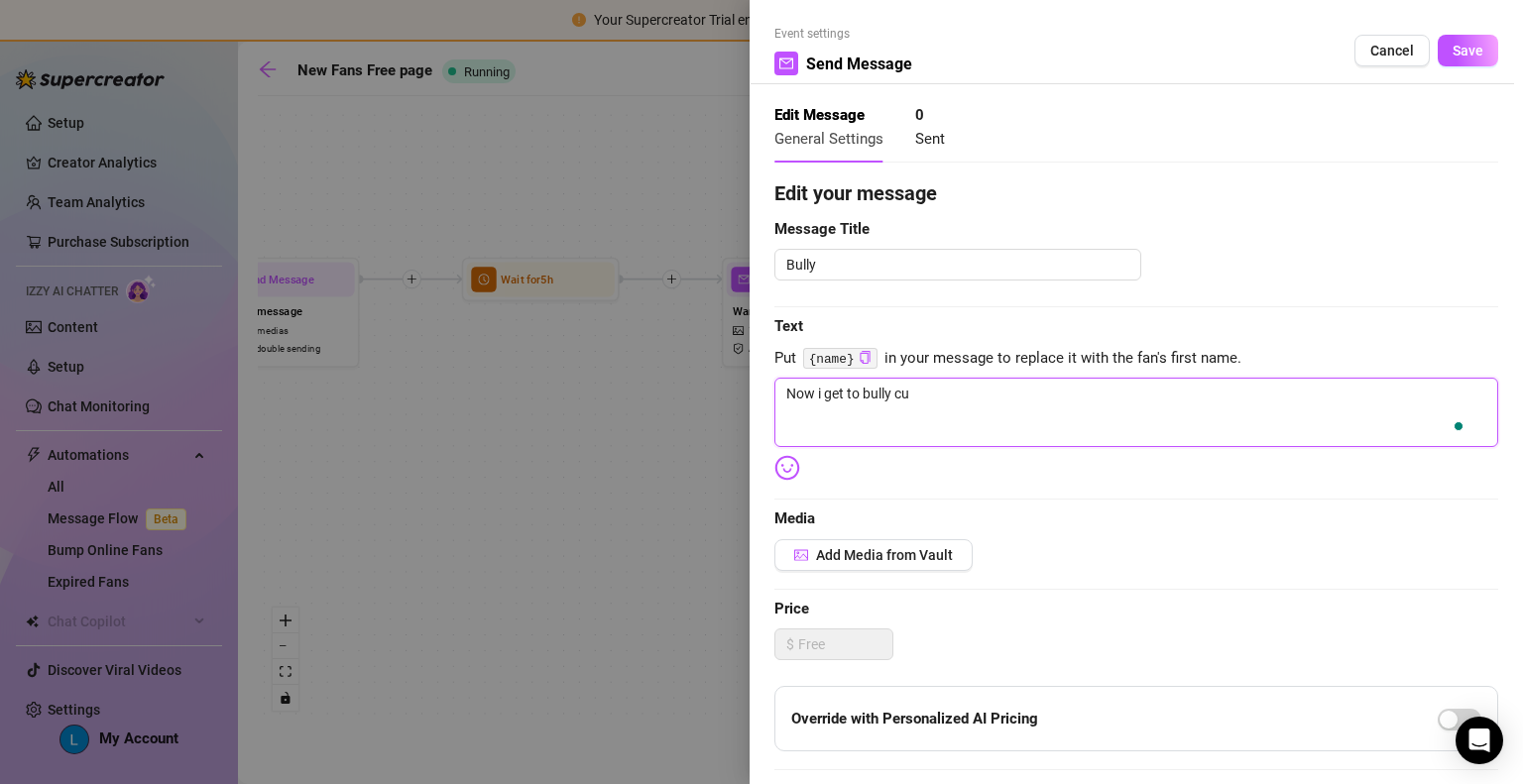 type on "Now i get to bully cuc" 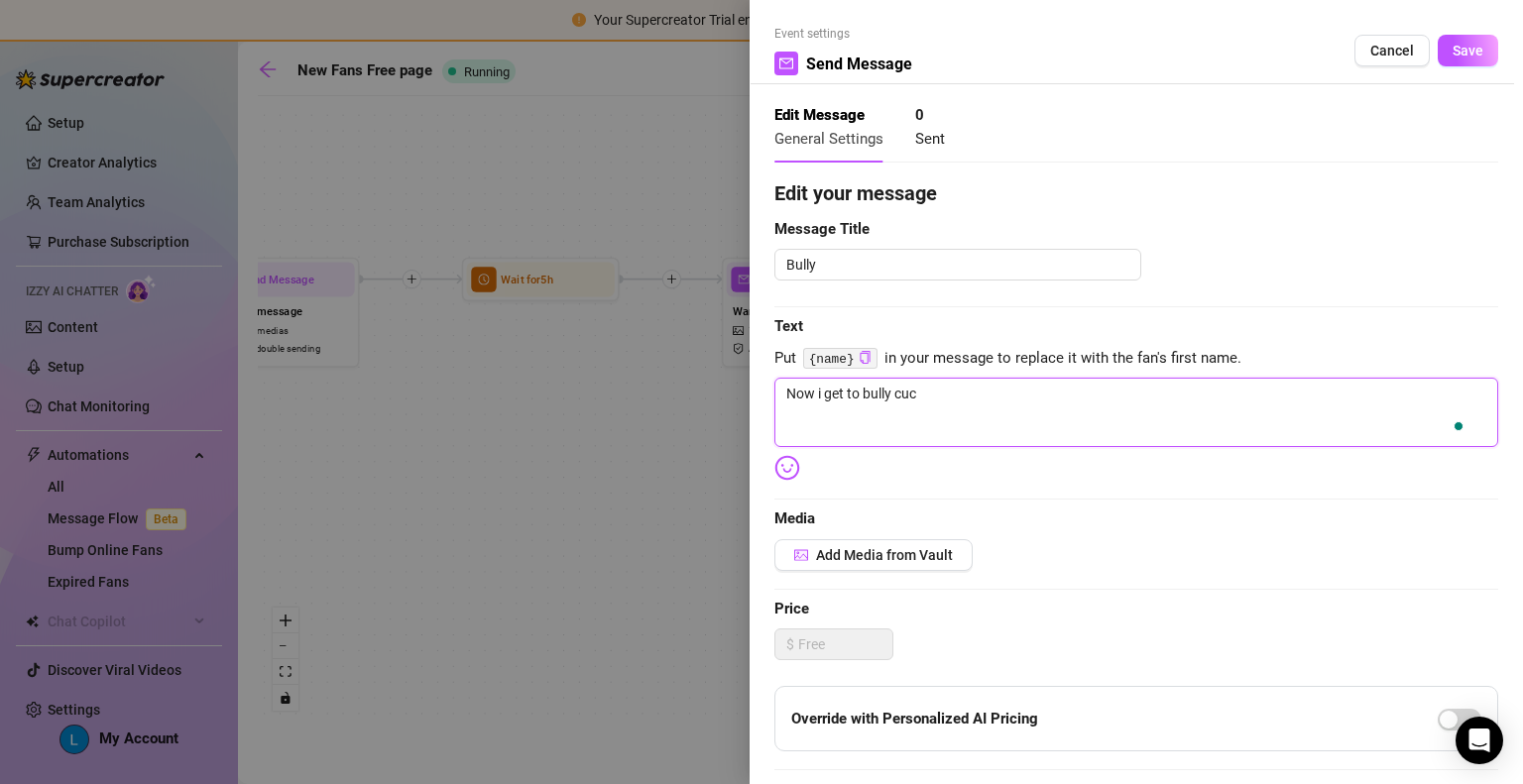 type on "Now i get to bully cuck" 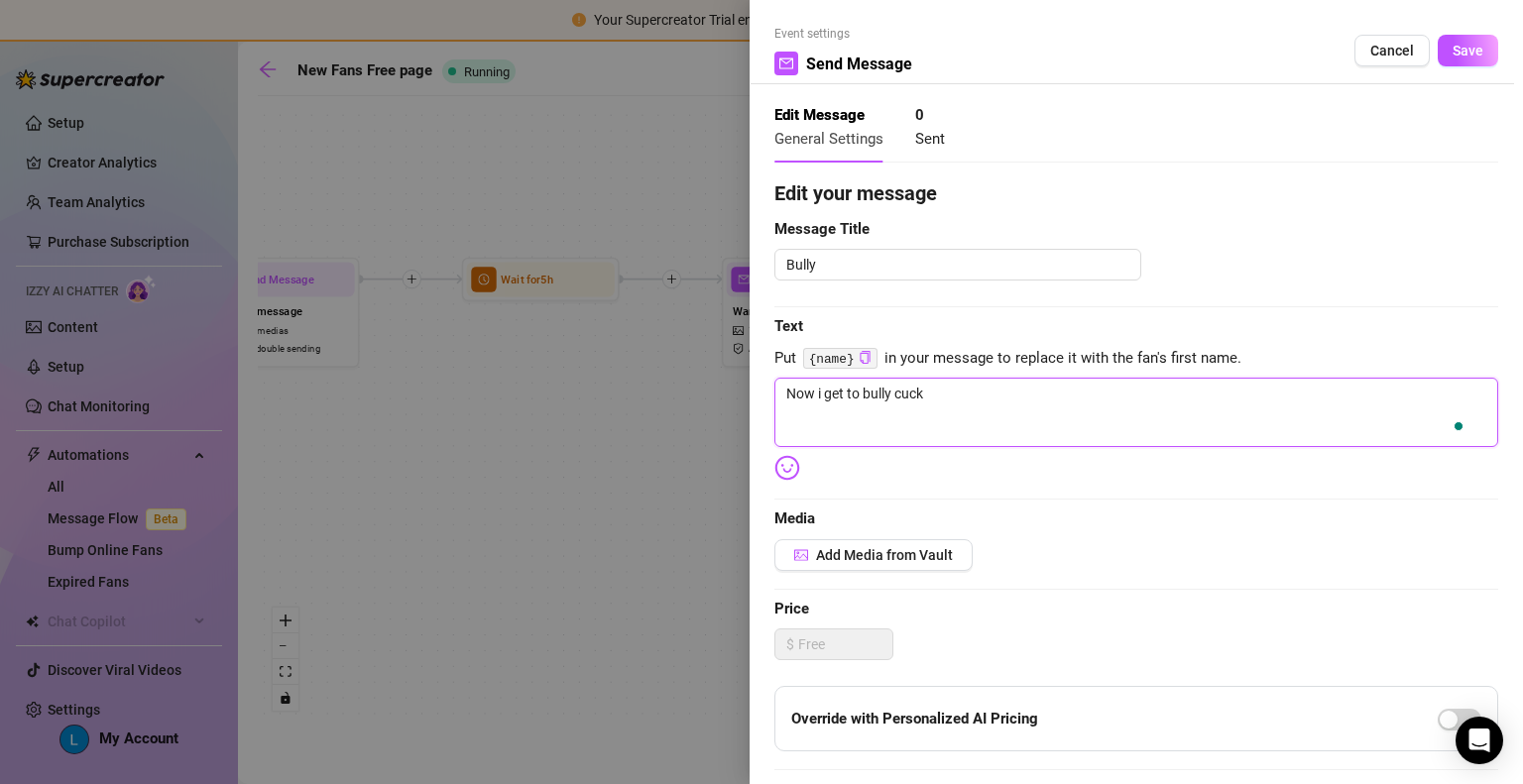 type on "Now i get to bully cucks" 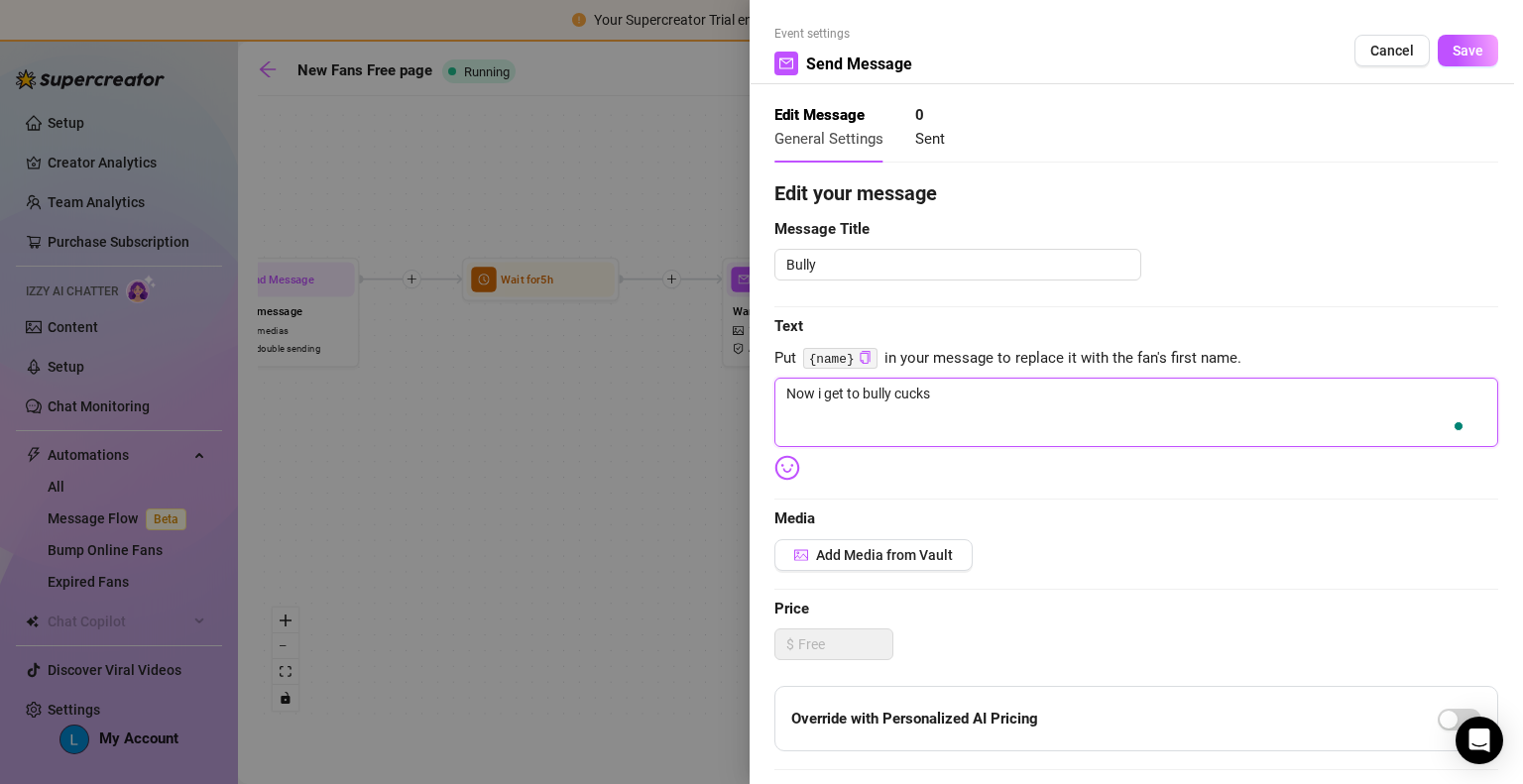 type on "Now i get to bully cucks" 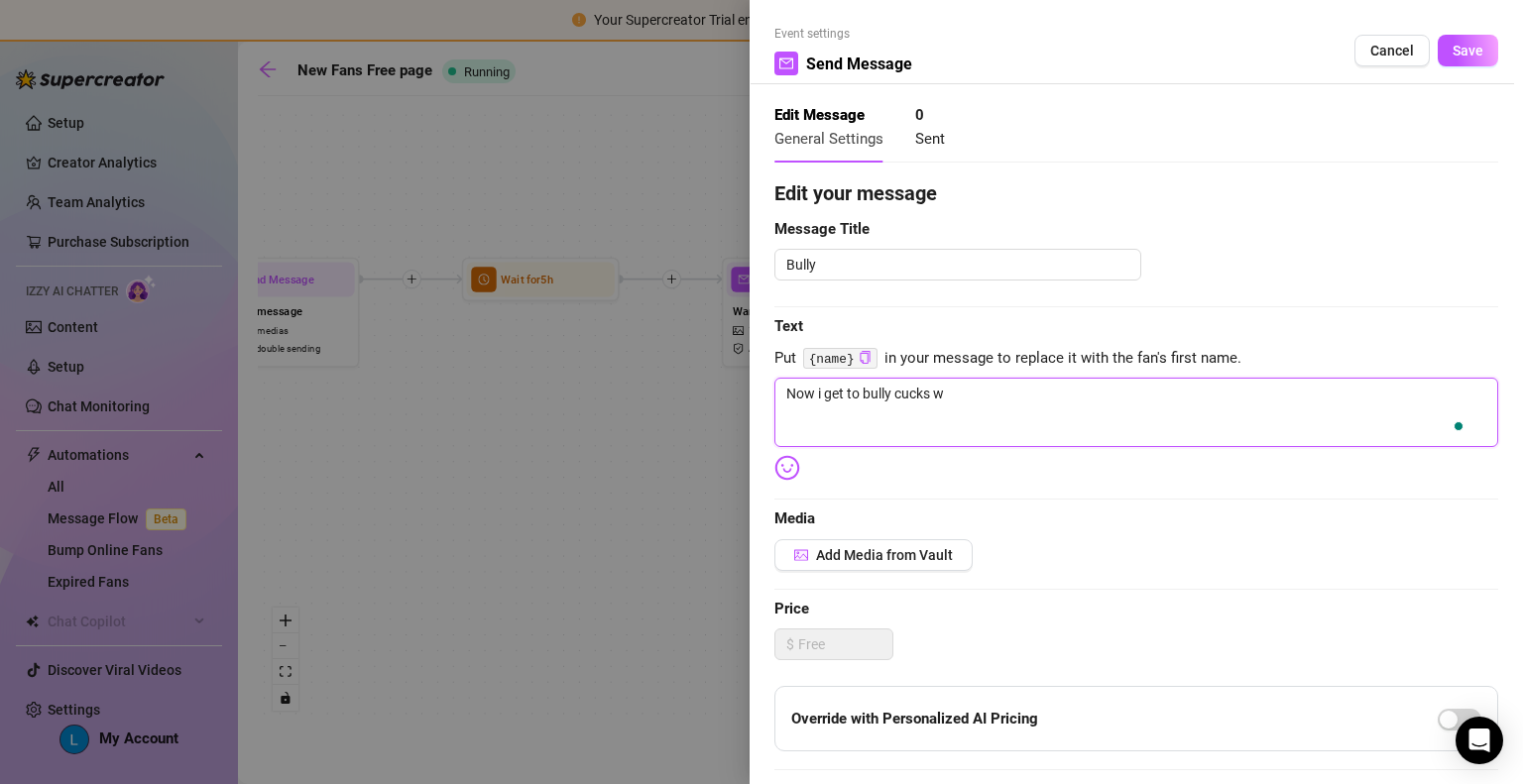 type on "Now i get to bully cucks wh" 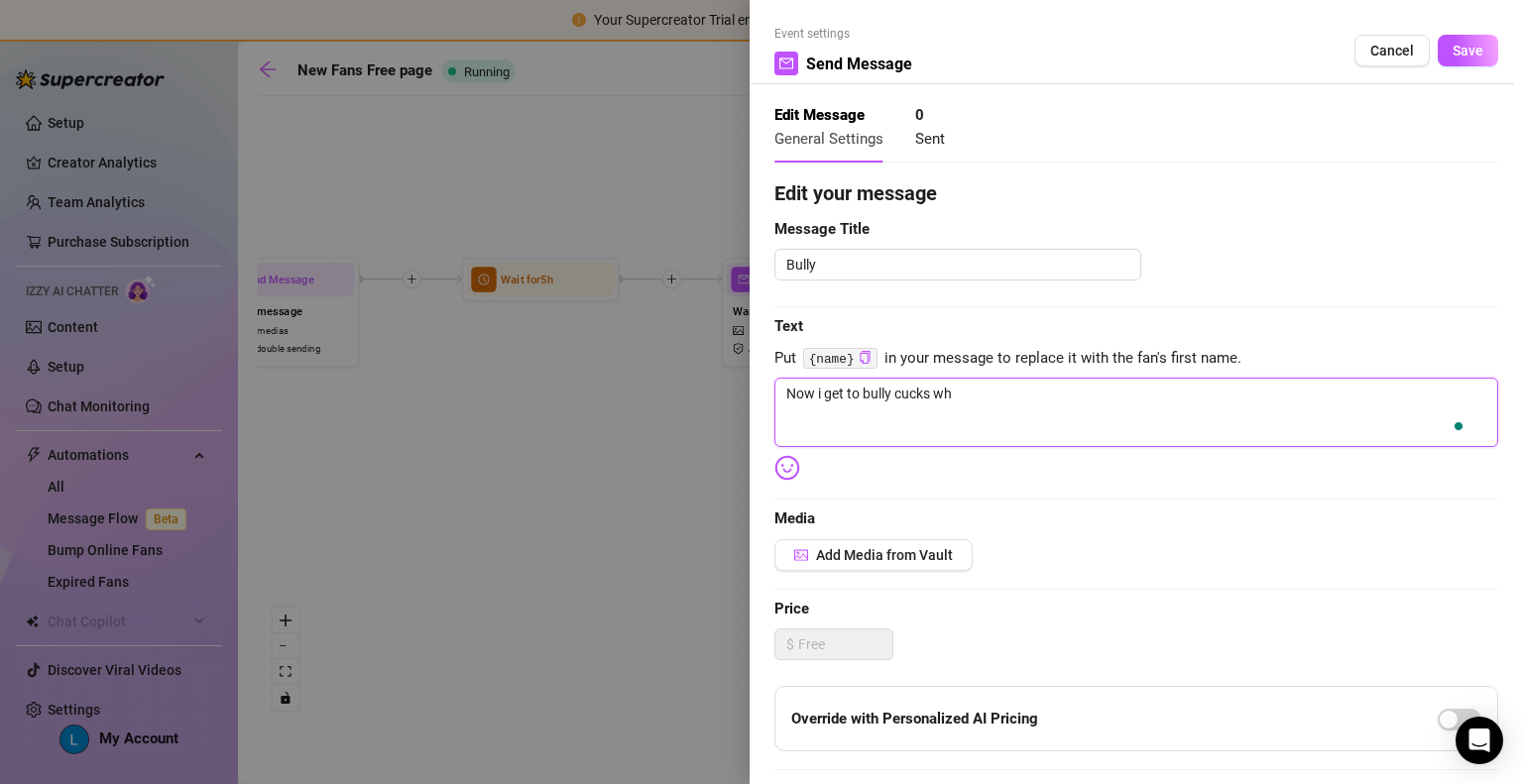 type on "Now i get to bully cucks whi" 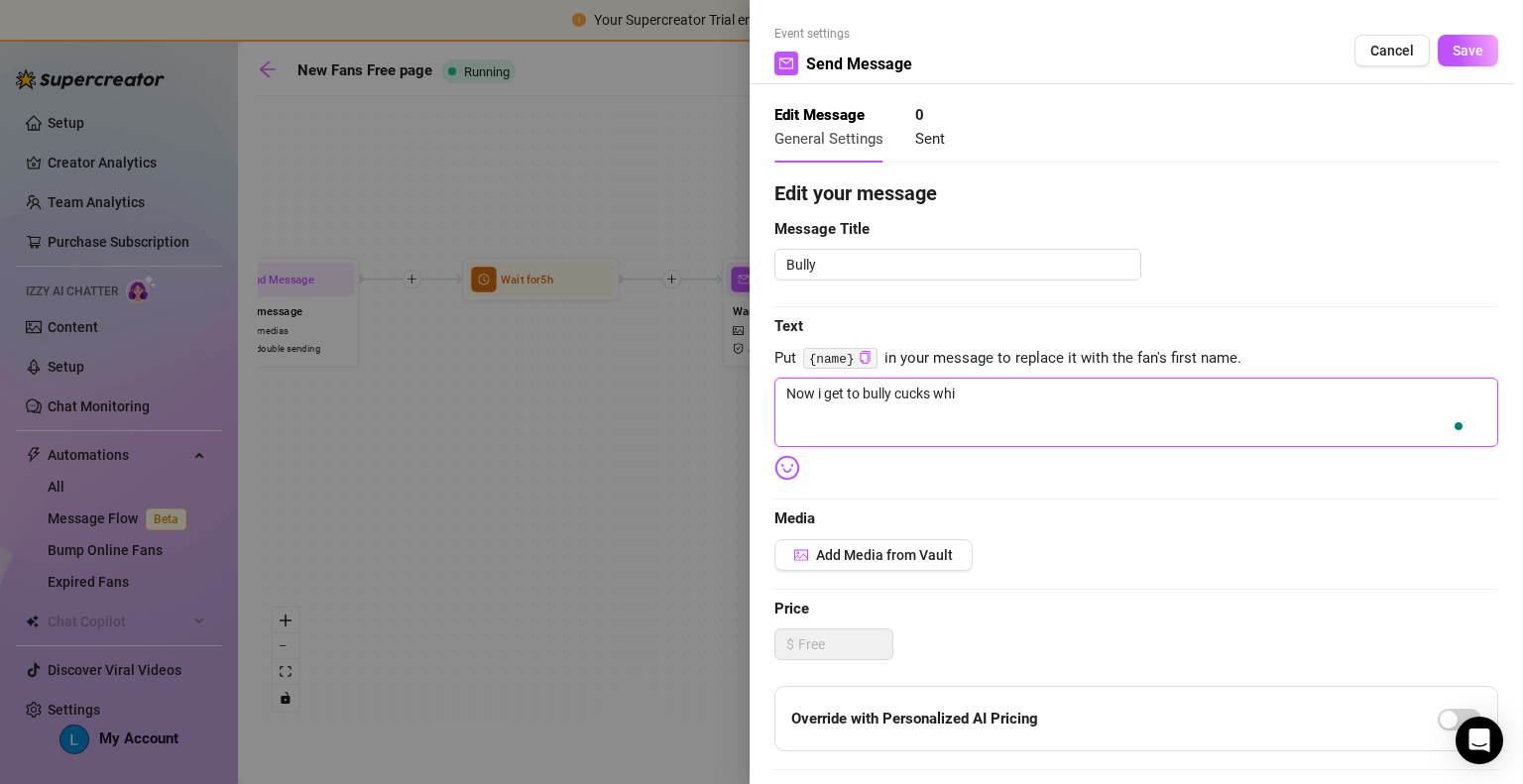type on "Now i get to bully cucks whil" 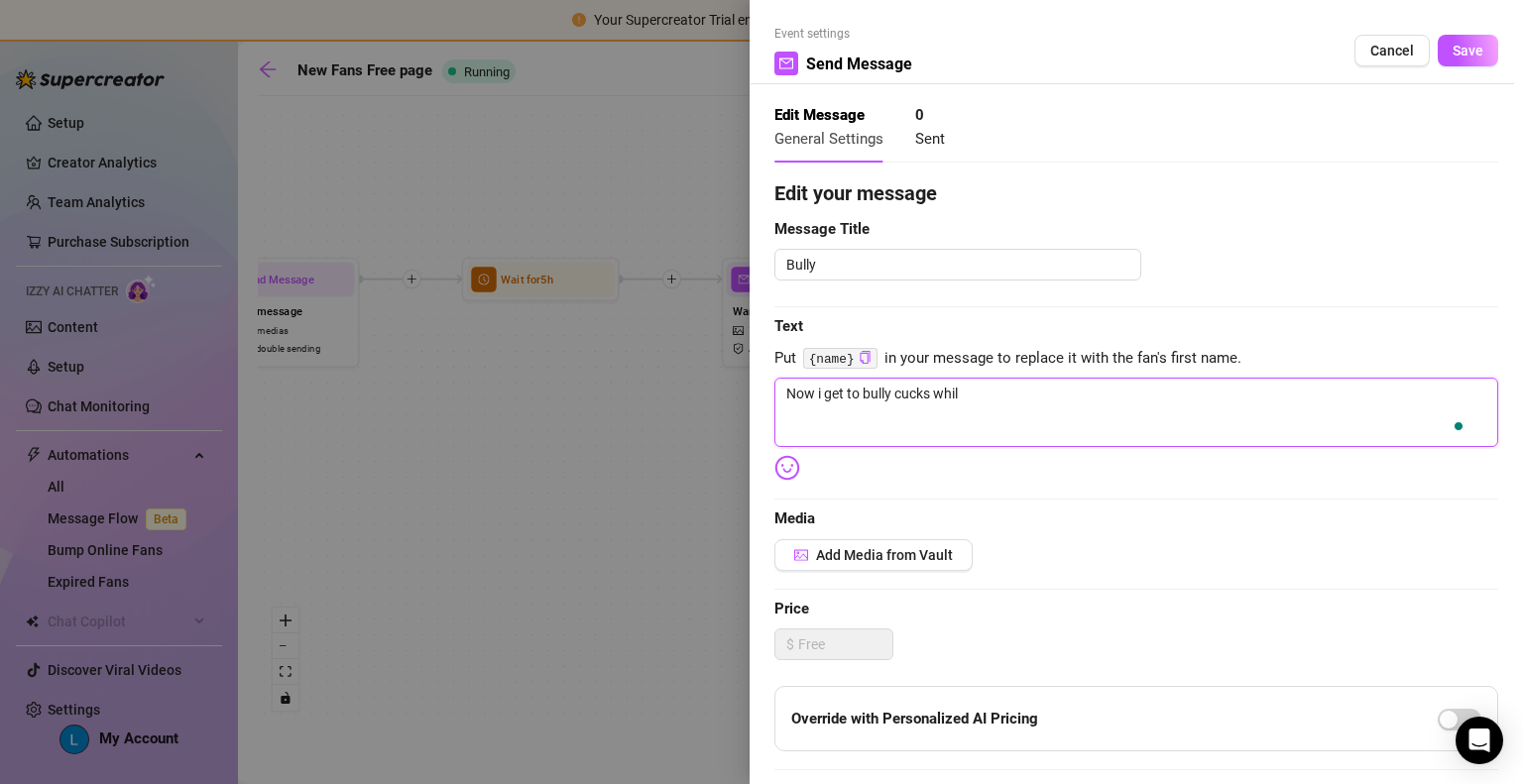 type on "Now i get to bully cucks while" 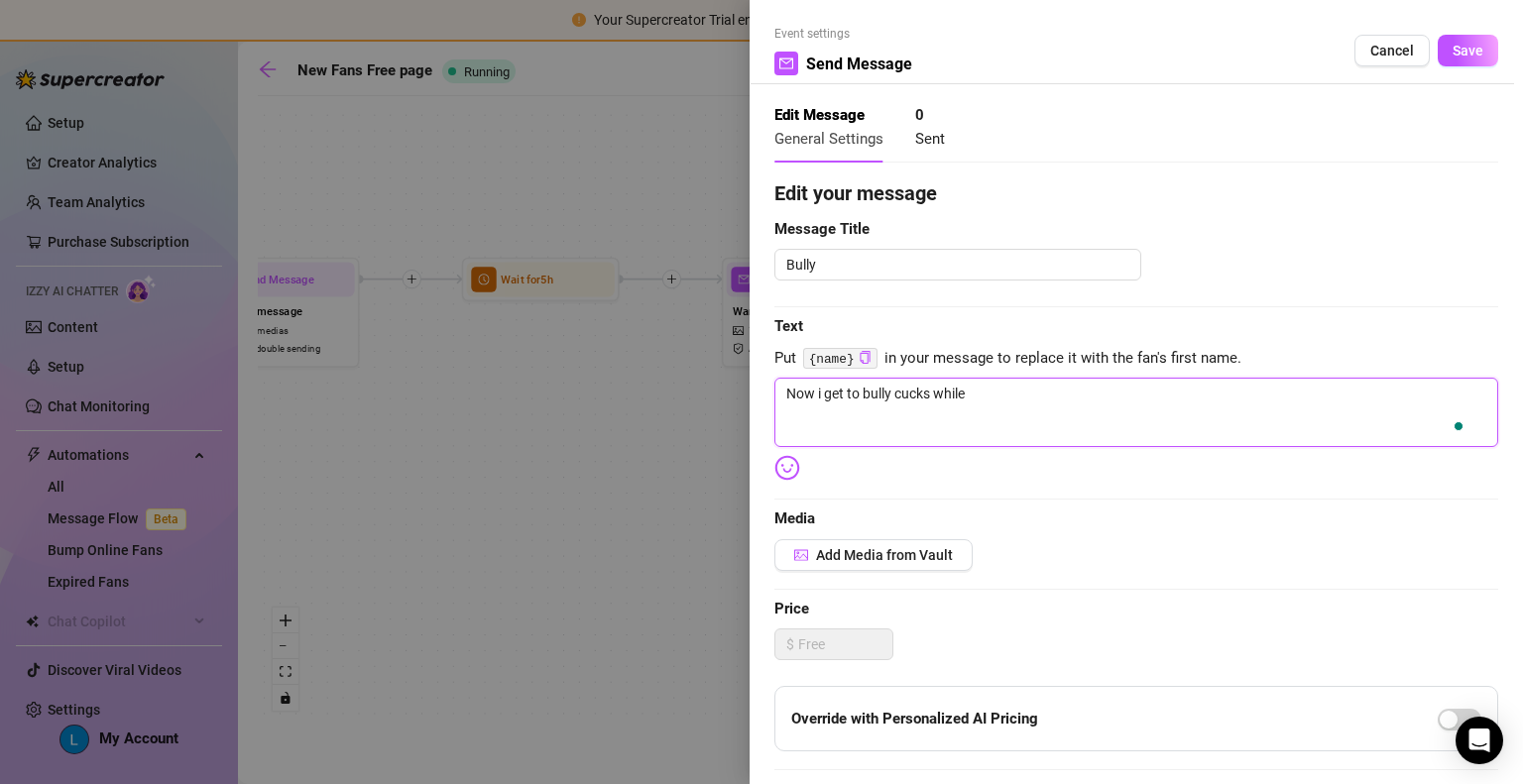 type on "Now i get to bully cucks while" 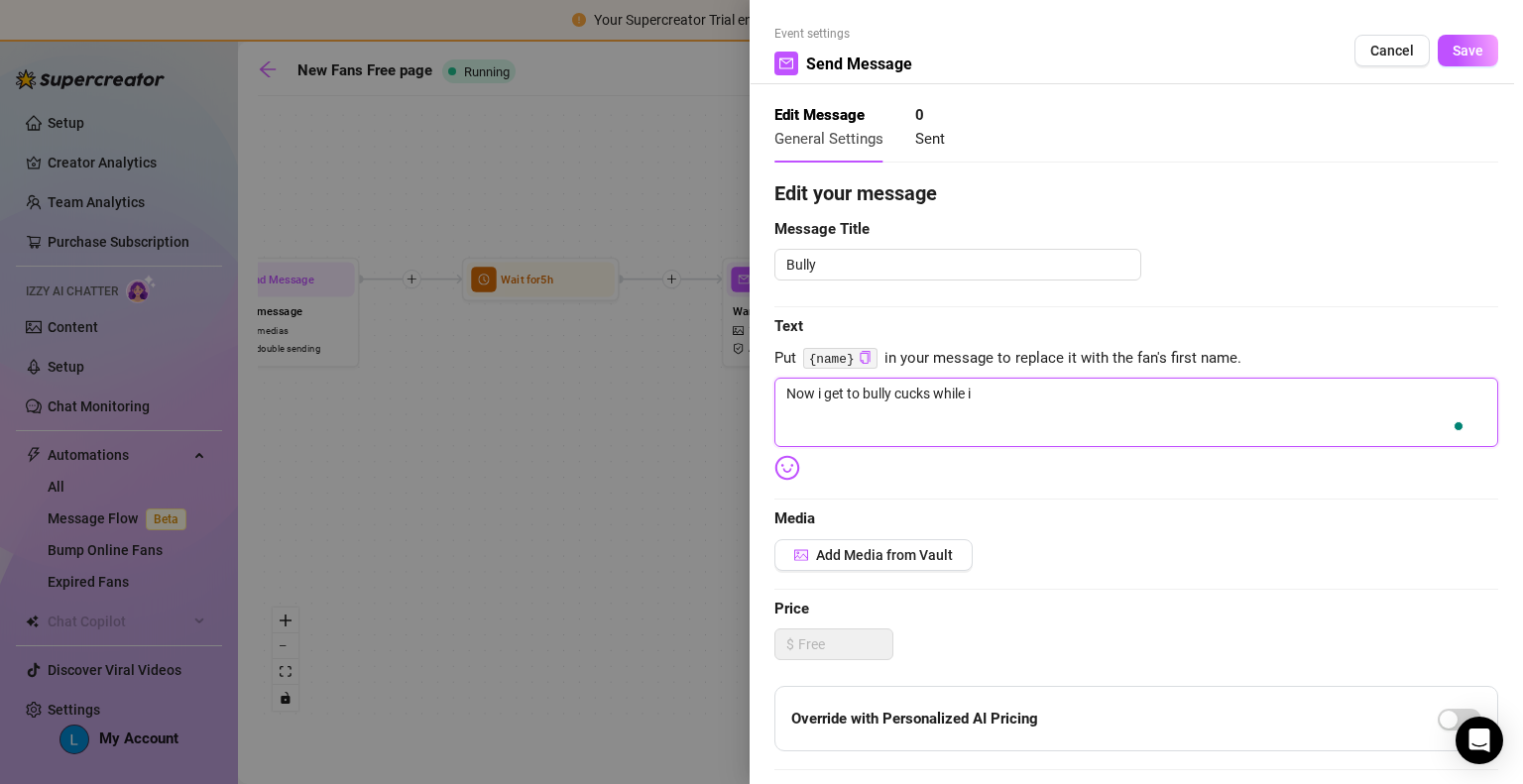 type on "Now i get to bully cucks while i" 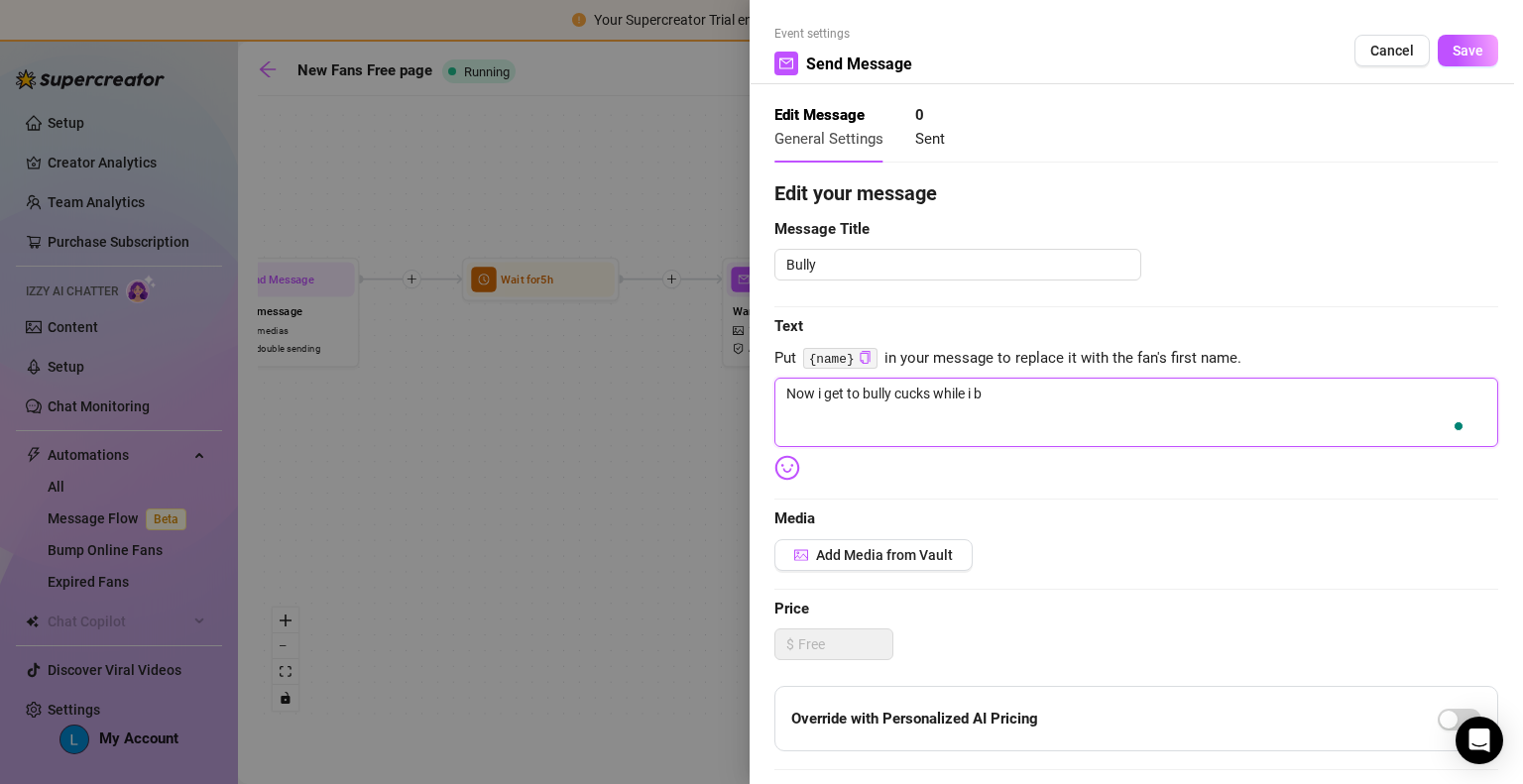 type on "Now i get to bully cucks while i br" 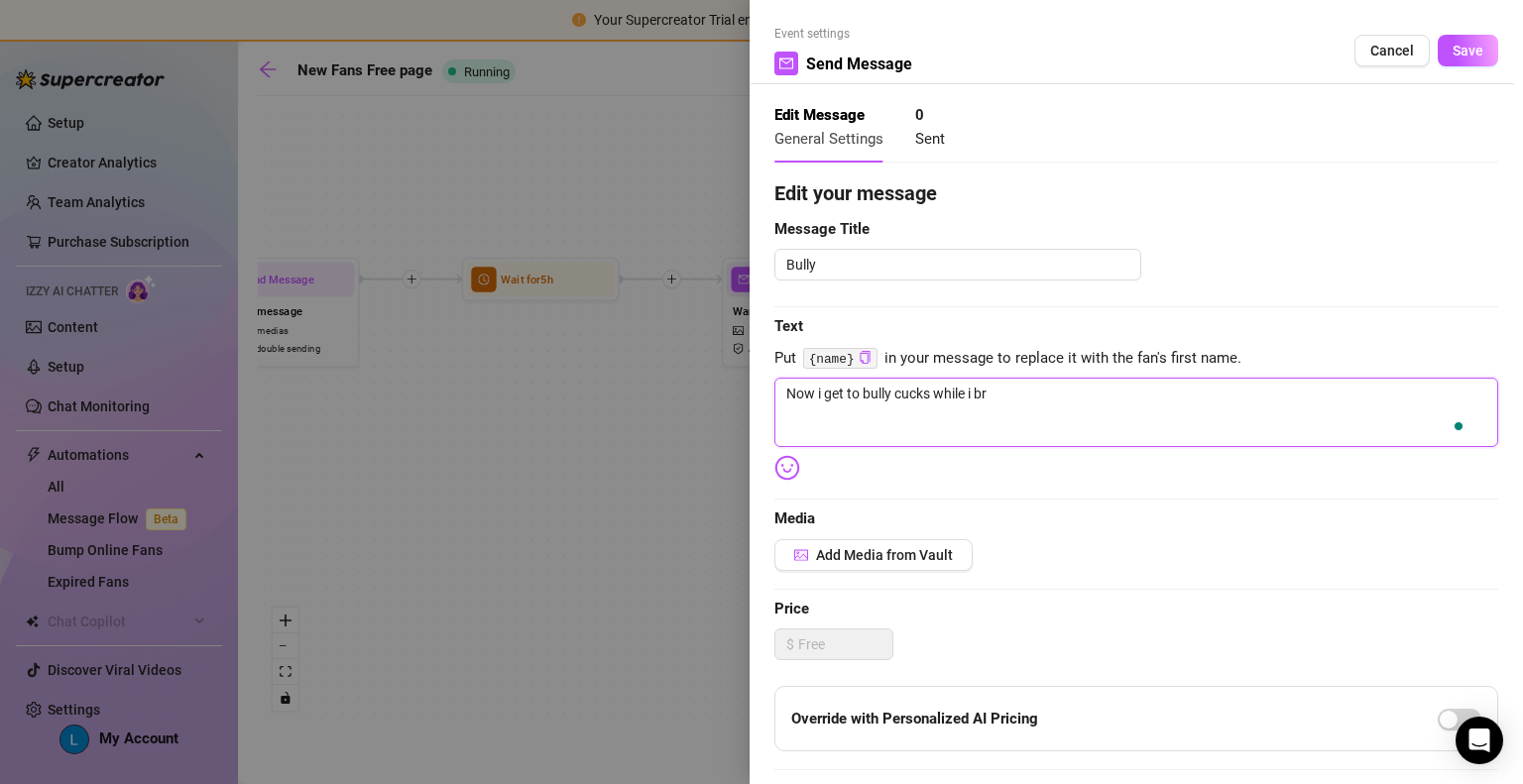 type on "Now i get to bully cucks while i bre" 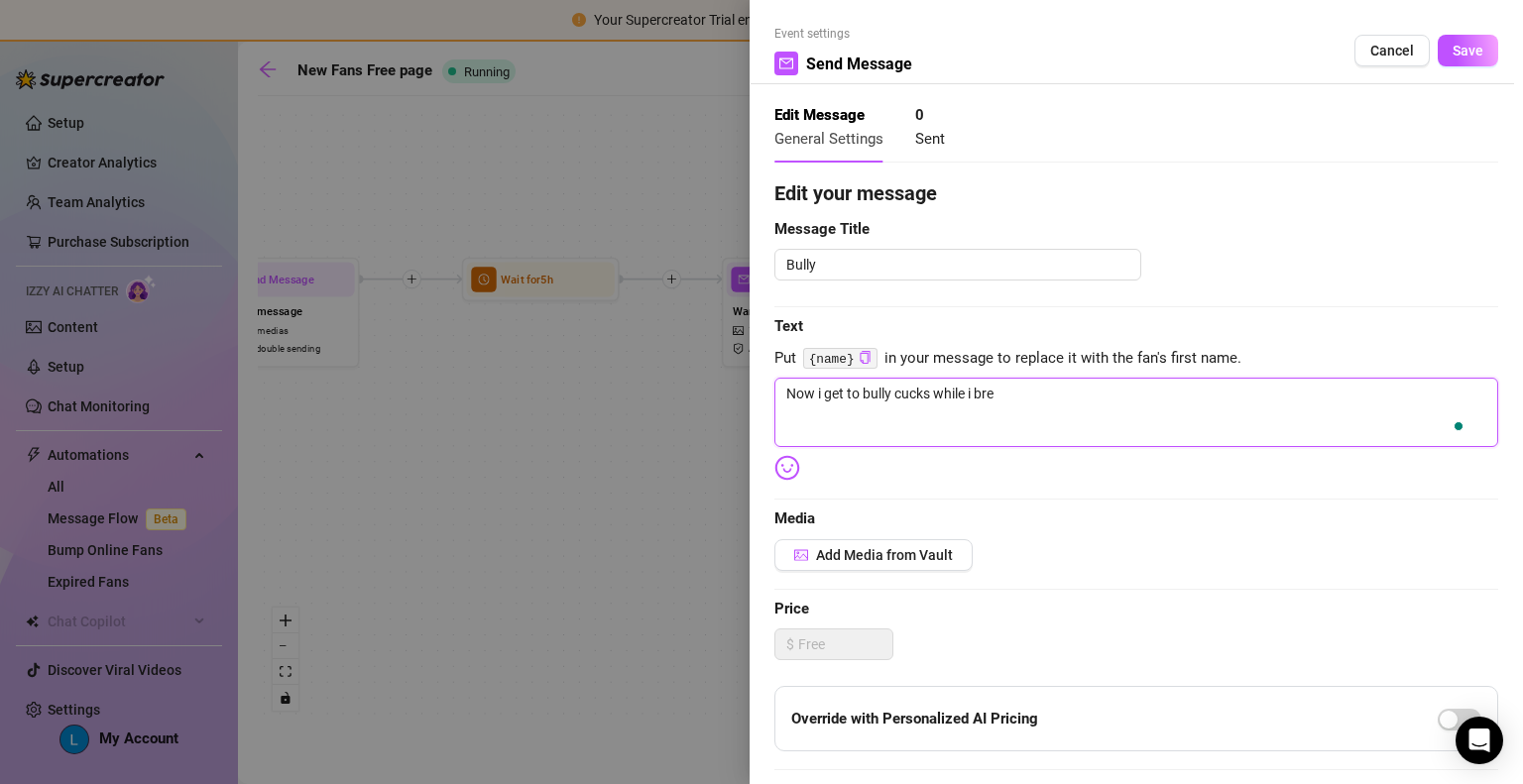 type on "Now i get to bully cucks while i bree" 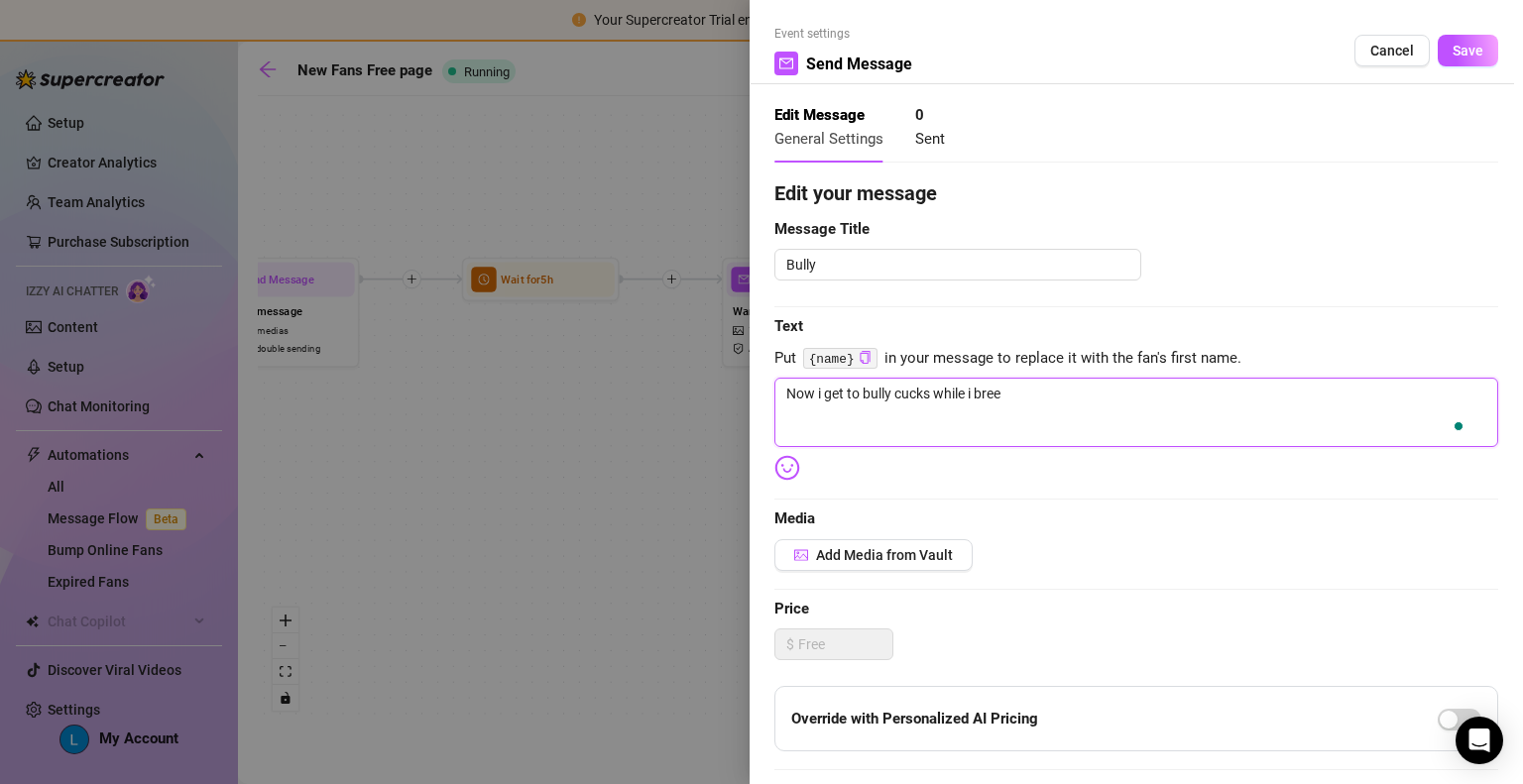 type on "Now i get to bully cucks while i breed" 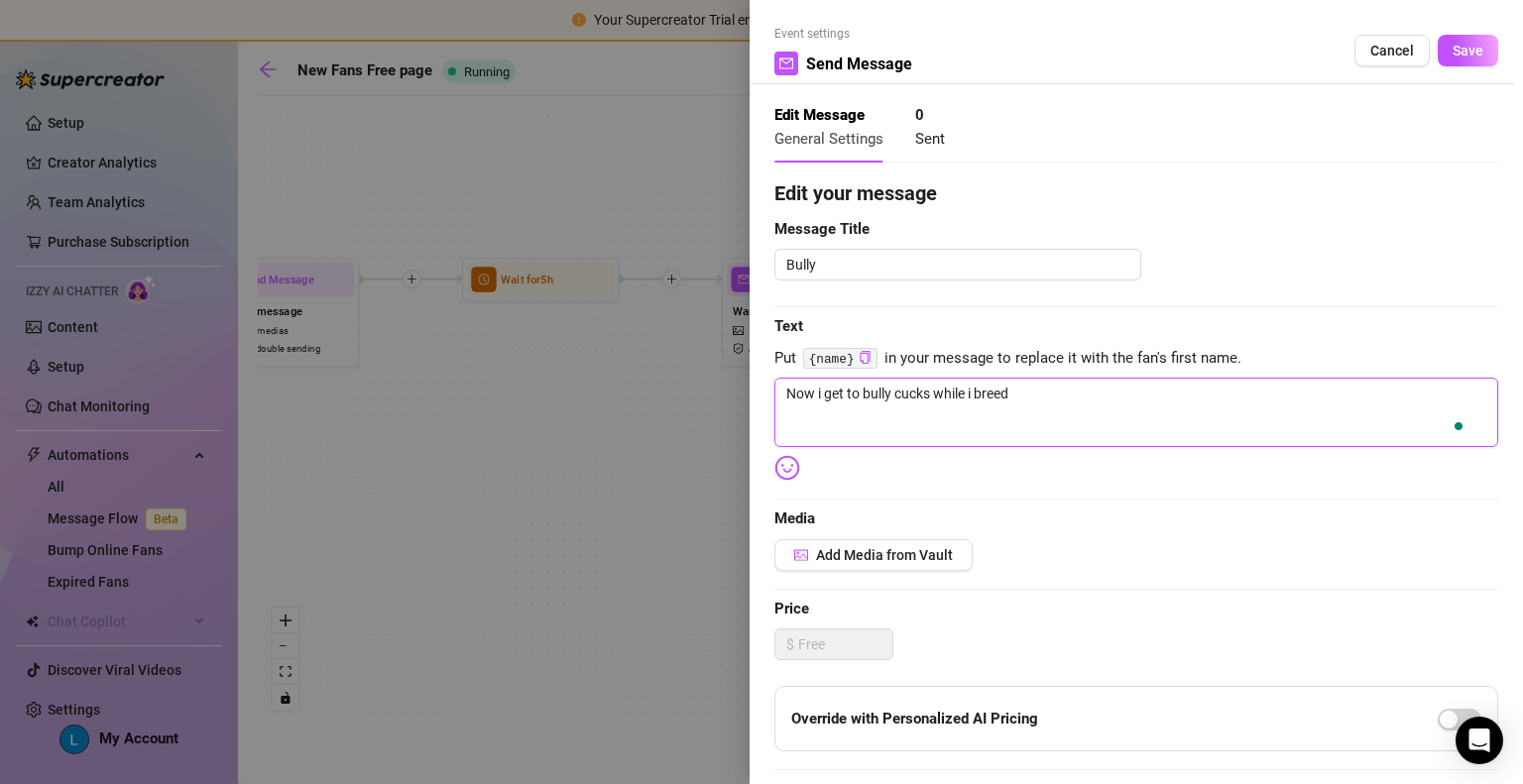 type on "Now i get to bully cucks while i breed" 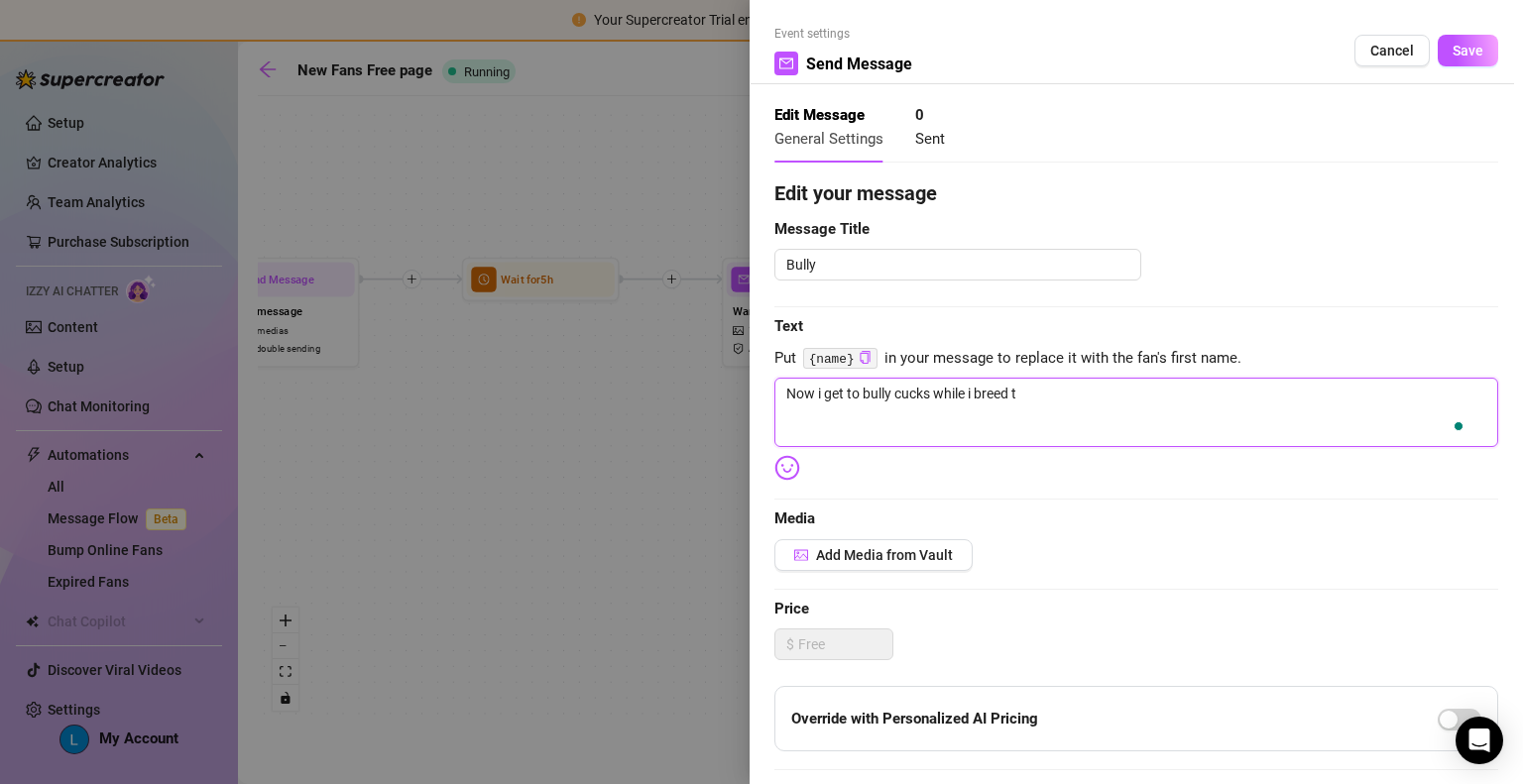 type on "Now i get to bully cucks while i breed th" 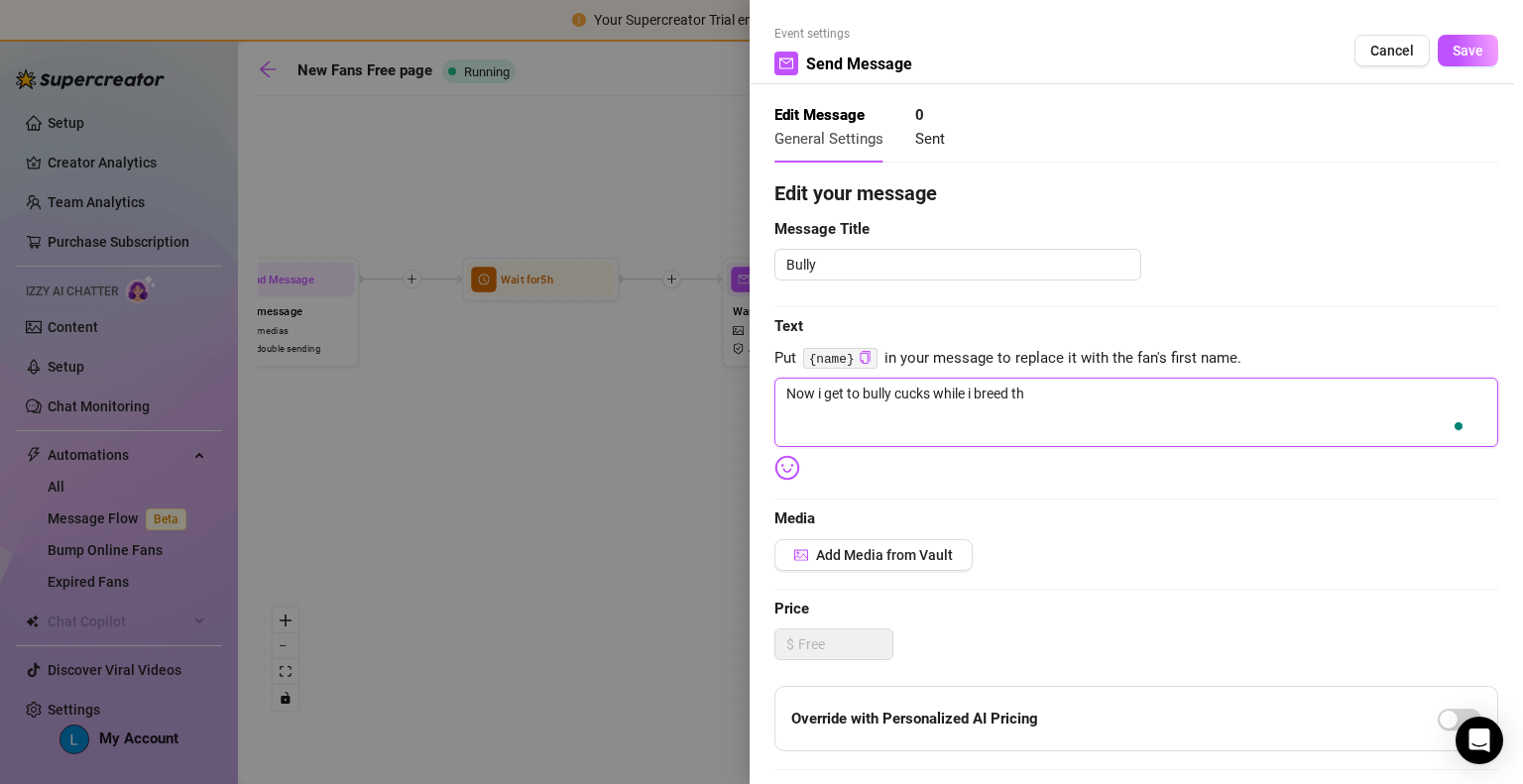 type on "Now i get to bully cucks while i breed the" 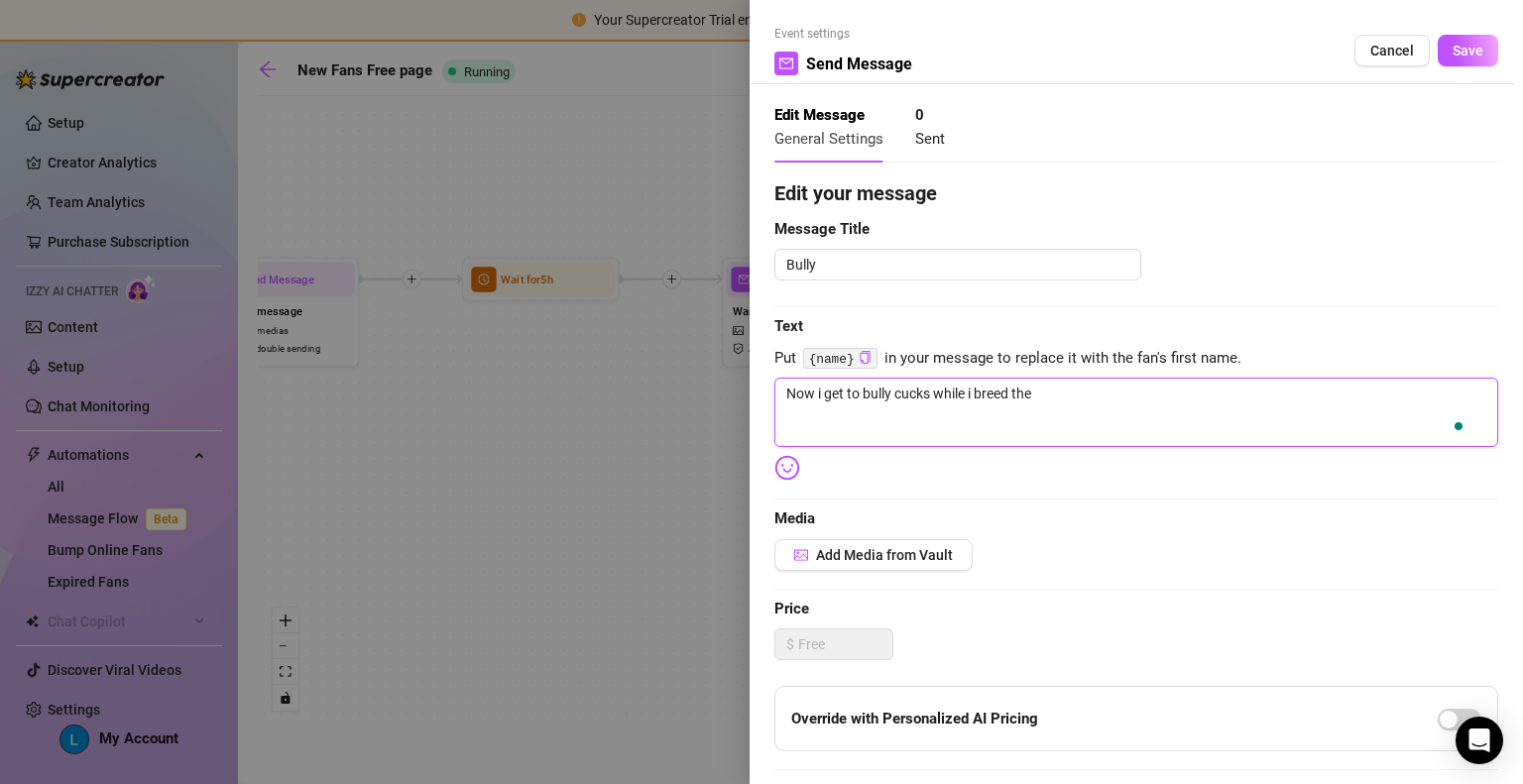 type on "Now i get to bully cucks while i breed thei" 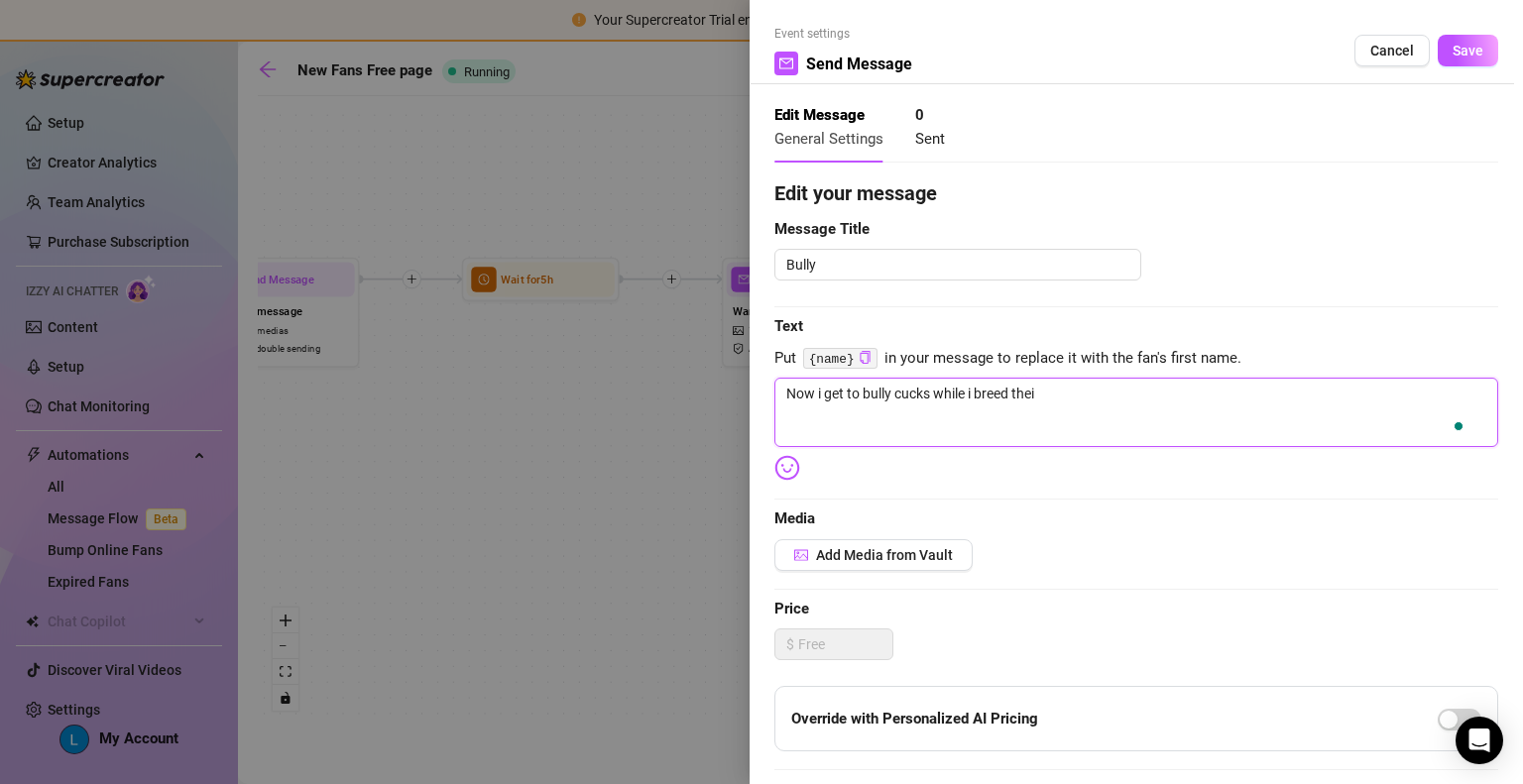 type on "Now i get to bully cucks while i breed their" 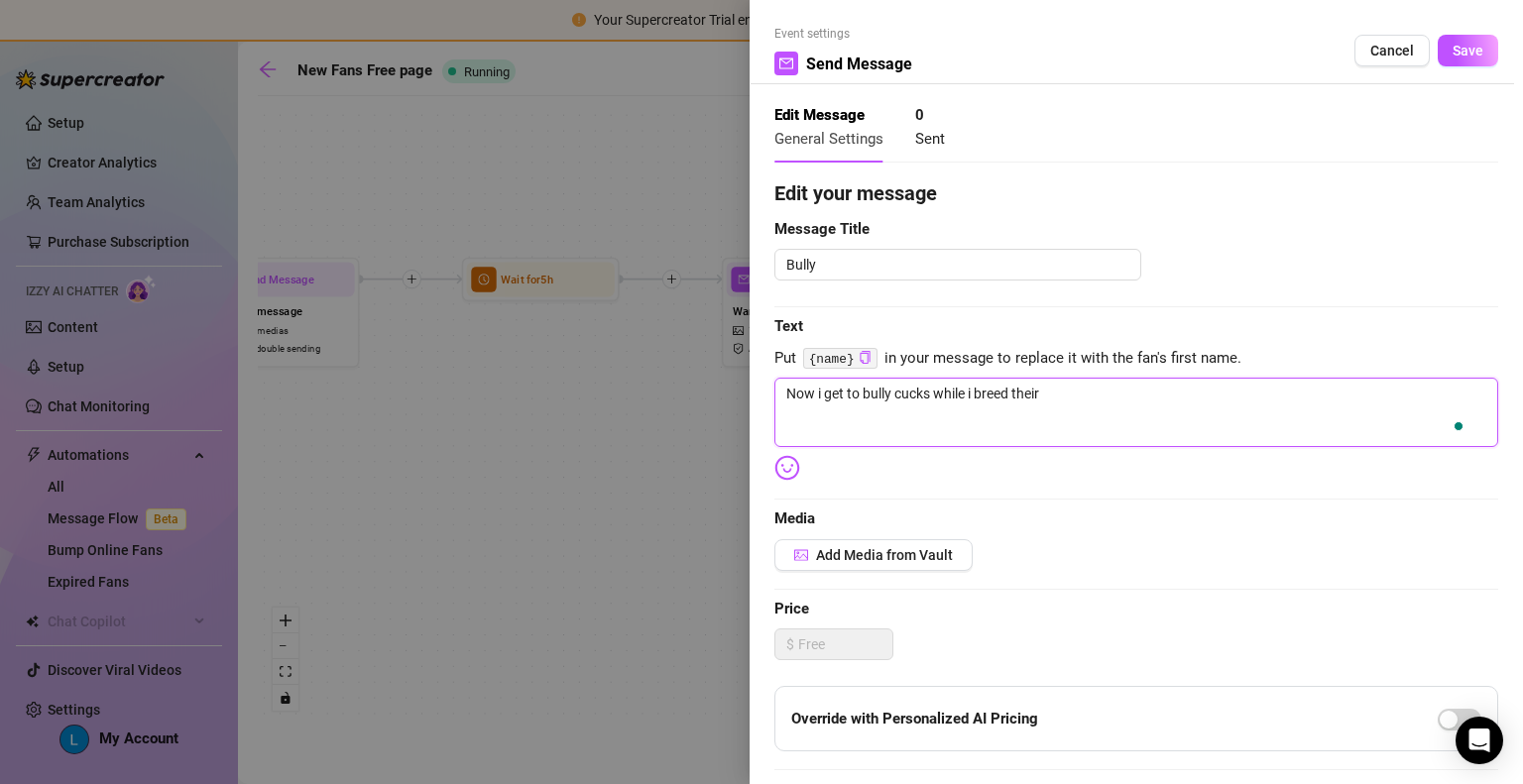 type on "Now i get to bully cucks while i breed their" 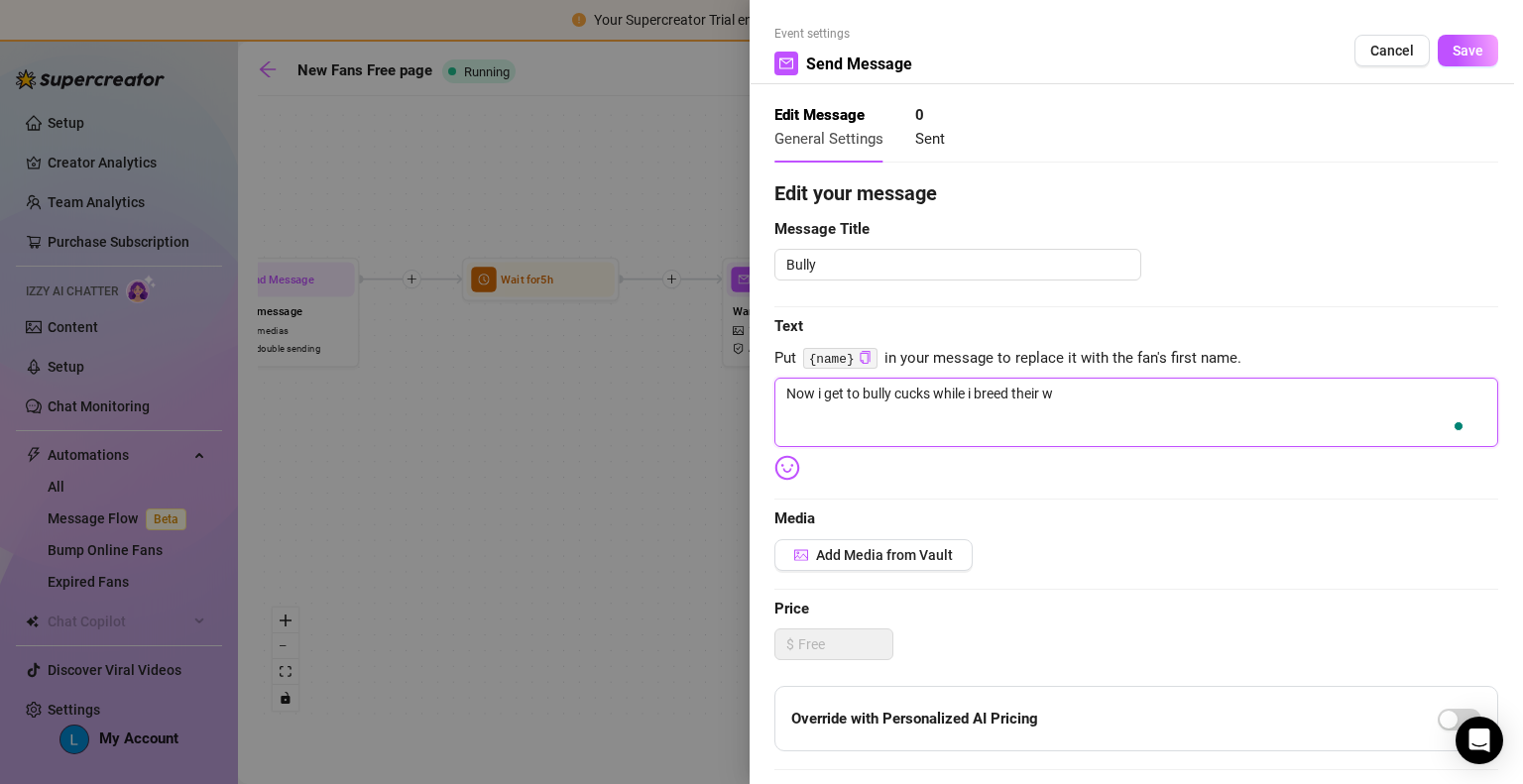 type on "Now i get to bully cucks while i breed their wi" 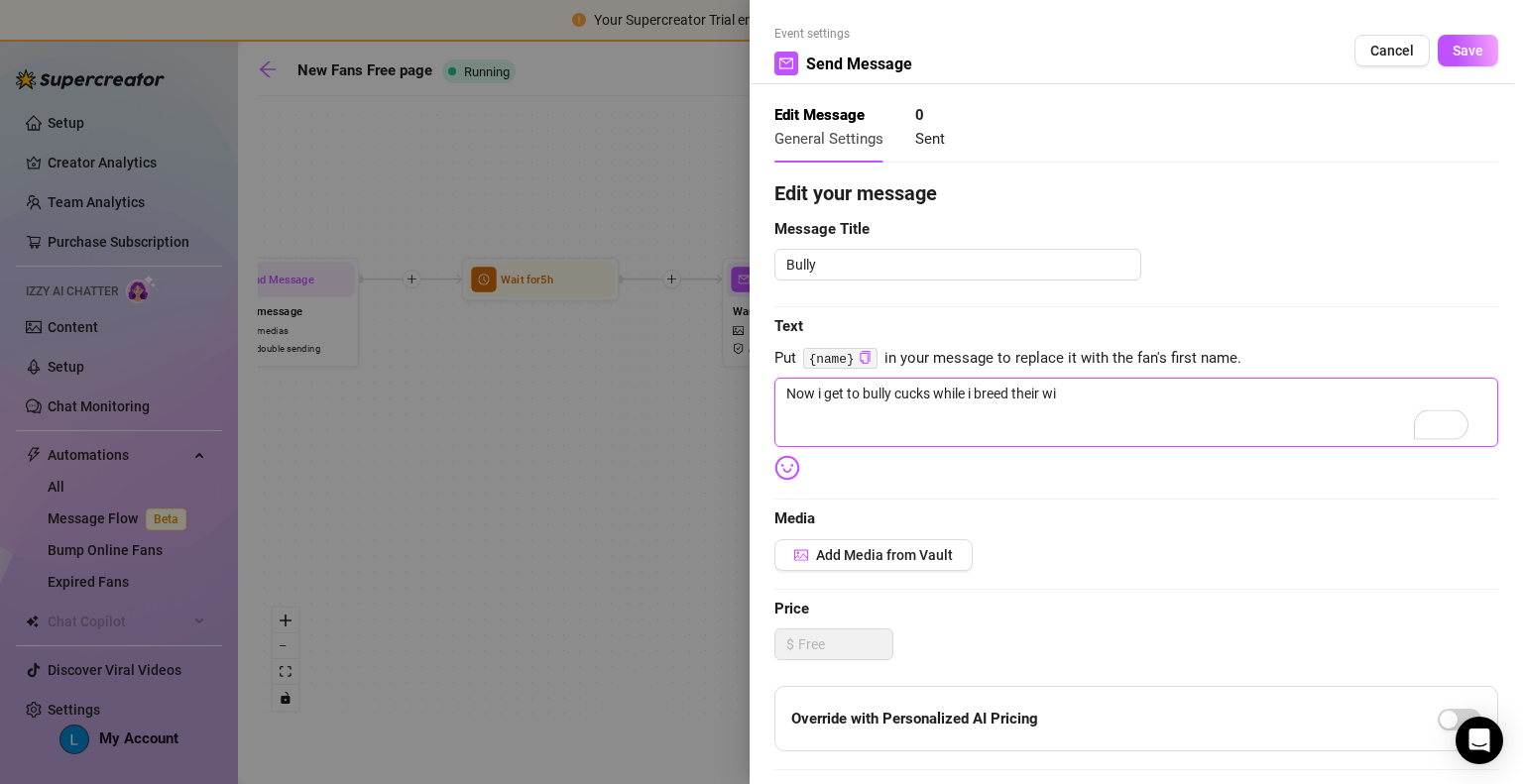 type on "Now i get to bully cucks while i breed their wiv" 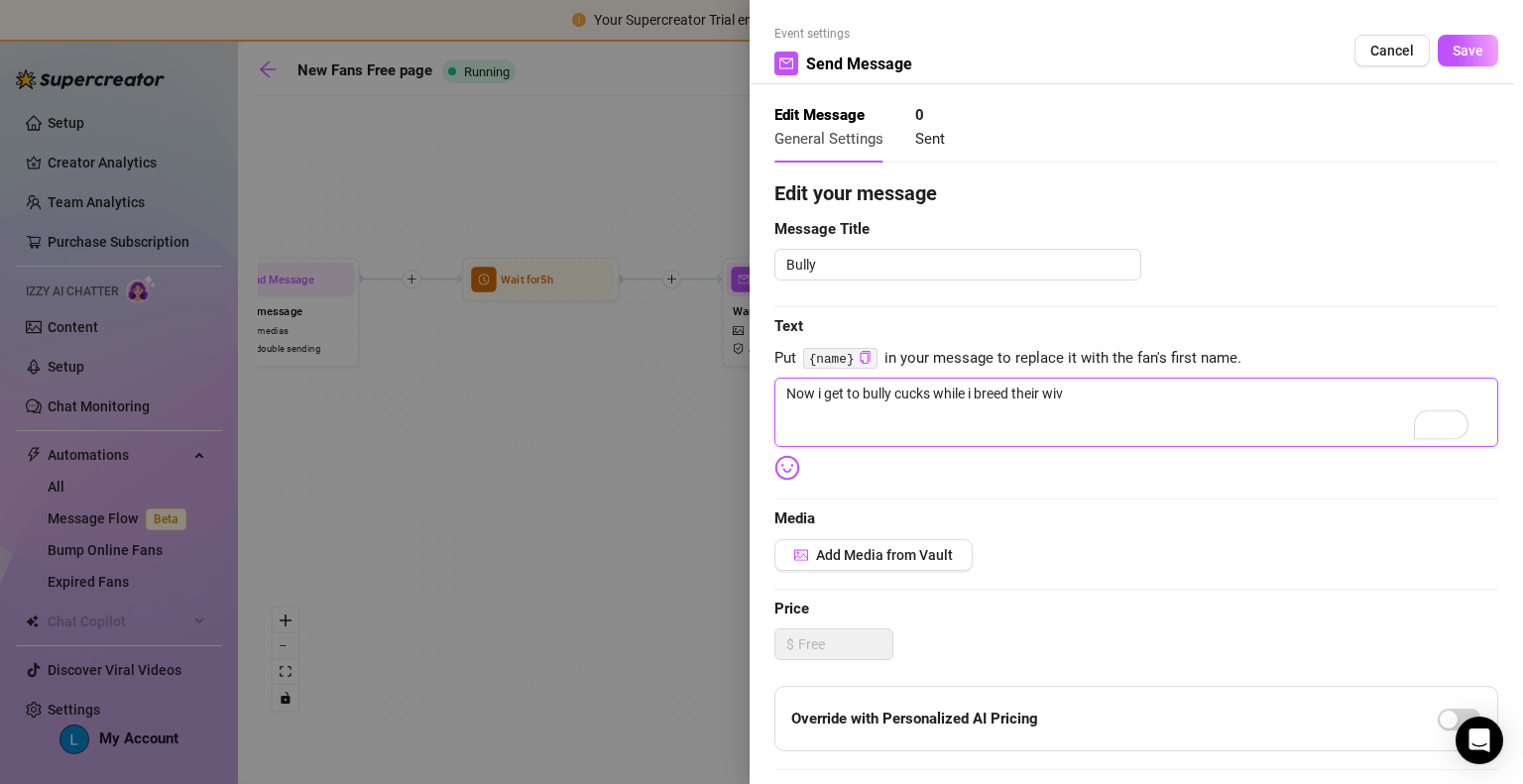 type on "Now i get to bully cucks while i breed their wive" 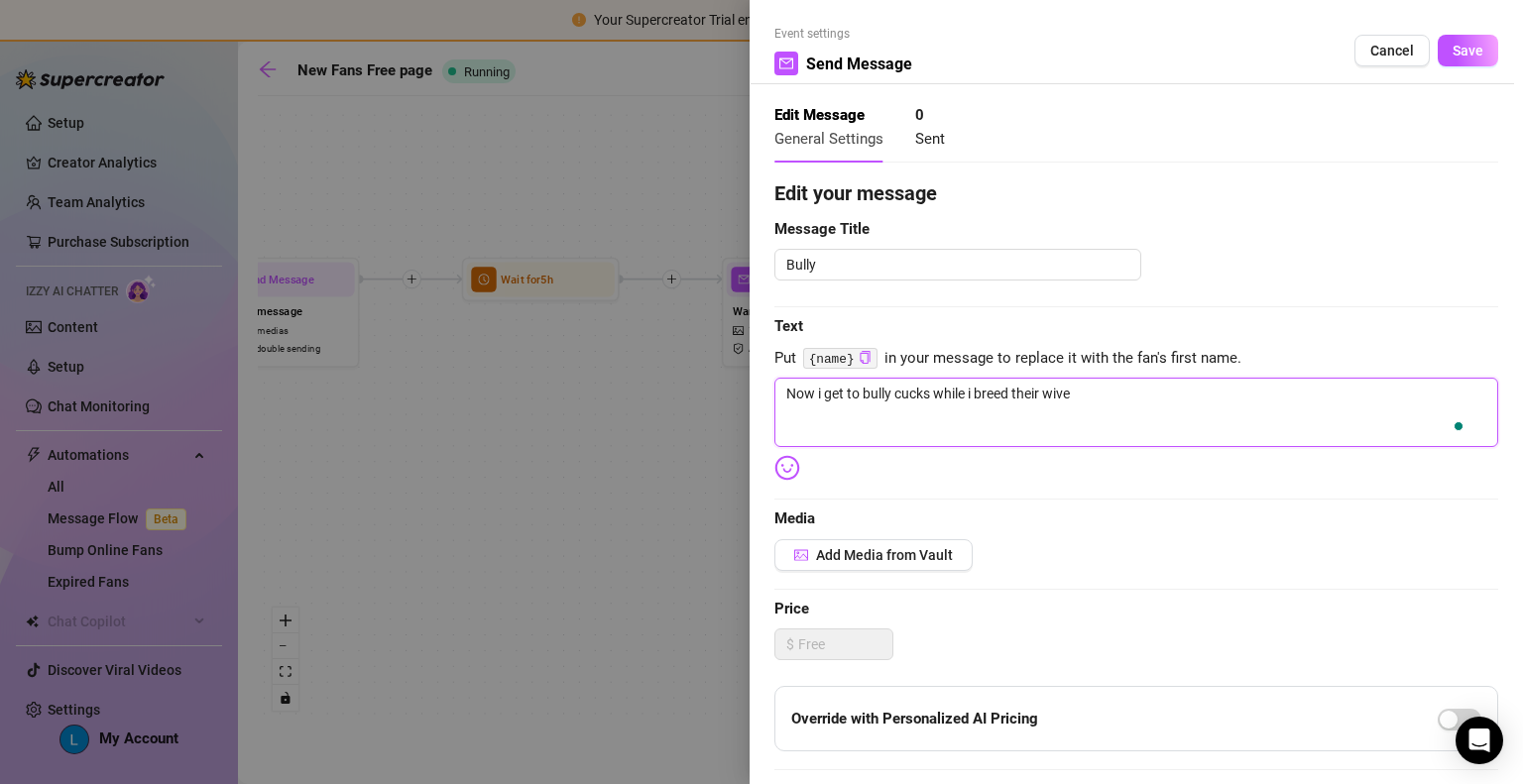type on "Now i get to bully cucks while i breed their wives" 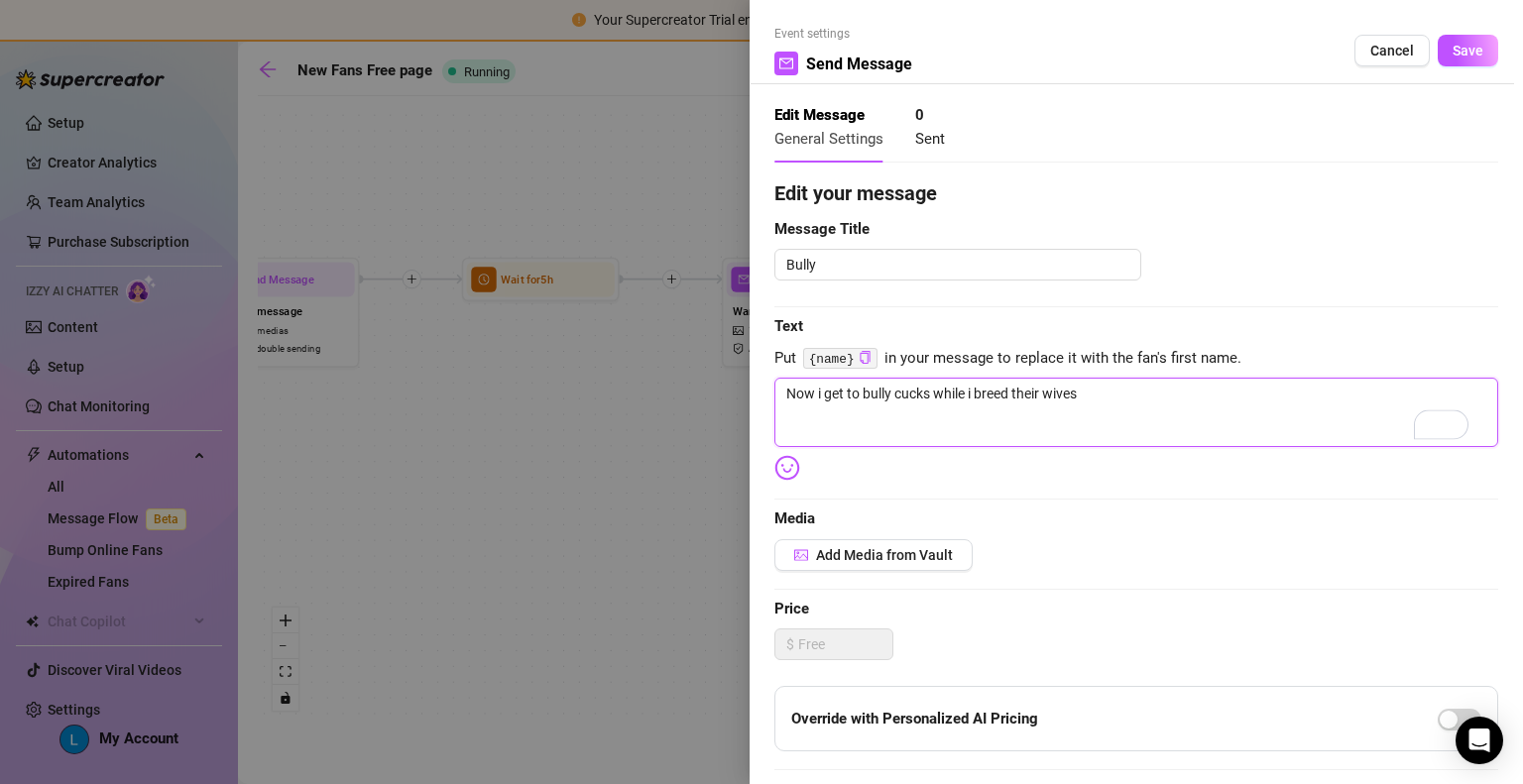 type on "Now i get to bully cucks while i breed their wives." 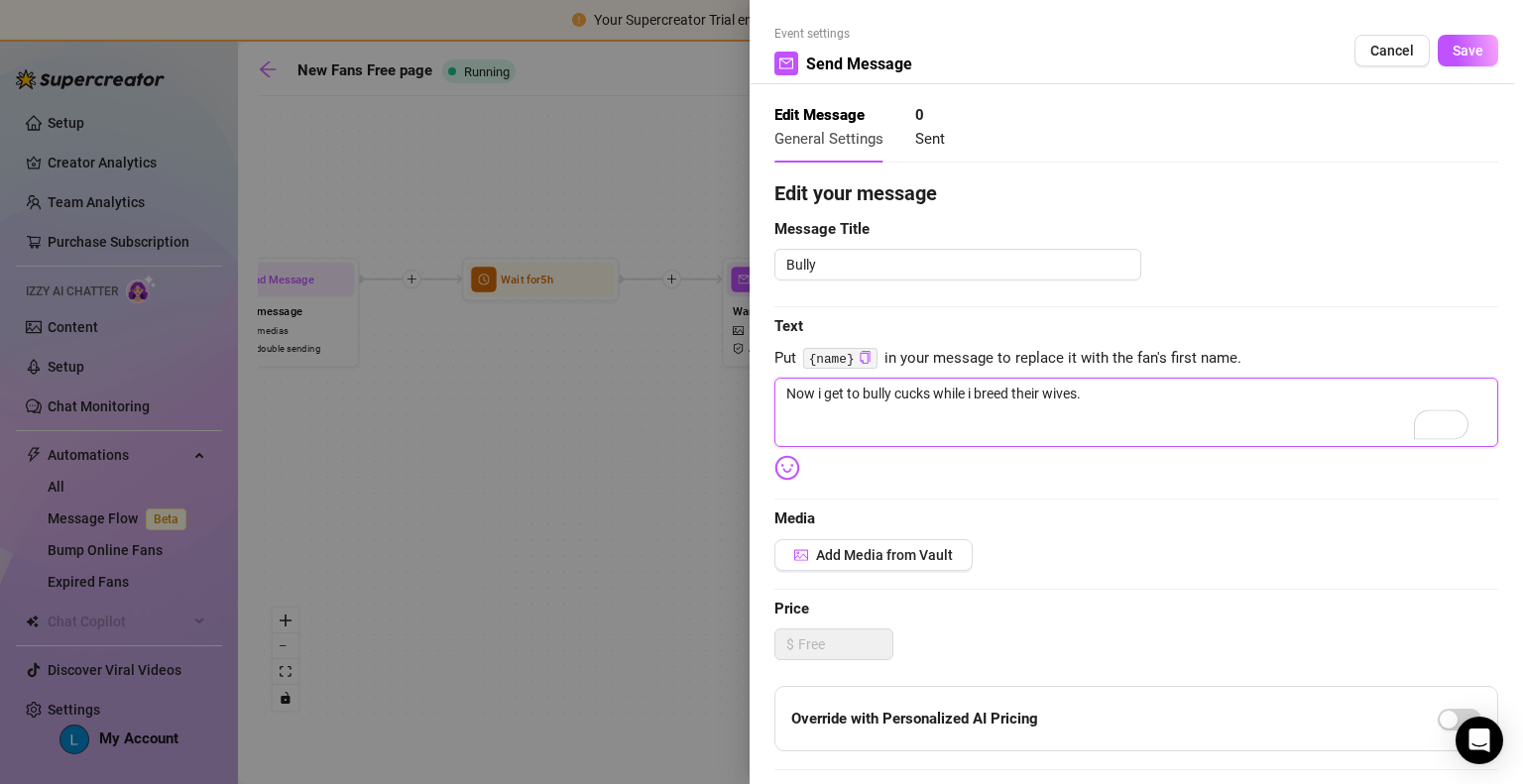 type on "Now i get to bully cucks while i breed their wives." 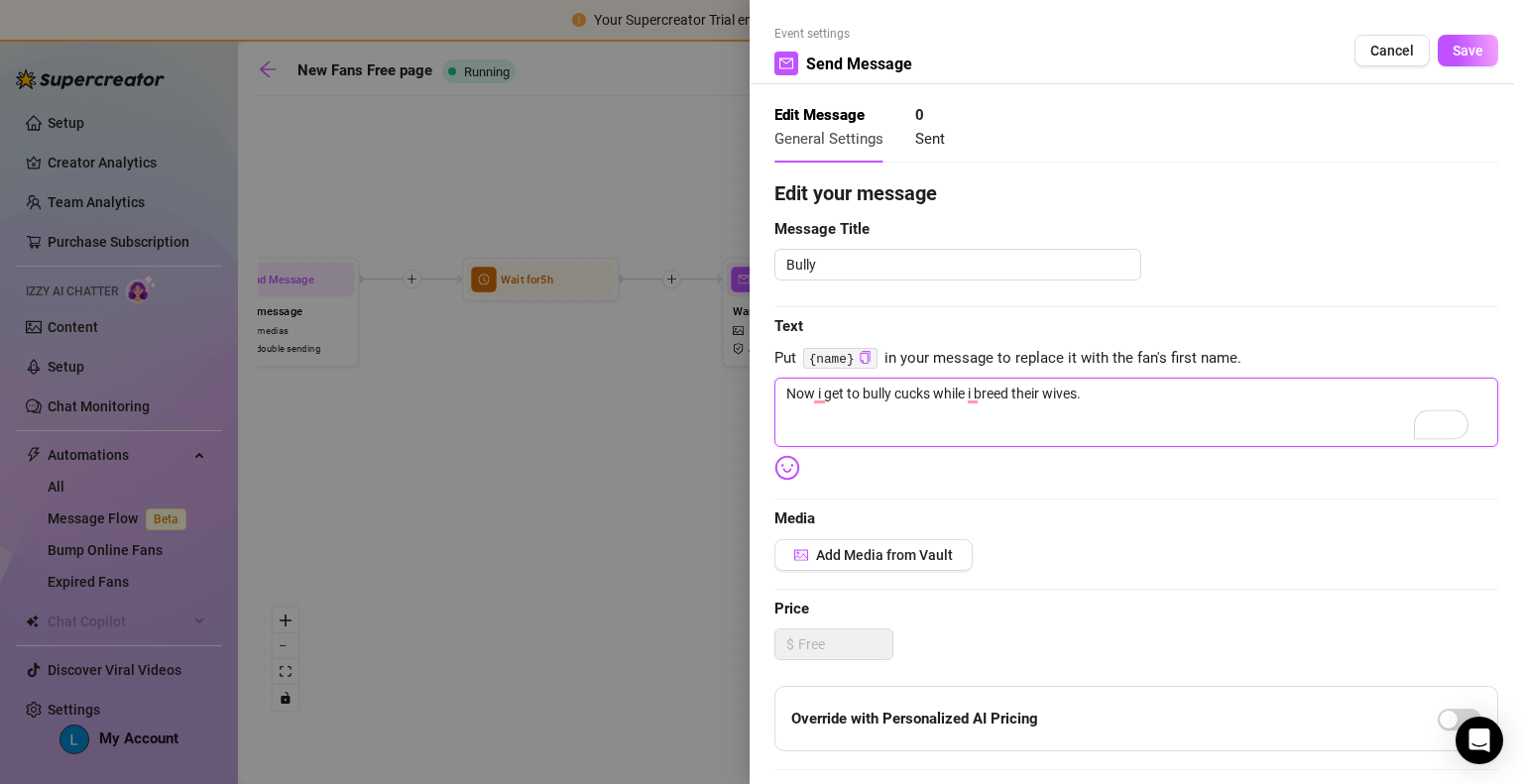 type on "Now i get to bully cucks while i breed their wives. I" 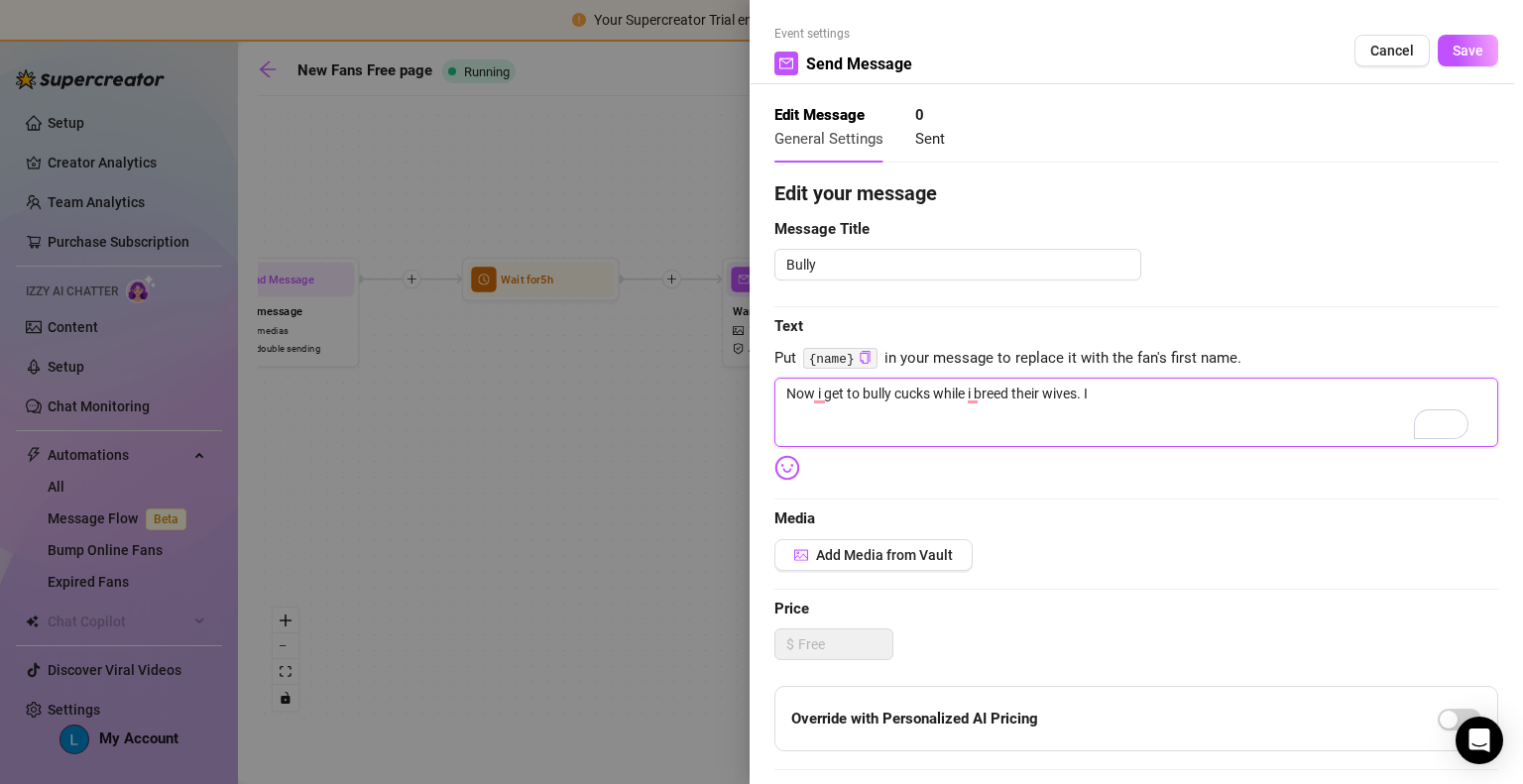 type on "Now i get to bully cucks while i breed their wives. I" 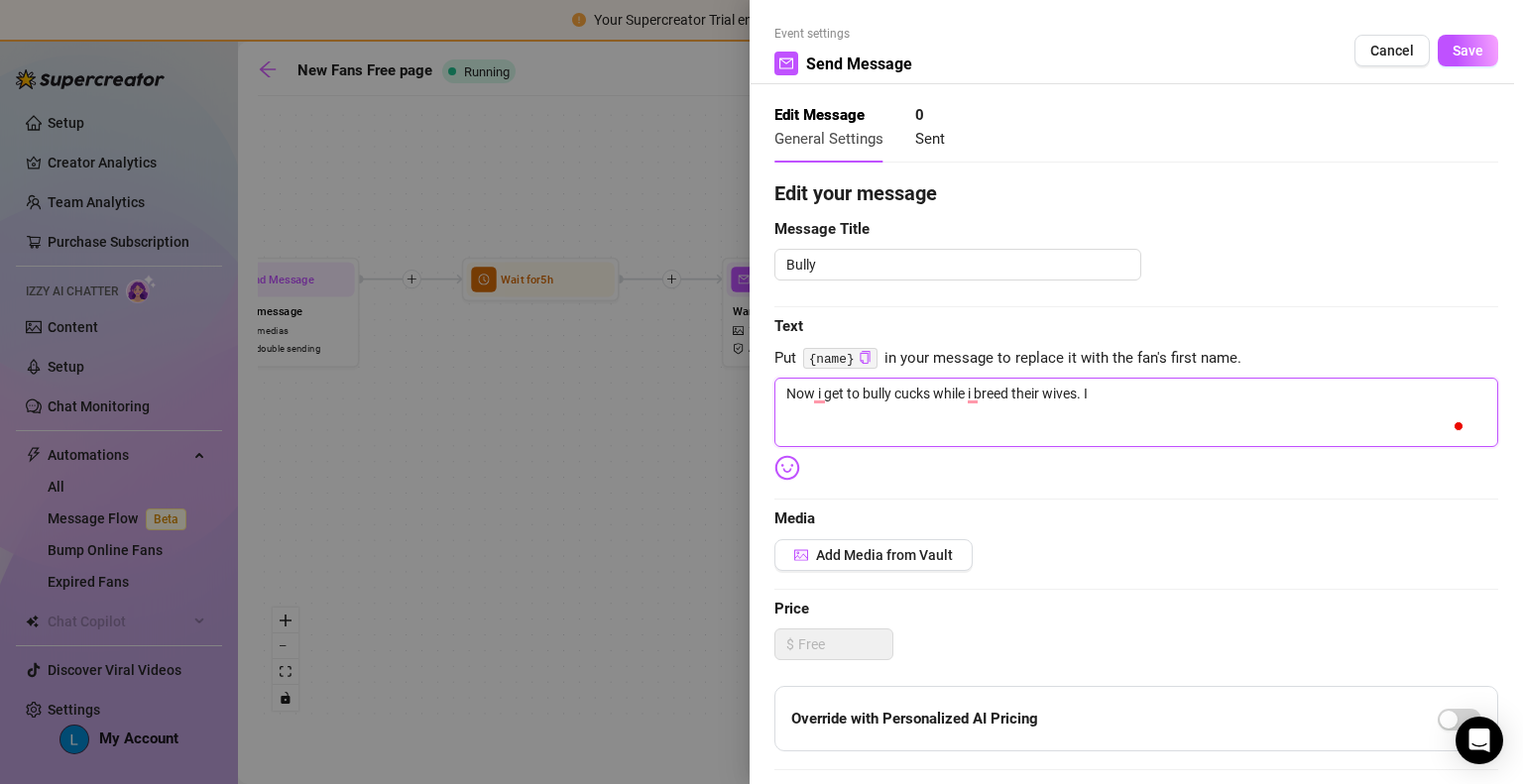 type on "Now i get to bully cucks while i breed their wives. I l" 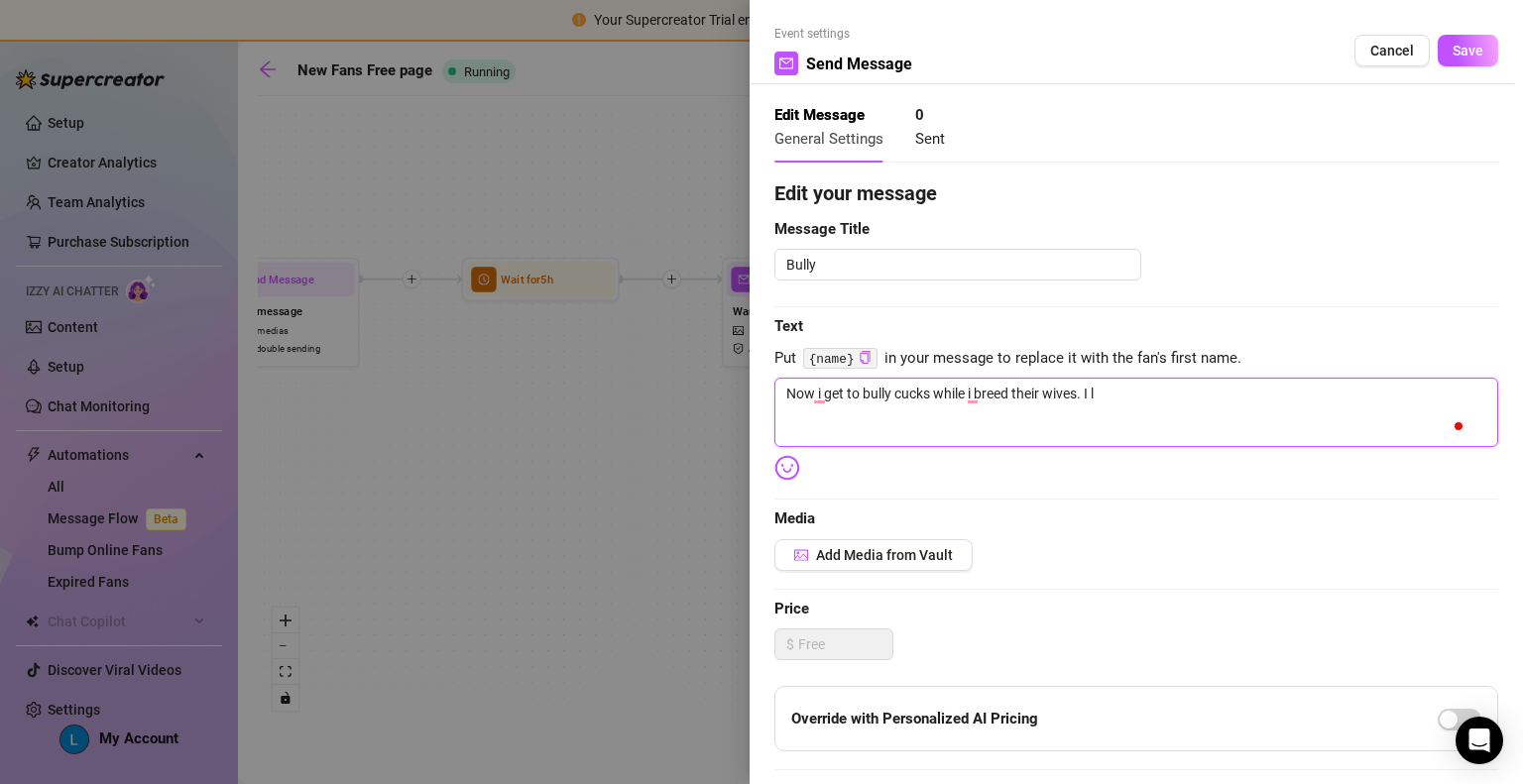 type on "Now i get to bully cucks while i breed their wives. I lo" 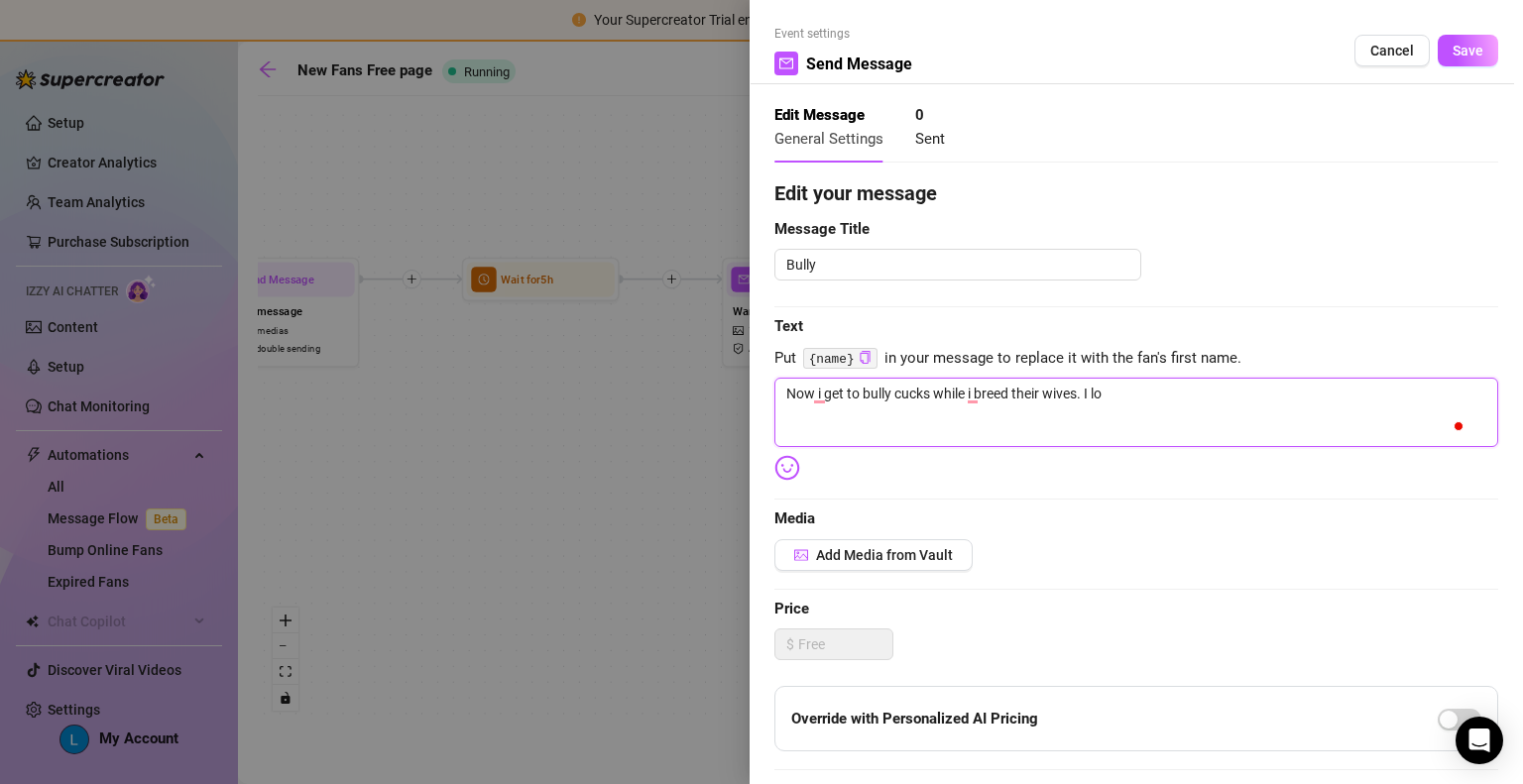 type on "Now i get to bully cucks while i breed their wives. I lov" 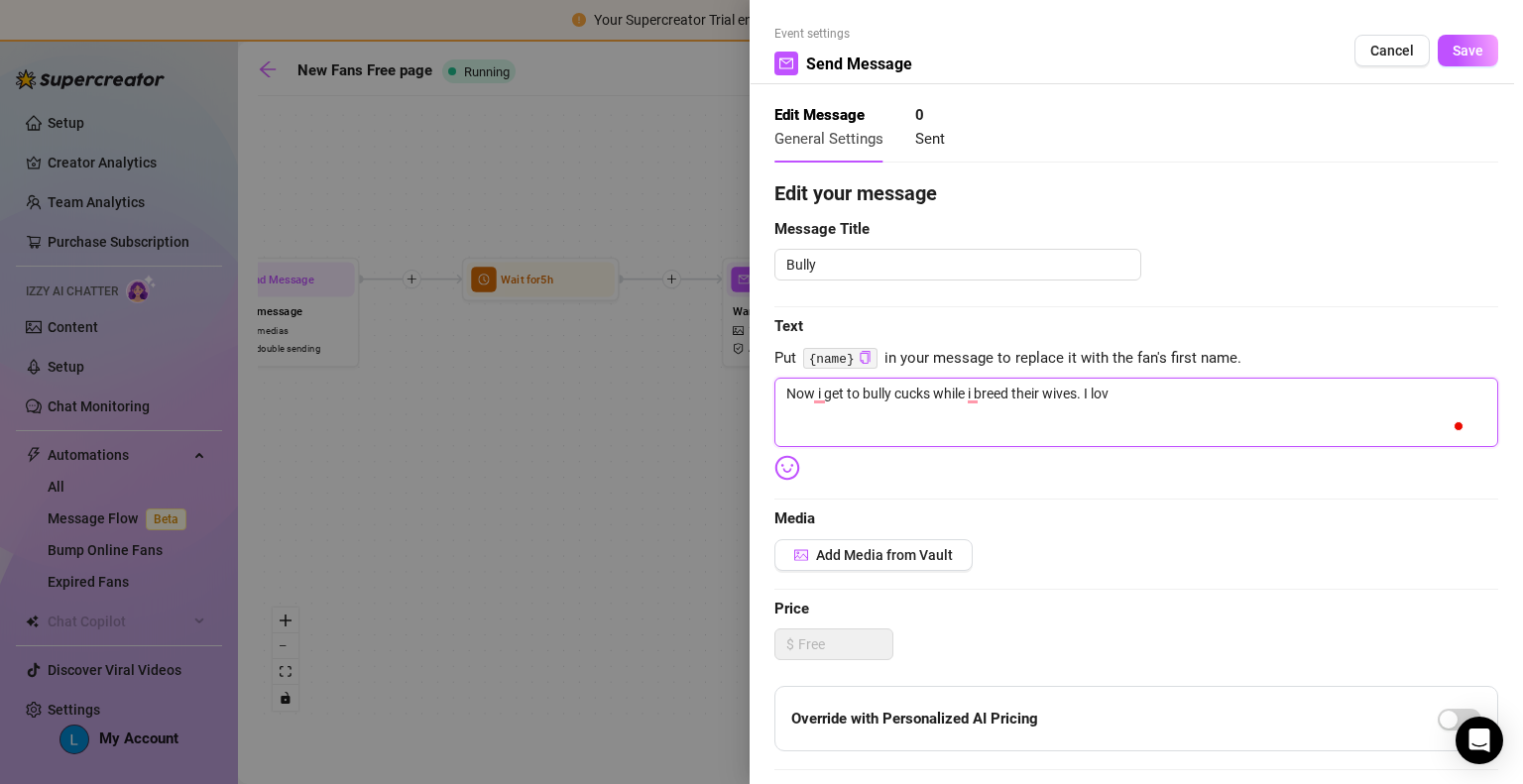 type on "Now i get to bully cucks while i breed their wives. I love" 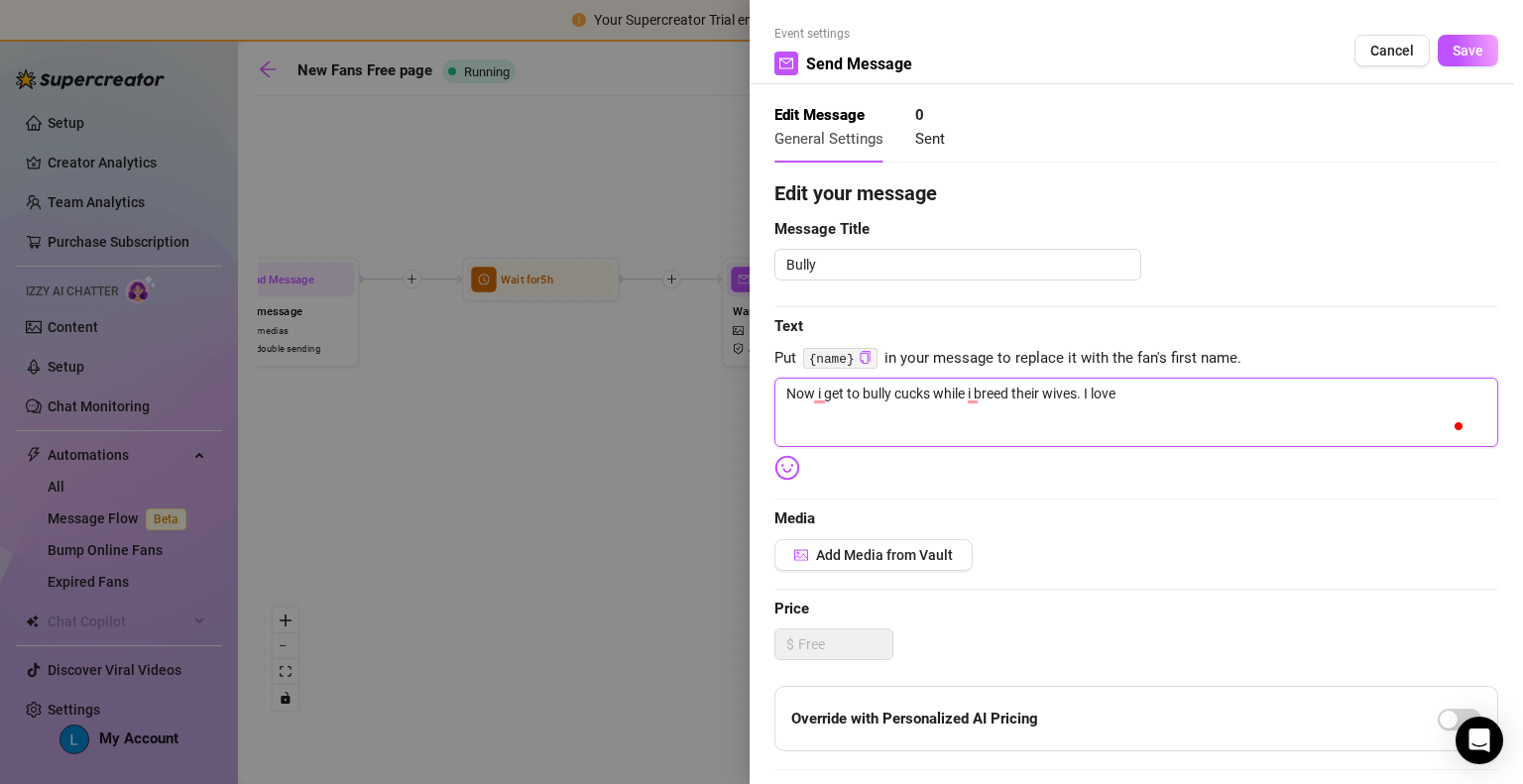 type on "Now i get to bully cucks while i breed their wives. I love" 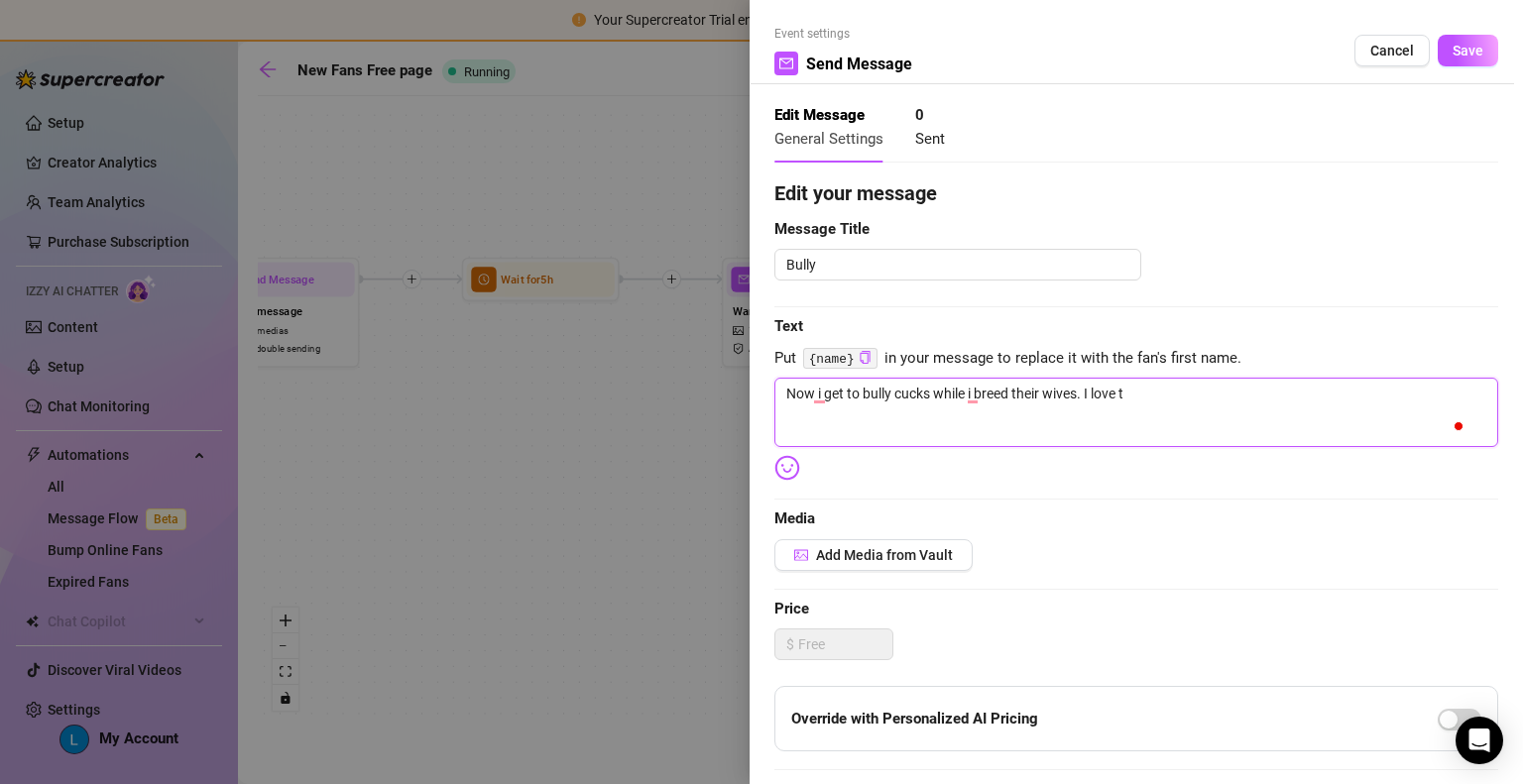 type on "Now i get to bully cucks while i breed their wives. I love th" 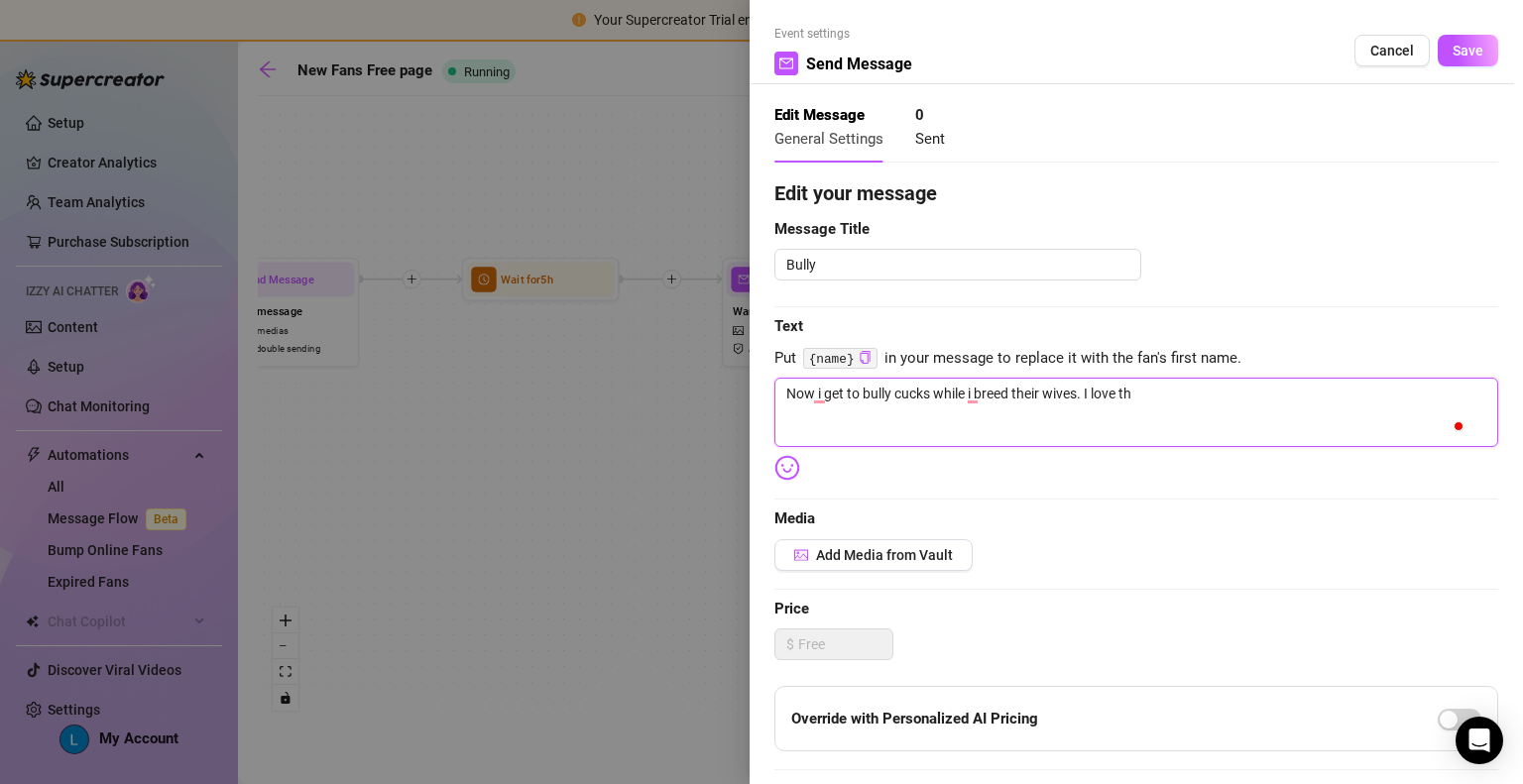 type on "Now i get to bully cucks while i breed their wives. I love thi" 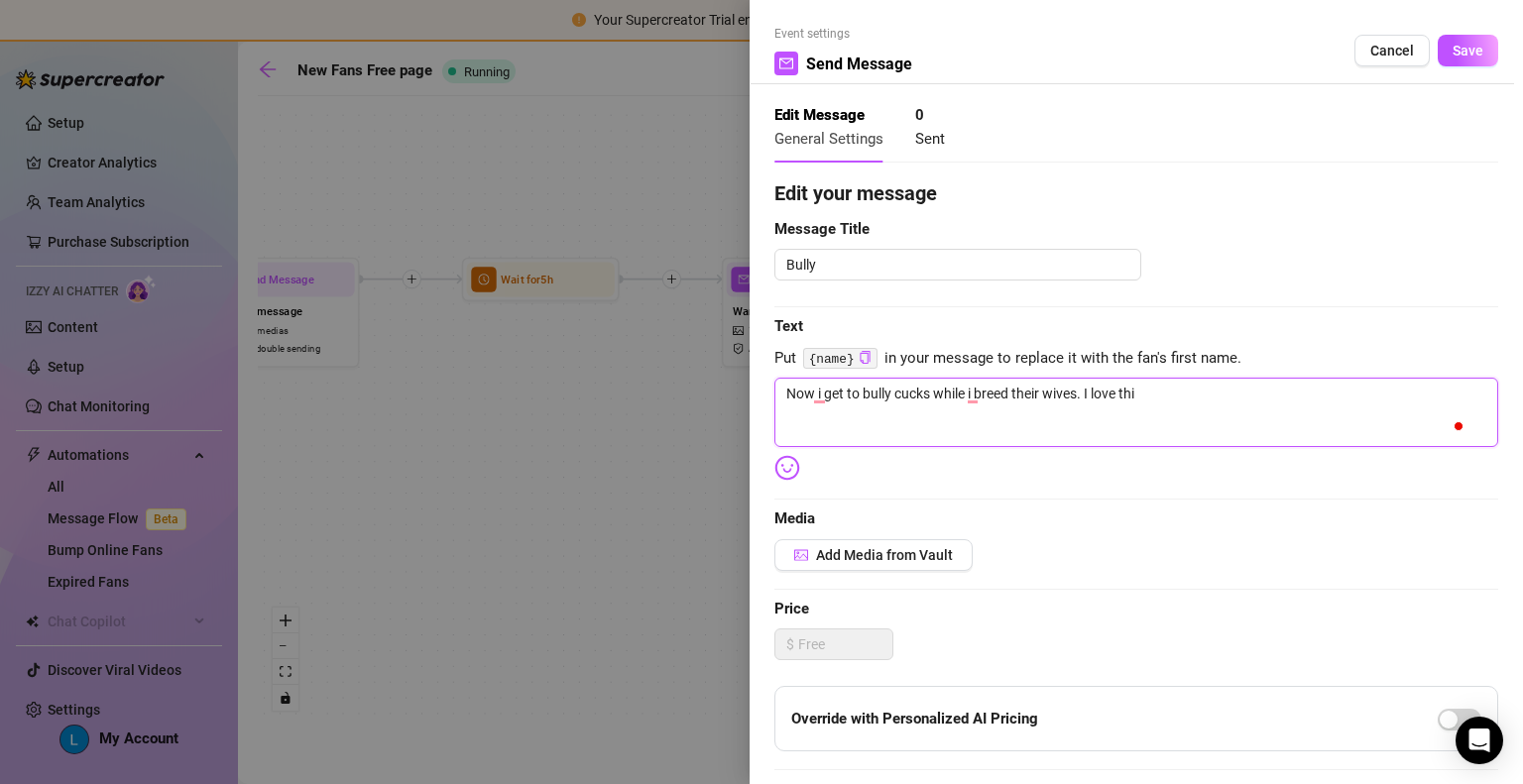 type on "Now i get to bully cucks while i breed their wives. I love this" 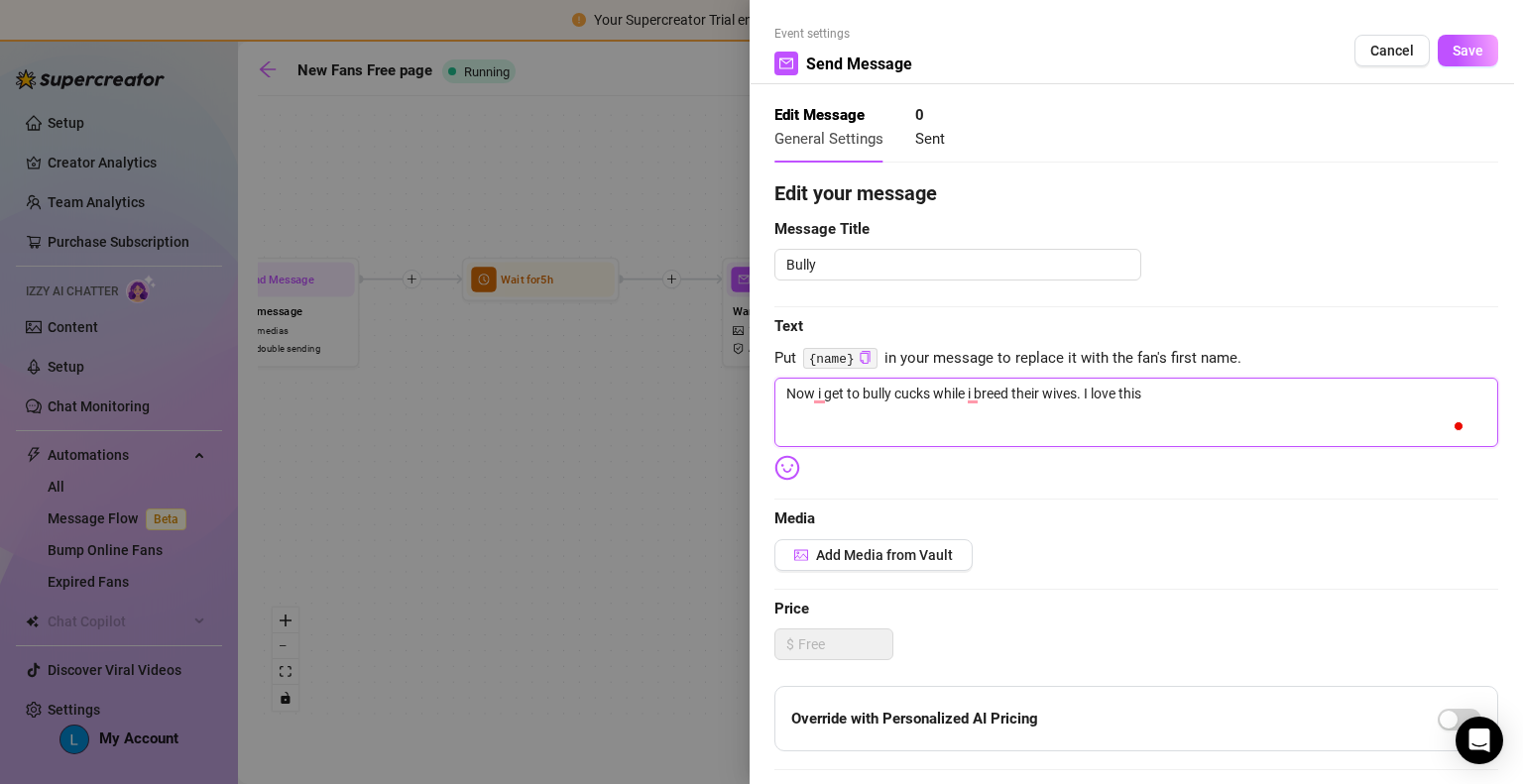 type on "Now i get to bully cucks while i breed their wives. I love this" 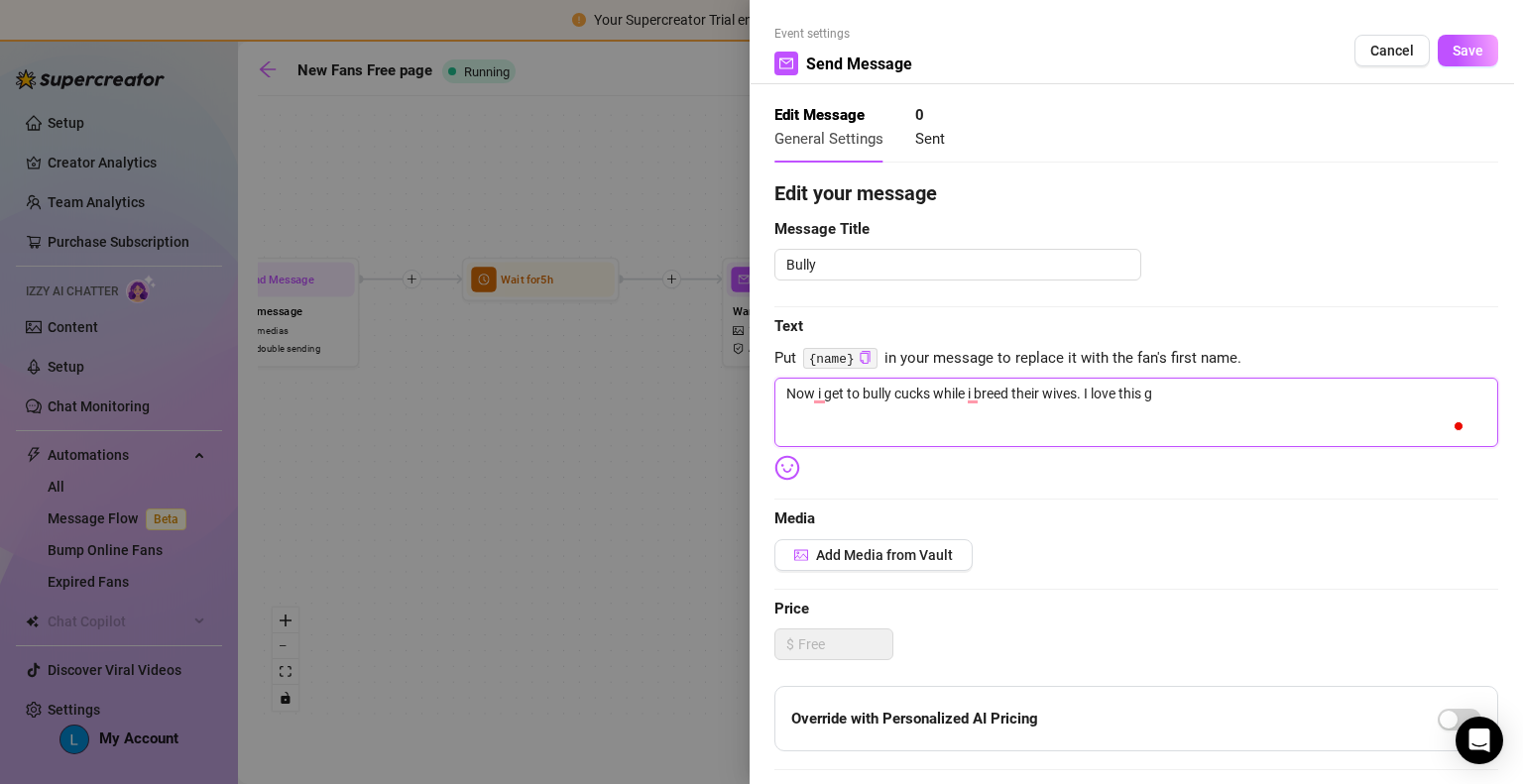 type on "Now i get to bully cucks while i breed their wives. I love this ga" 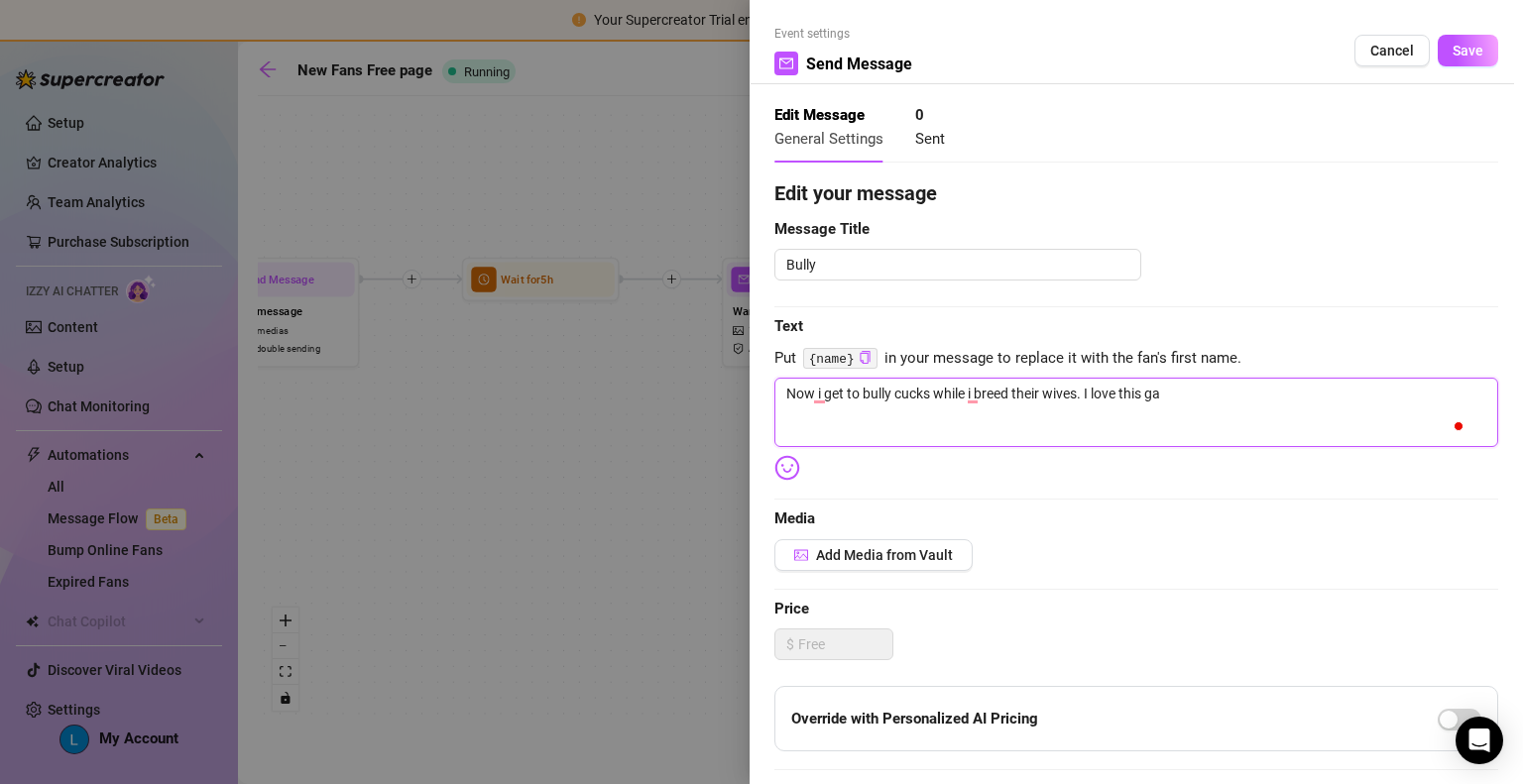 type on "Now i get to bully cucks while i breed their wives. I love this gam" 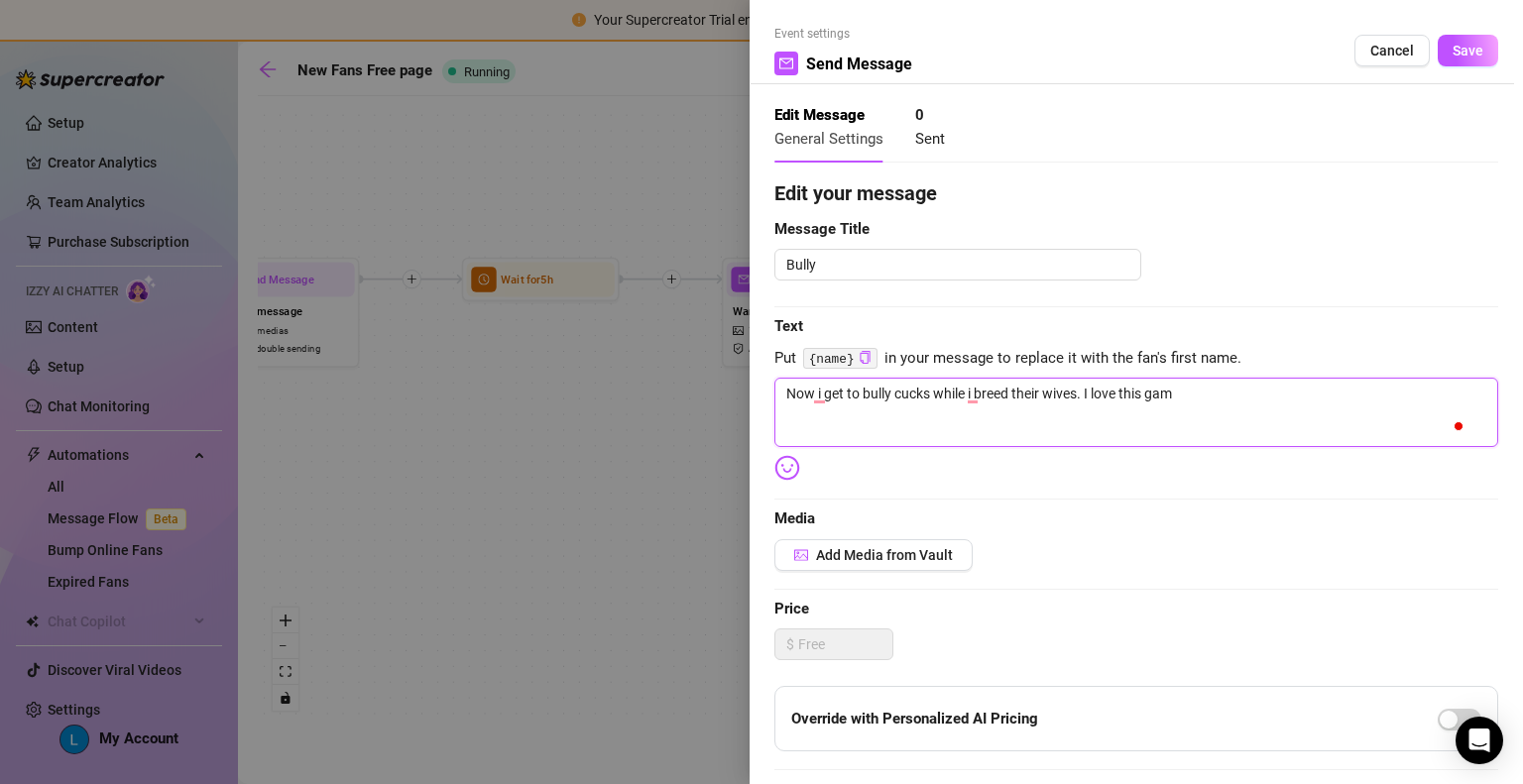 type on "Now i get to bully cucks while i breed their wives. I love this game" 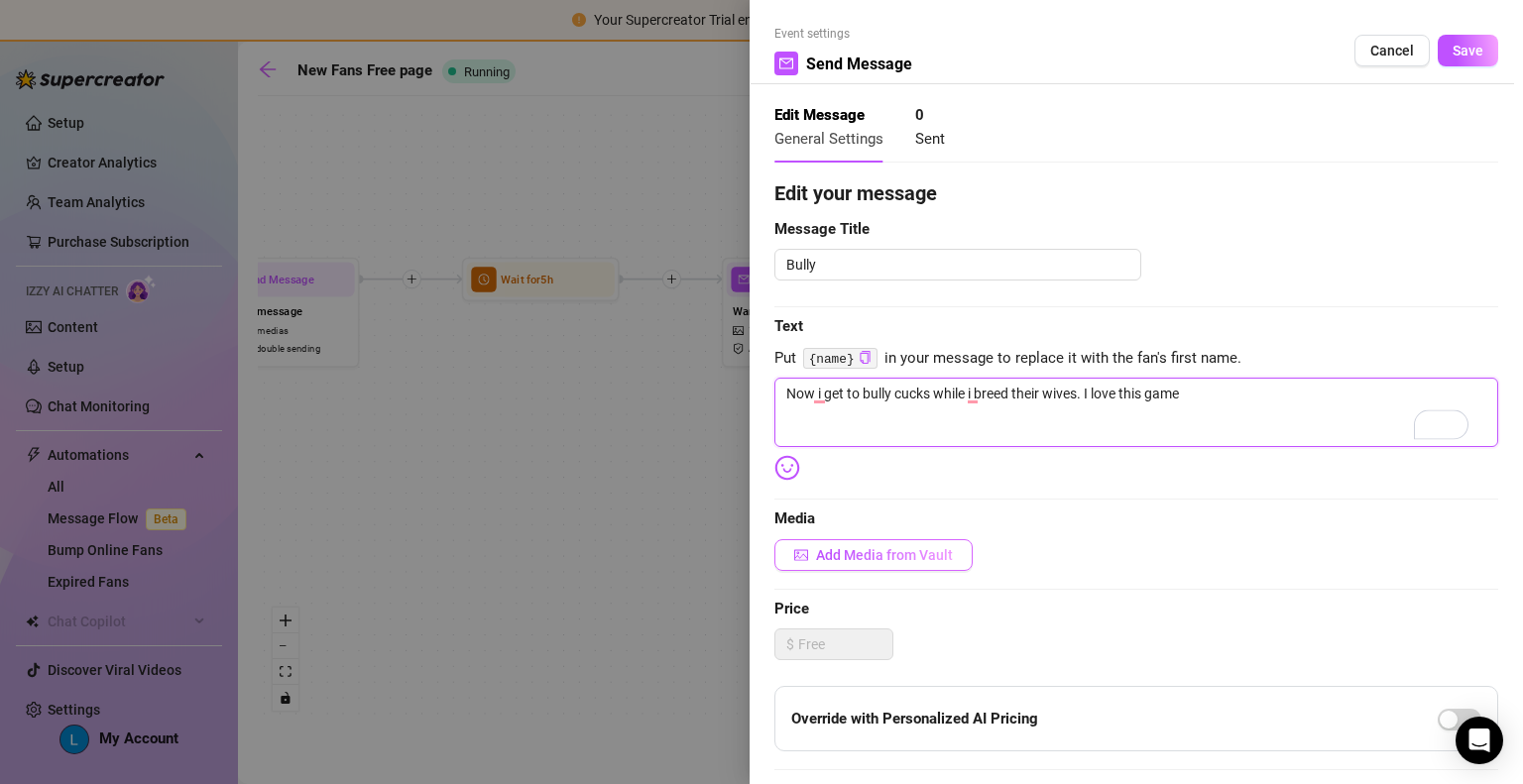 type on "Now i get to bully cucks while i breed their wives. I love this game" 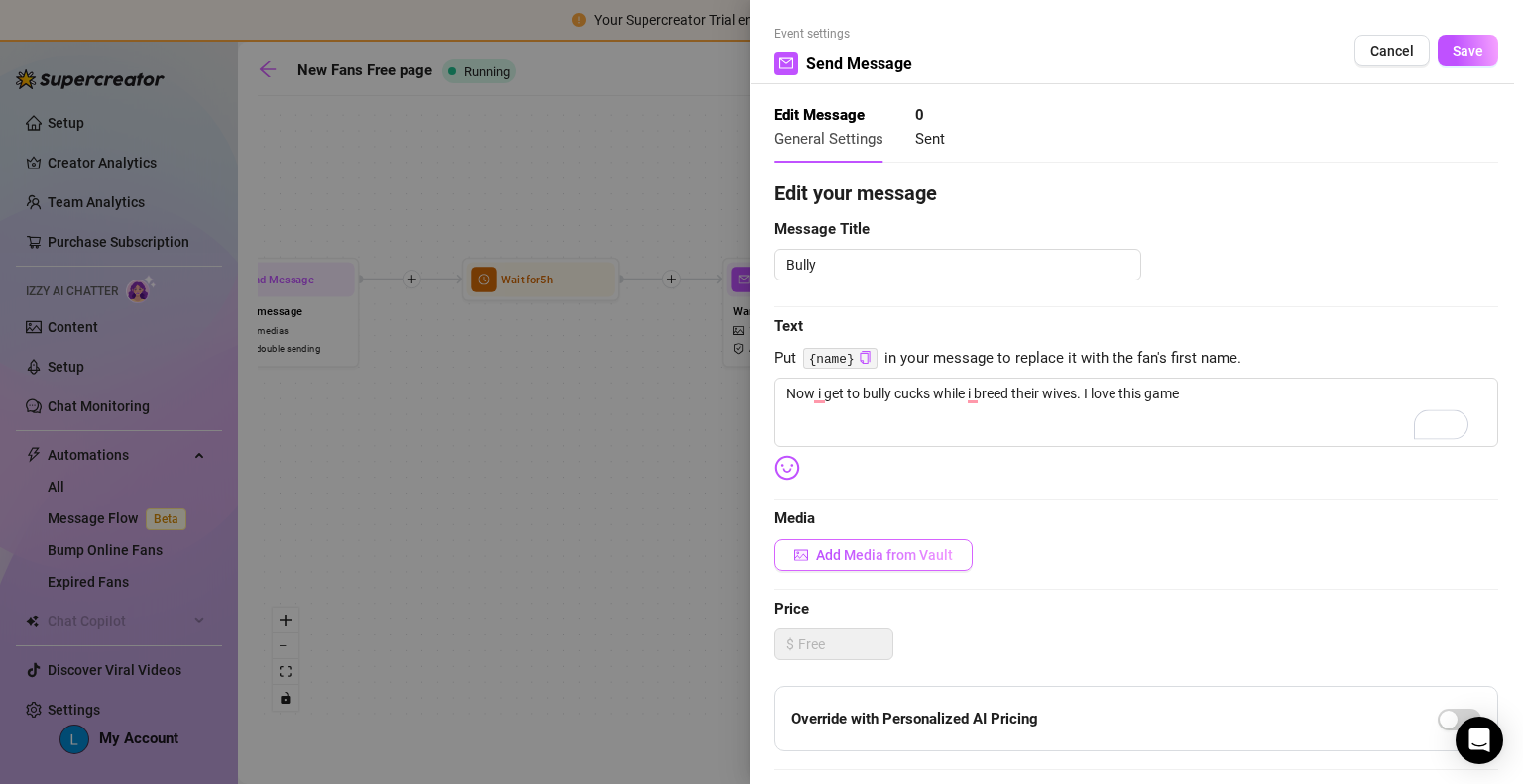click on "Add Media from Vault" at bounding box center (884, 555) 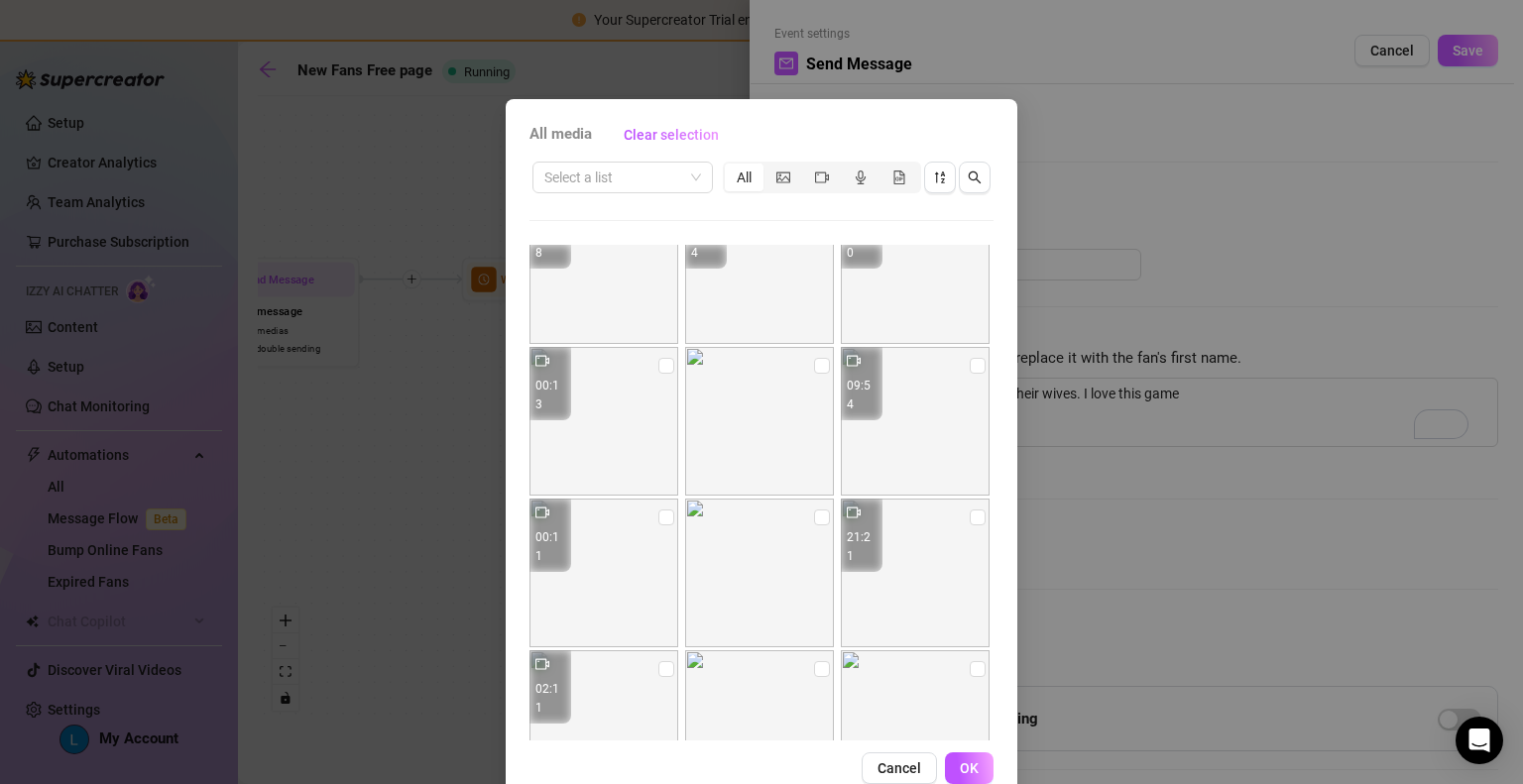 scroll, scrollTop: 1719, scrollLeft: 0, axis: vertical 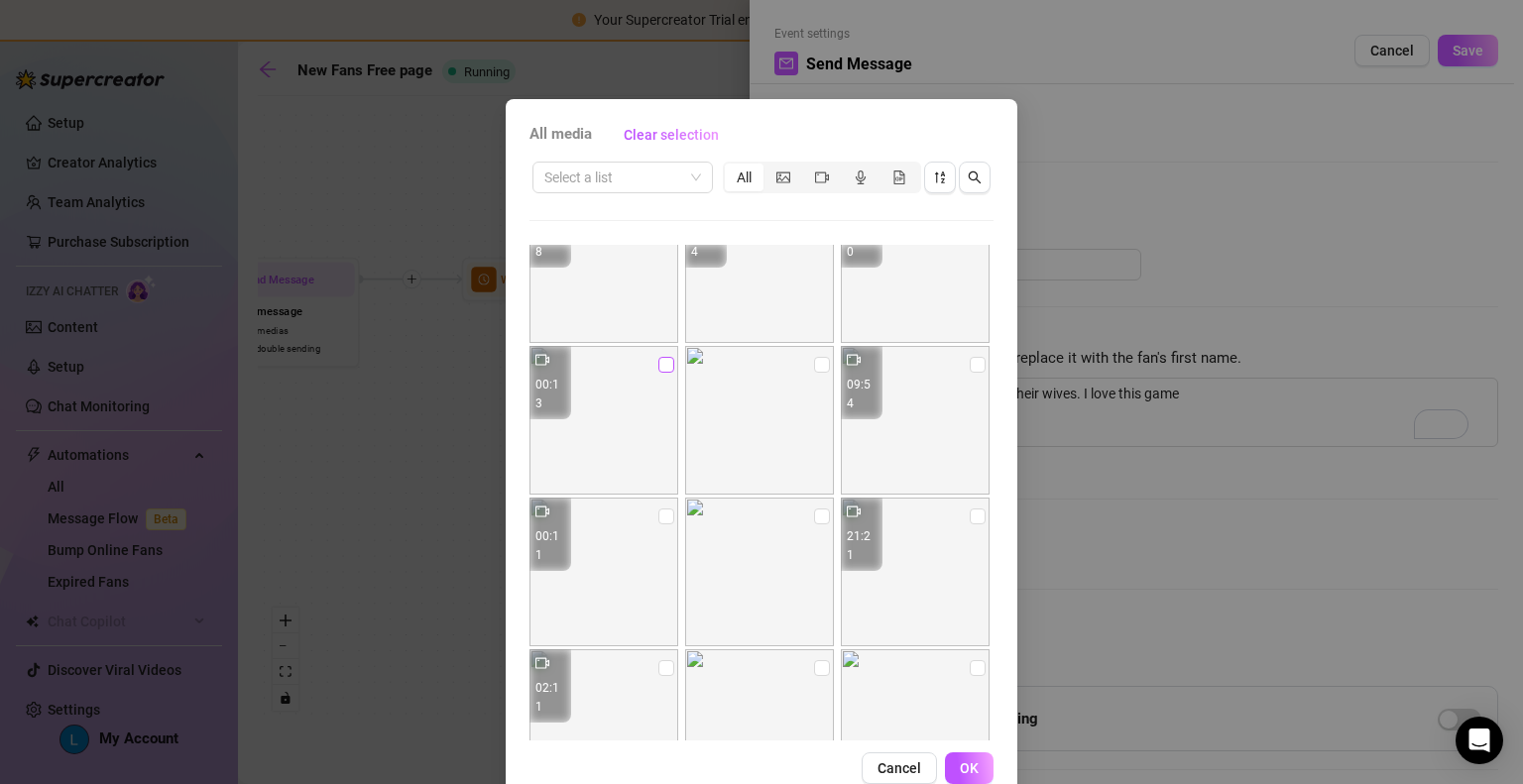 click at bounding box center (666, 365) 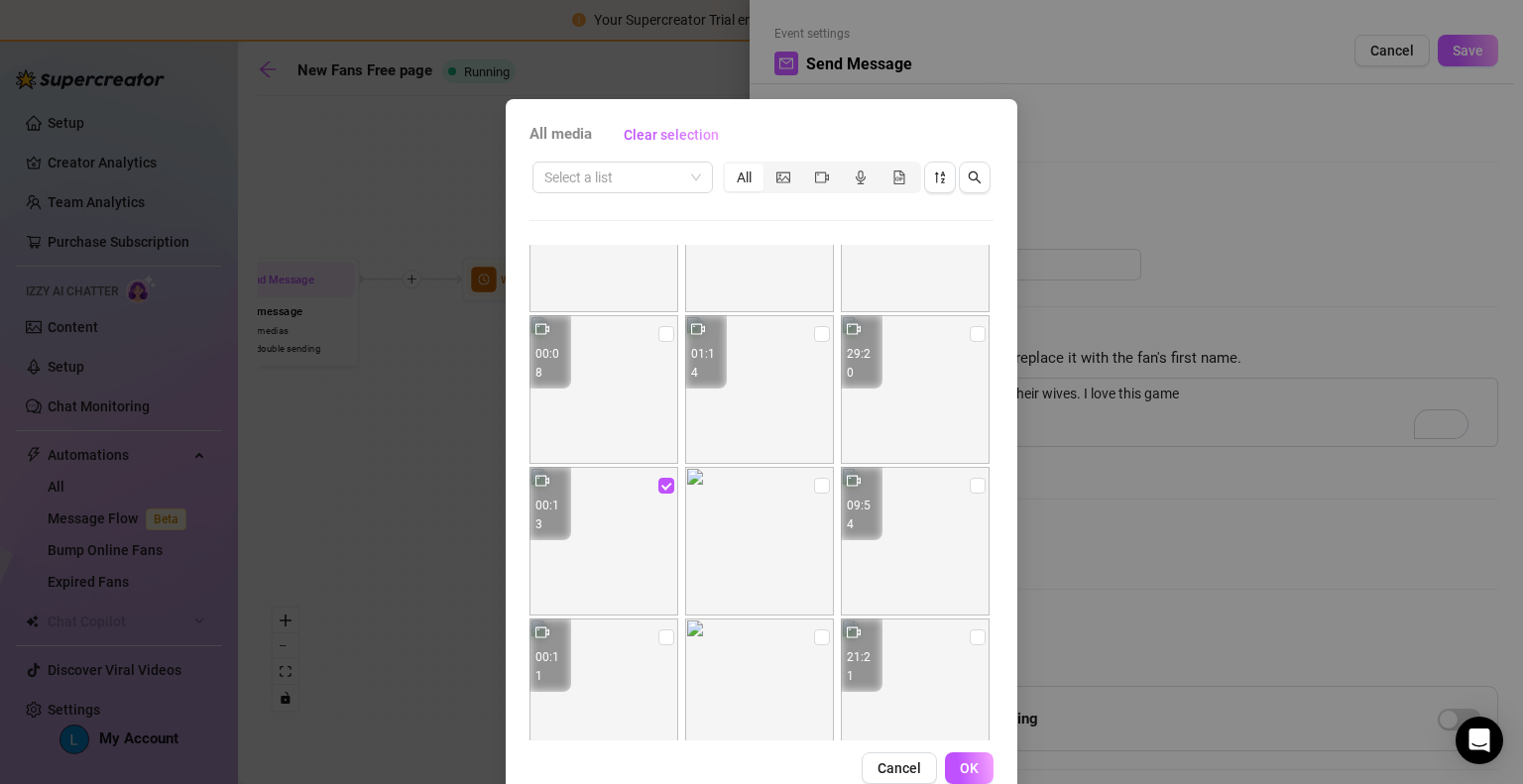 scroll, scrollTop: 1596, scrollLeft: 0, axis: vertical 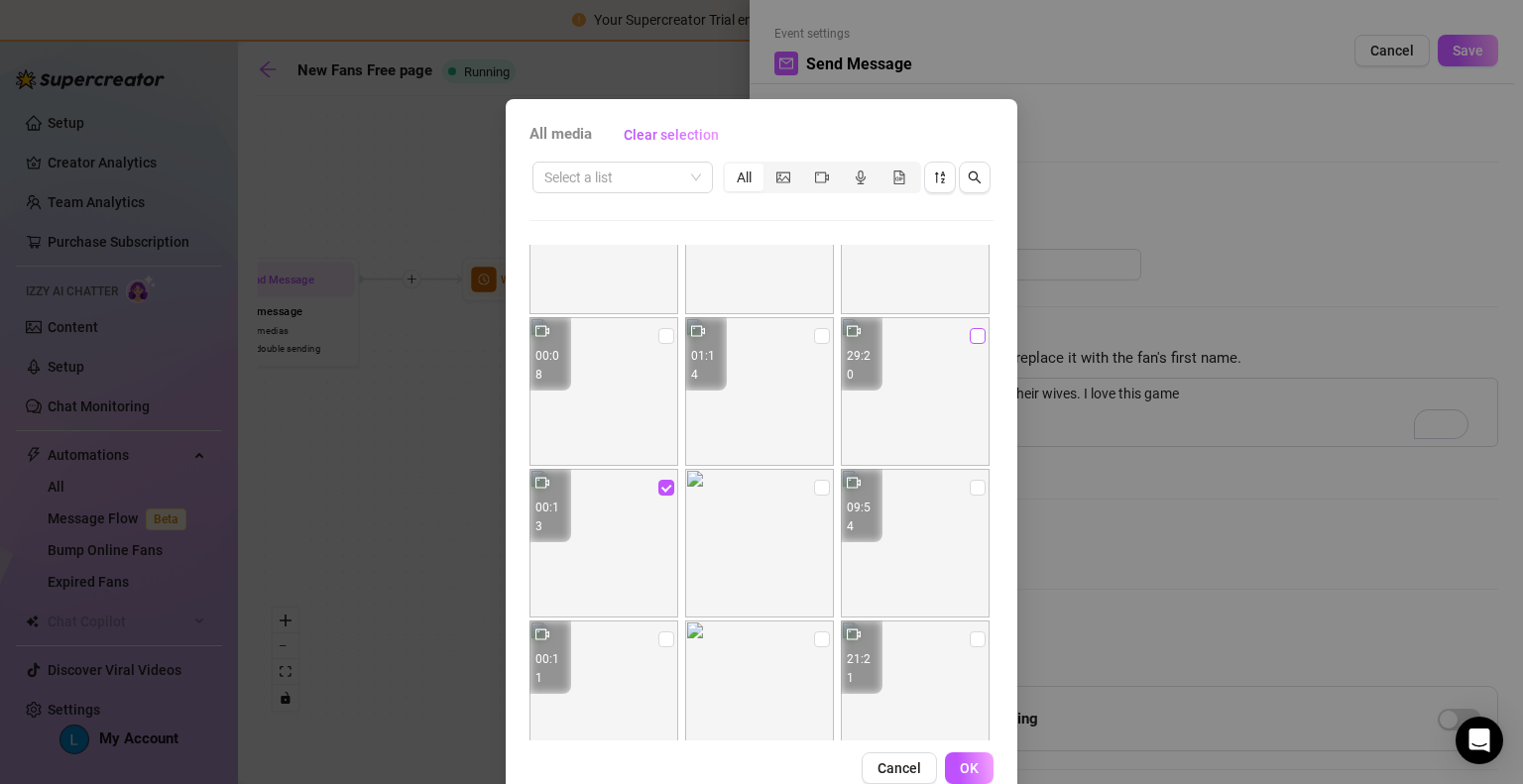 click at bounding box center [978, 336] 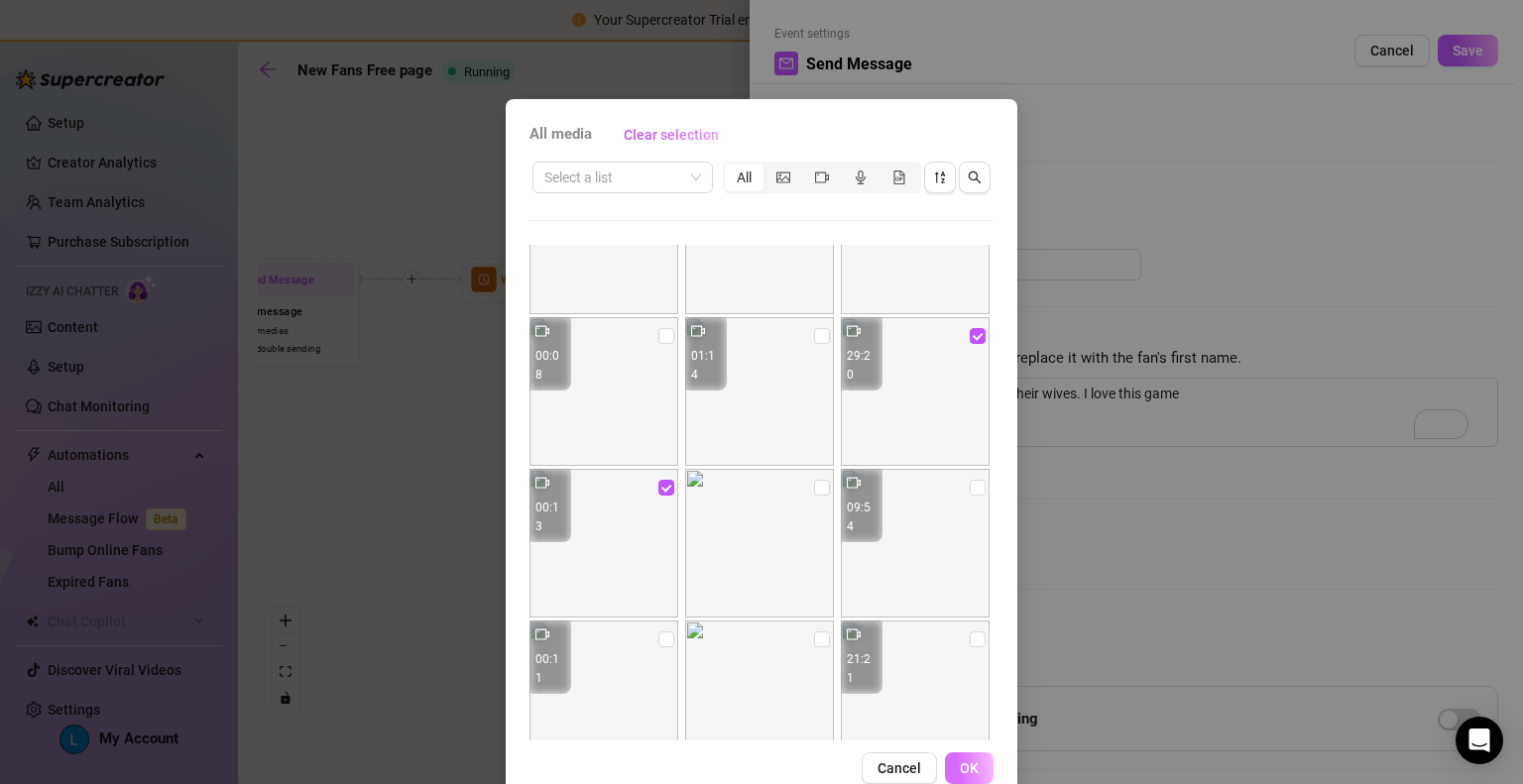 click on "OK" at bounding box center [969, 768] 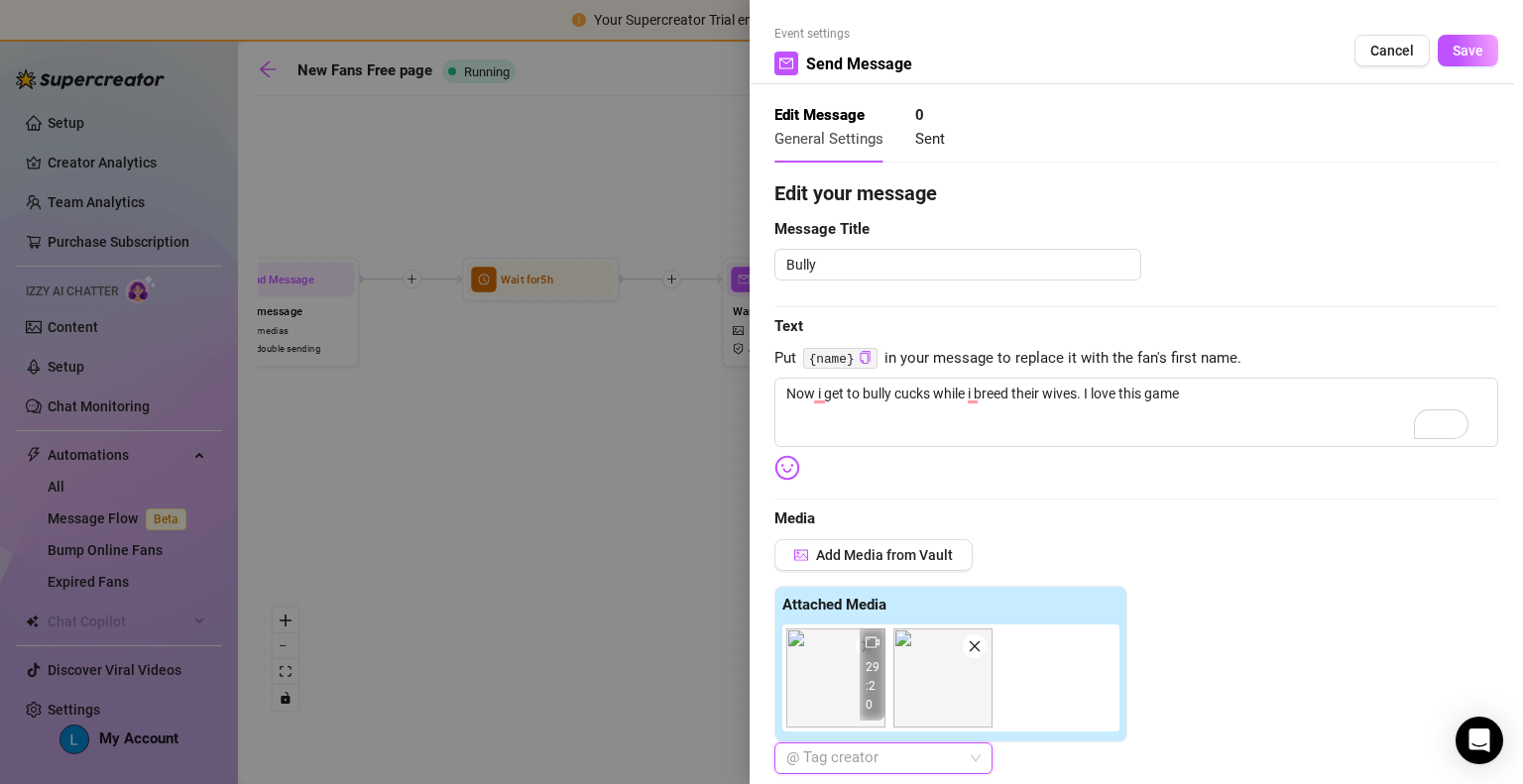 click at bounding box center (836, 678) 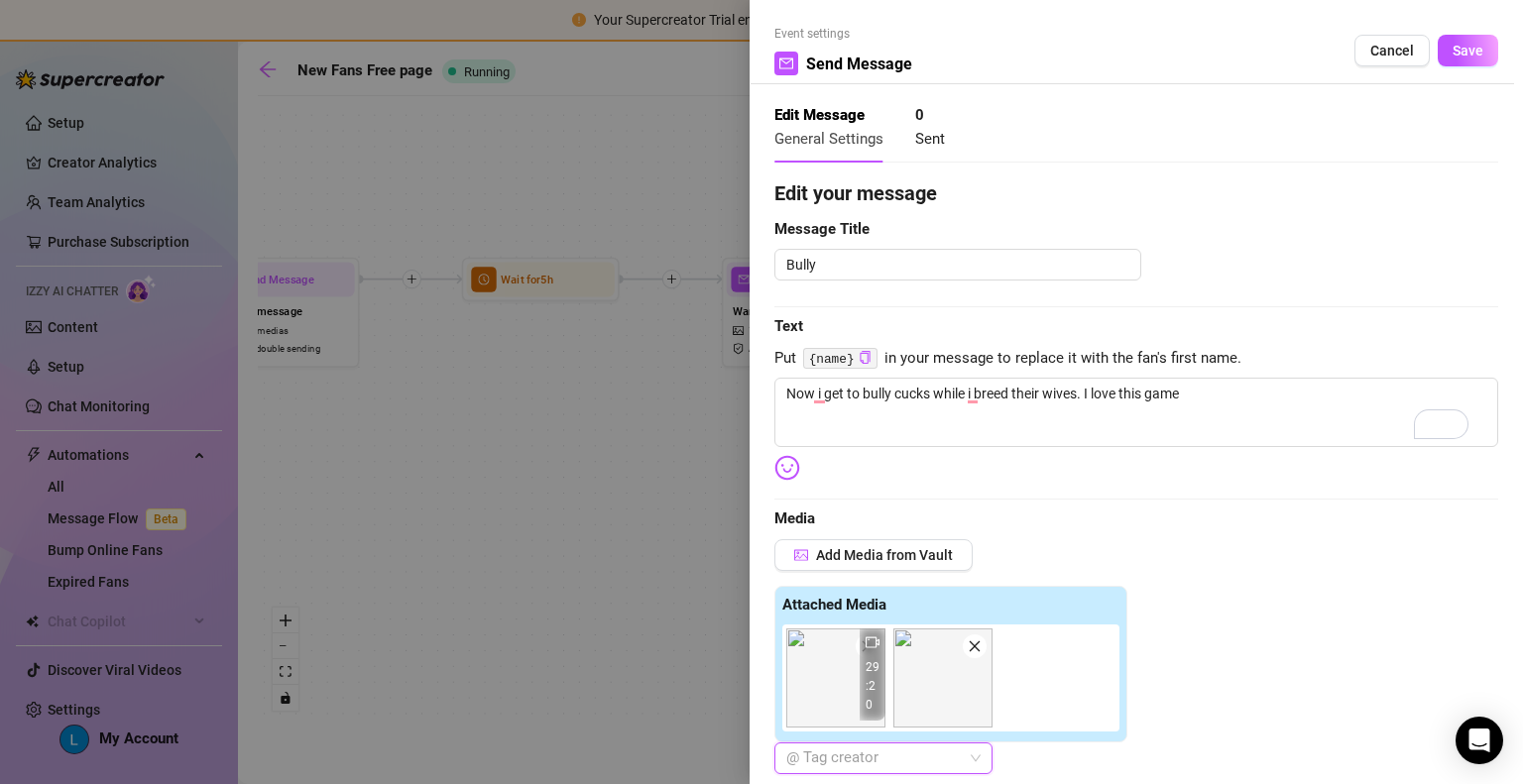 scroll, scrollTop: 67, scrollLeft: 0, axis: vertical 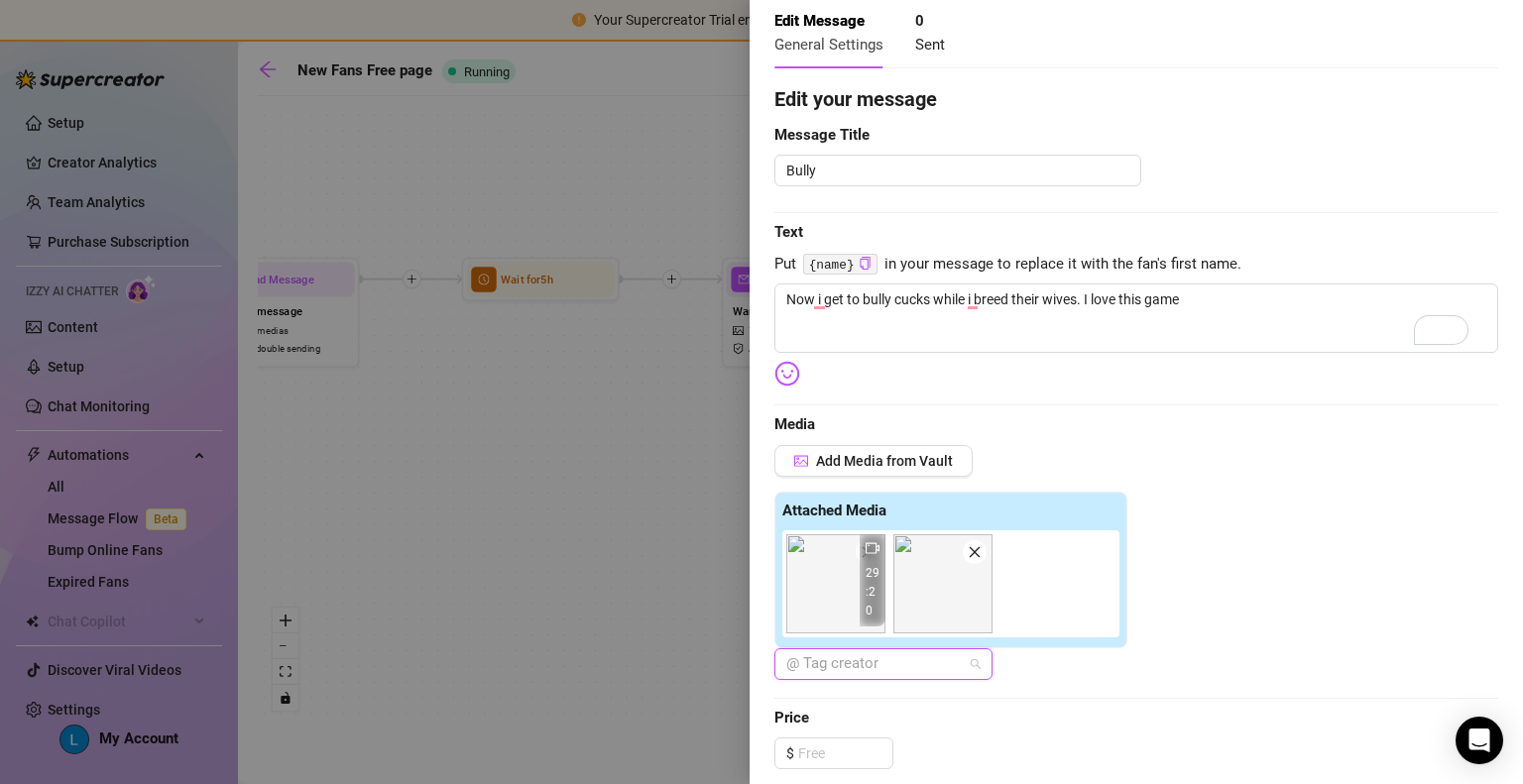 click at bounding box center (873, 664) 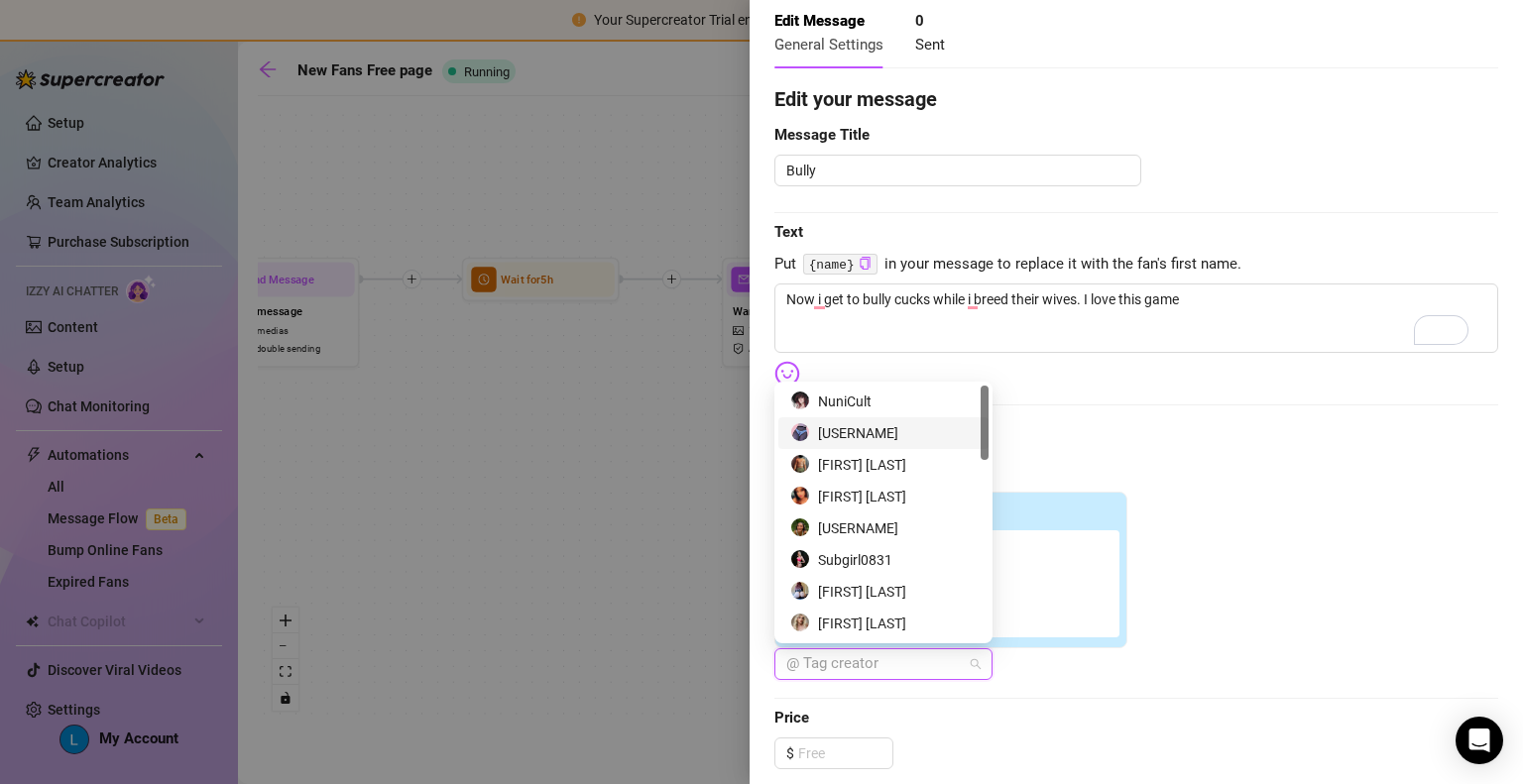 click on "[USERNAME]" at bounding box center (883, 433) 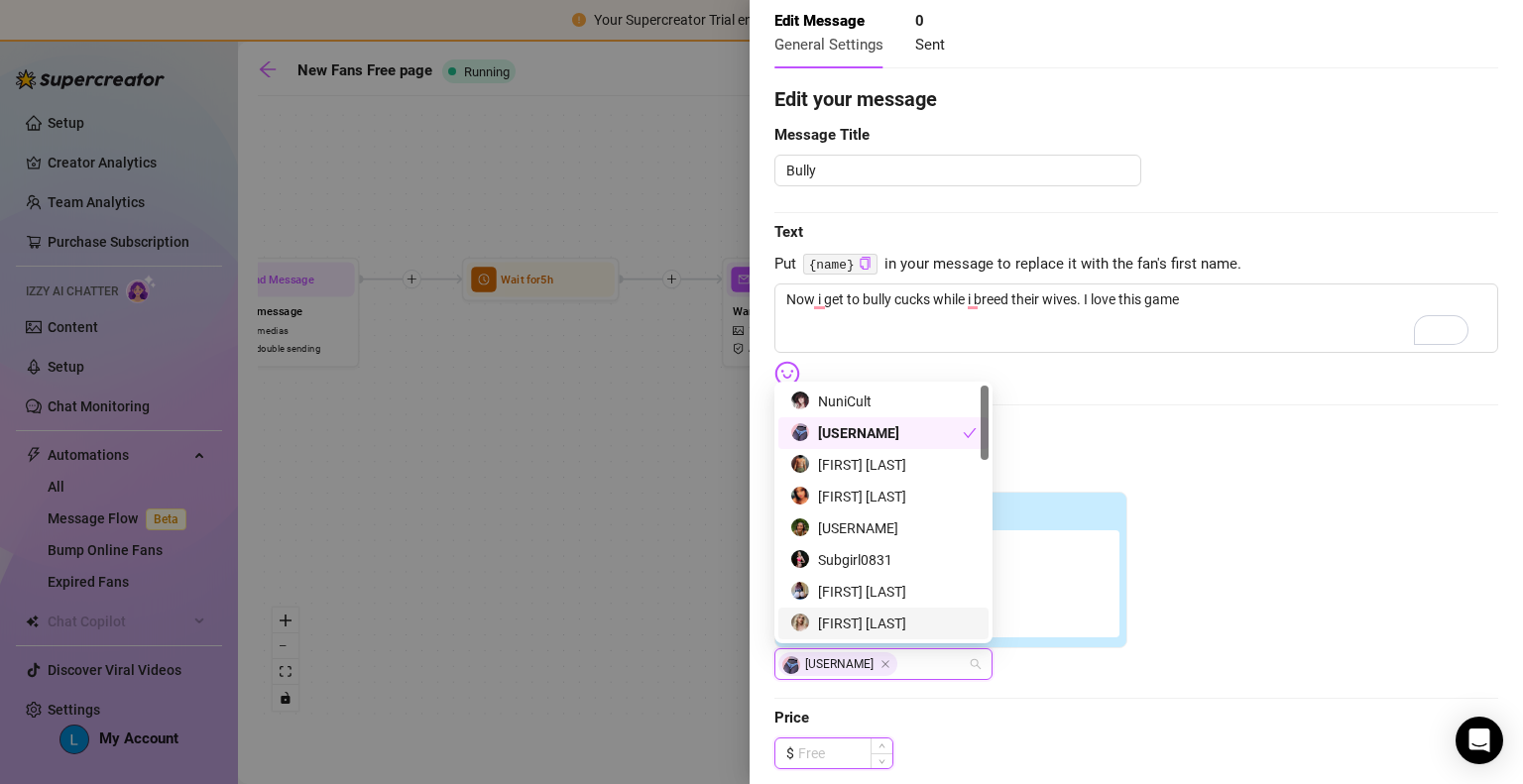 click at bounding box center (845, 753) 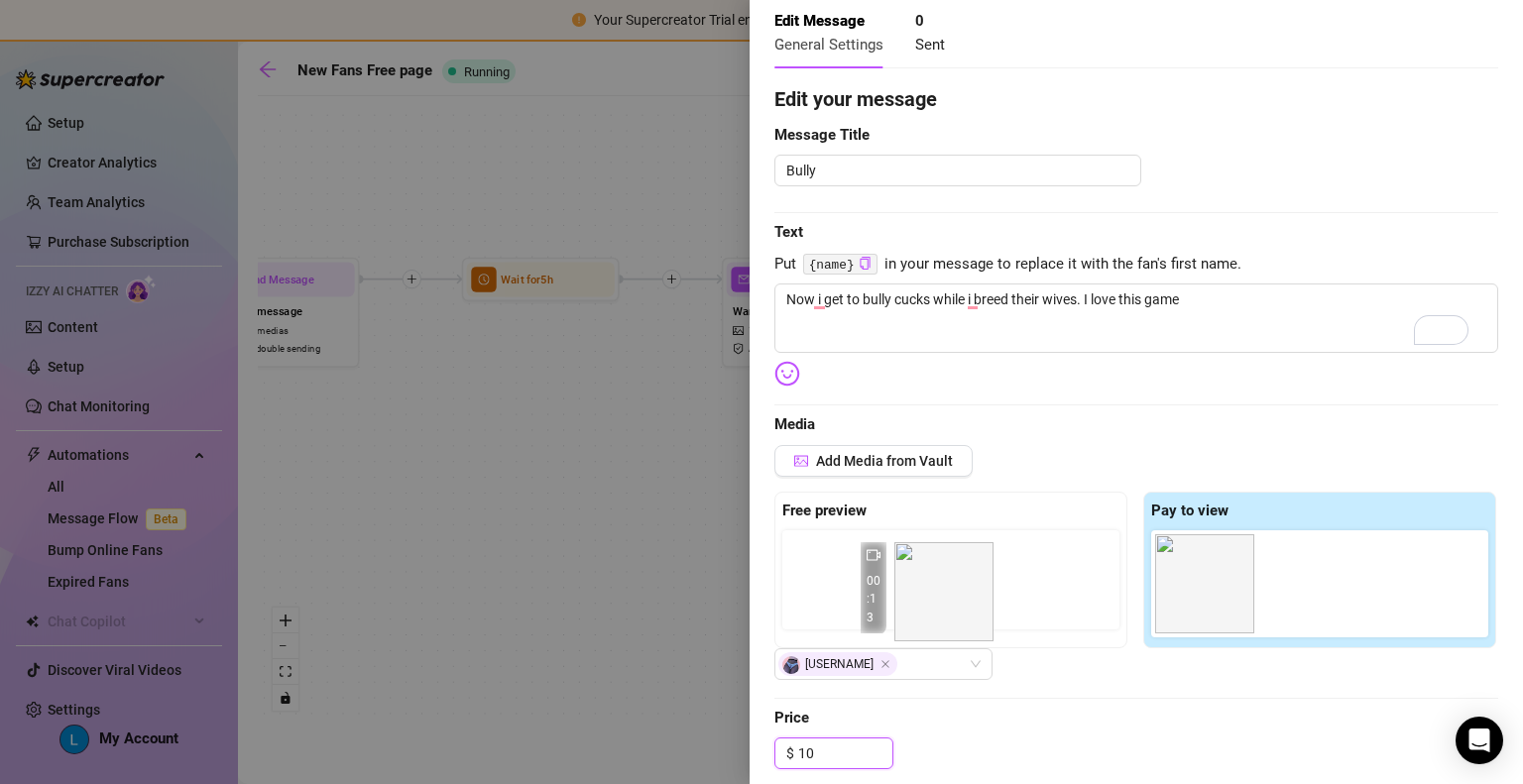 drag, startPoint x: 1185, startPoint y: 600, endPoint x: 925, endPoint y: 606, distance: 260.0692 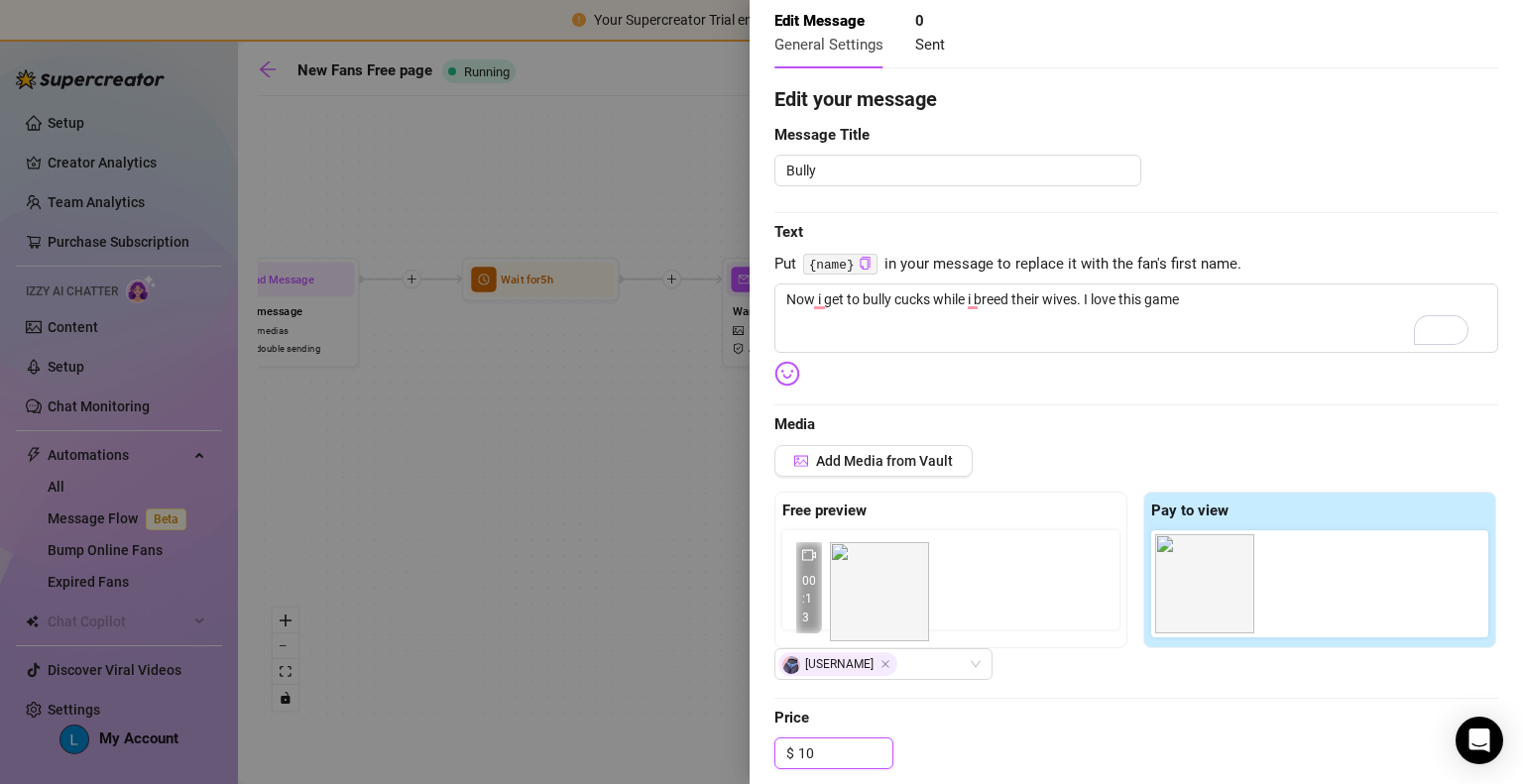 drag, startPoint x: 1182, startPoint y: 586, endPoint x: 837, endPoint y: 584, distance: 345.0058 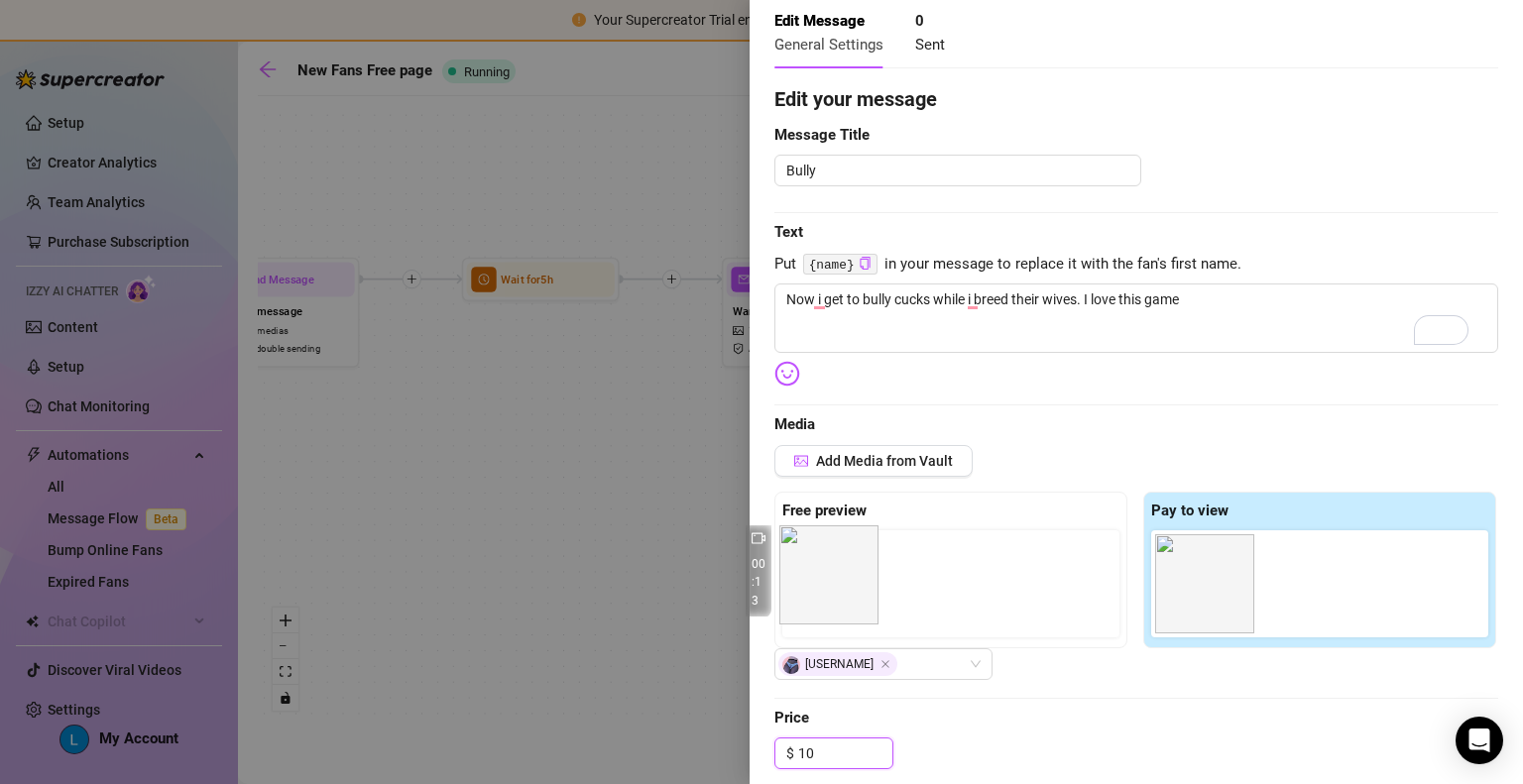 drag, startPoint x: 1171, startPoint y: 575, endPoint x: 787, endPoint y: 564, distance: 384.1575 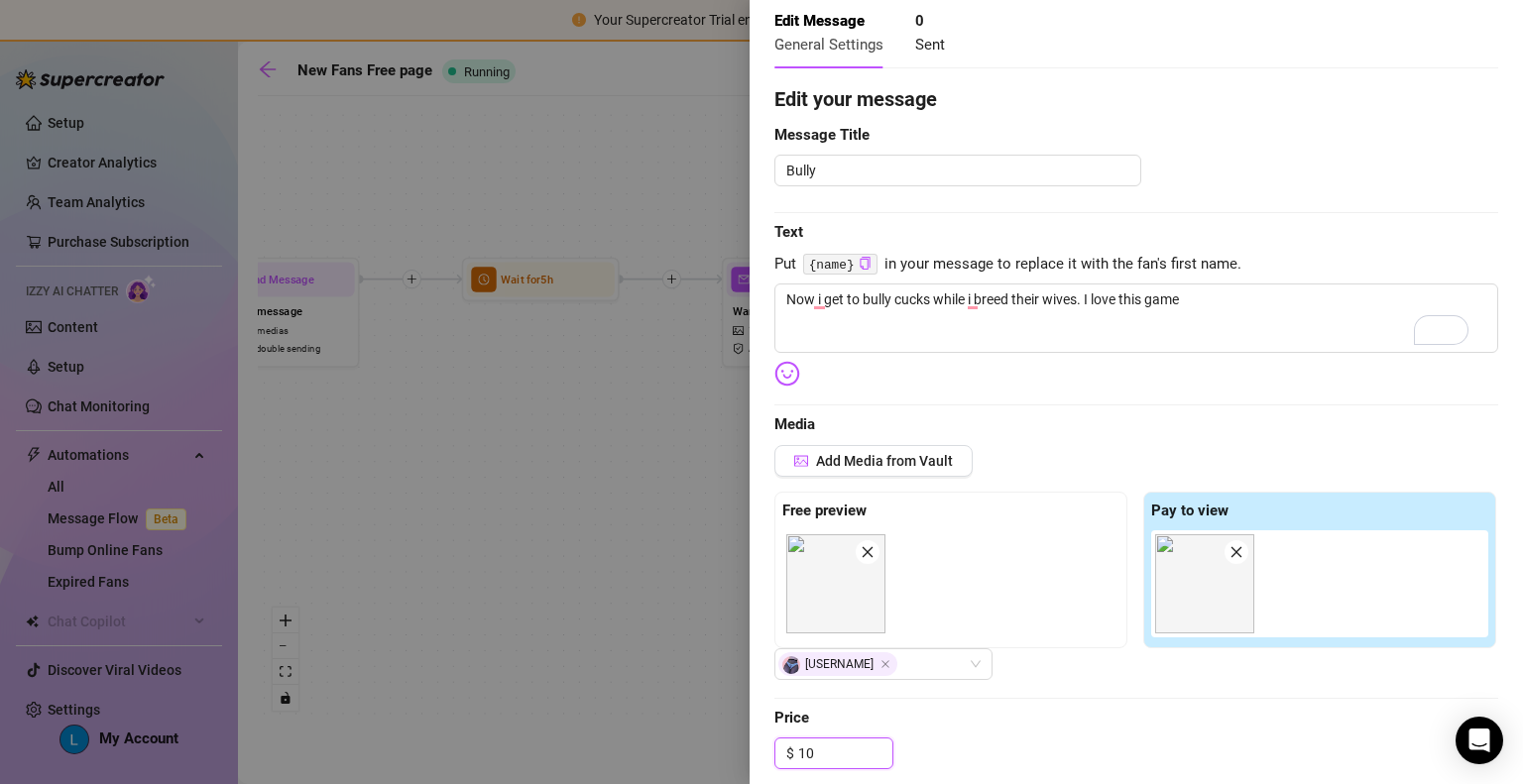 scroll, scrollTop: 210, scrollLeft: 0, axis: vertical 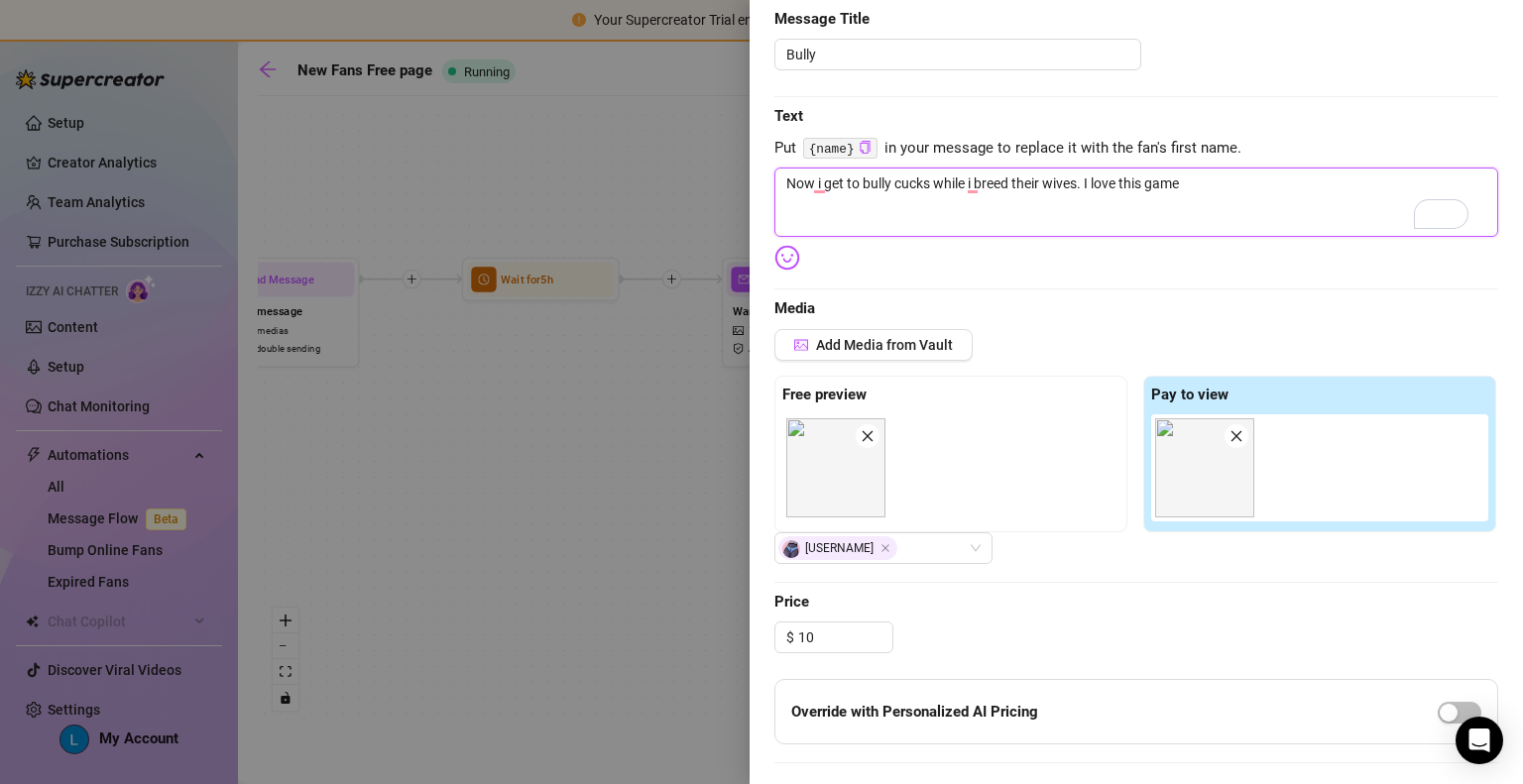 type on "10.00" 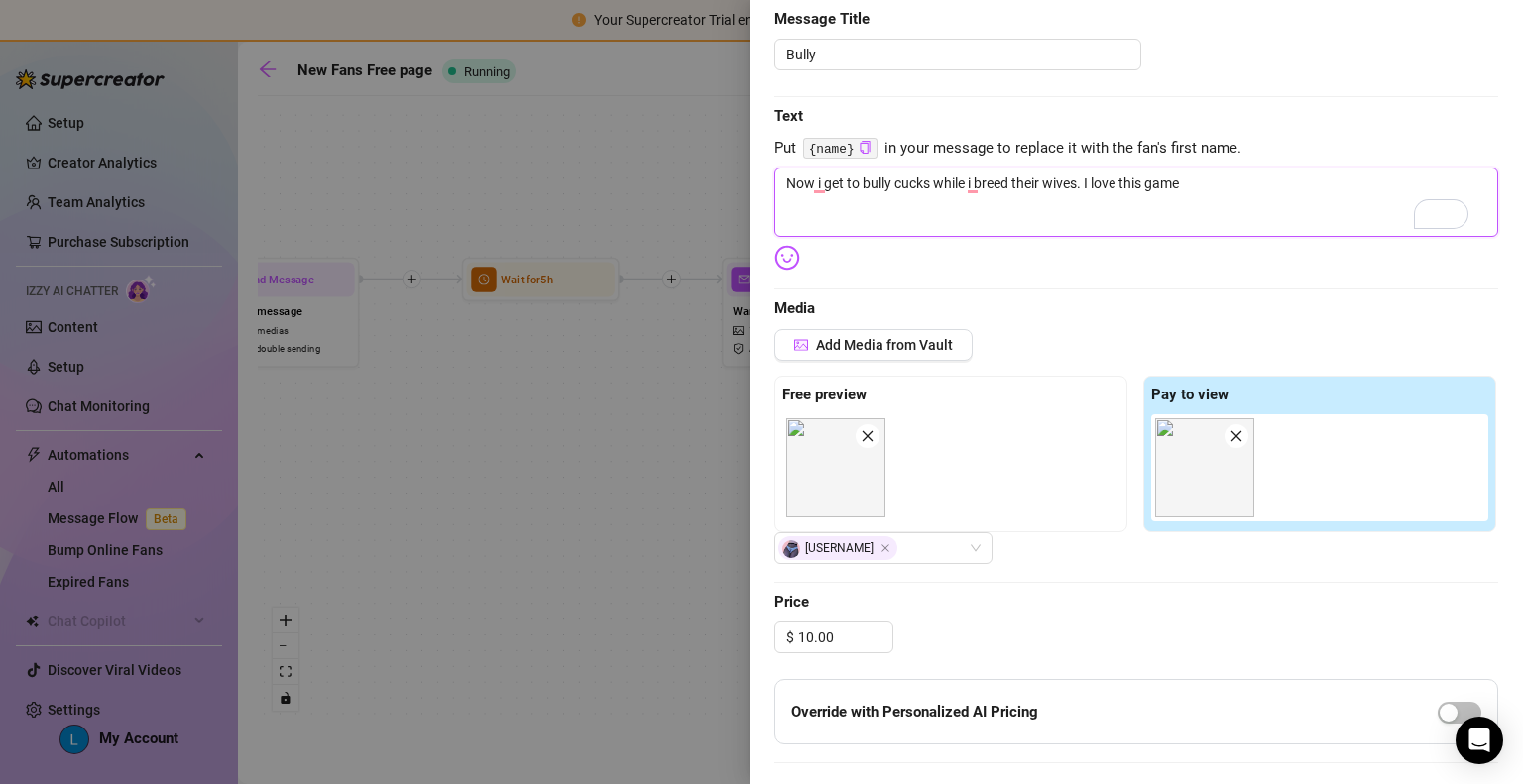 click on "Now i get to bully cucks while i breed their wives. I love this game" at bounding box center (1136, 202) 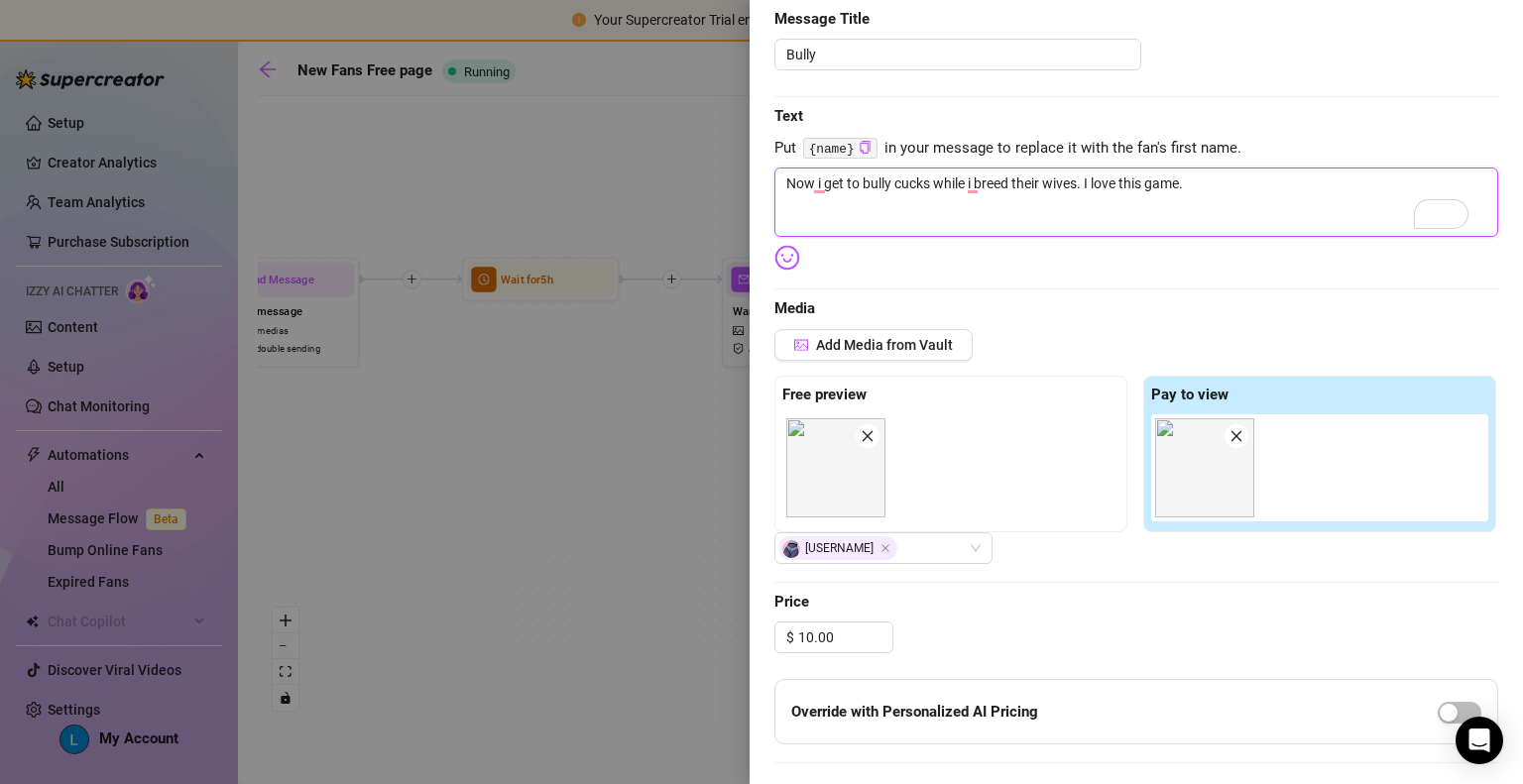 type on "Now i get to bully cucks while i breed their wives. I love this game." 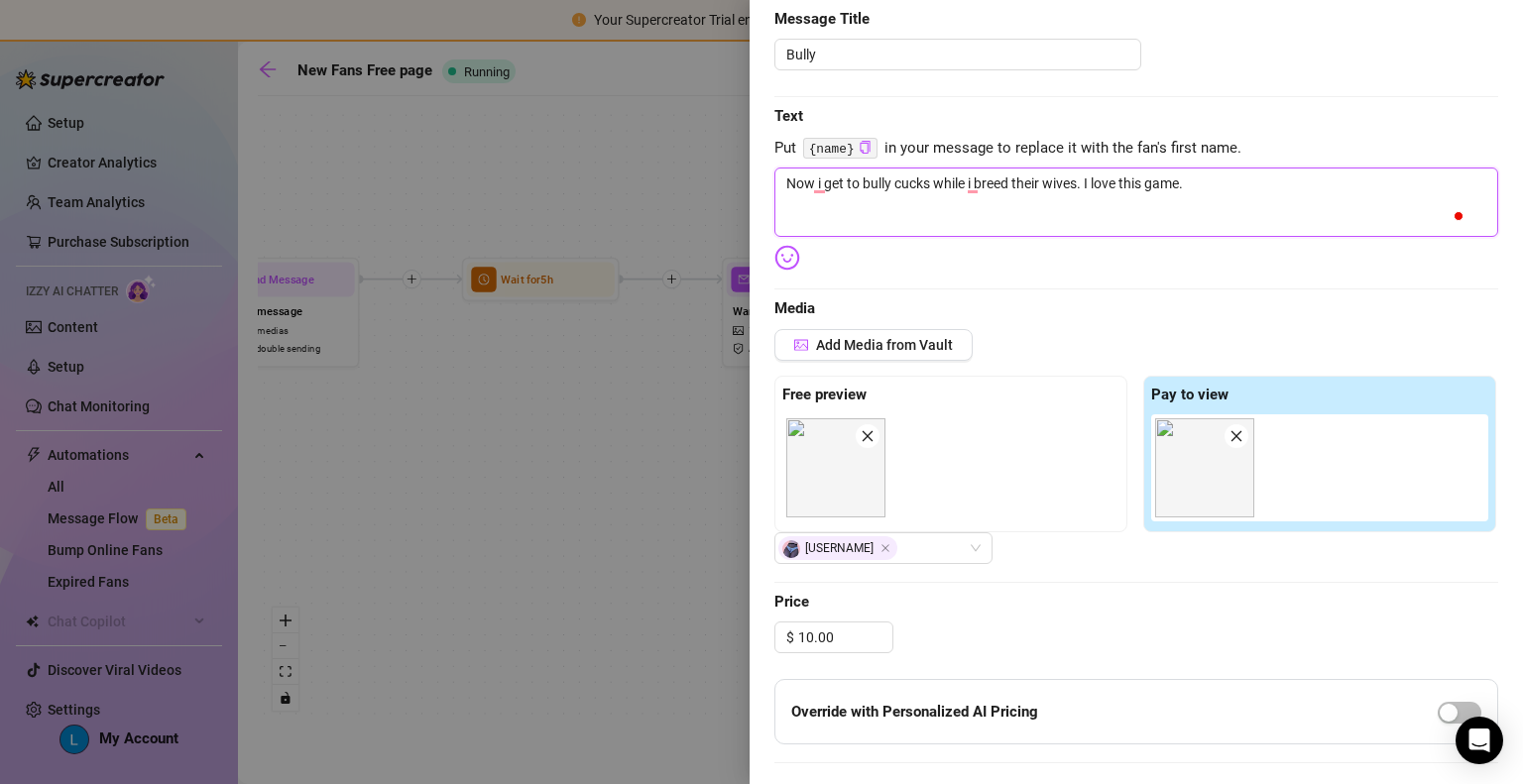 type on "Now i get to bully cucks while i breed their wives. I love this game. H" 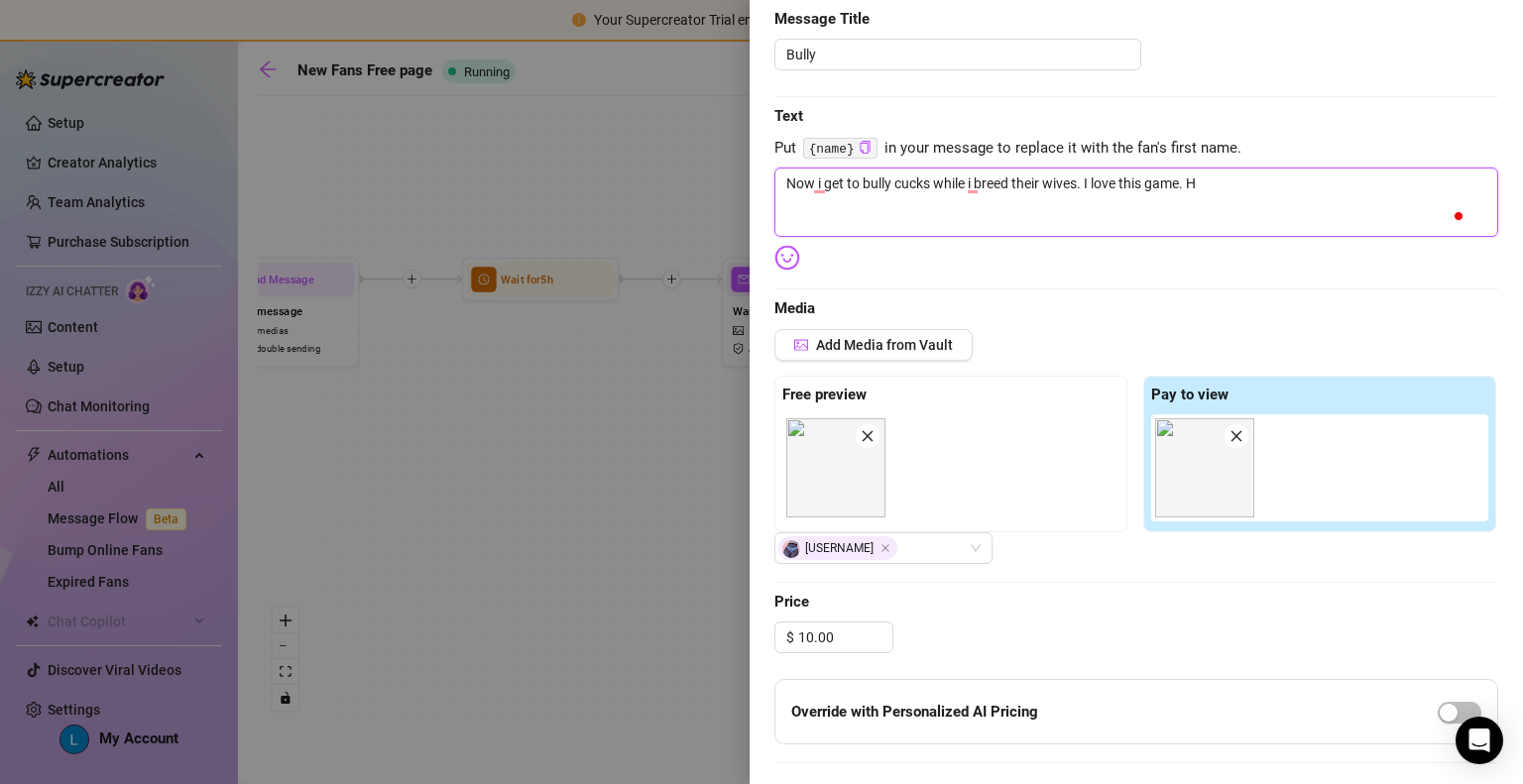 type on "Now i get to bully cucks while i breed their wives. I love this game. Ho" 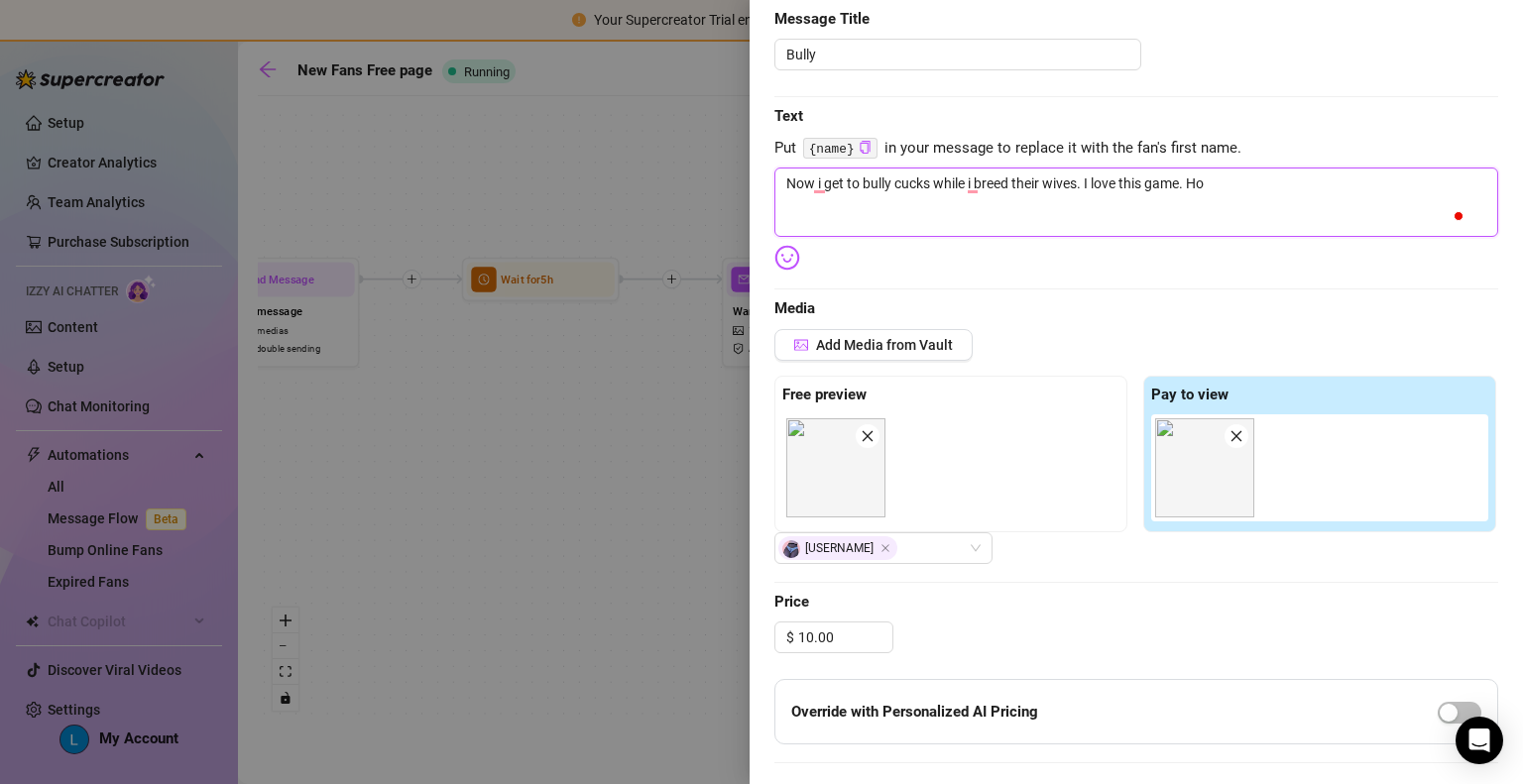 type on "Now i get to bully cucks while i breed their wives. I love this game. Hol" 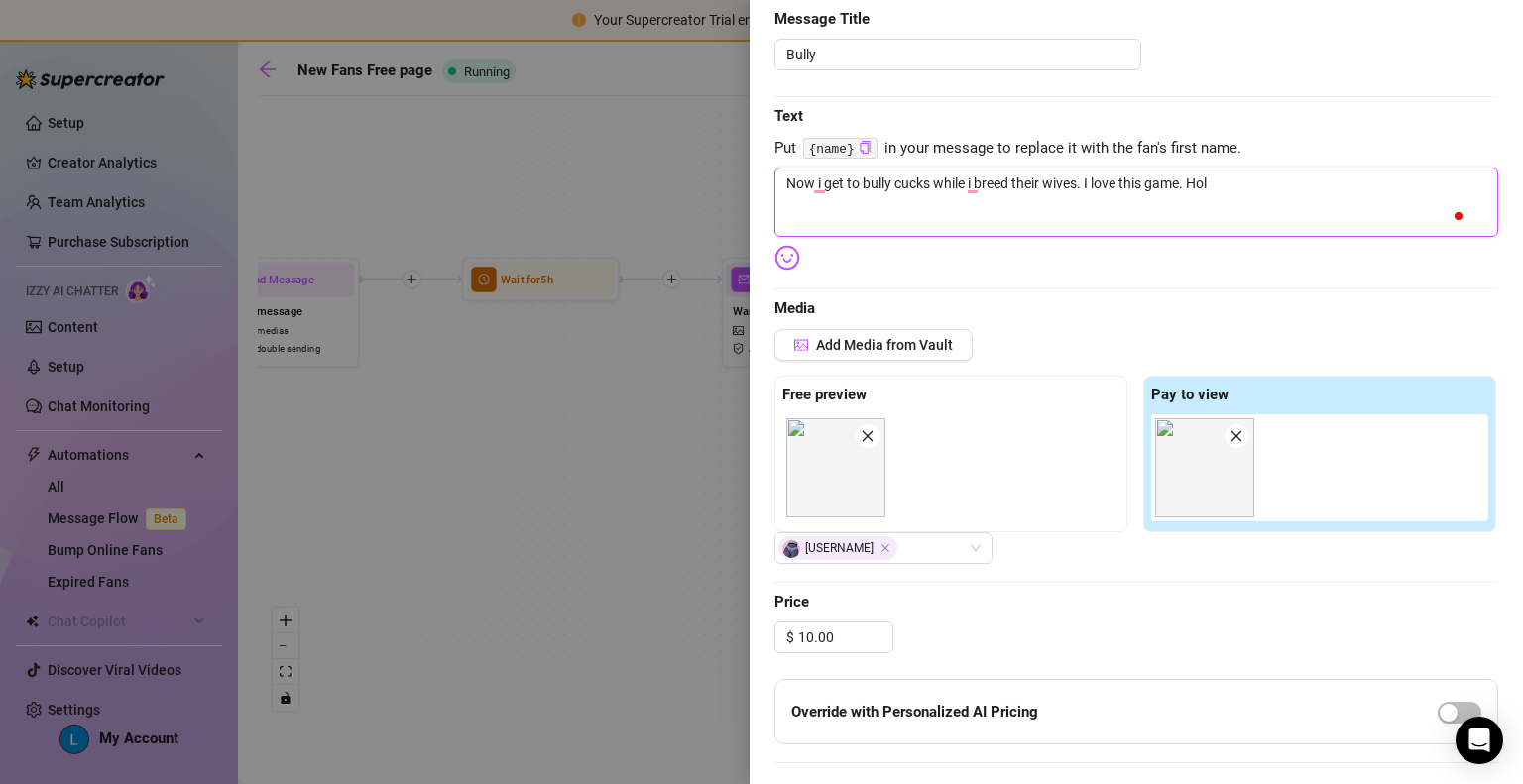 type on "Now i get to bully cucks while i breed their wives. I love this game. Hold" 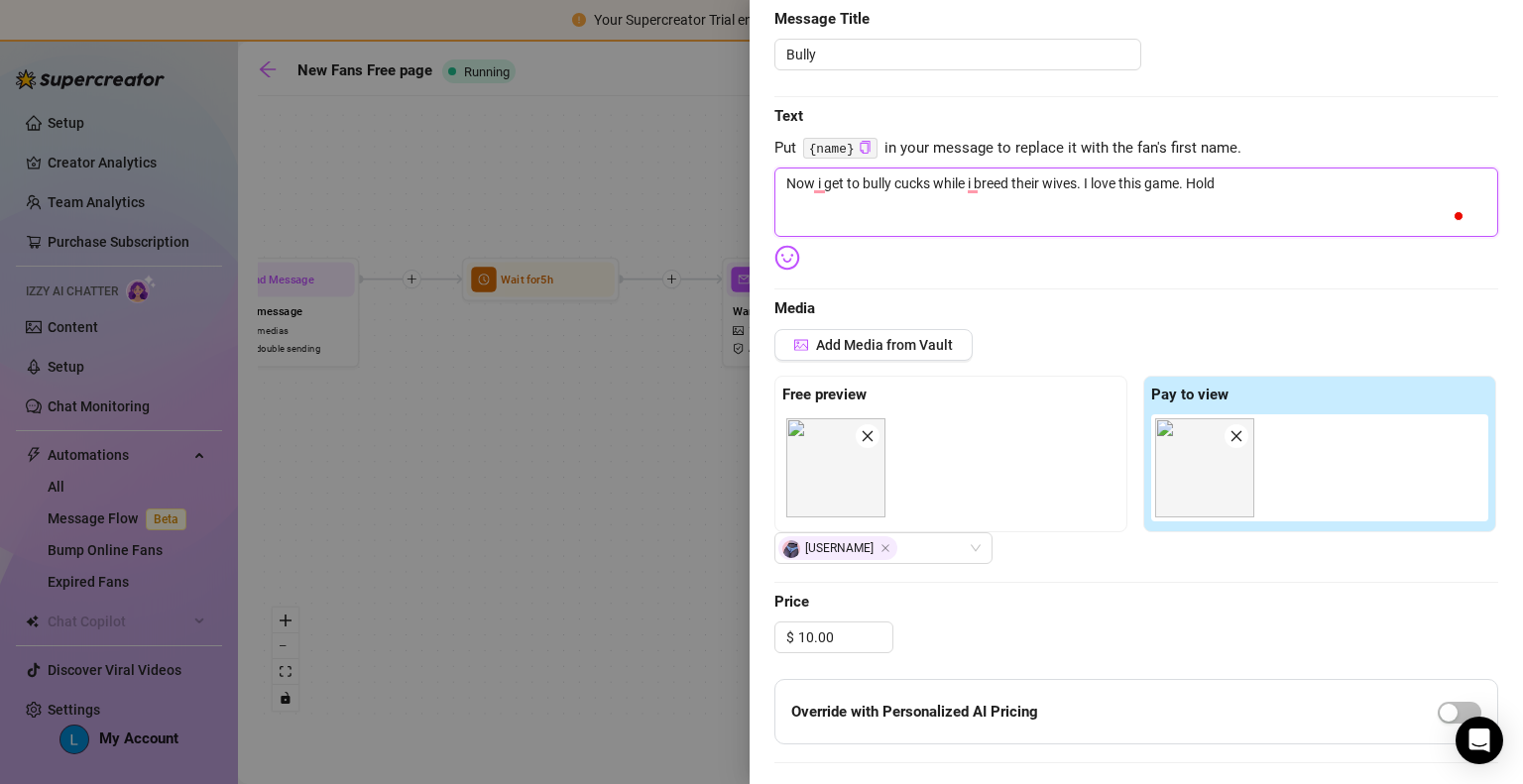 type on "Now i get to bully cucks while i breed their wives. I love this game. Hold" 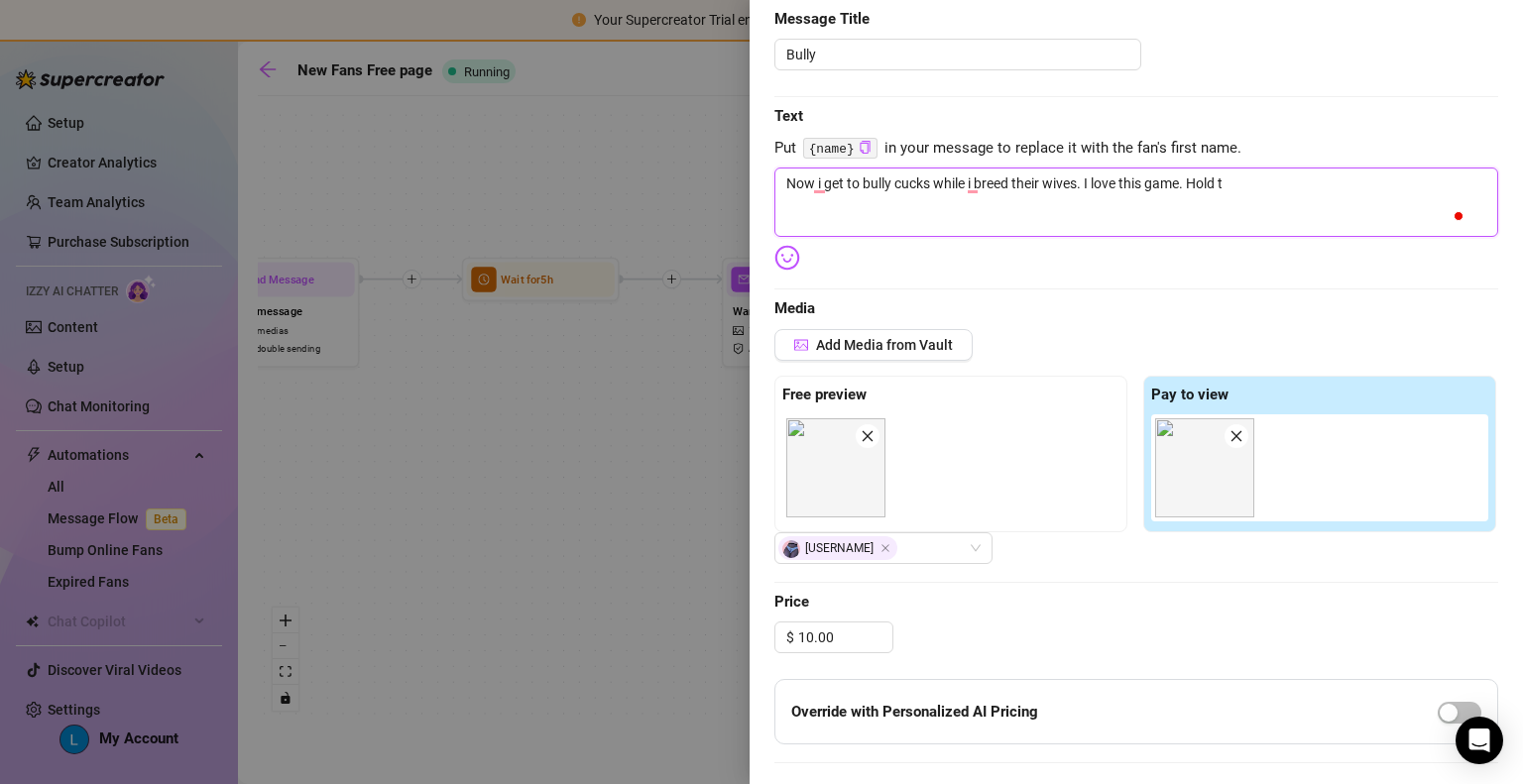 type on "Now i get to bully cucks while i breed their wives. I love this game. Hold th" 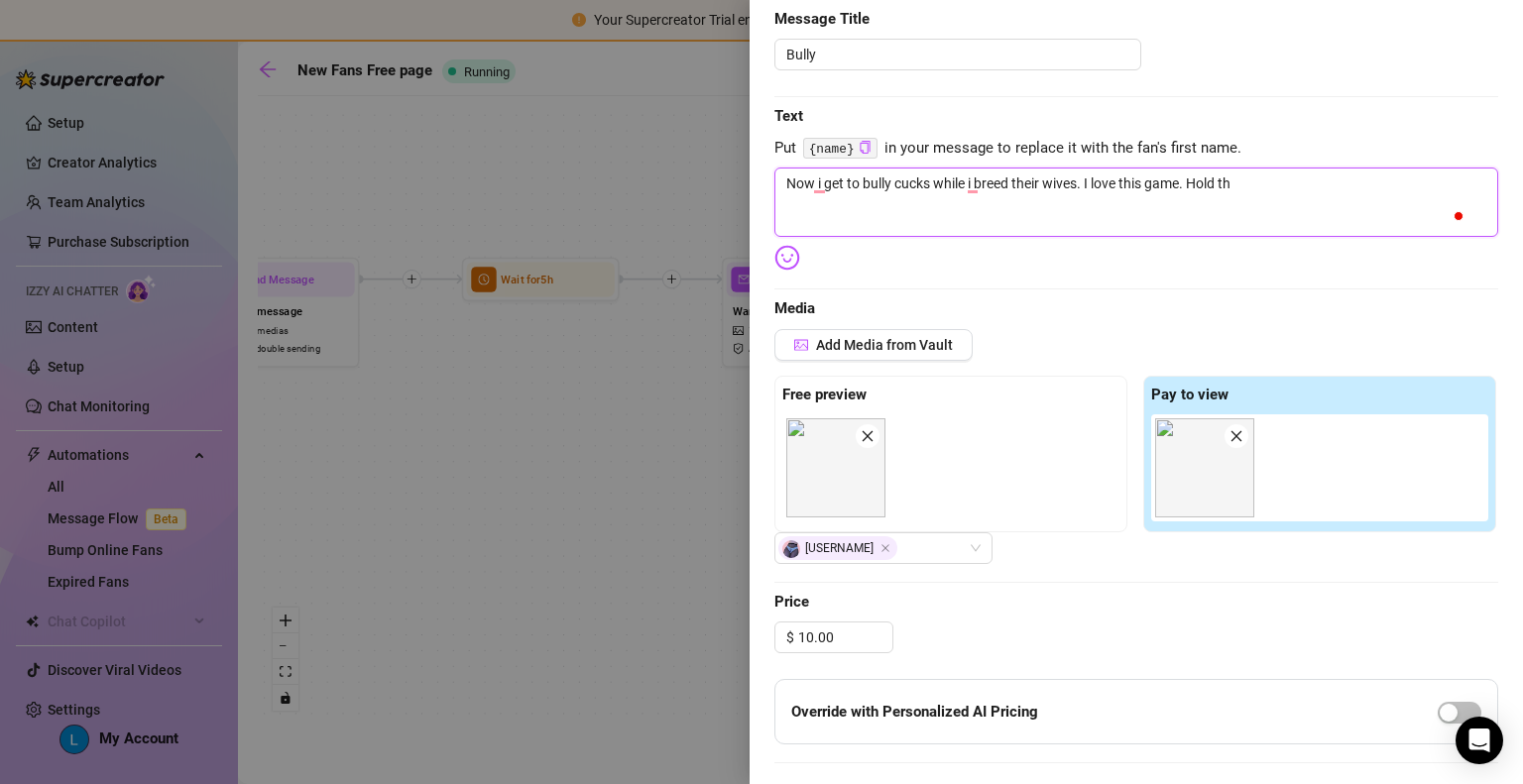 type on "Now i get to bully cucks while i breed their wives. I love this game. Hold thi" 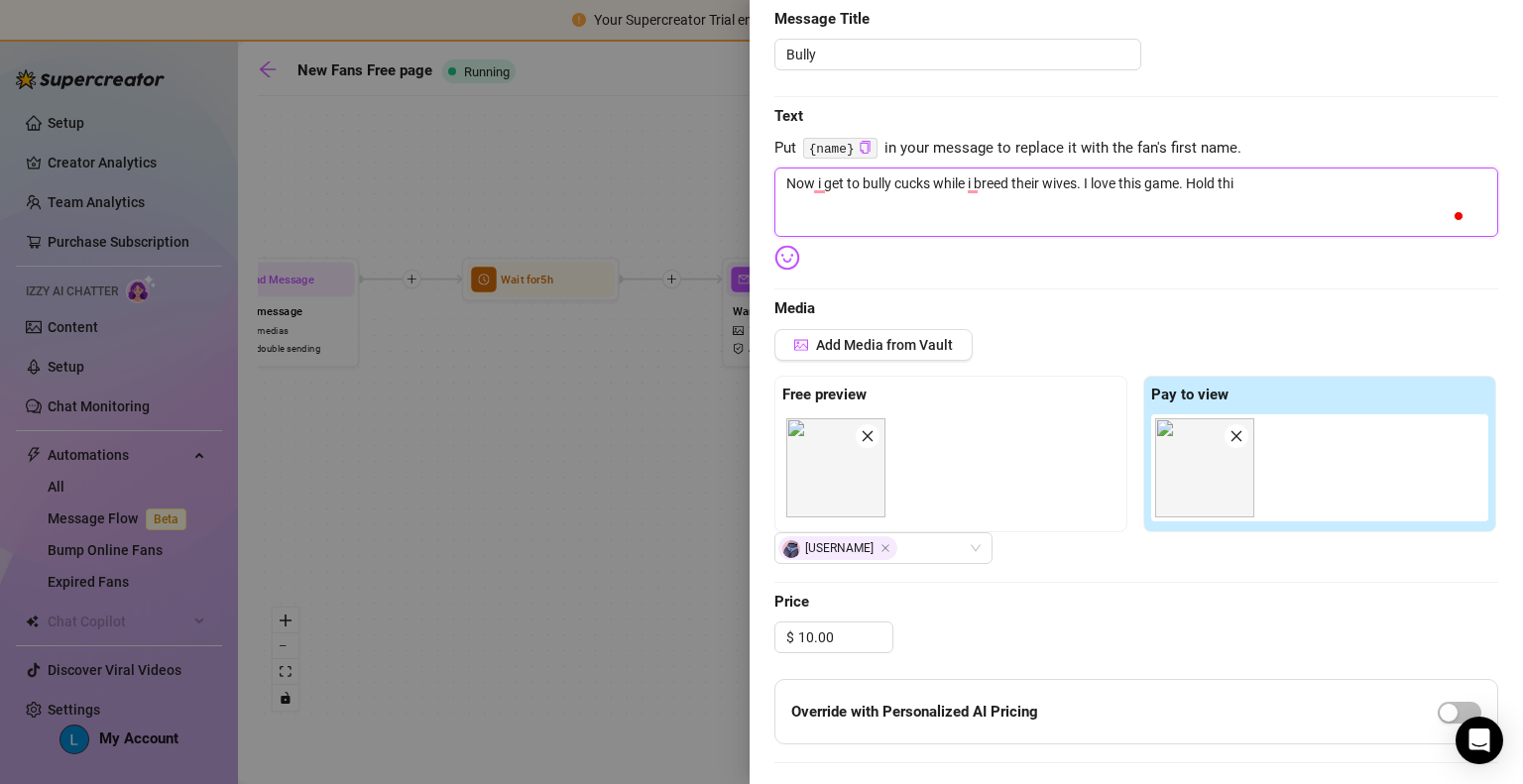 type on "Now i get to bully cucks while i breed their wives. I love this game. Hold this" 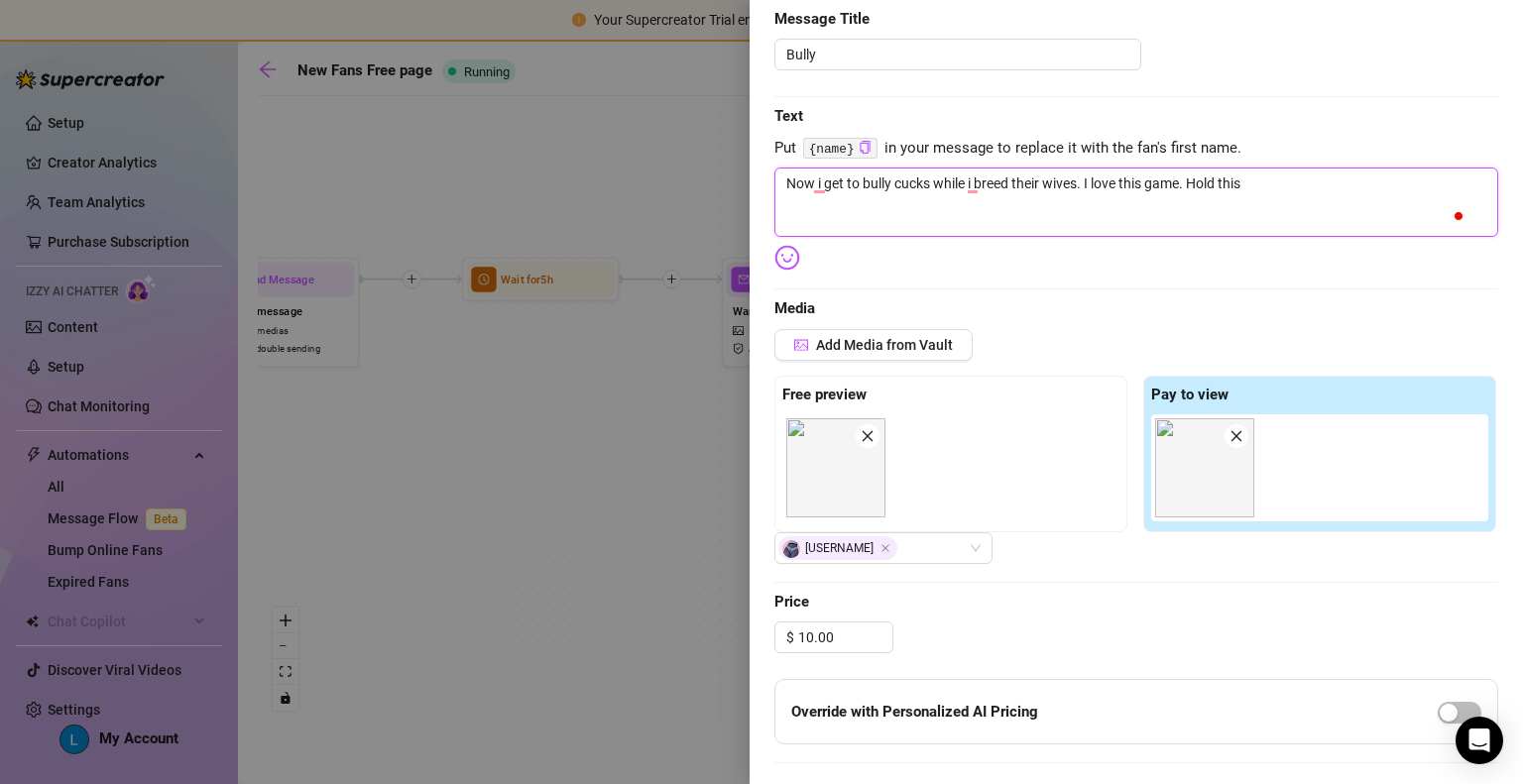 type on "Now i get to bully cucks while i breed their wives. I love this game. Hold this" 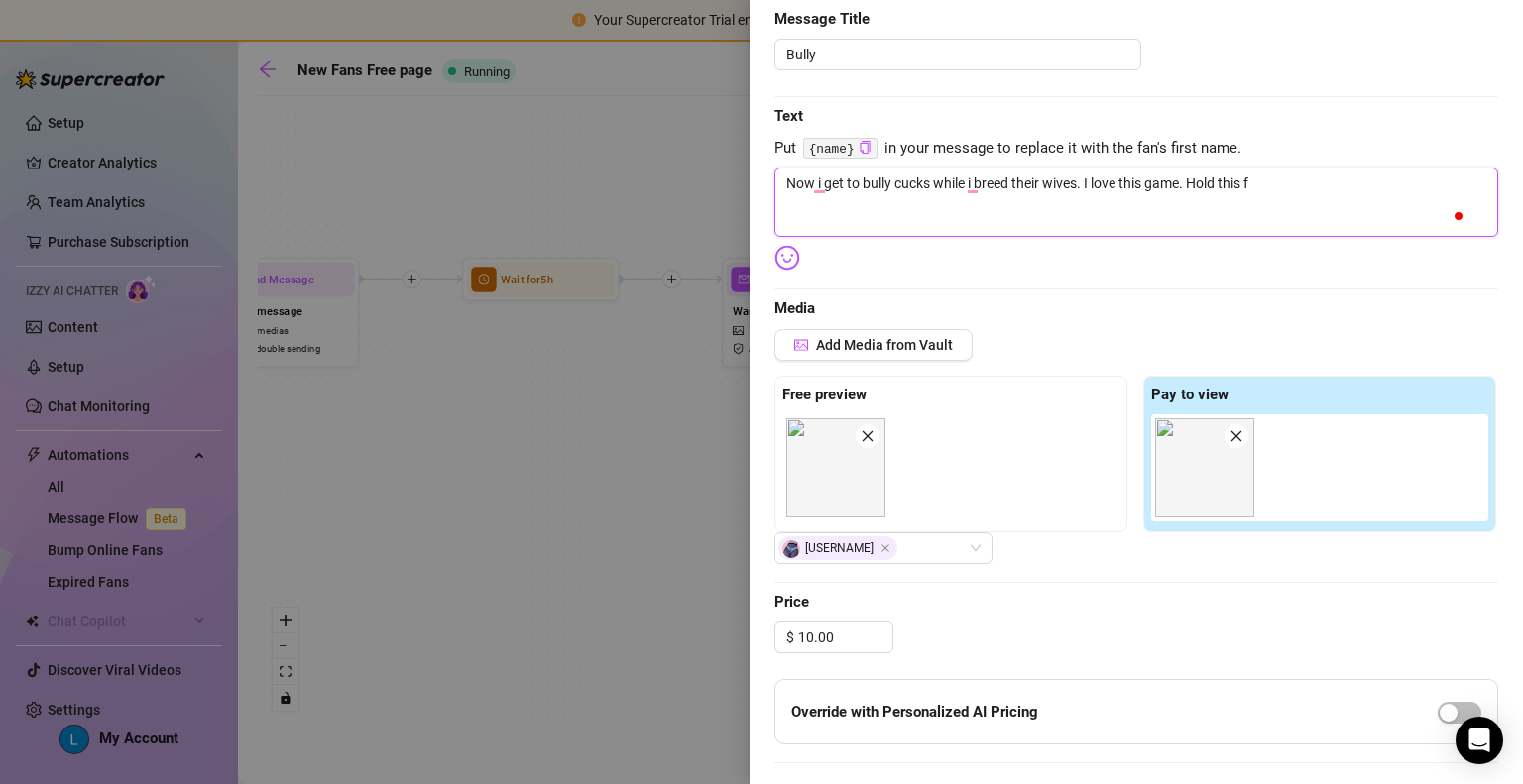 type 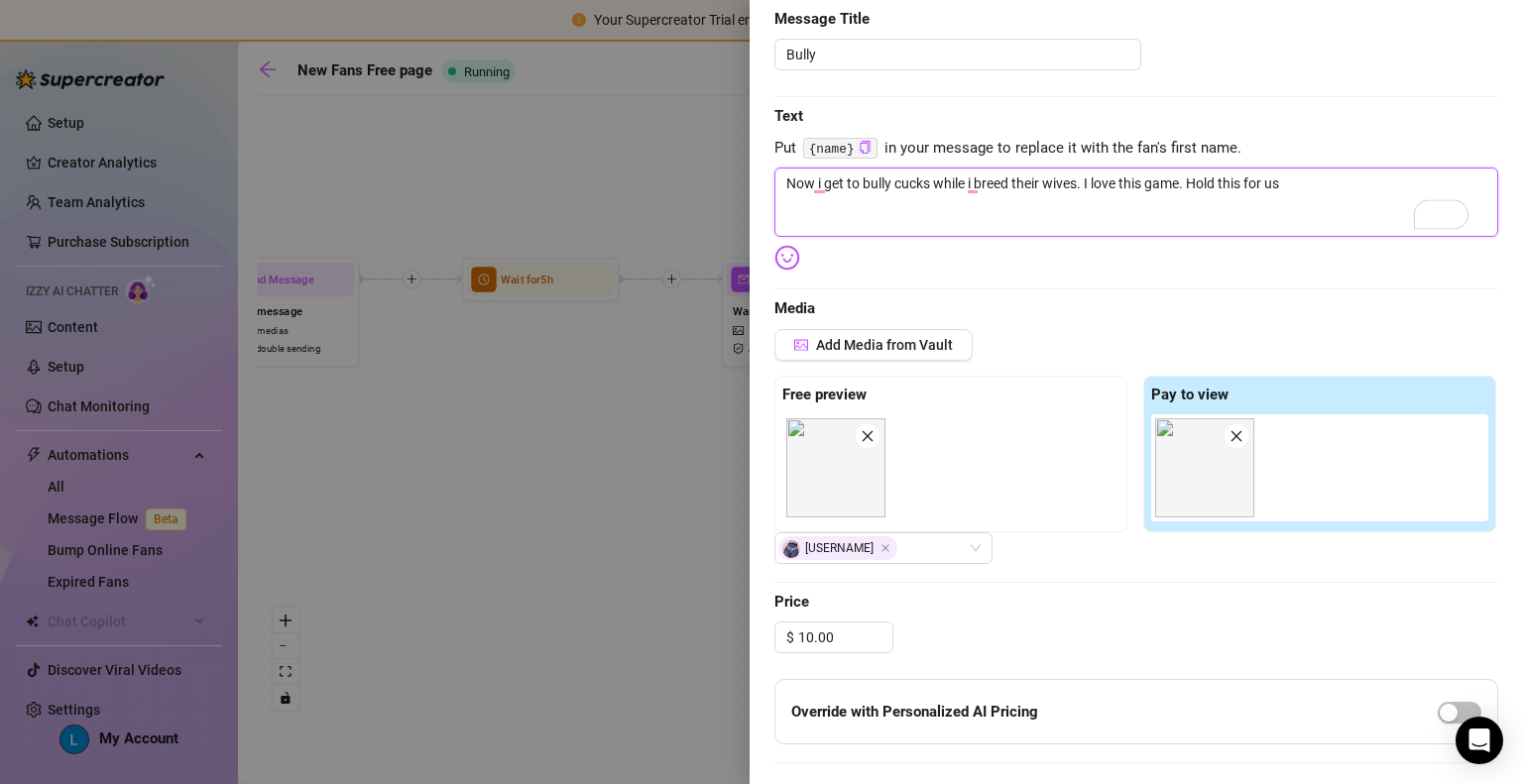 scroll, scrollTop: 280, scrollLeft: 0, axis: vertical 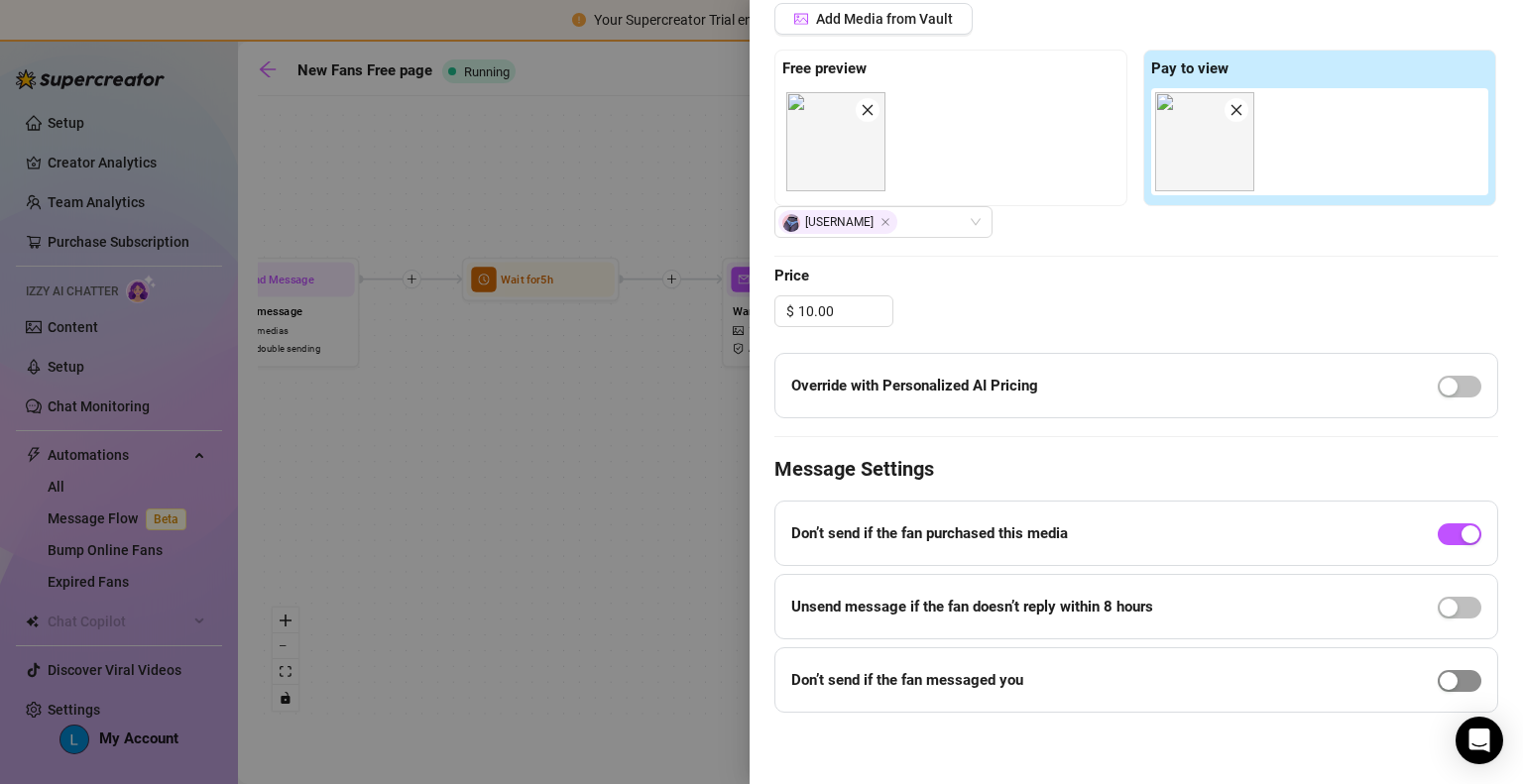 click at bounding box center (1460, 681) 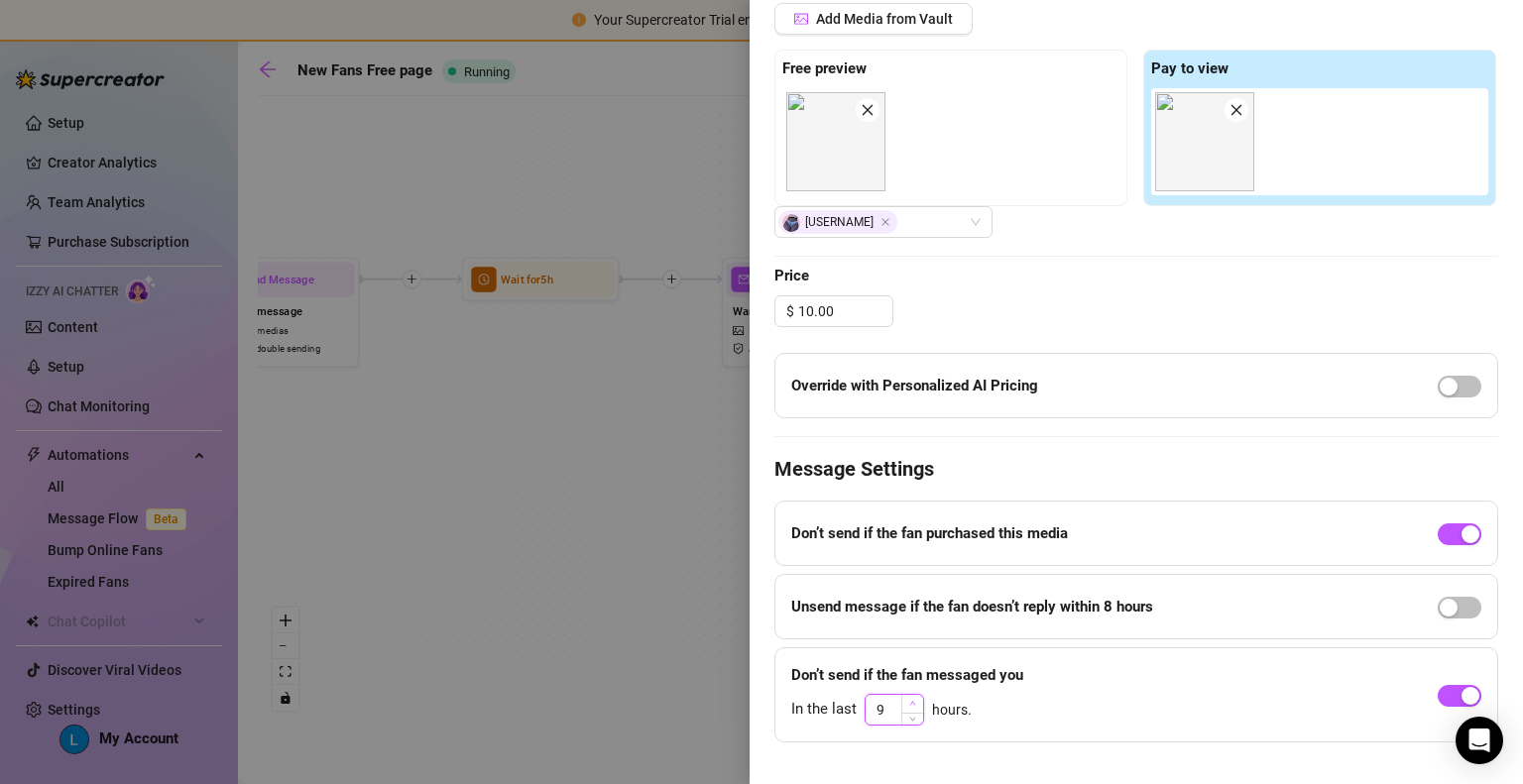 click at bounding box center [912, 704] 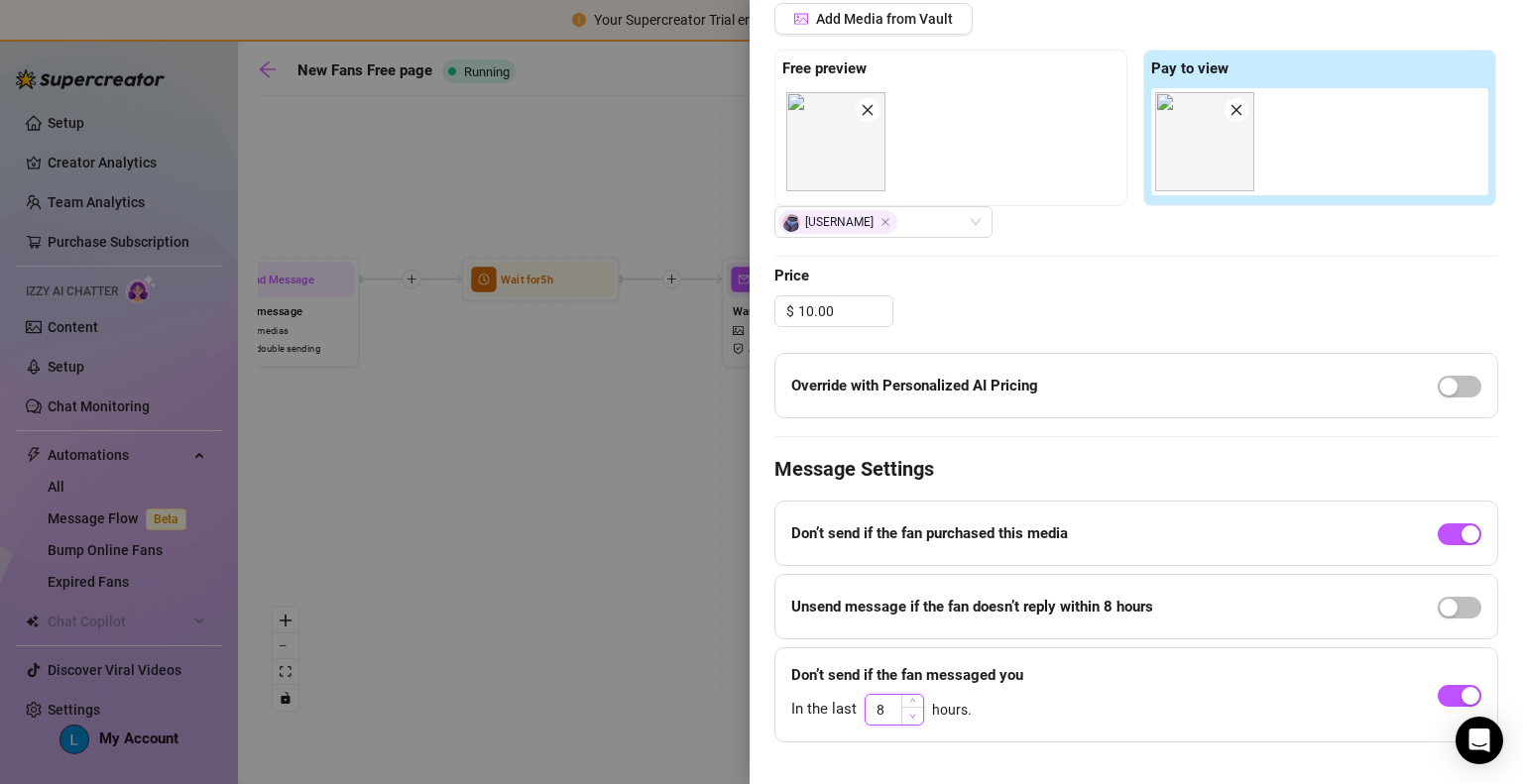 click 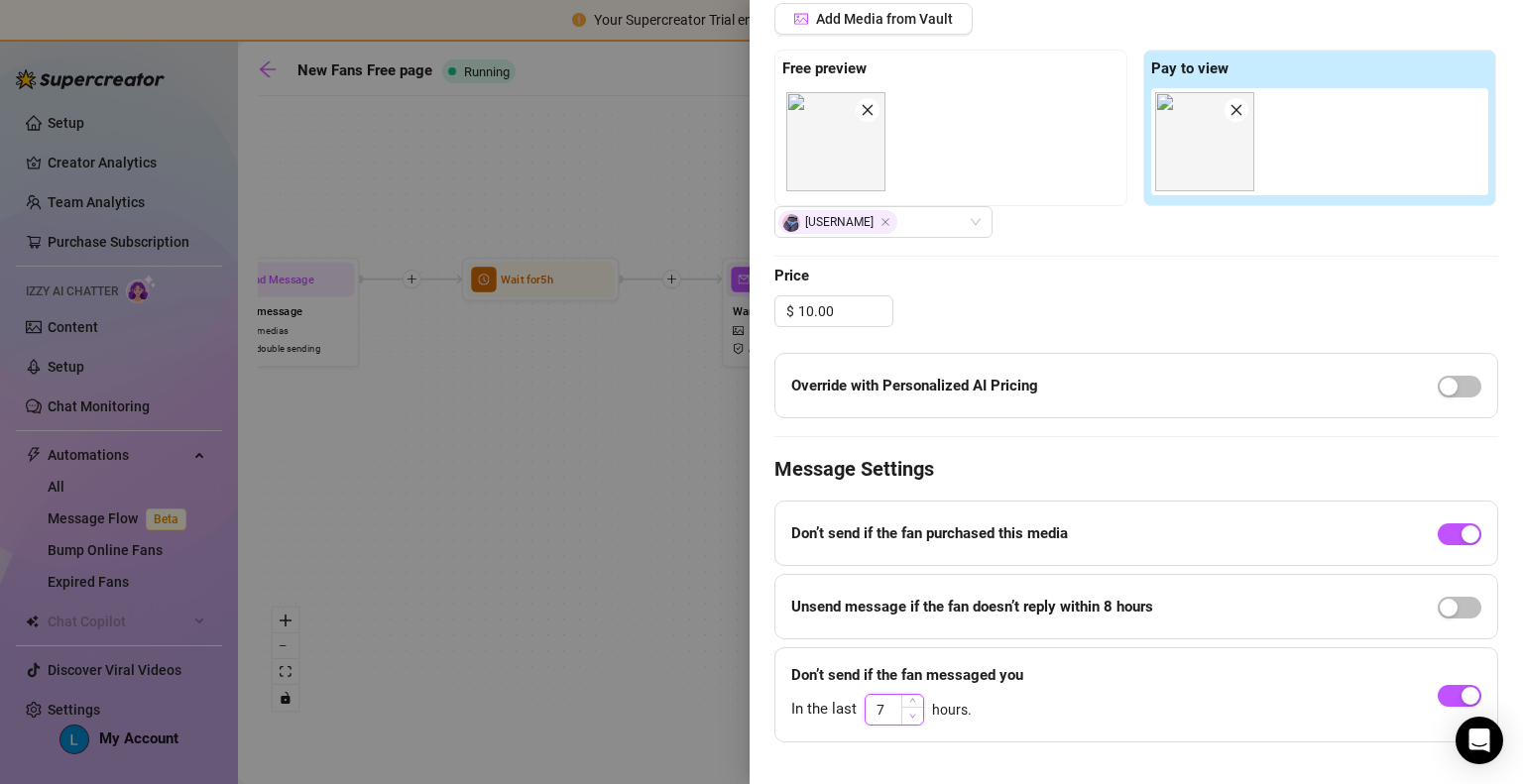 click 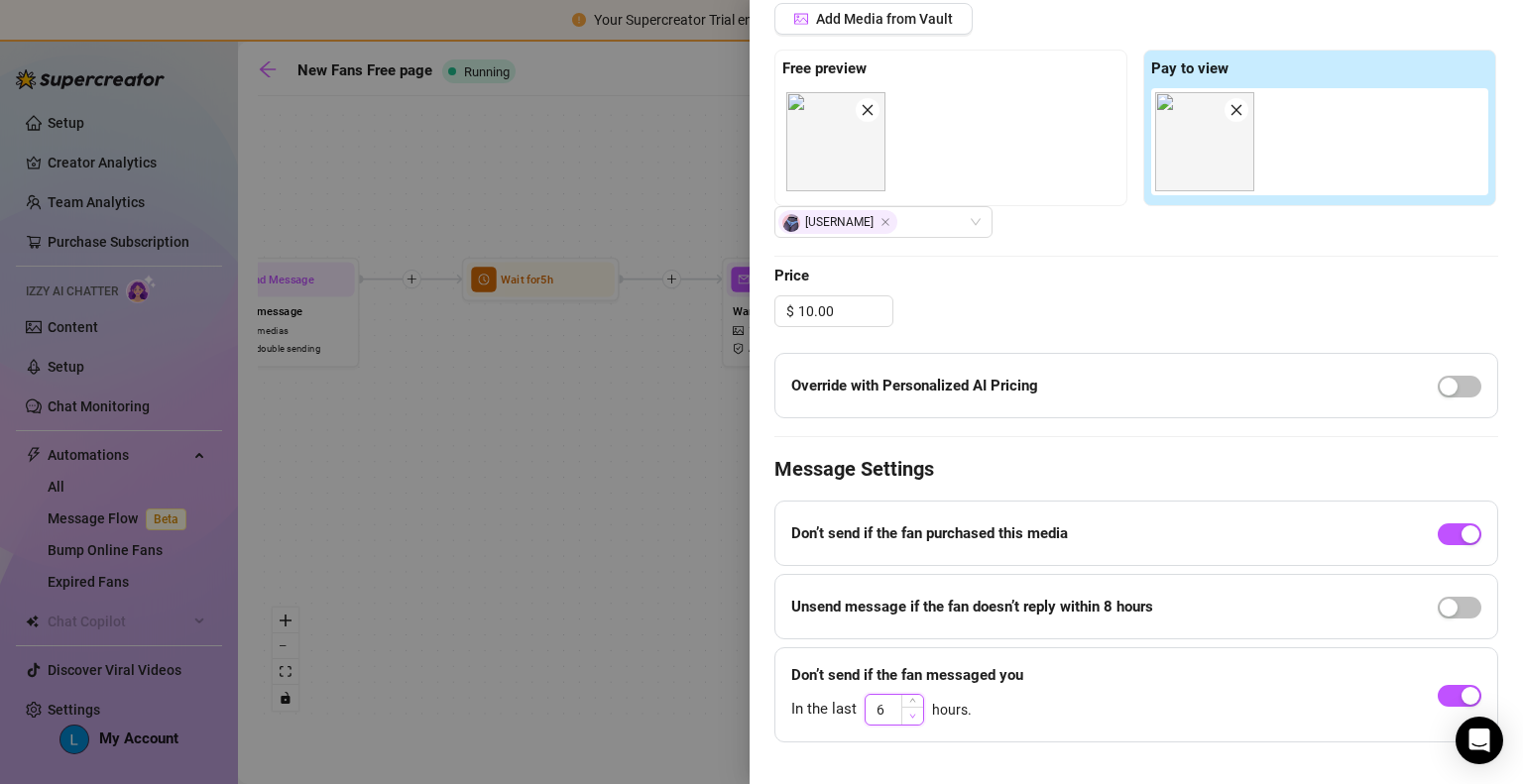 click 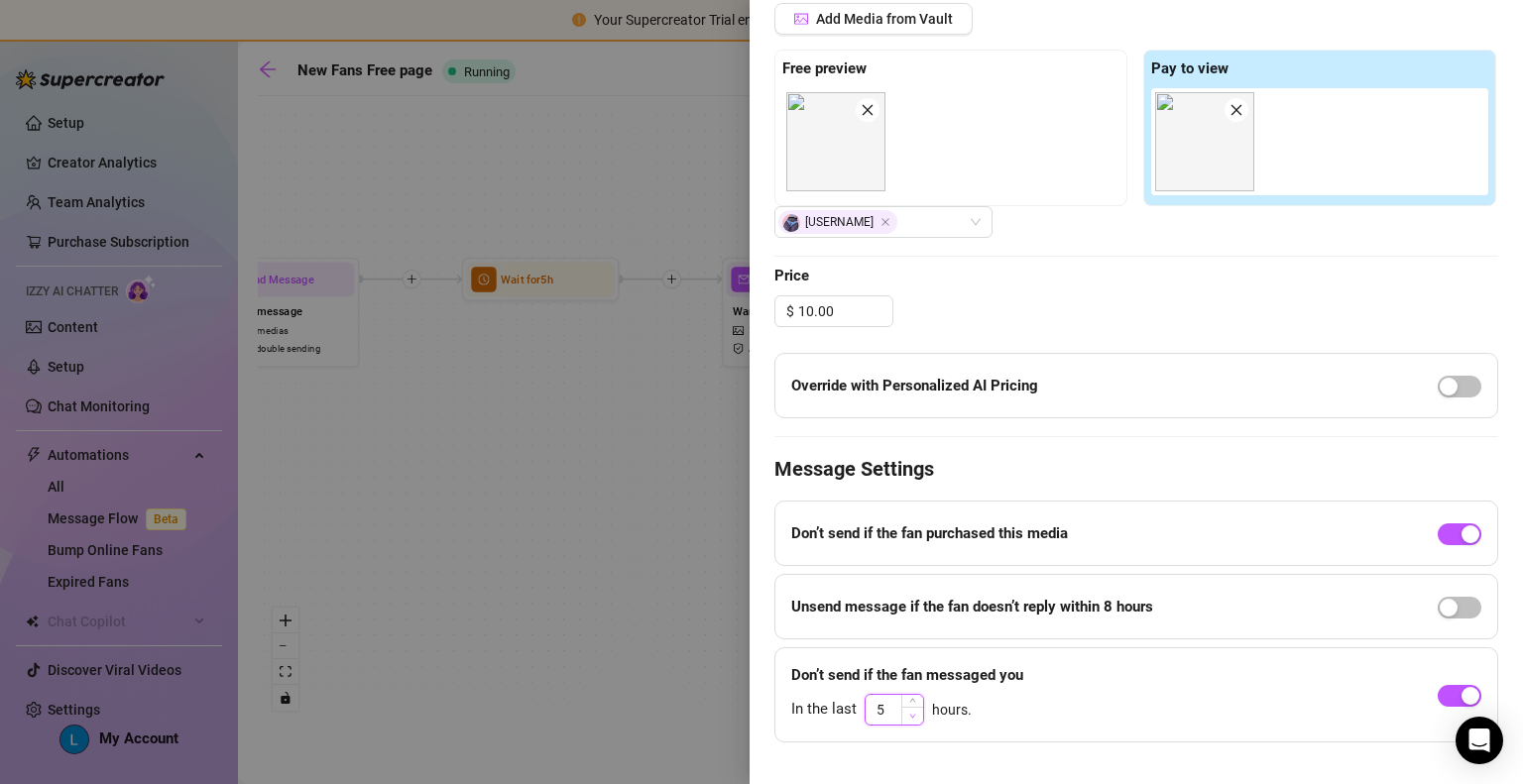 click 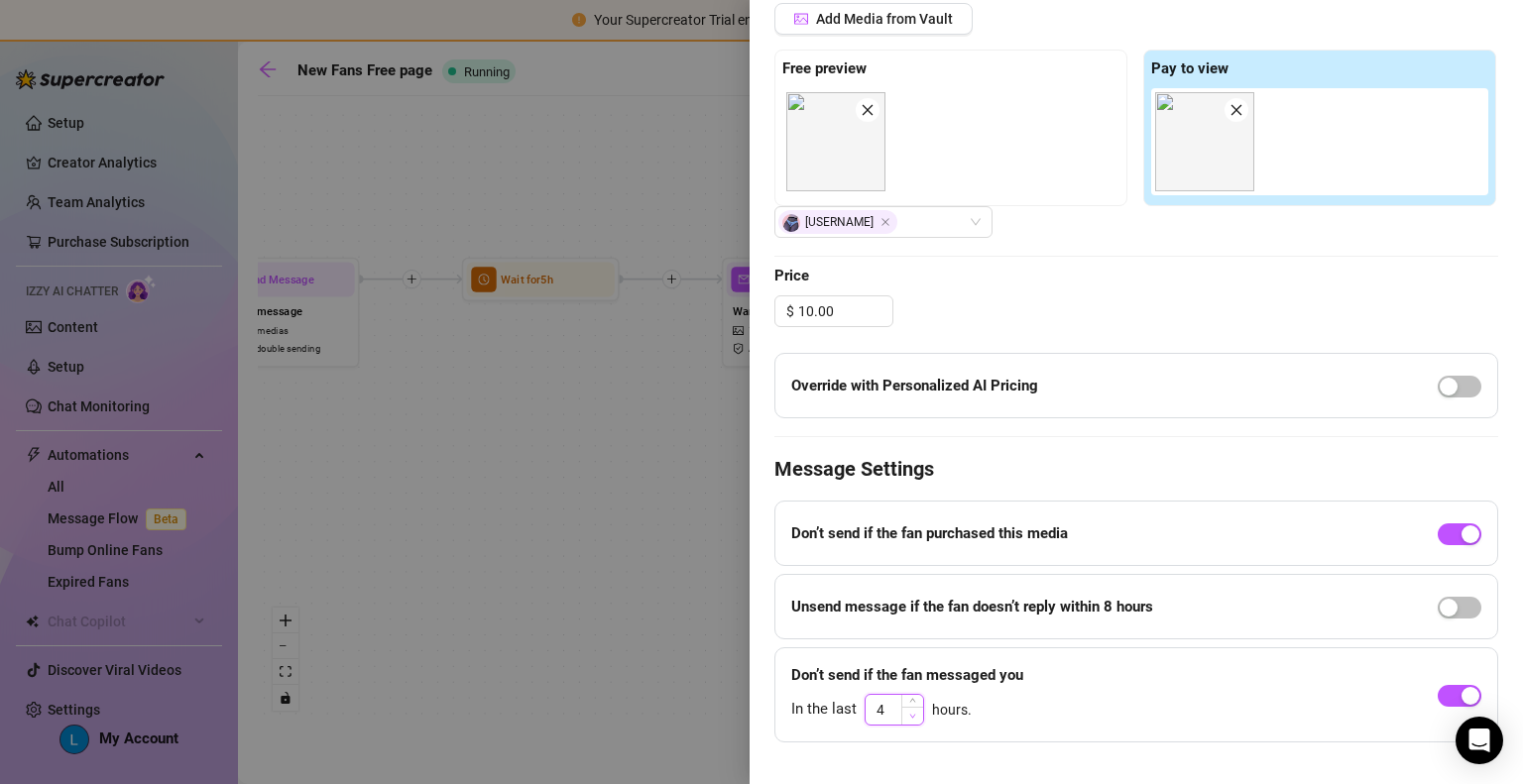 click 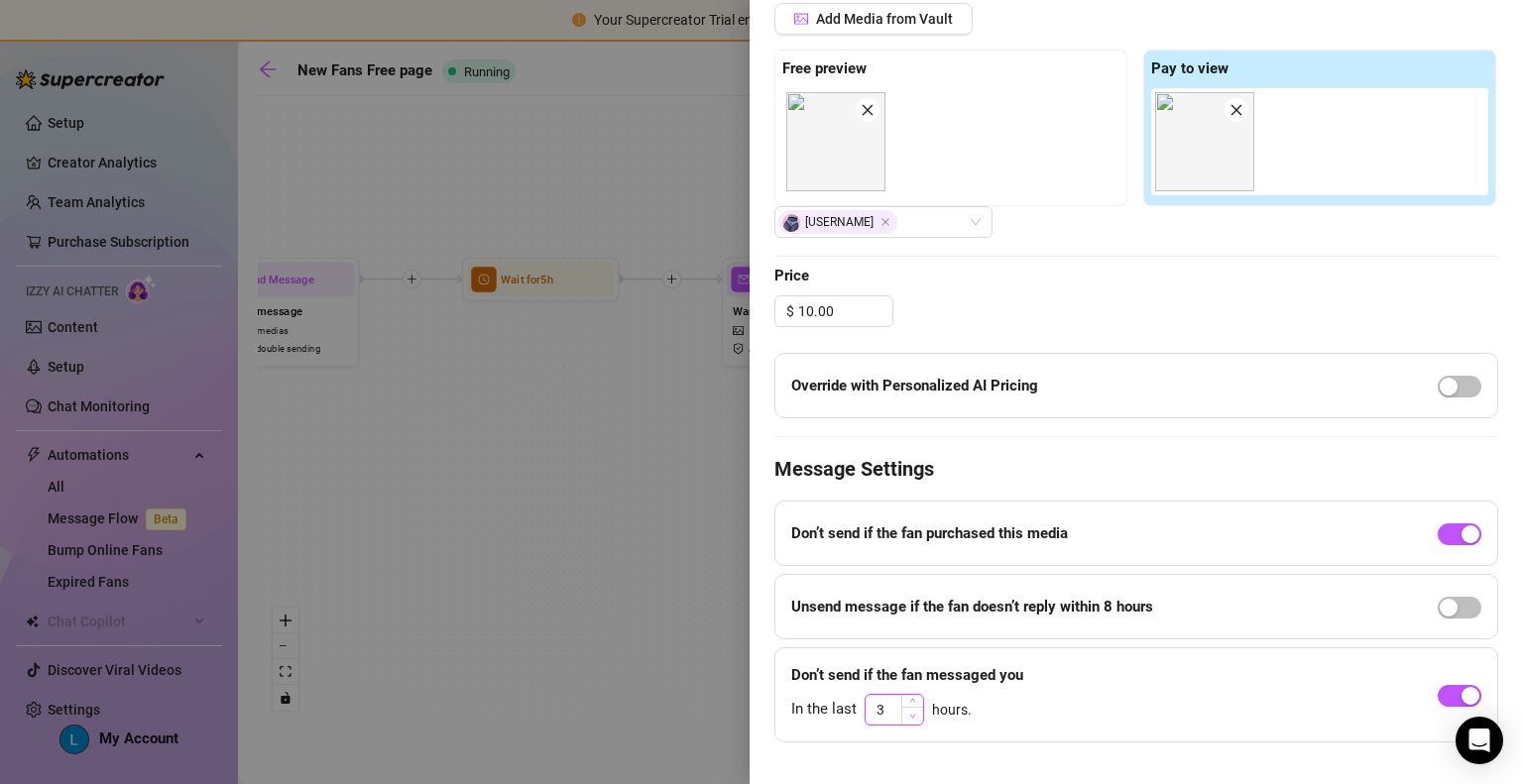 click 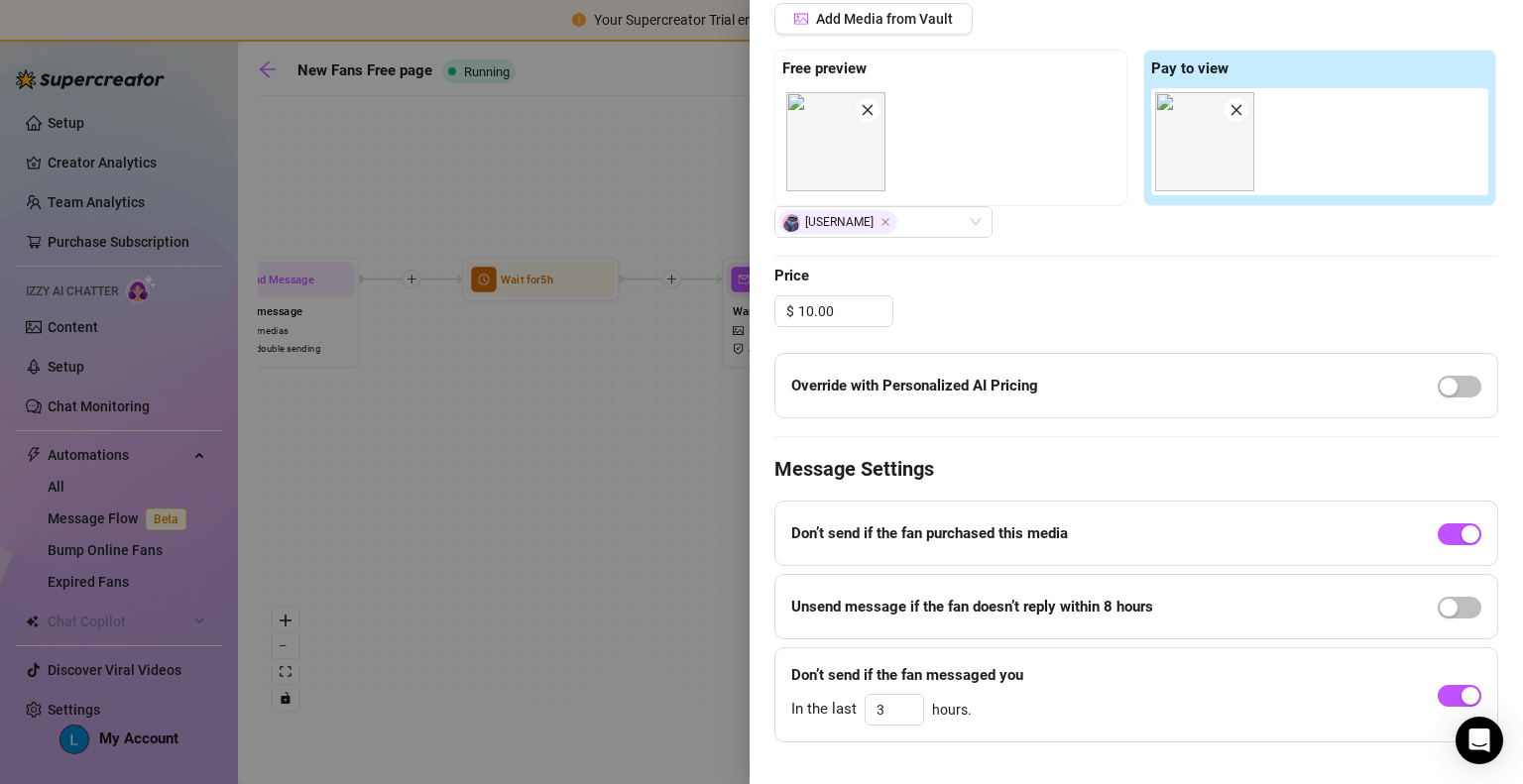 click on "Edit your message Message Title Bully Text Put   {name}   in your message to replace it with the fan's first name. Now i get to bully cucks while i breed their wives. I love this game. Hold this for us Media Add Media from Vault Free preview 00:13 Pay to view 29:20 [USERNAME]   Price $ 10.00 Override with Personalized AI Pricing Message Settings Don’t send if the fan purchased this media Unsend message if the fan doesn’t reply within 8 hours Don’t send if the fan messaged you In the last 3 hours." at bounding box center [1136, 192] 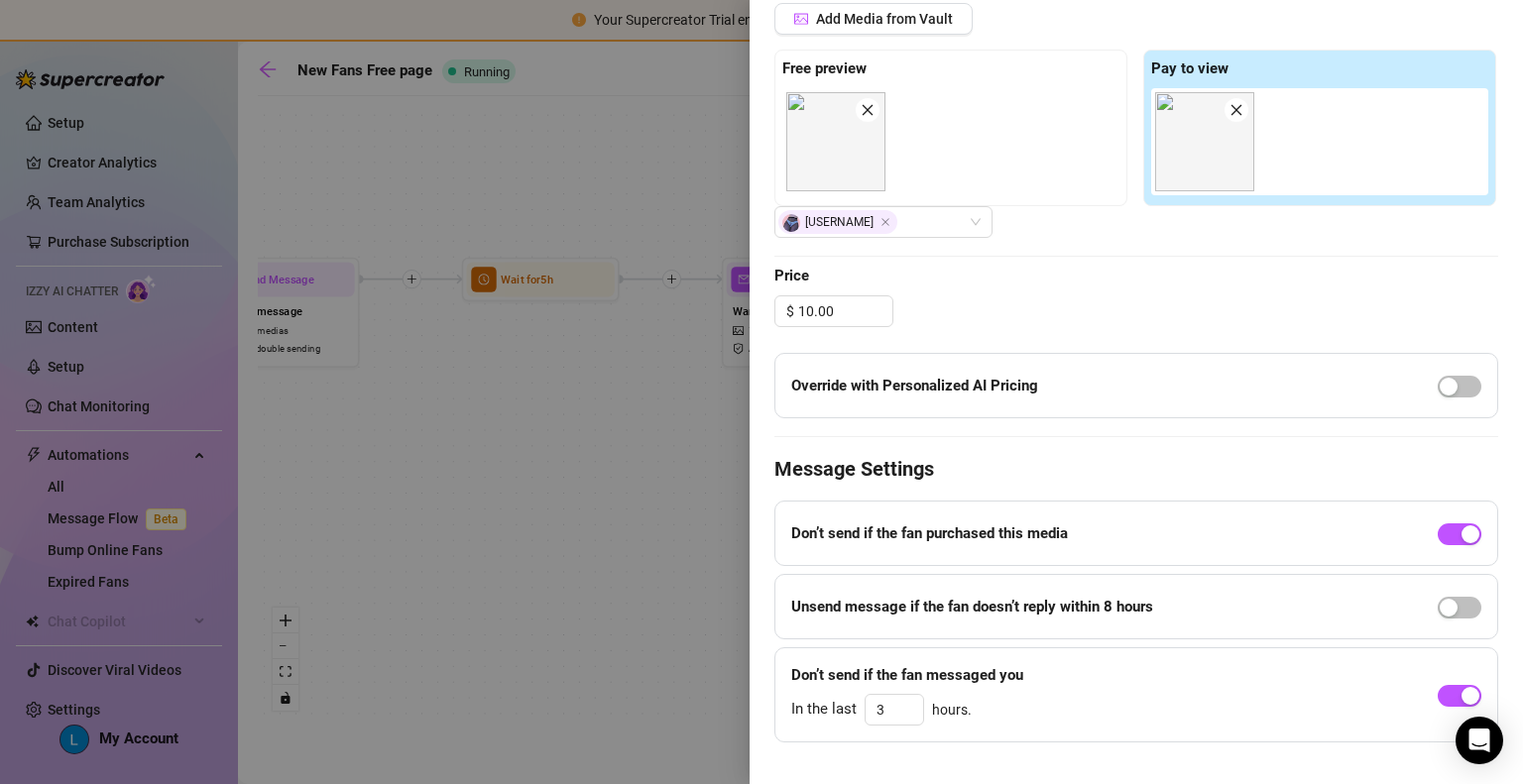 scroll, scrollTop: 452, scrollLeft: 0, axis: vertical 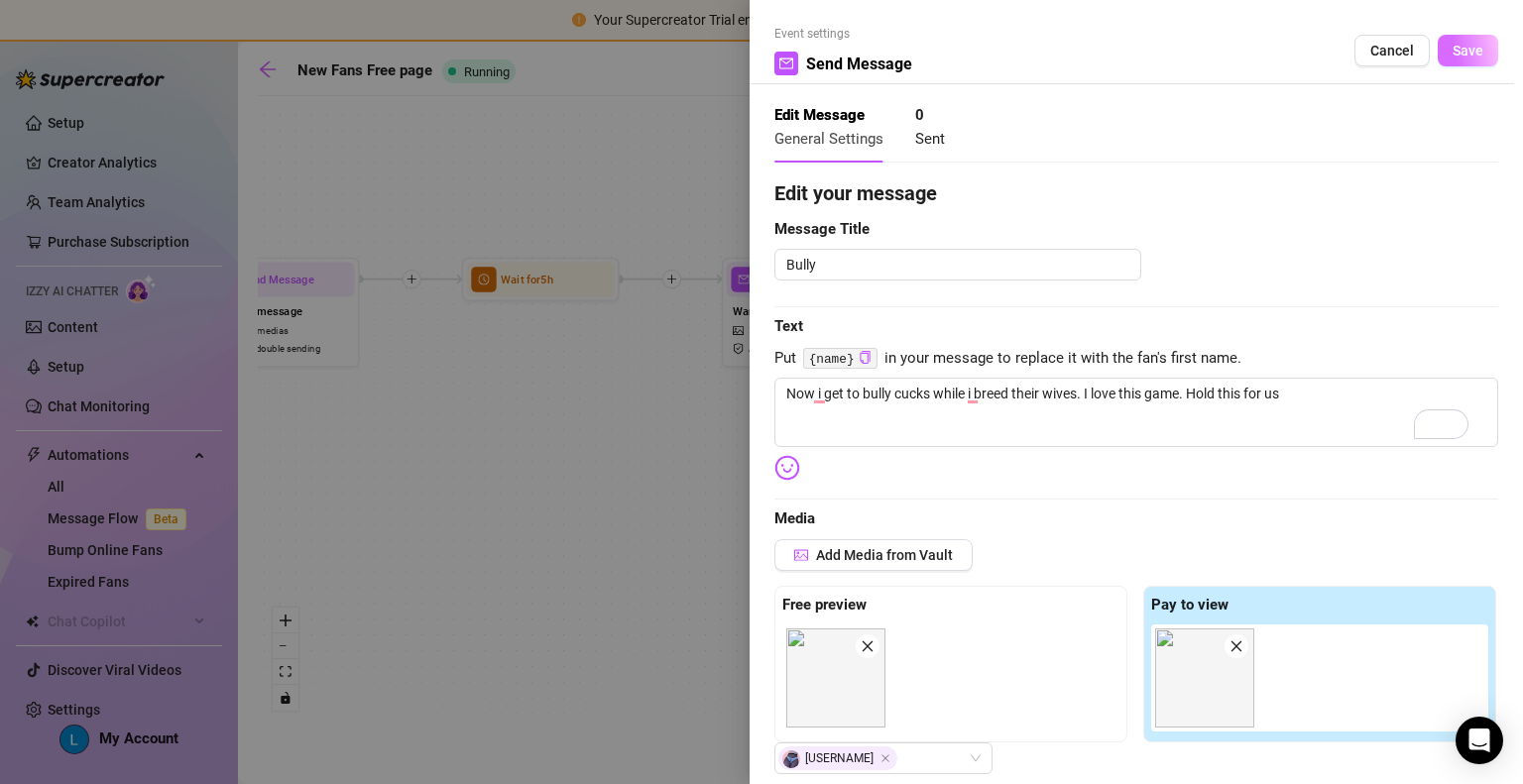 click on "Save" at bounding box center [1467, 51] 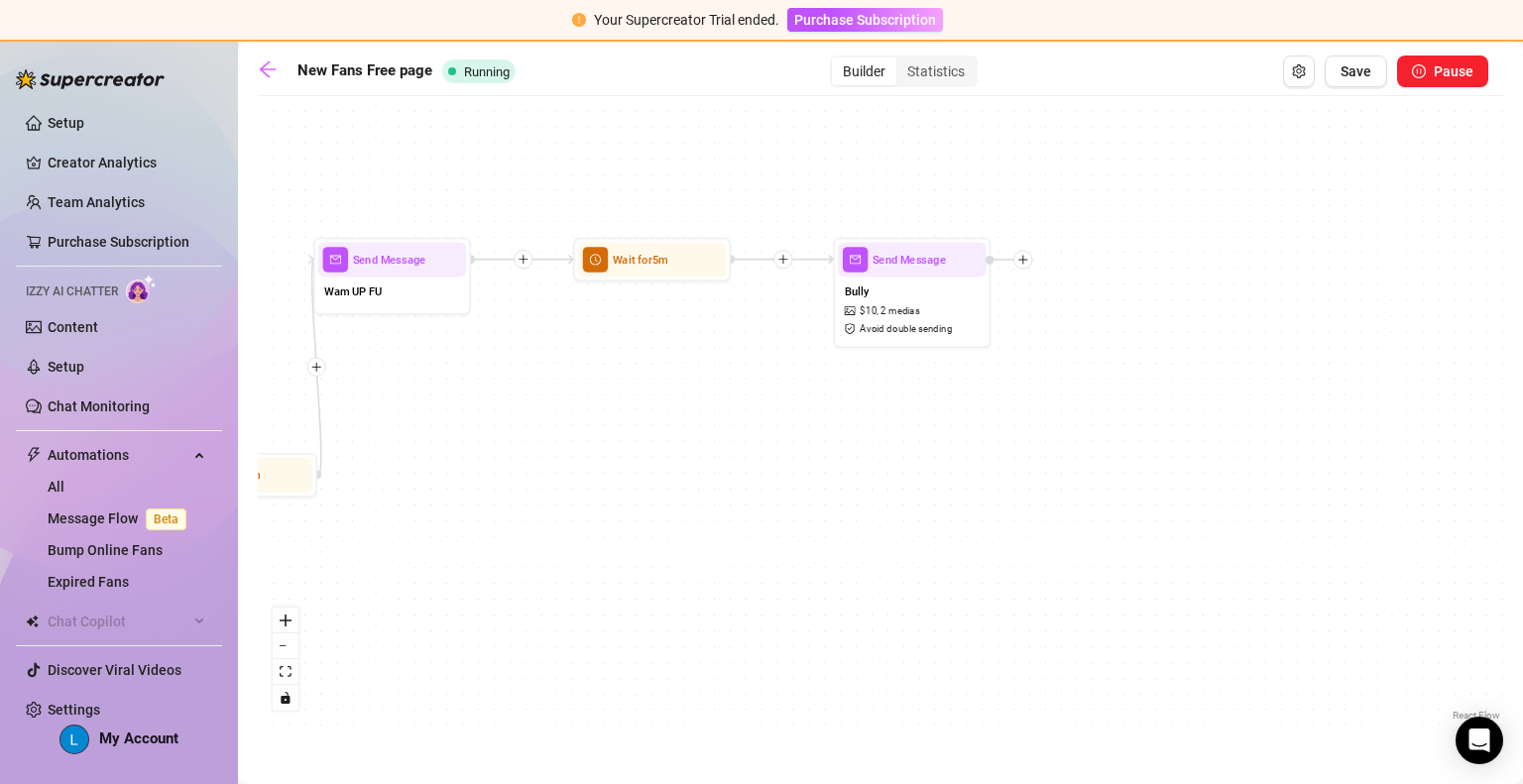 drag, startPoint x: 1350, startPoint y: 366, endPoint x: 682, endPoint y: 345, distance: 668.33 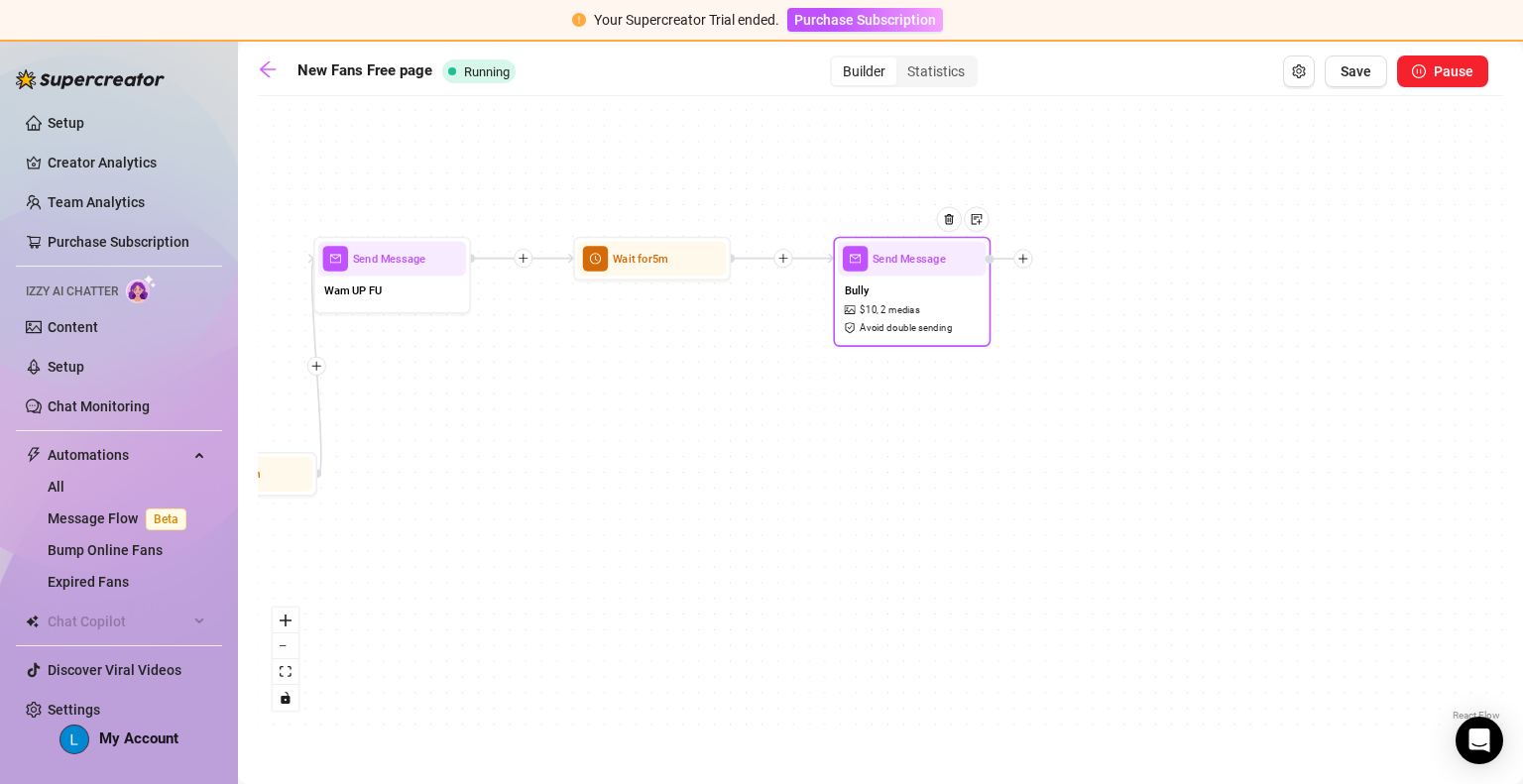 click 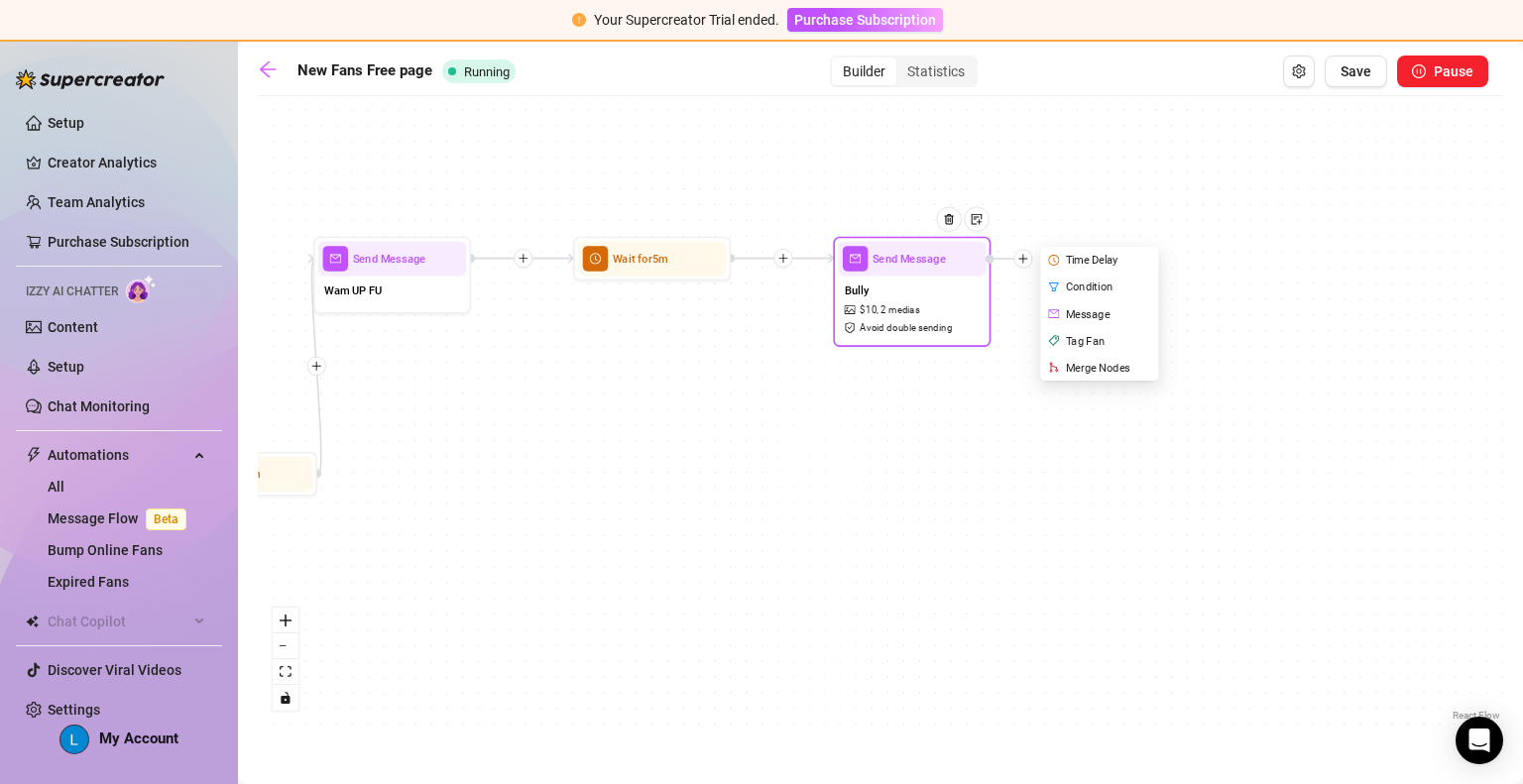 click on "Time Delay" at bounding box center (1102, 260) 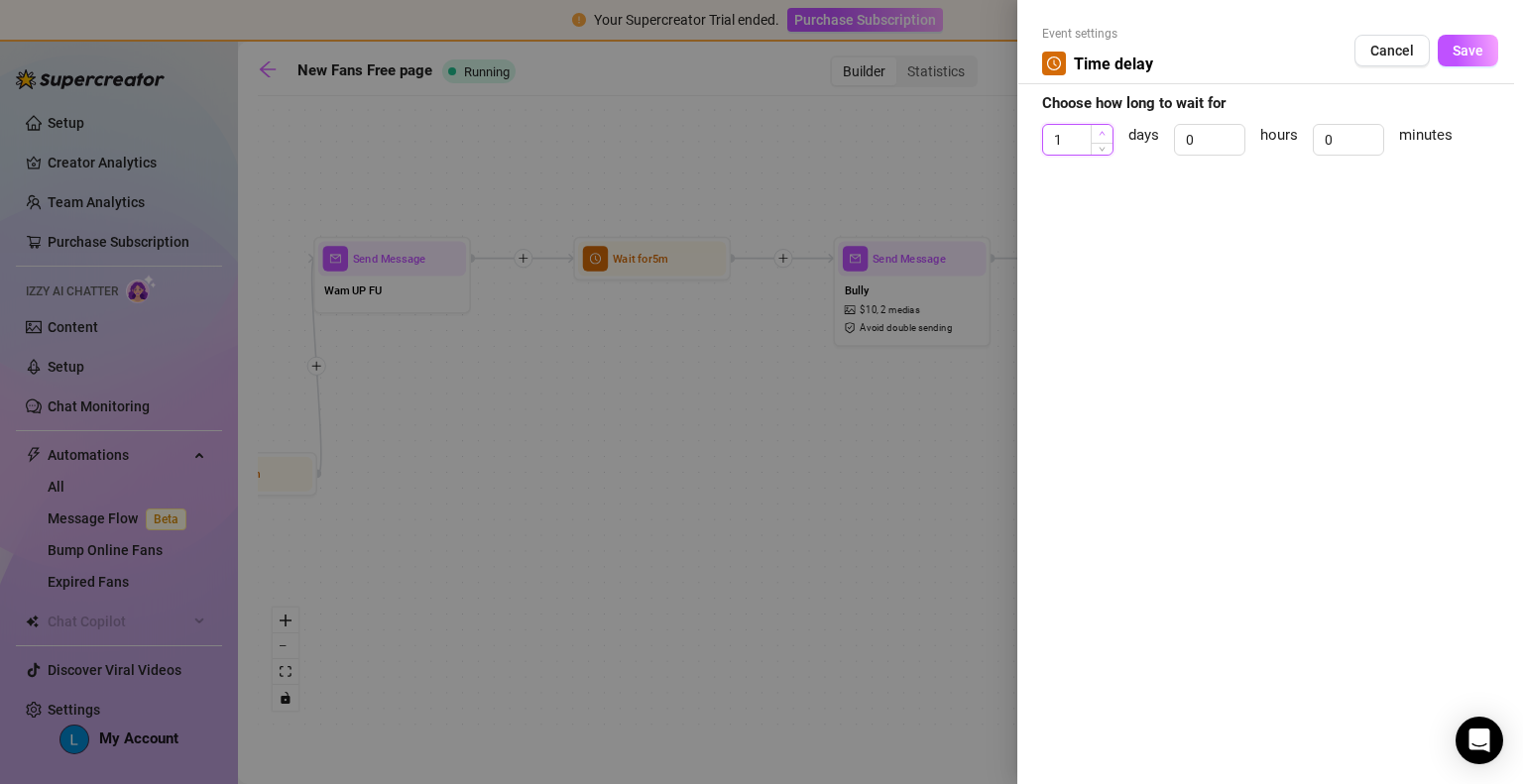 click at bounding box center (1102, 134) 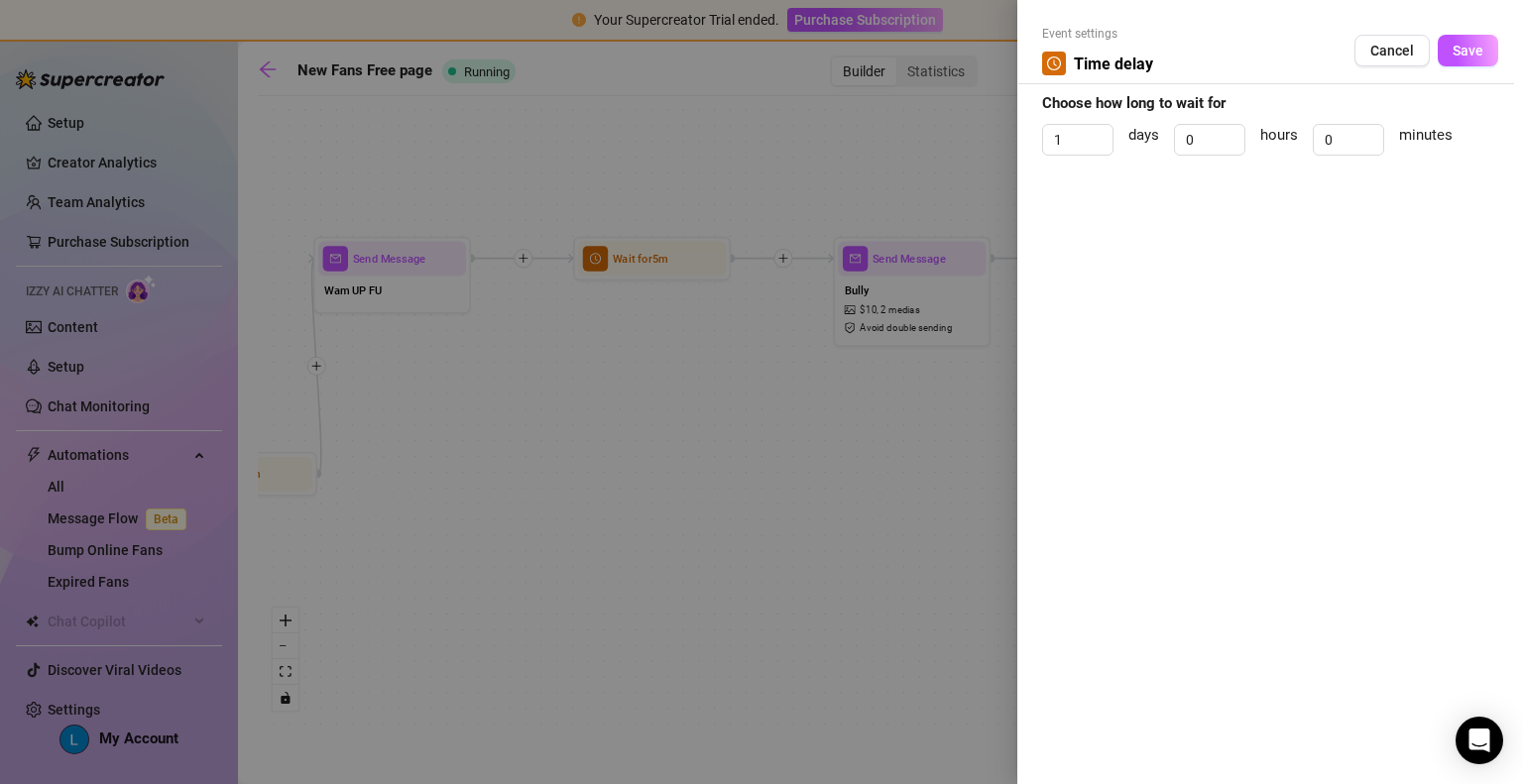click on "Event settings Time delay Cancel Save Choose how long to wait for 1 days 0 hours 0 minutes" at bounding box center [1270, 392] 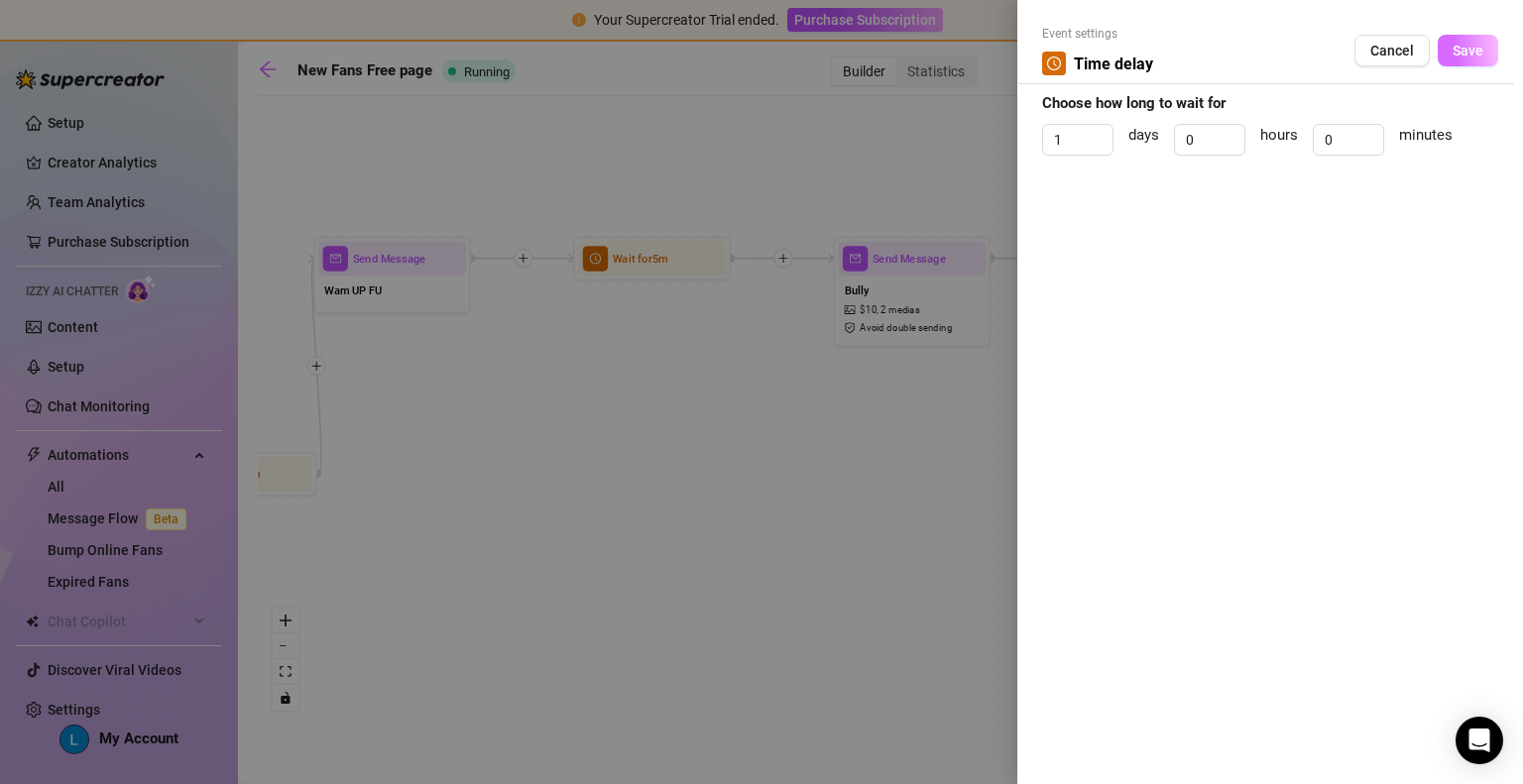click on "Save" at bounding box center [1467, 51] 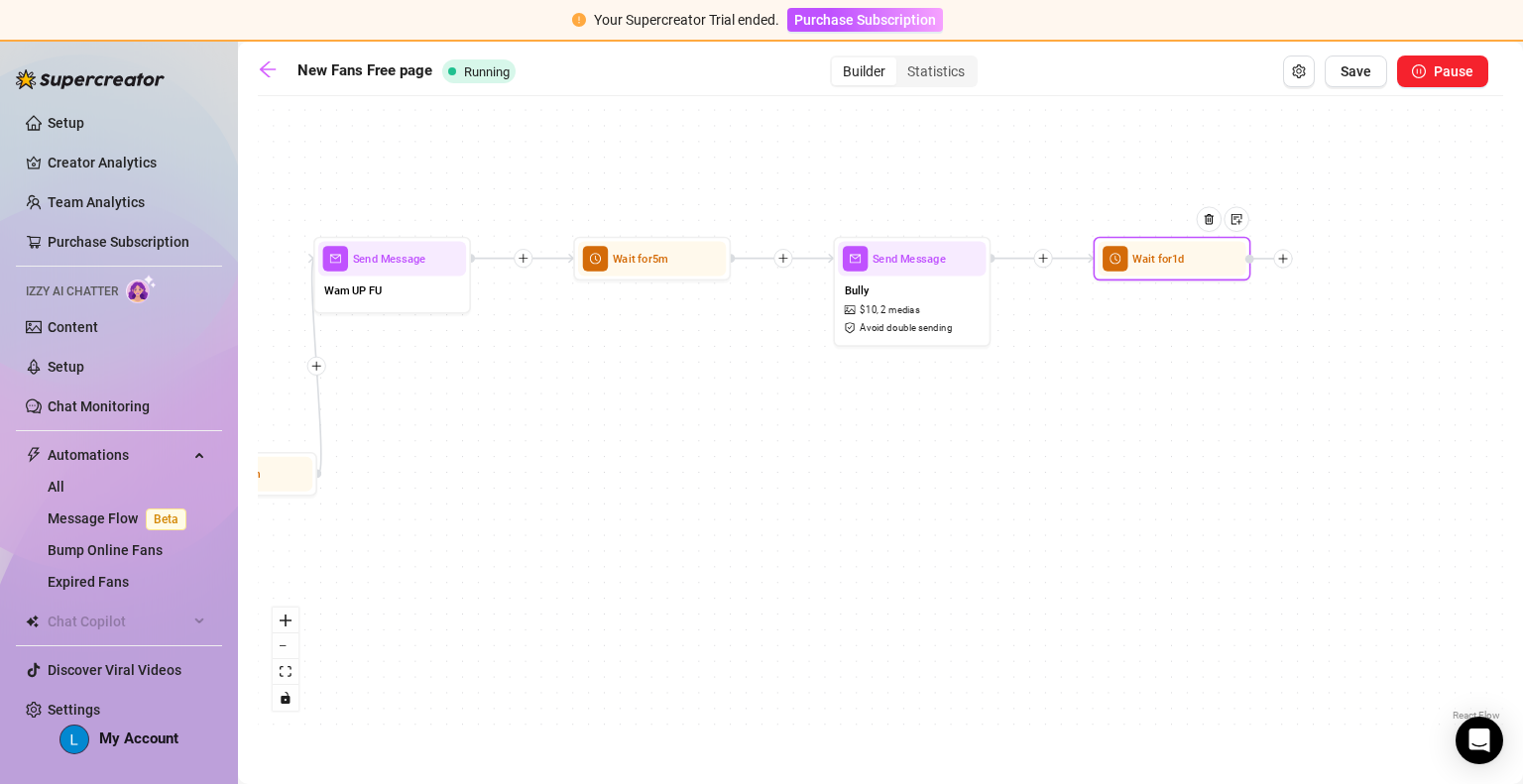 click 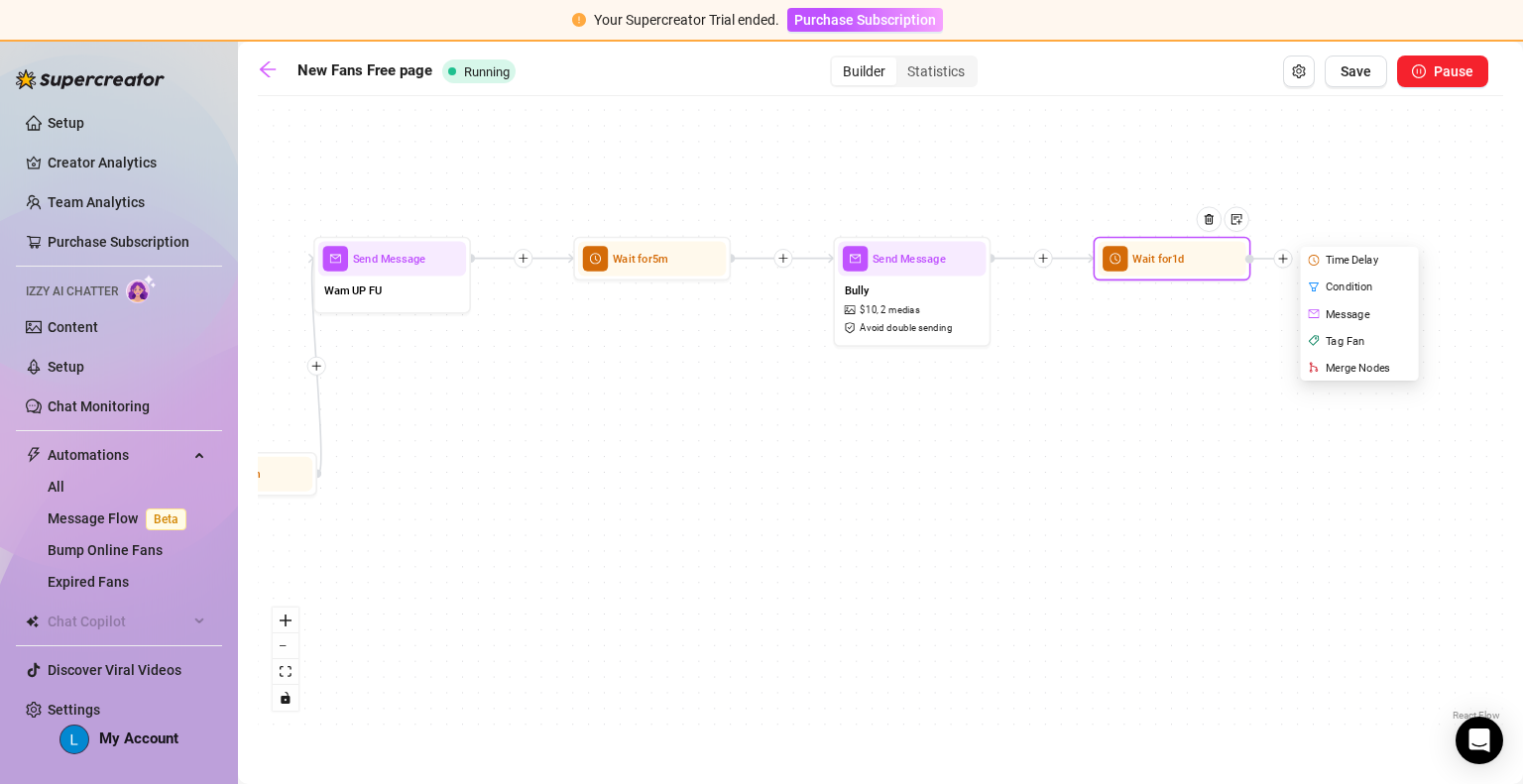 click on "Condition" at bounding box center [1361, 286] 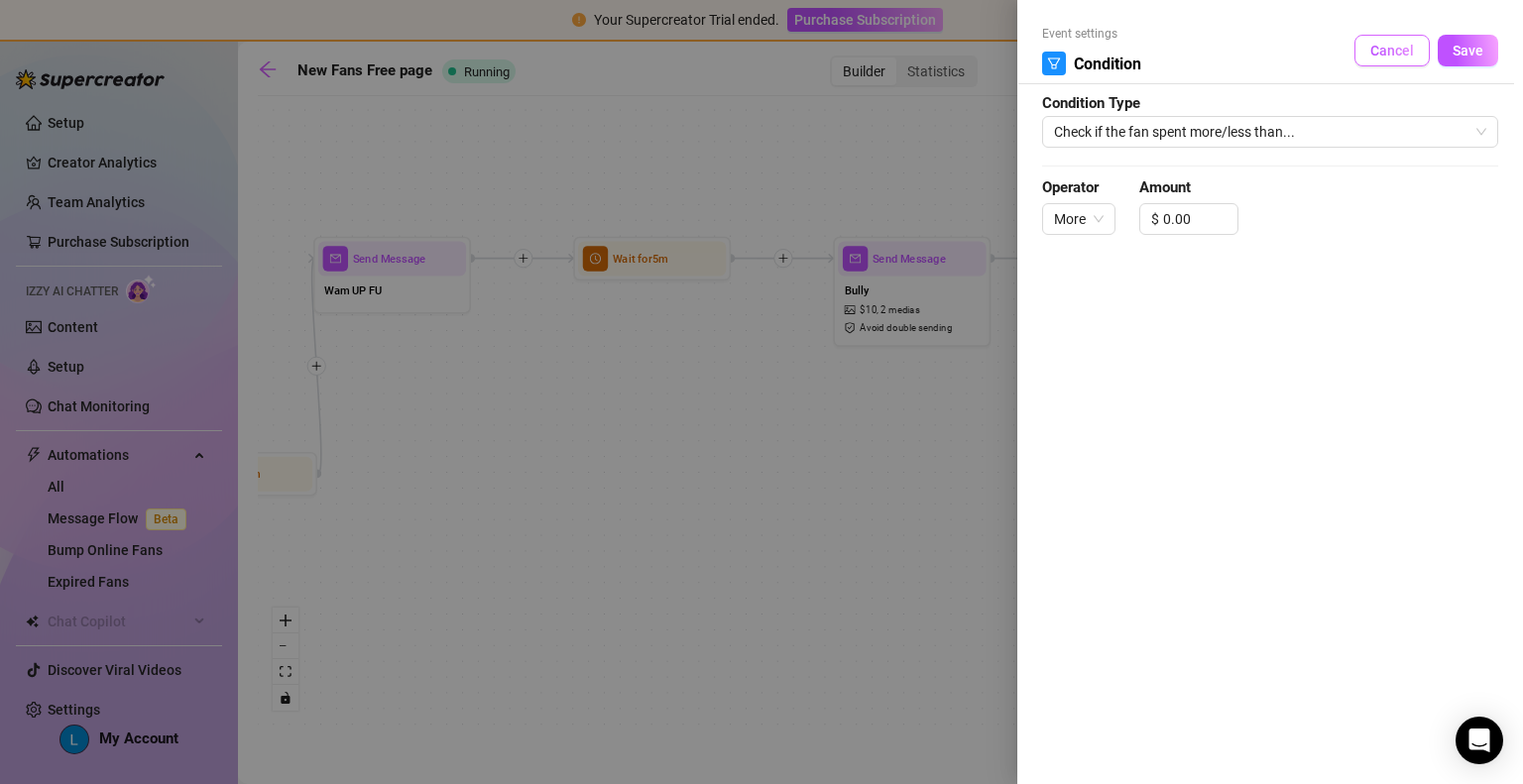 click on "Cancel" at bounding box center (1392, 51) 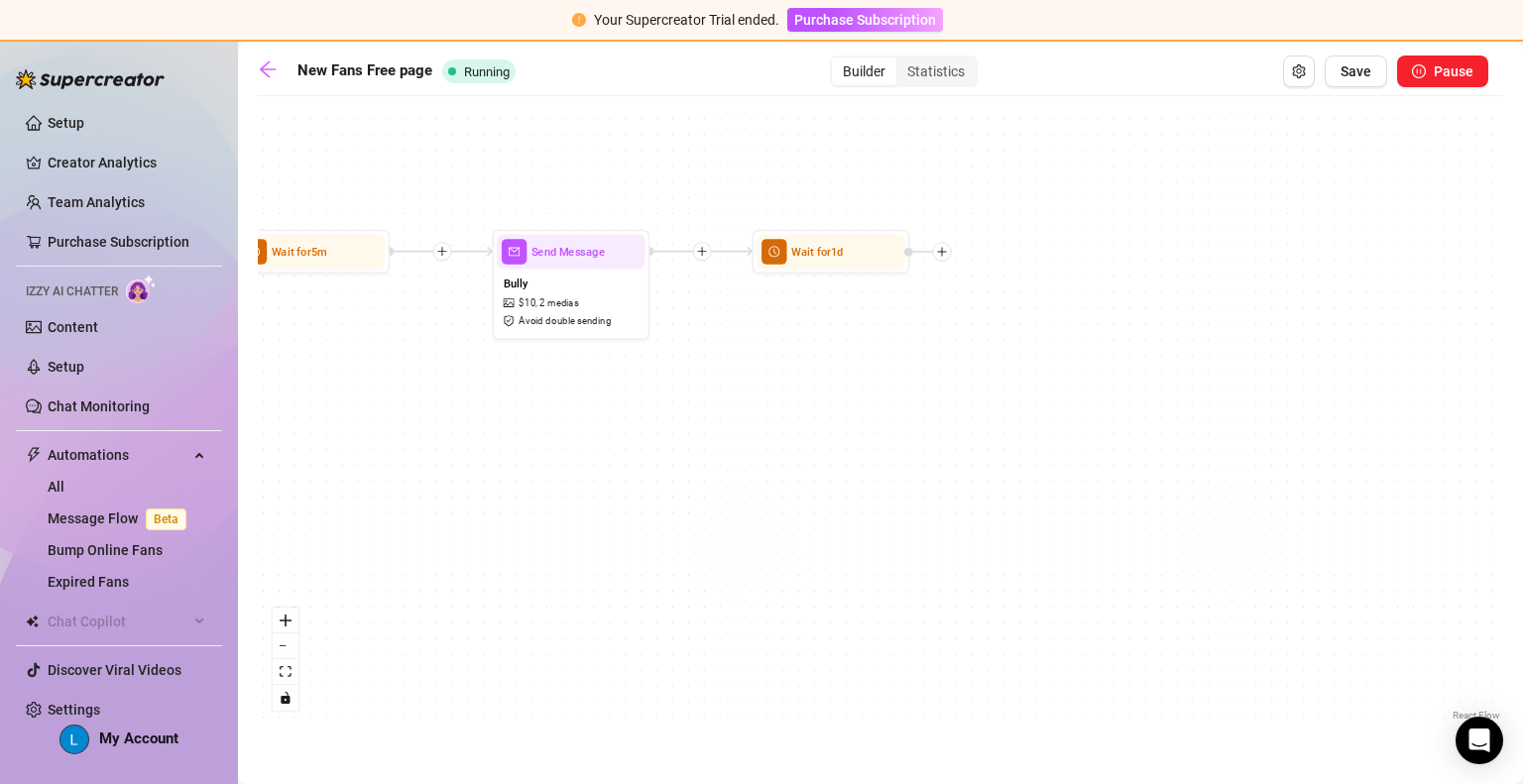 drag, startPoint x: 1249, startPoint y: 434, endPoint x: 904, endPoint y: 428, distance: 345.05217 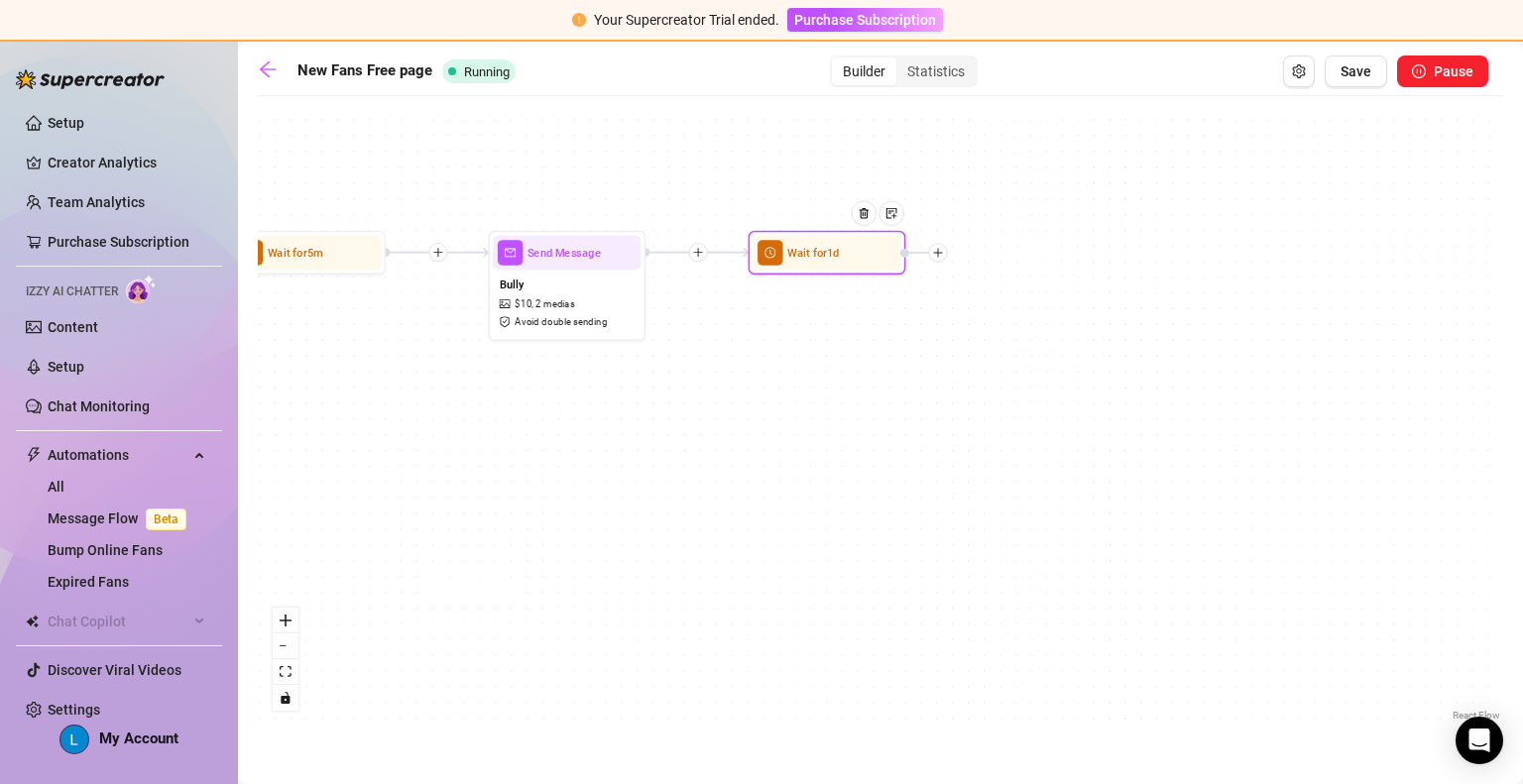 click 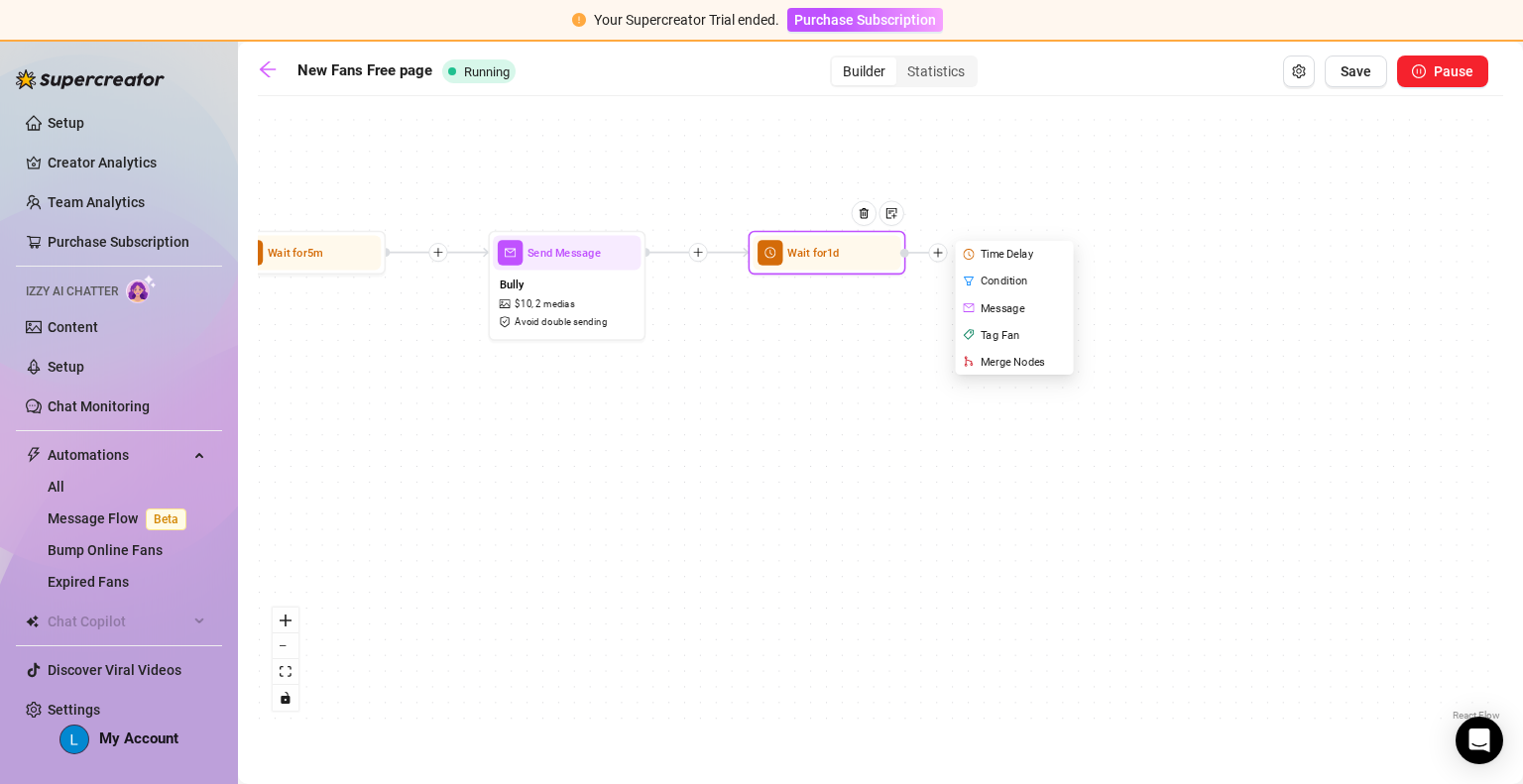 click on "Condition" at bounding box center (1016, 280) 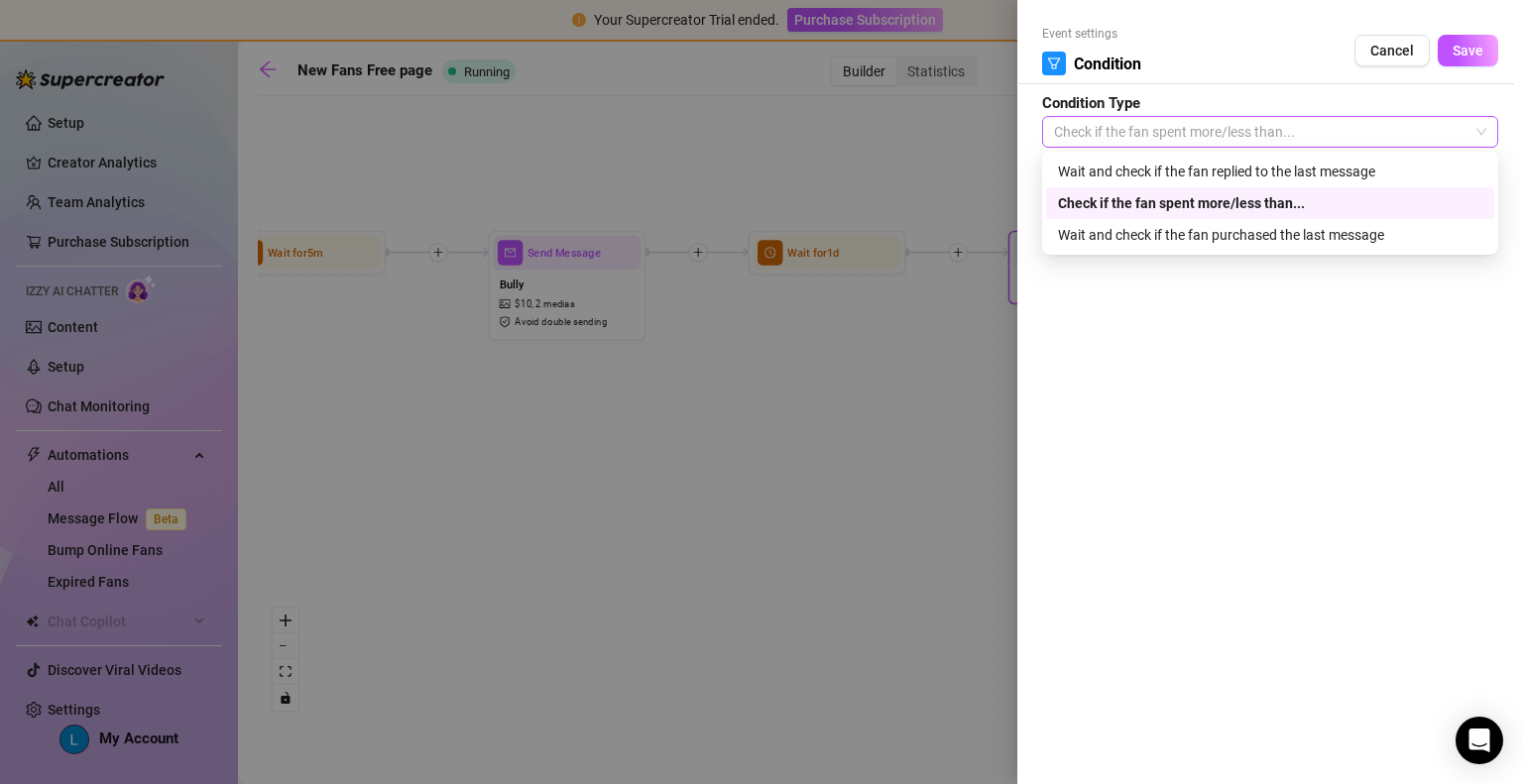 click on "Check if the fan spent more/less than..." at bounding box center (1270, 132) 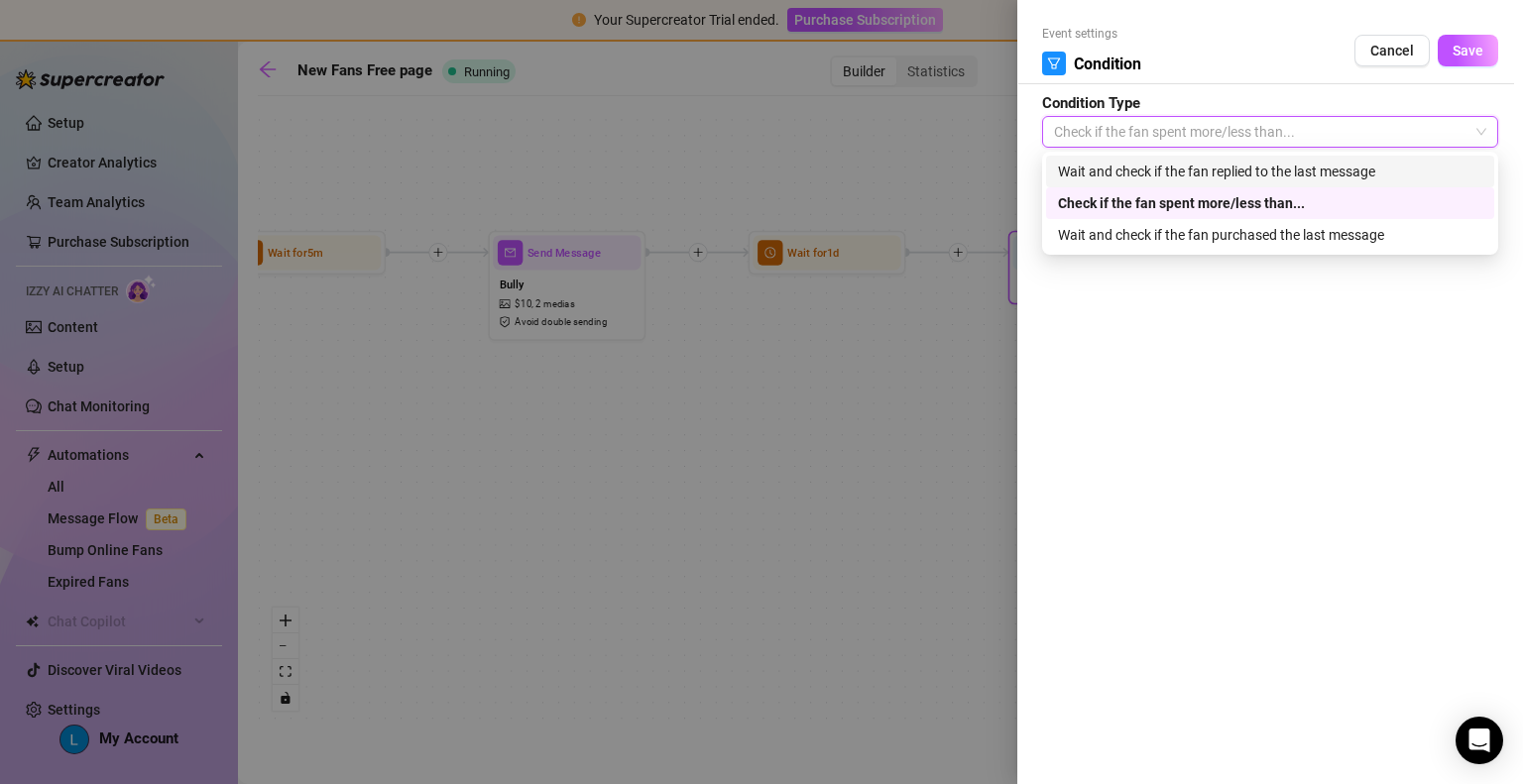 click on "Wait and check if the fan replied to the last message" at bounding box center [1270, 171] 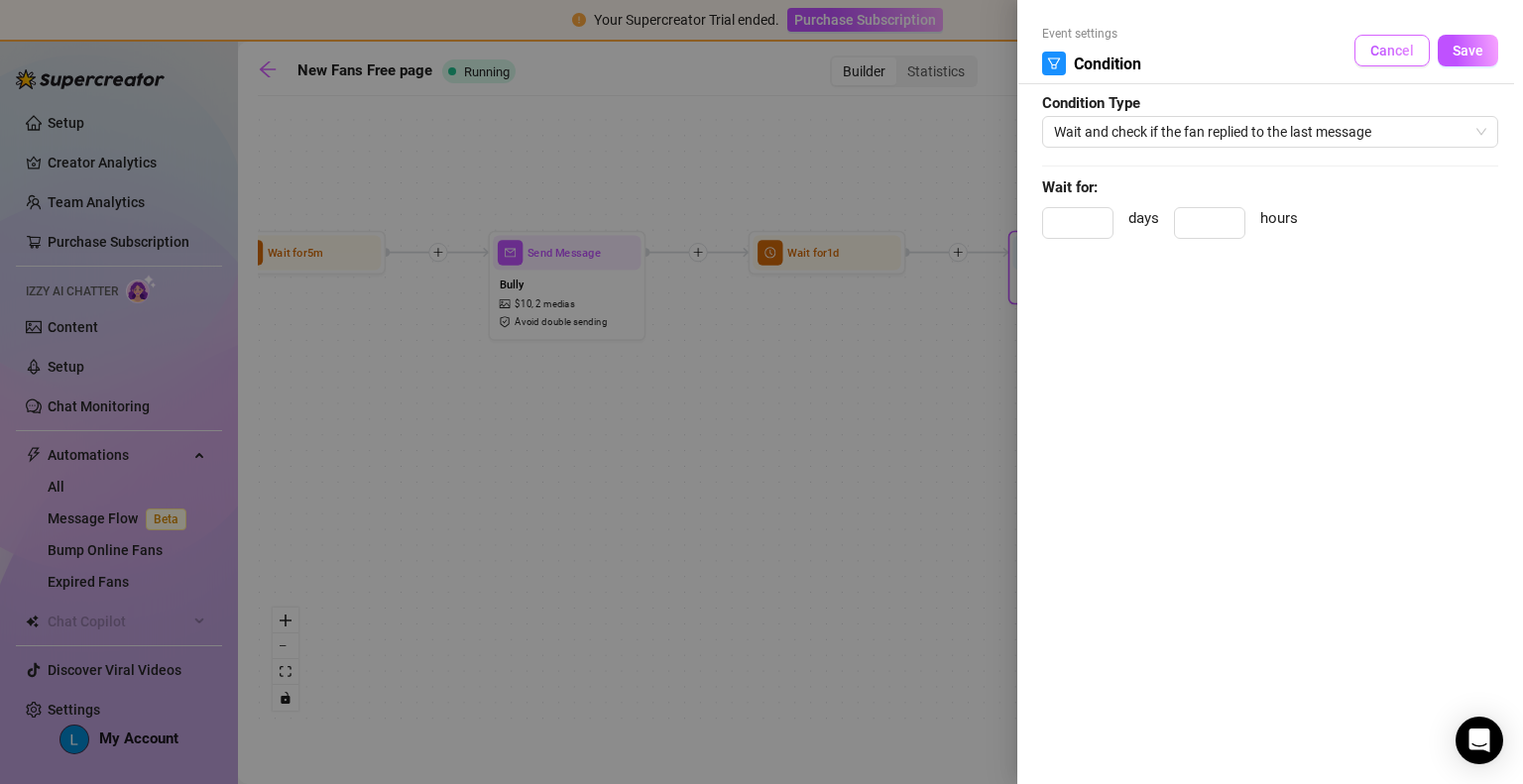 click on "Cancel" at bounding box center (1392, 51) 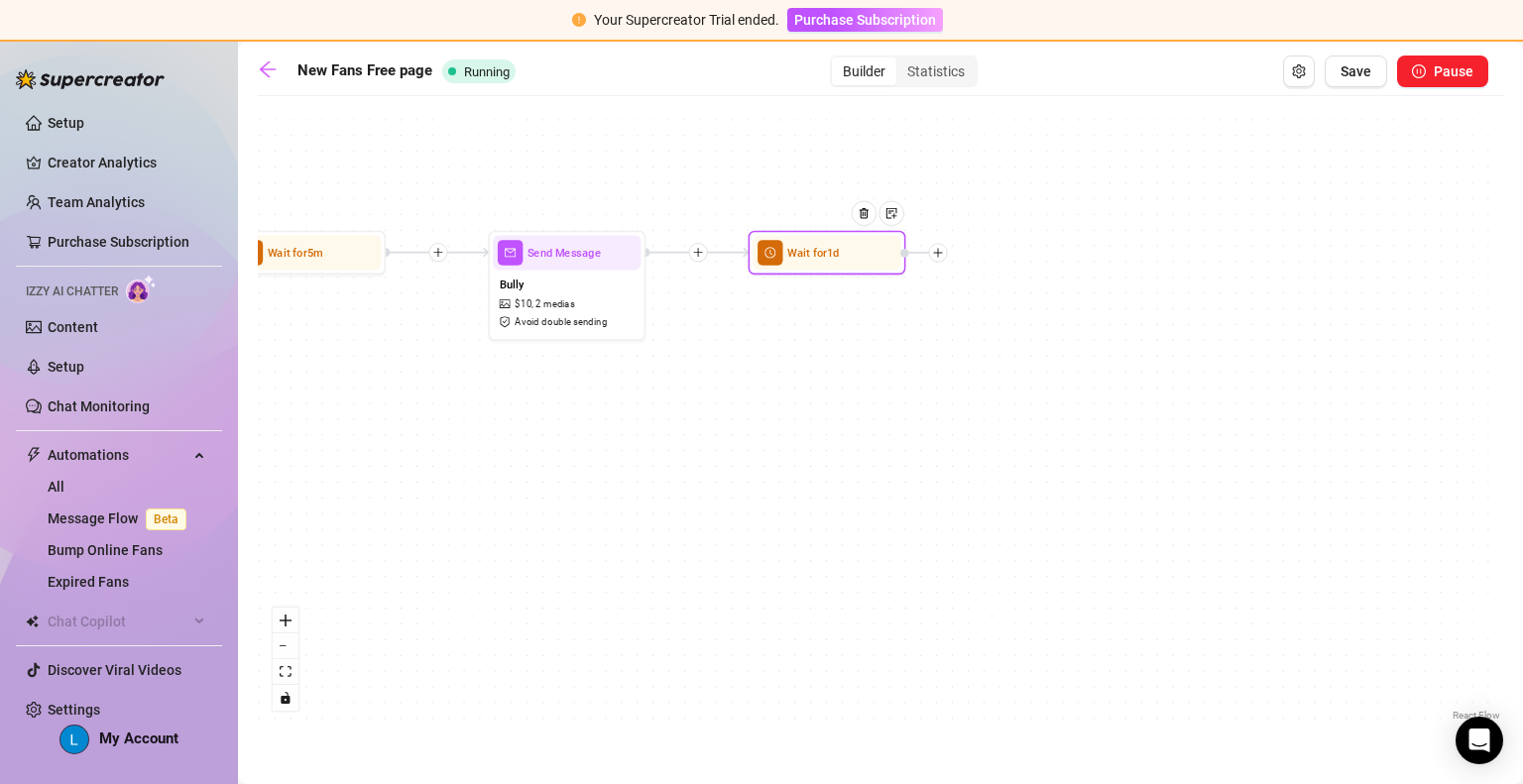 click at bounding box center (937, 252) 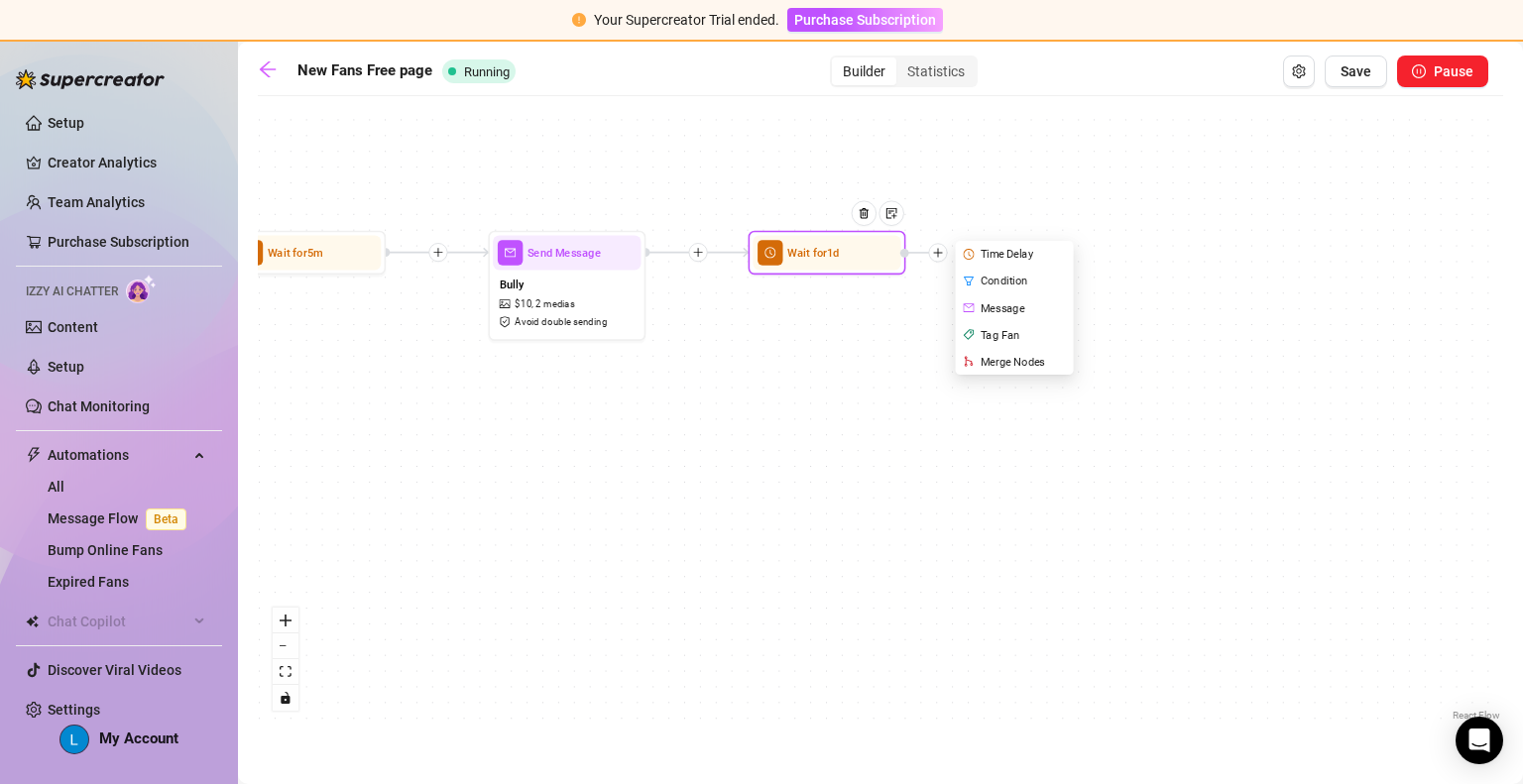 click on "Message" at bounding box center [1016, 307] 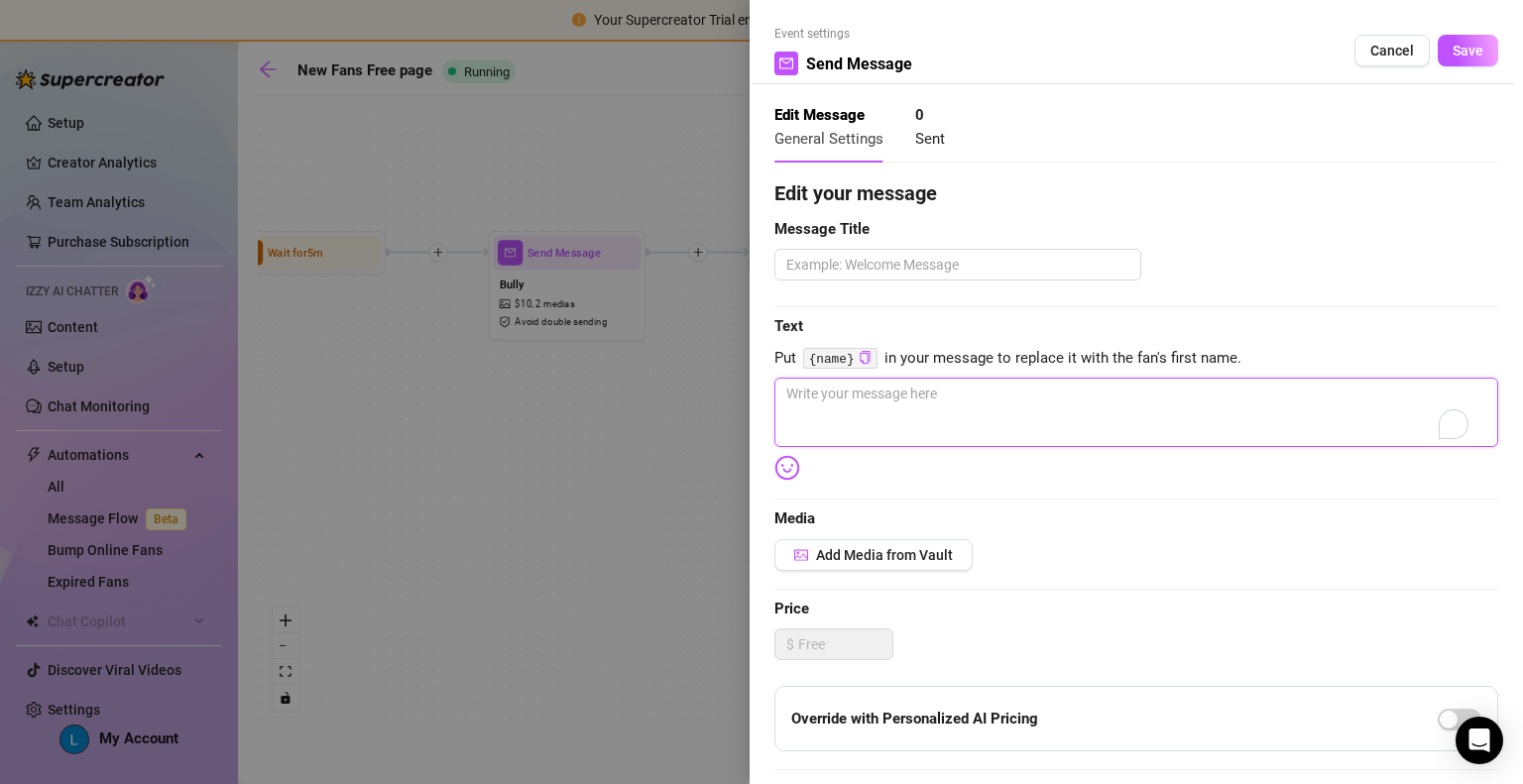 click at bounding box center (1136, 412) 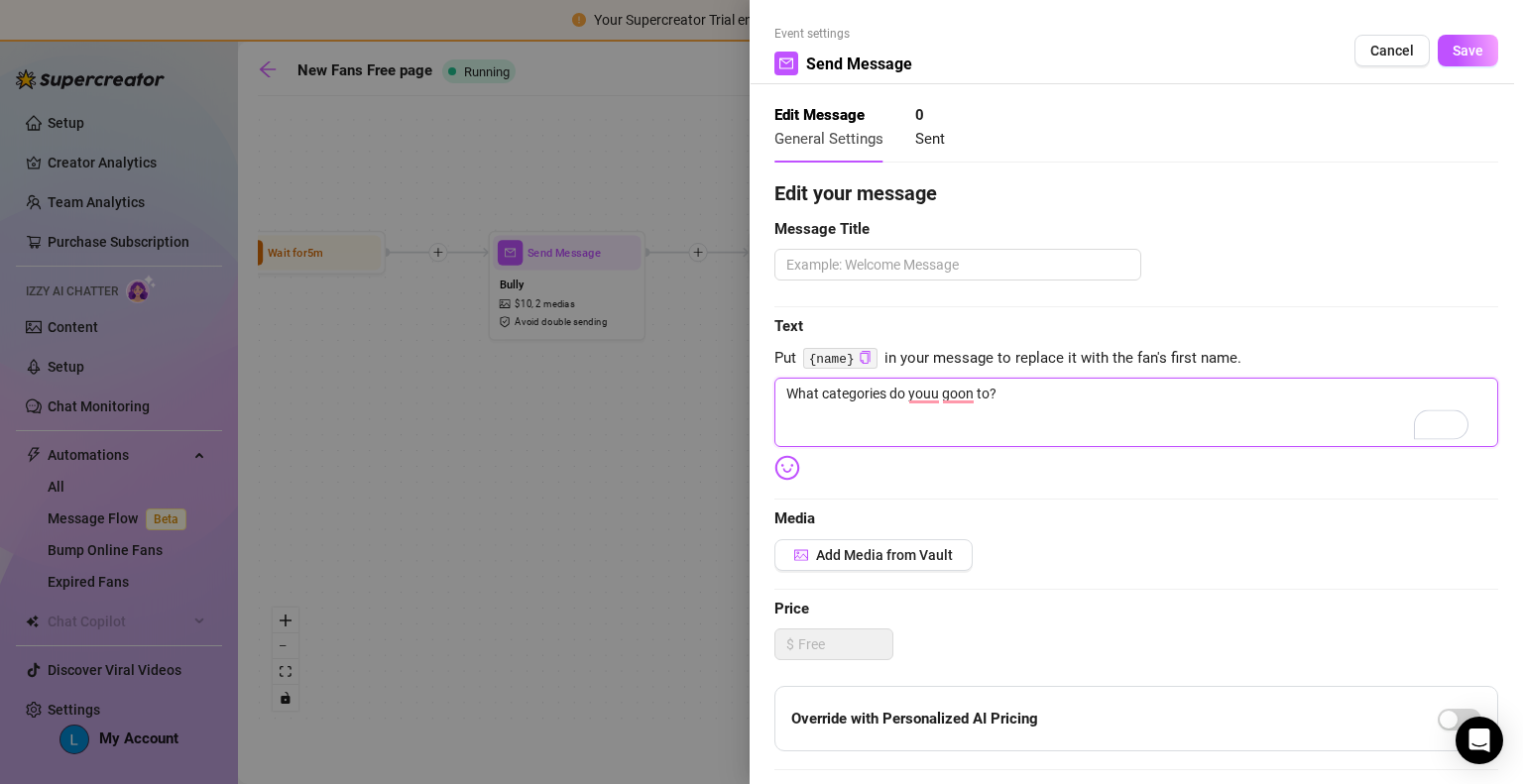 scroll, scrollTop: 71, scrollLeft: 0, axis: vertical 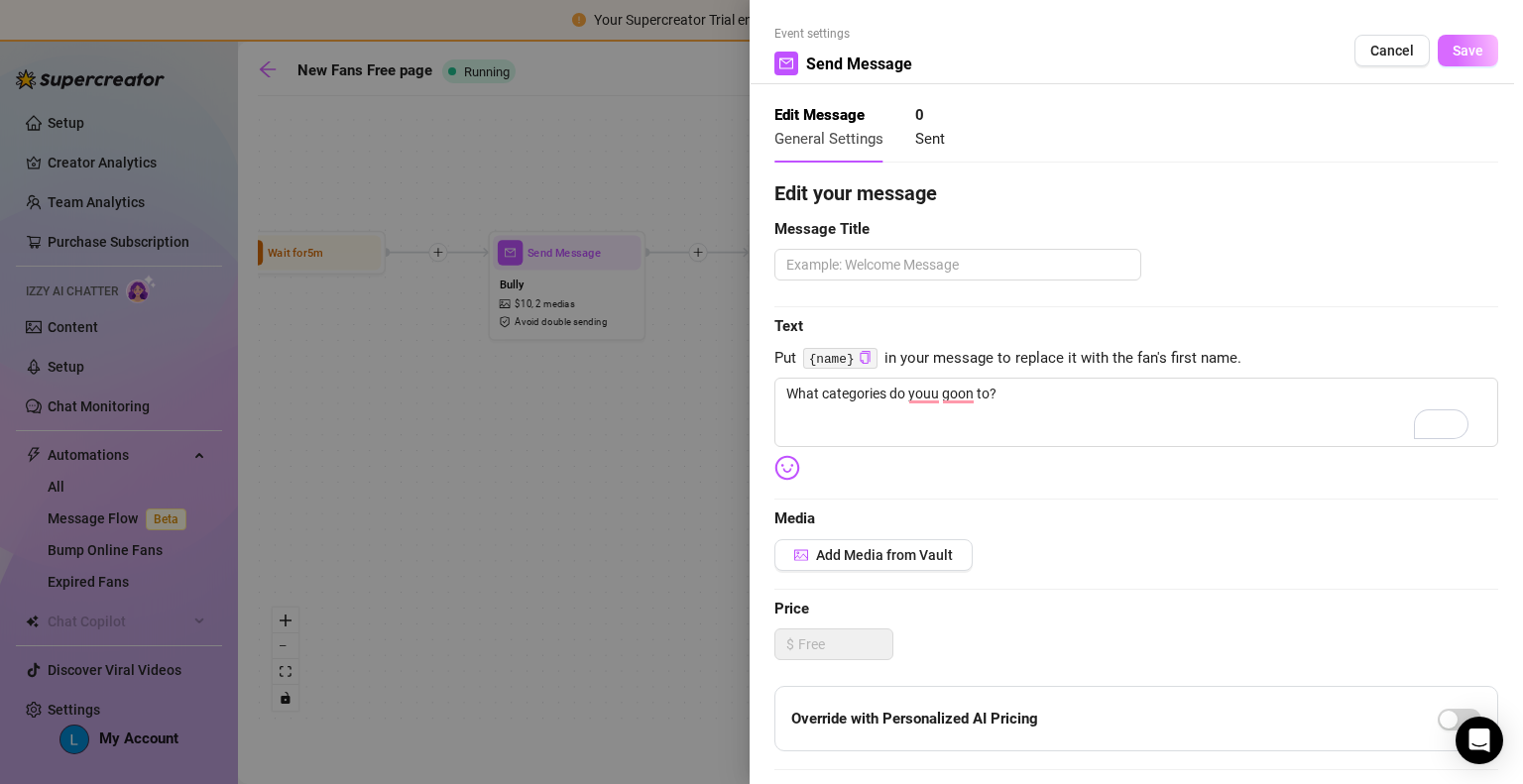 click on "Save" at bounding box center (1467, 51) 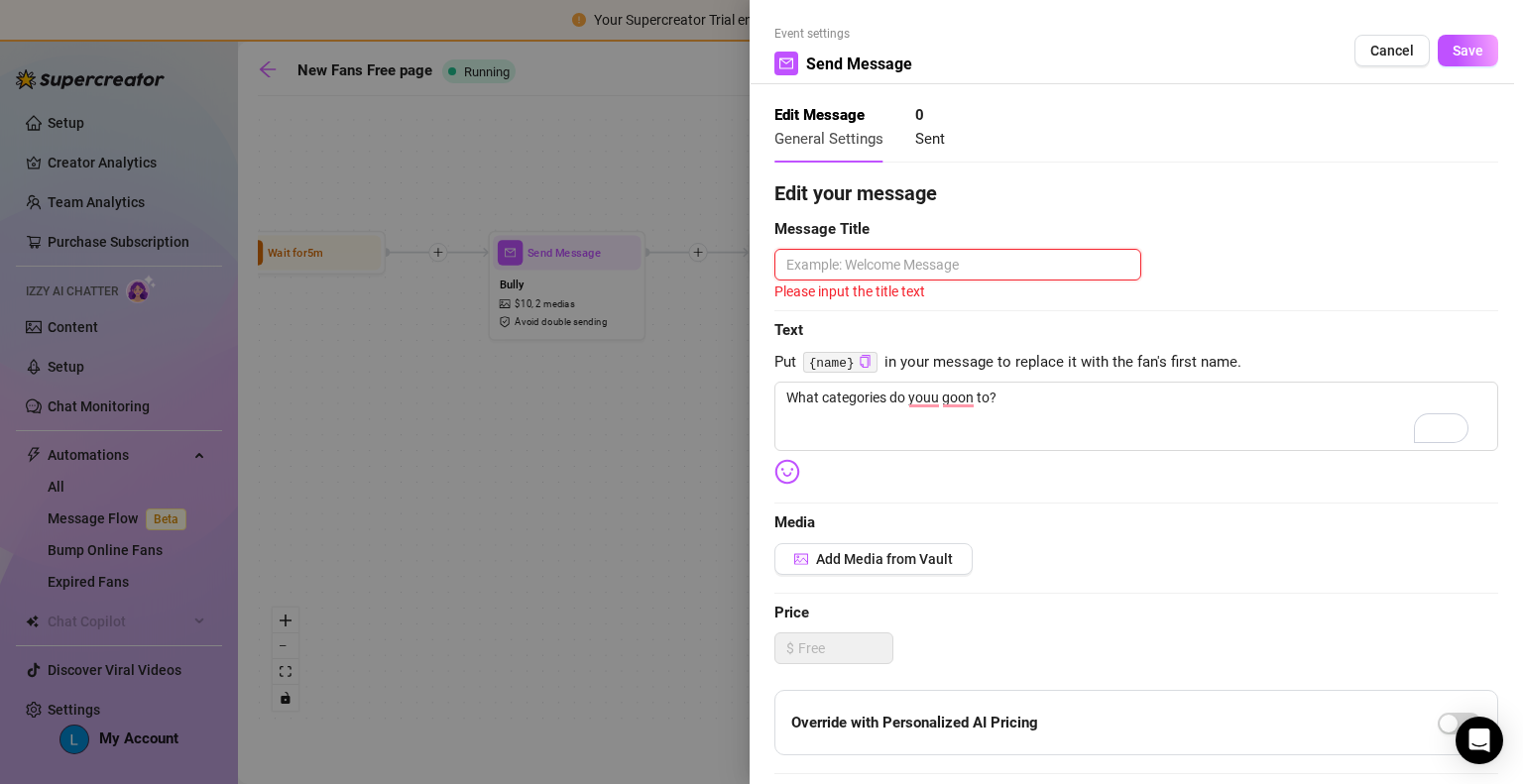 click at bounding box center (958, 265) 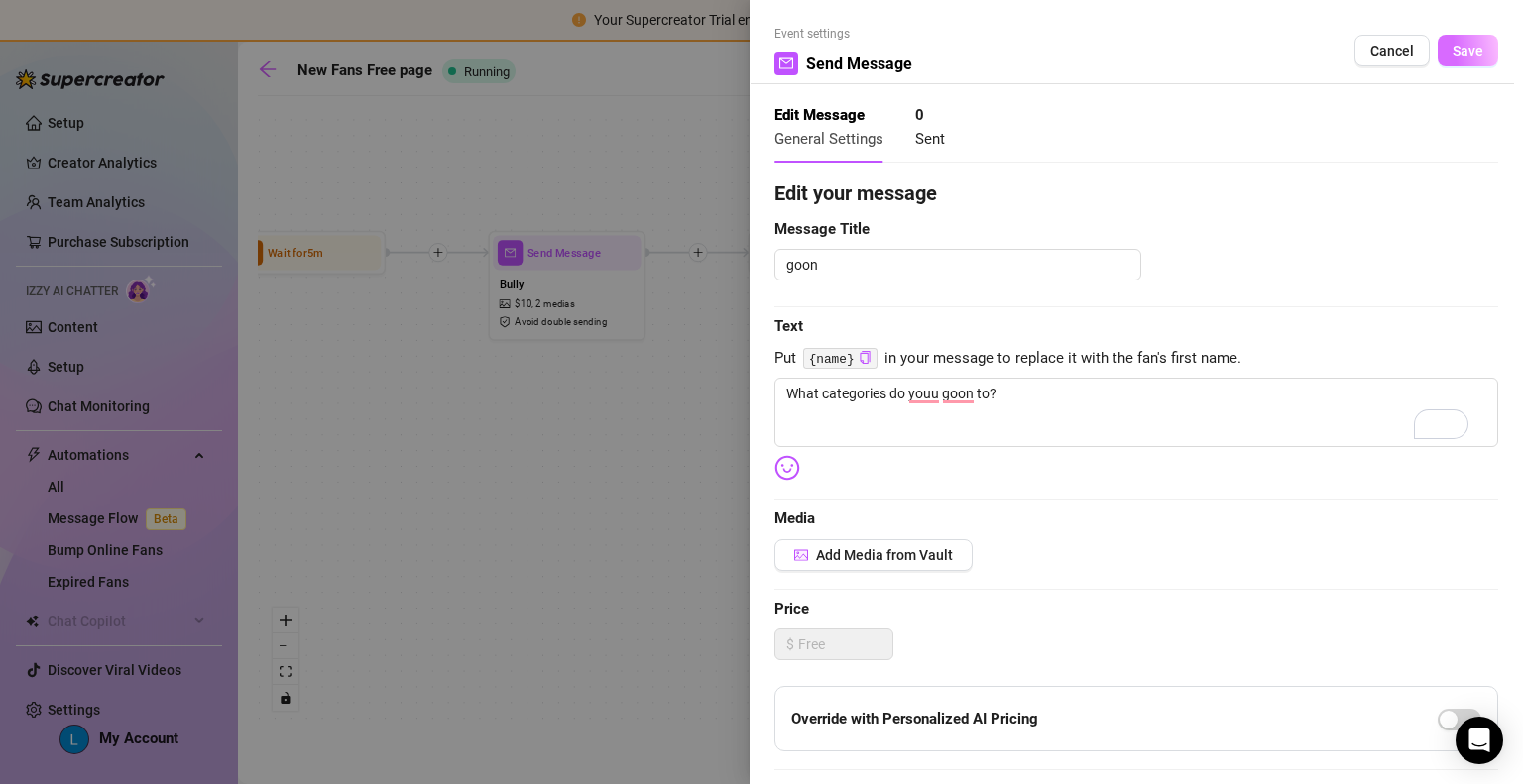 click on "Save" at bounding box center (1467, 51) 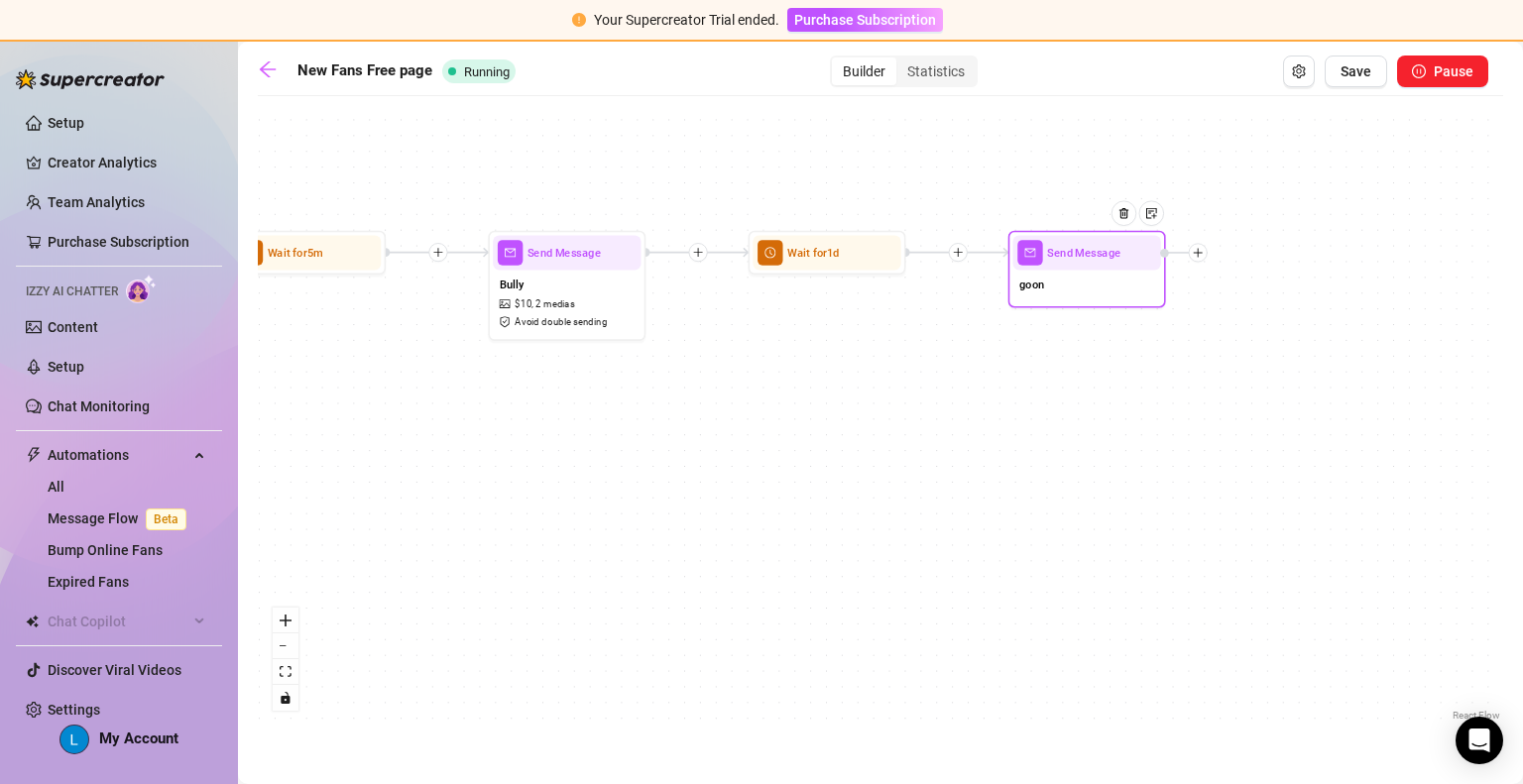 click 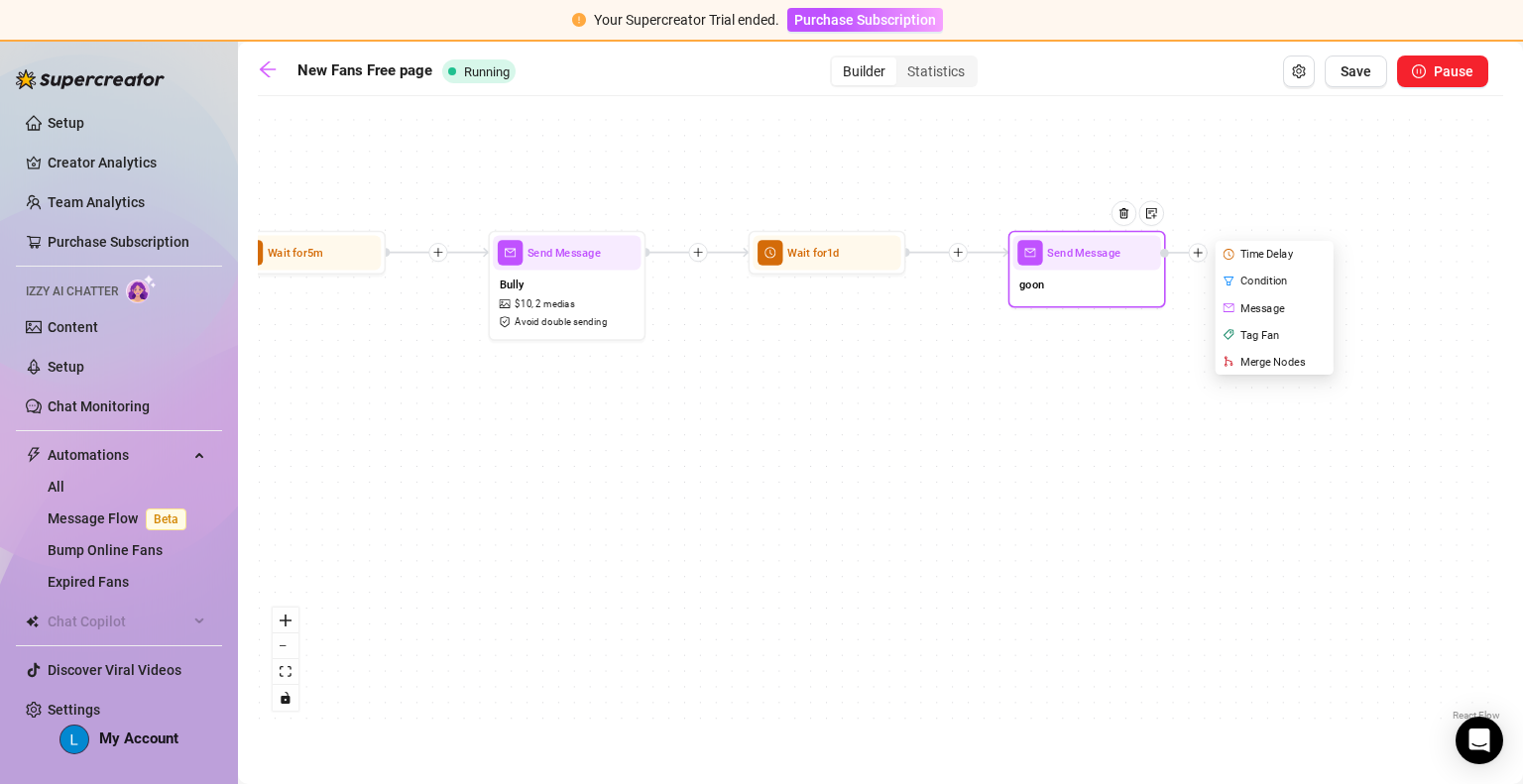 click on "Time Delay" at bounding box center [1276, 254] 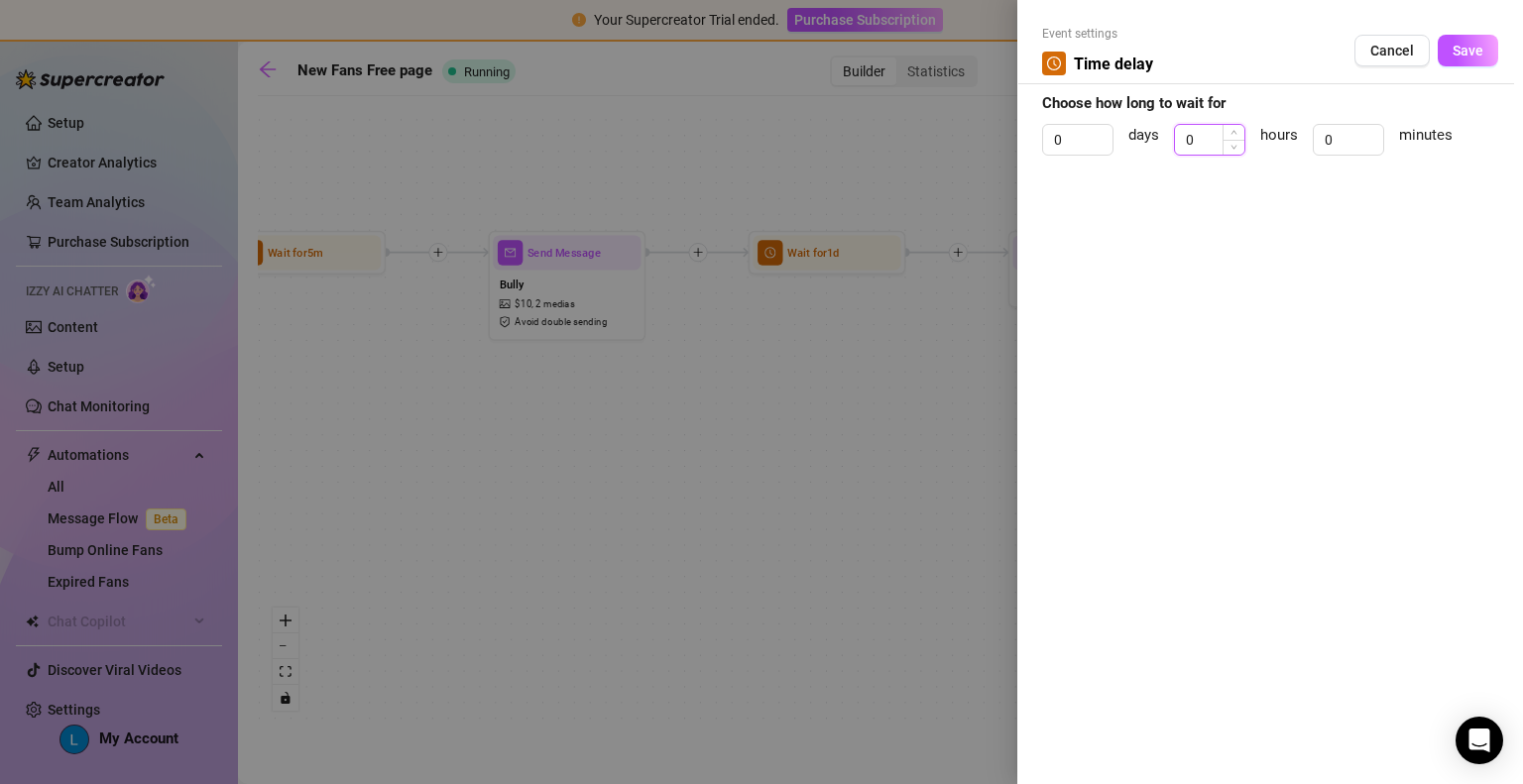 click on "0" at bounding box center [1210, 140] 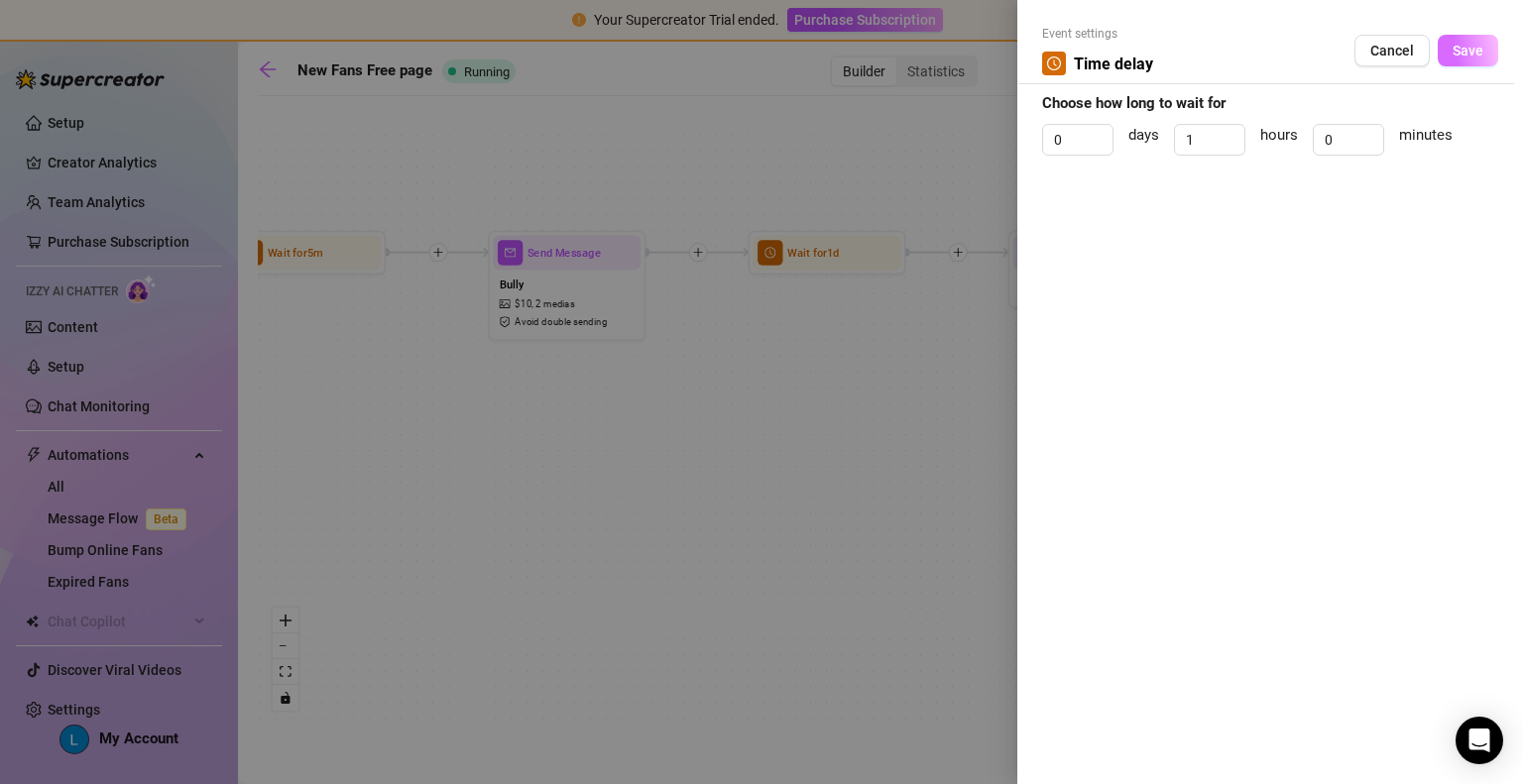 click on "Save" at bounding box center [1467, 51] 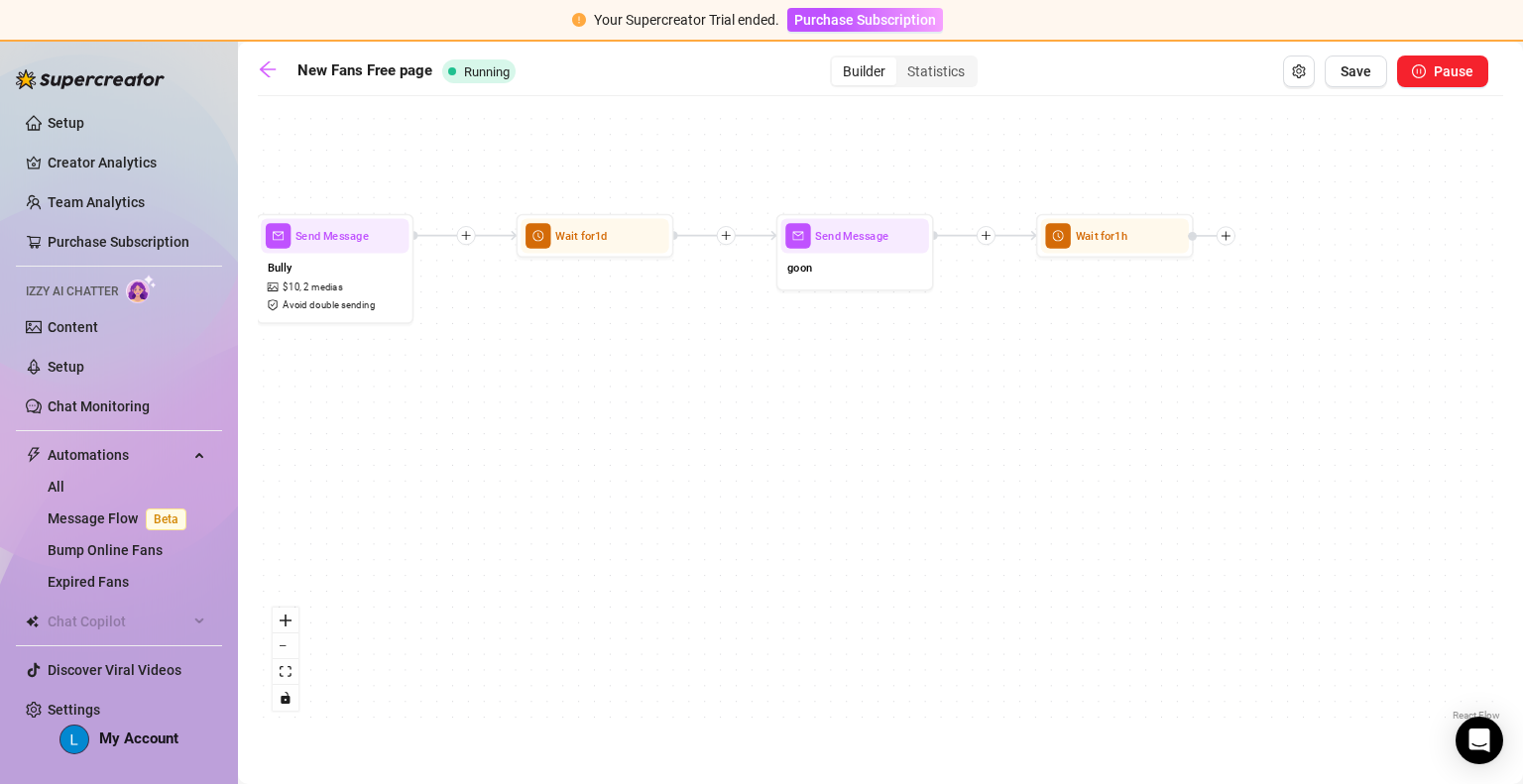 drag, startPoint x: 1110, startPoint y: 370, endPoint x: 875, endPoint y: 355, distance: 235.47824 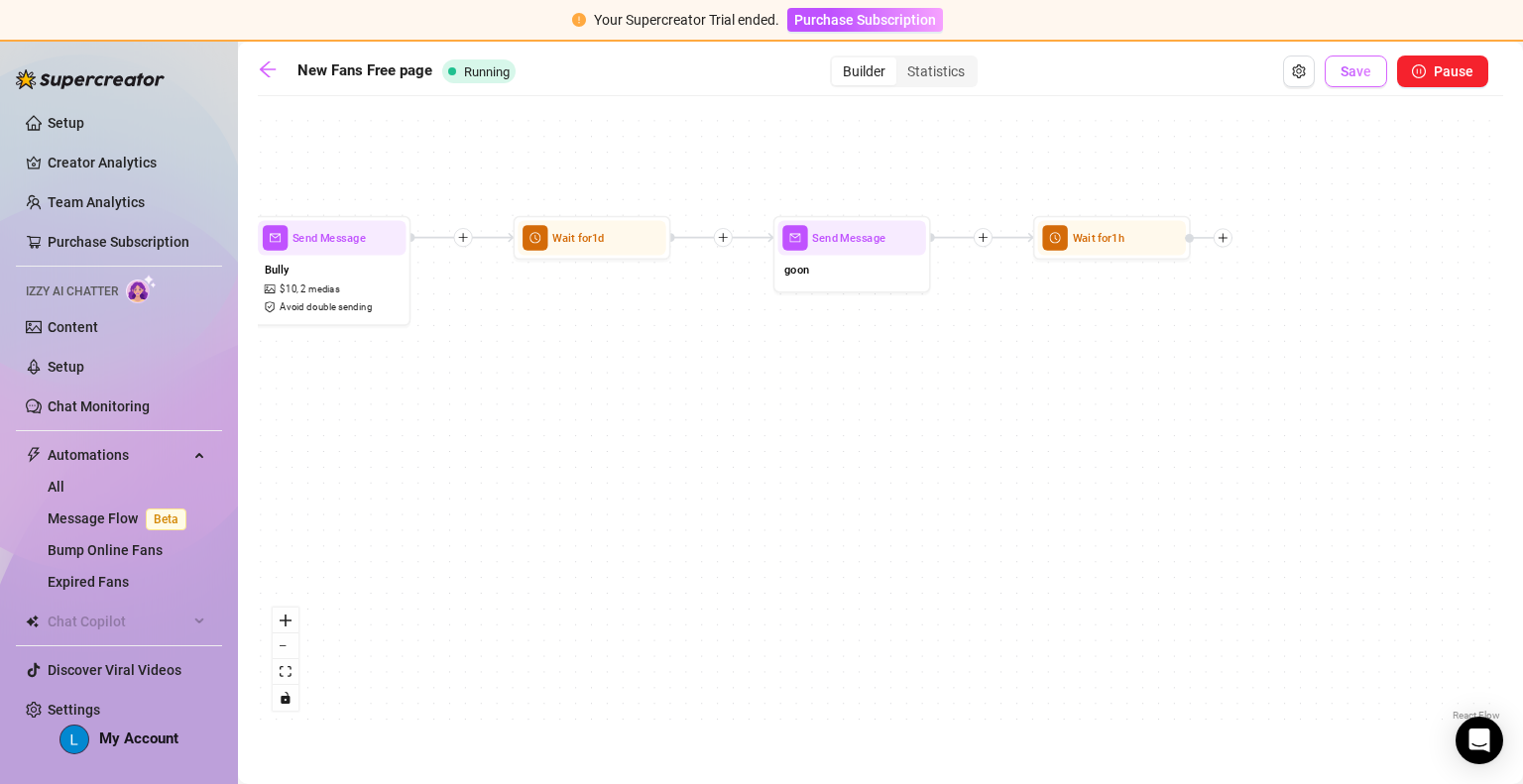 click on "Save" at bounding box center [1355, 71] 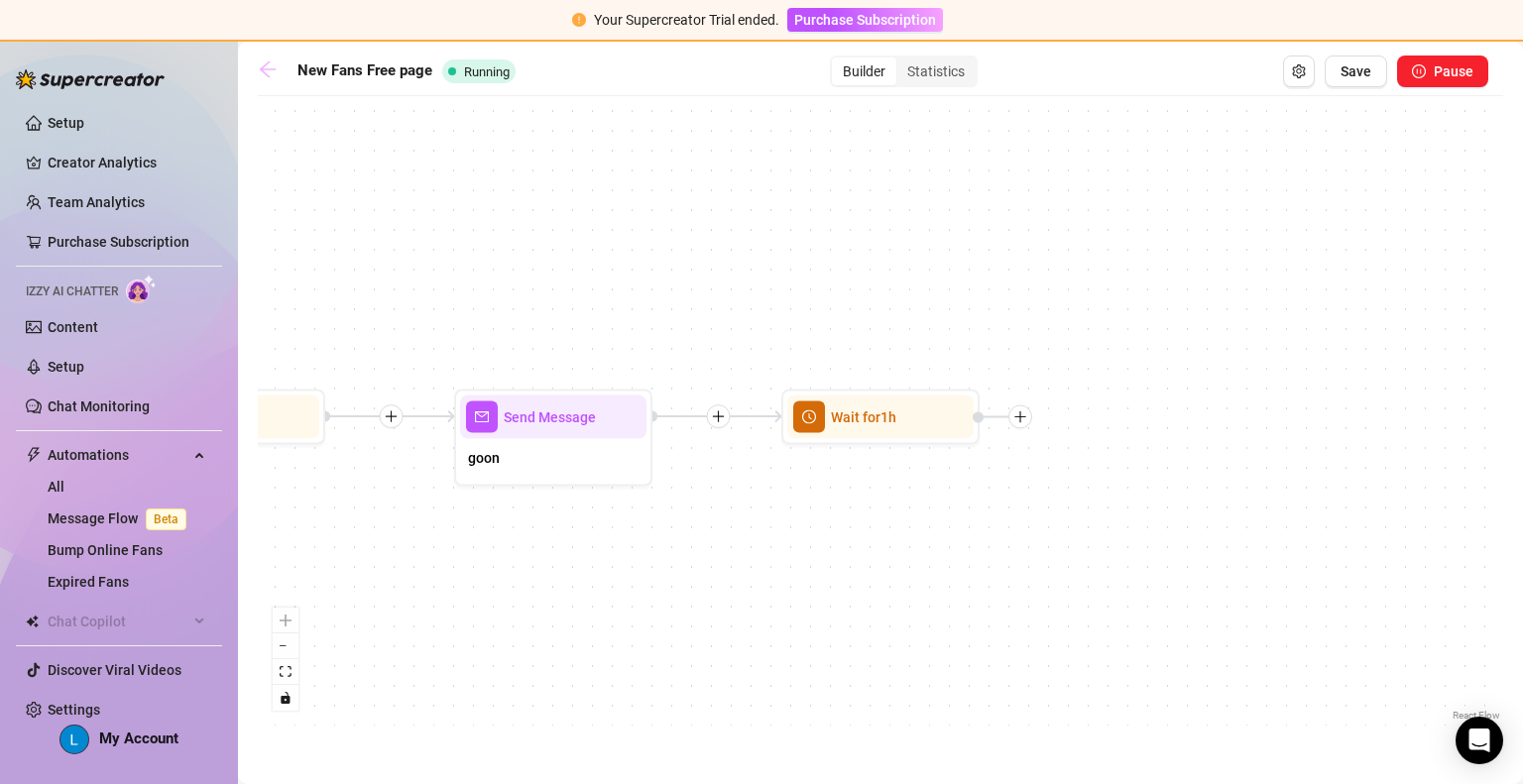 click 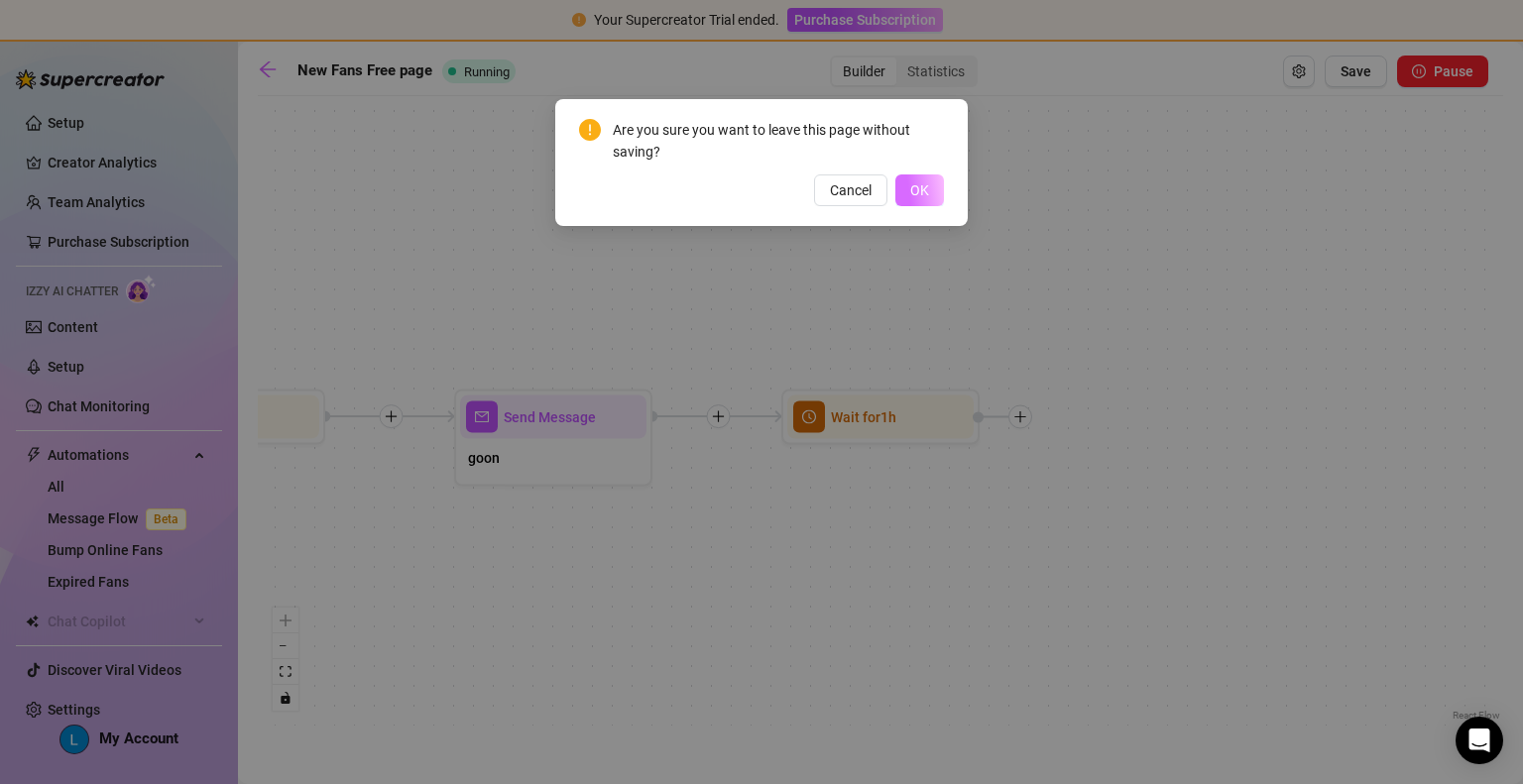 click on "OK" at bounding box center [919, 190] 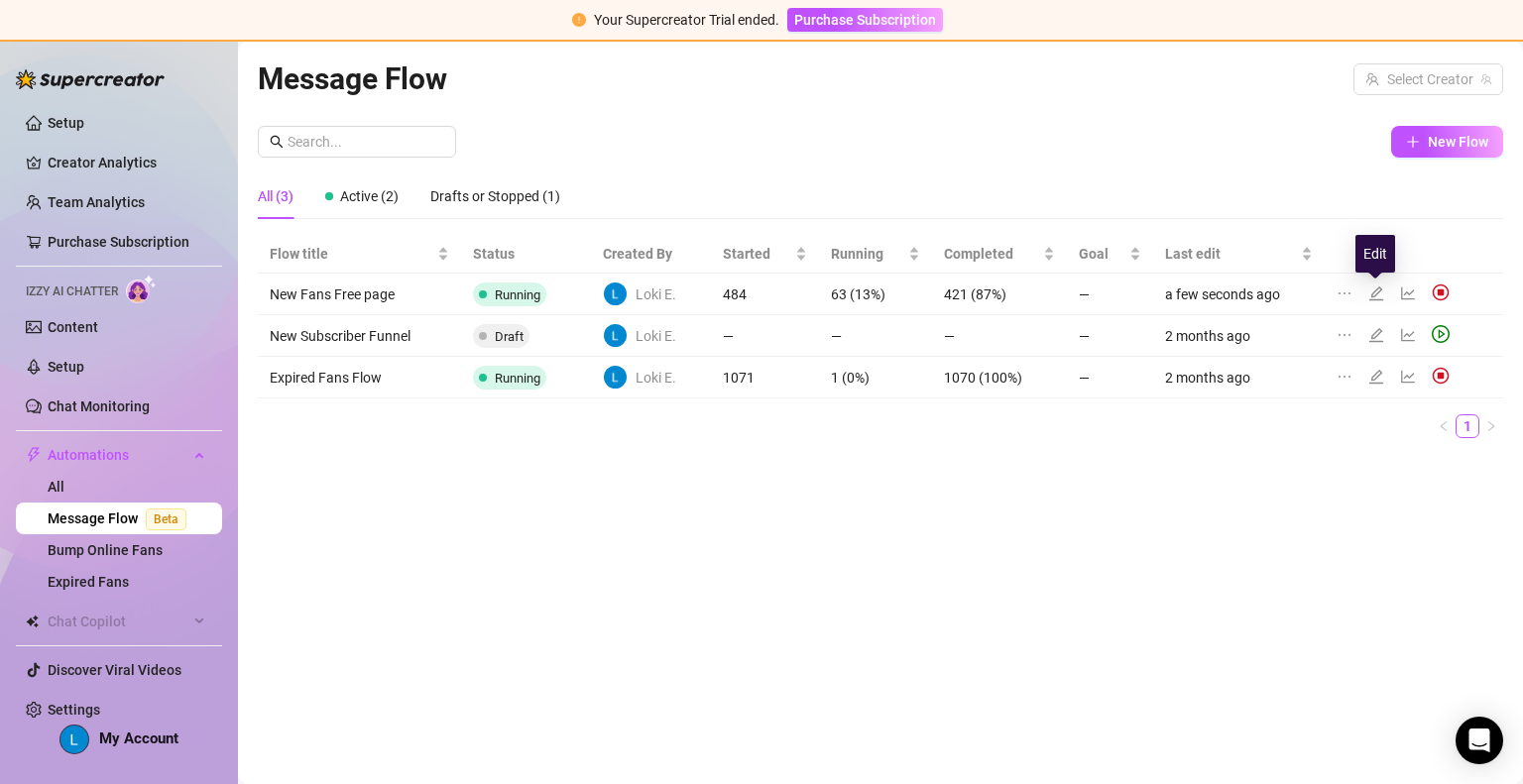 click 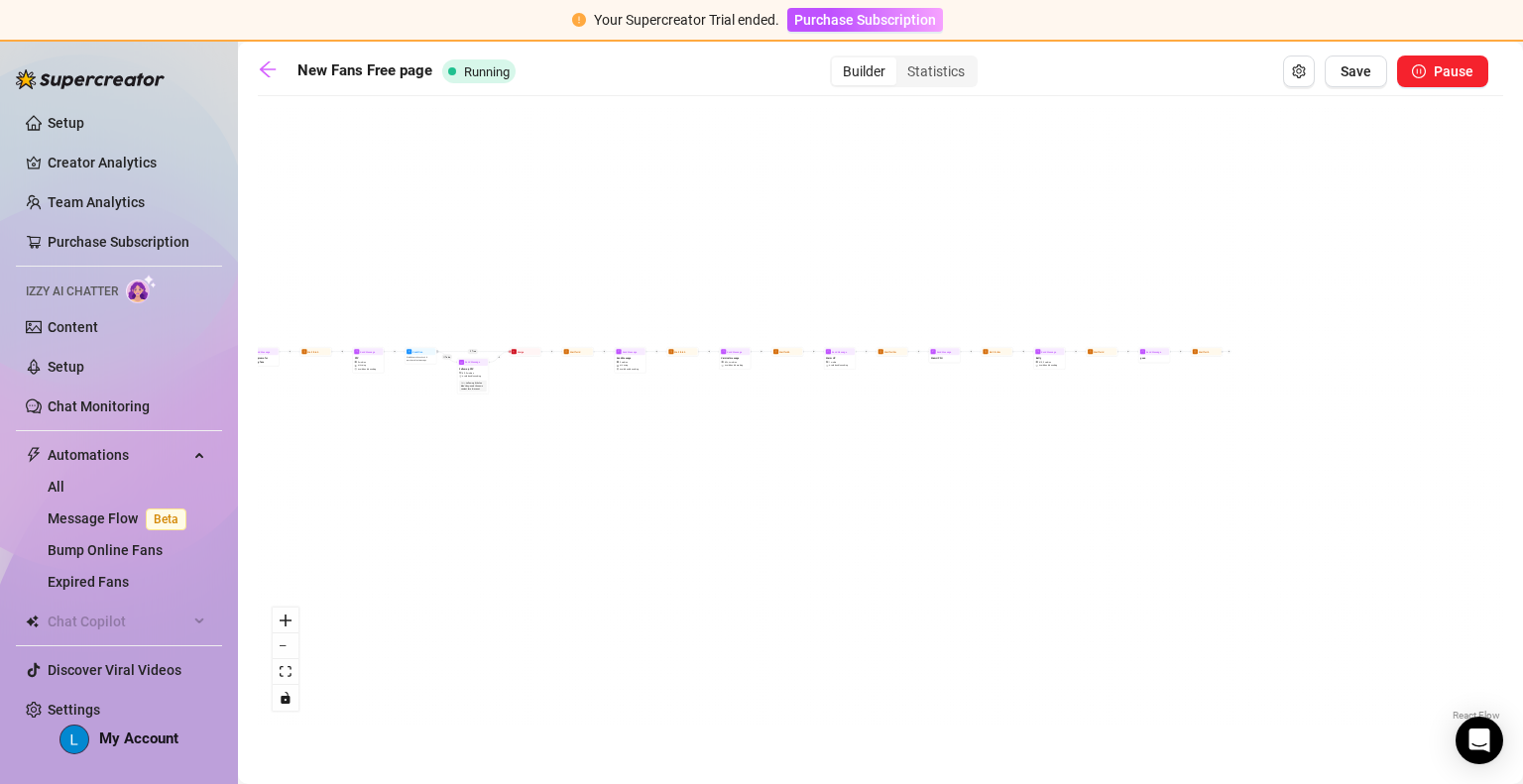 drag, startPoint x: 1200, startPoint y: 522, endPoint x: 928, endPoint y: 471, distance: 276.73995 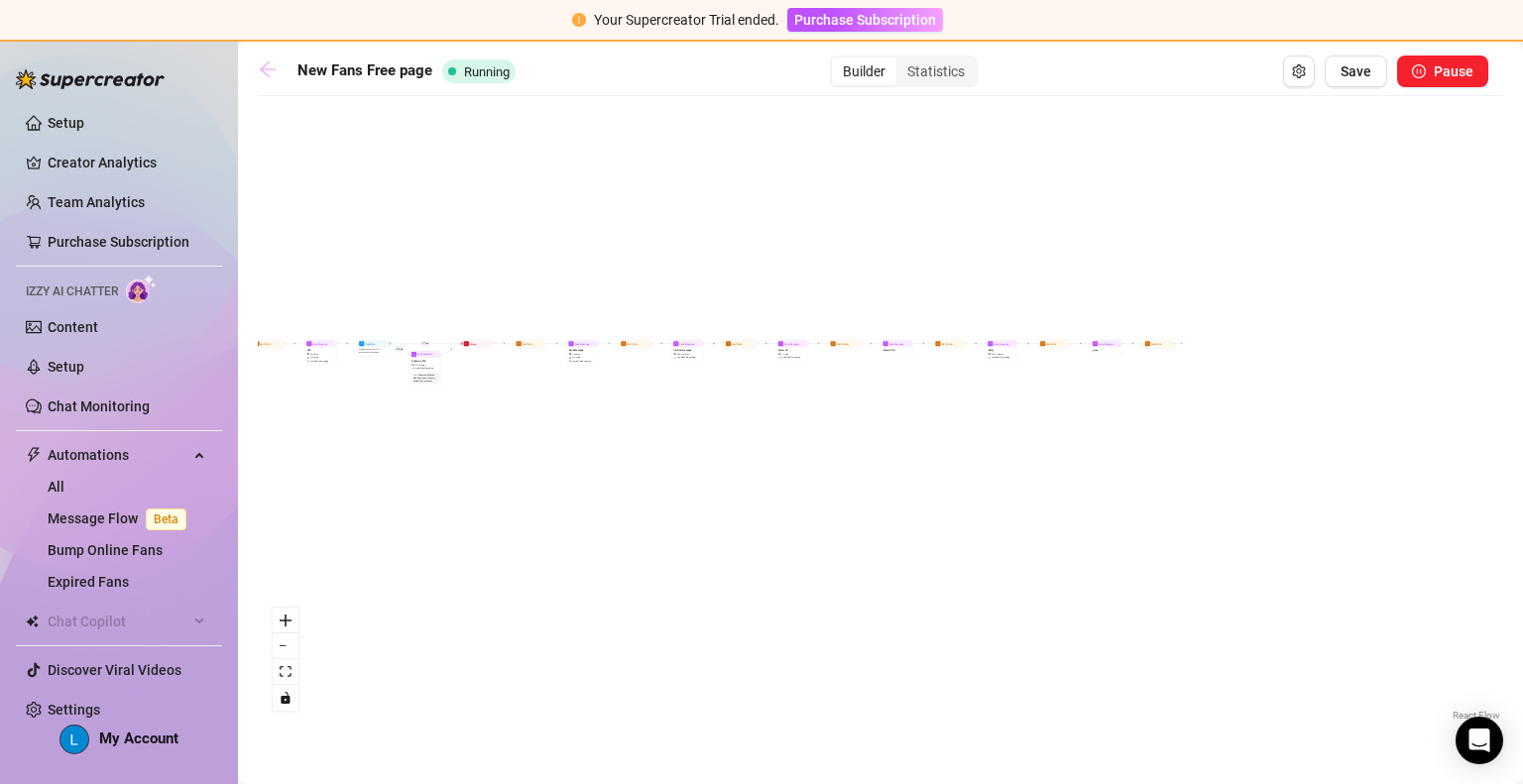 click 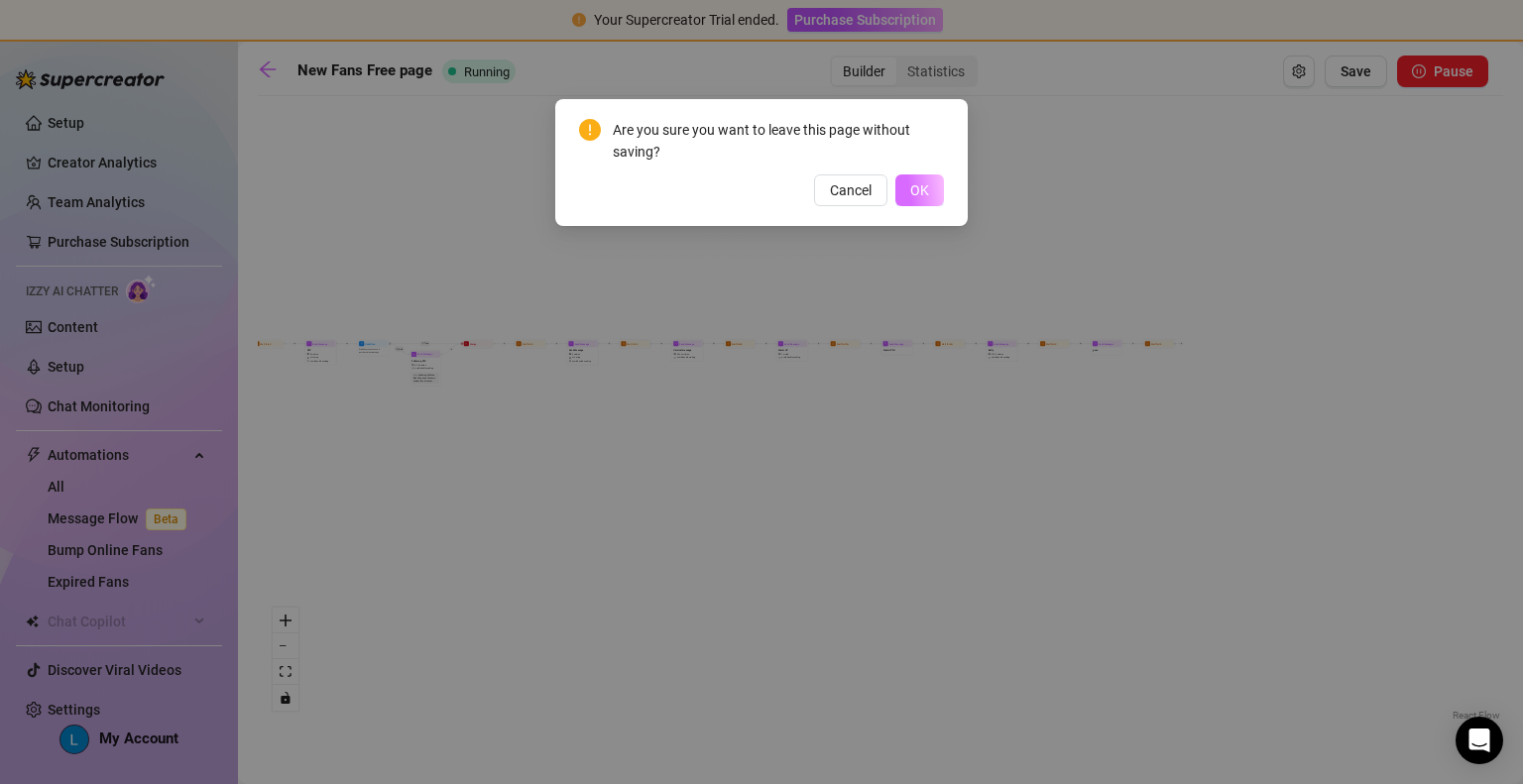click on "OK" at bounding box center (919, 190) 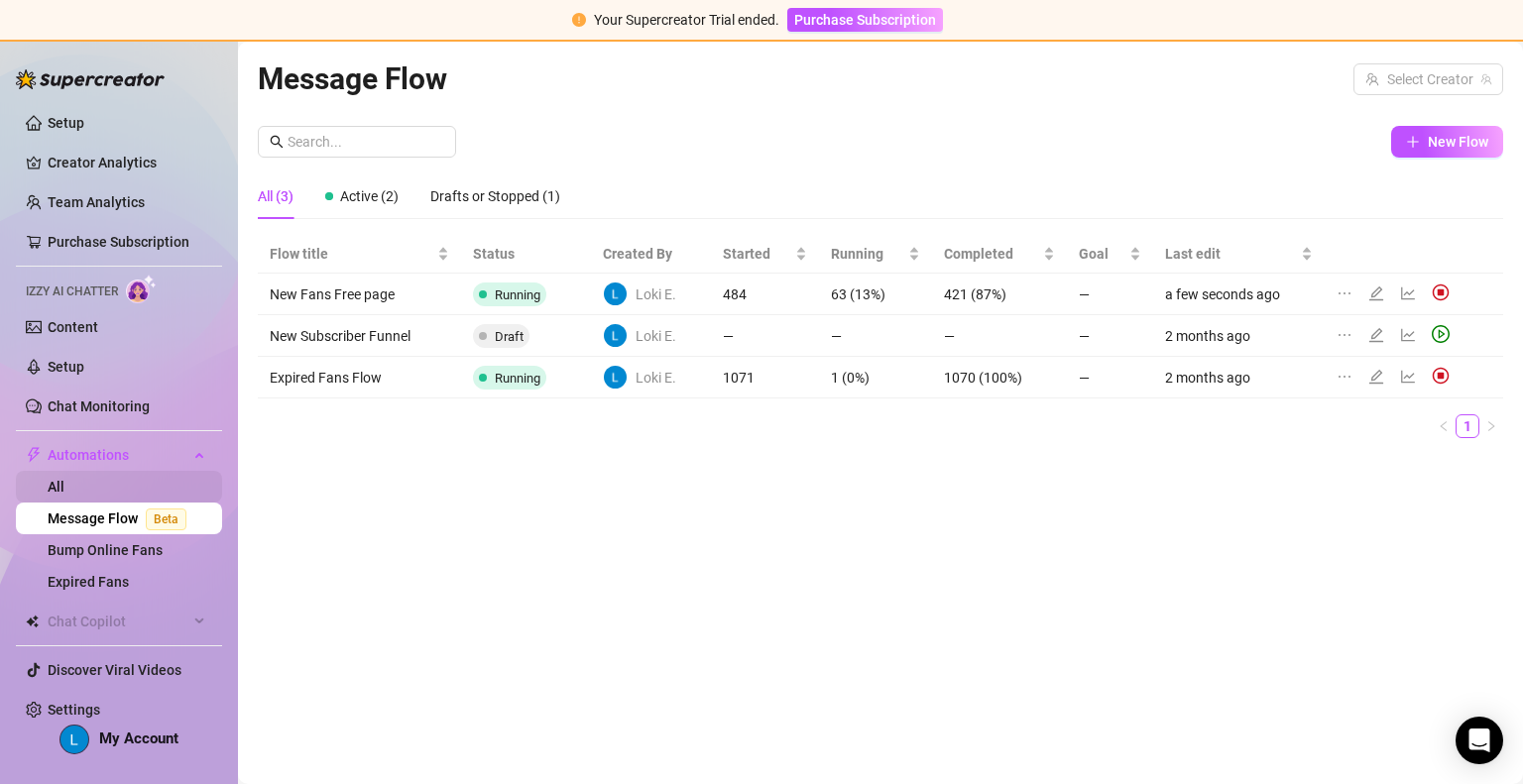 click on "All" at bounding box center (56, 487) 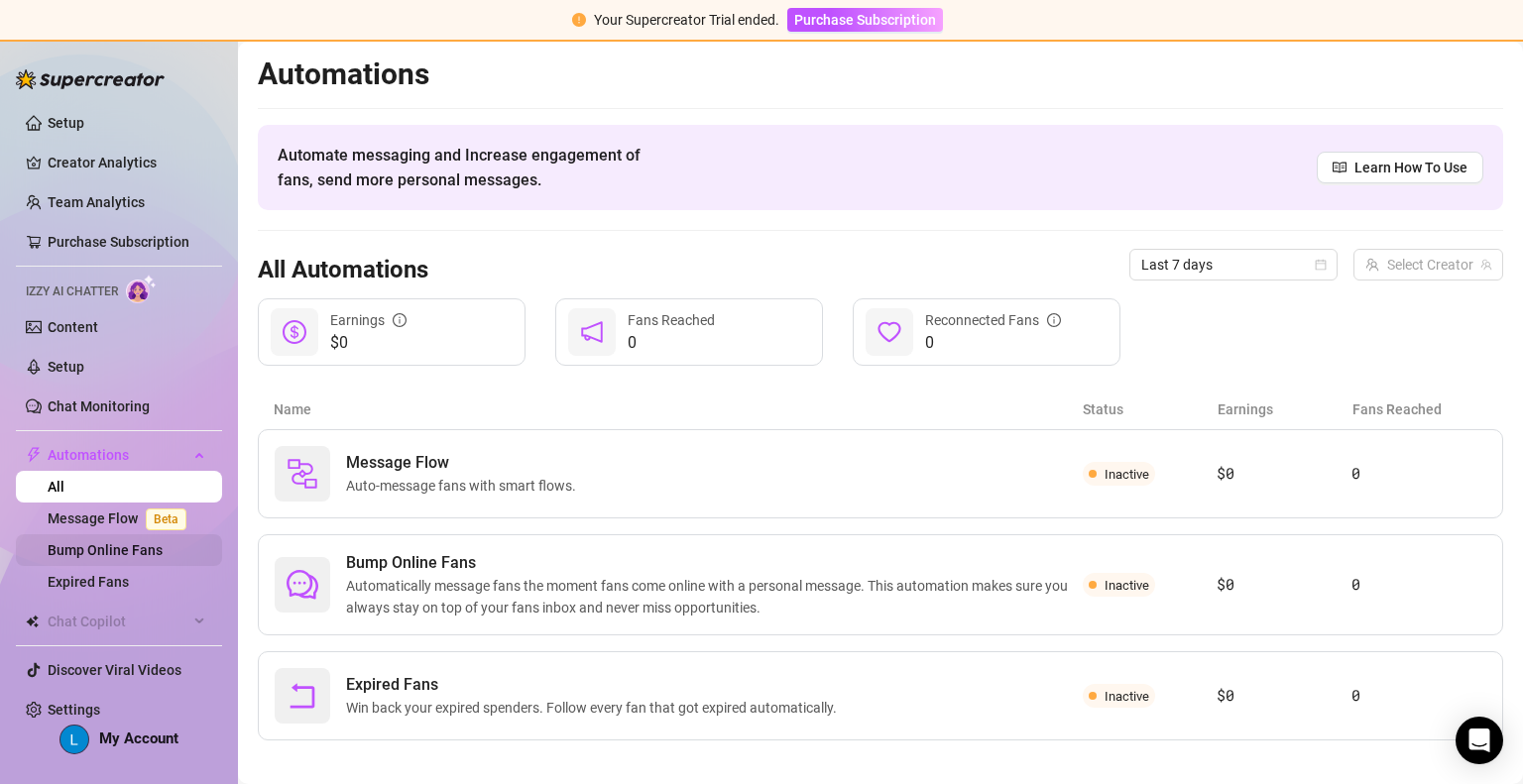 click on "Bump Online Fans" at bounding box center (105, 550) 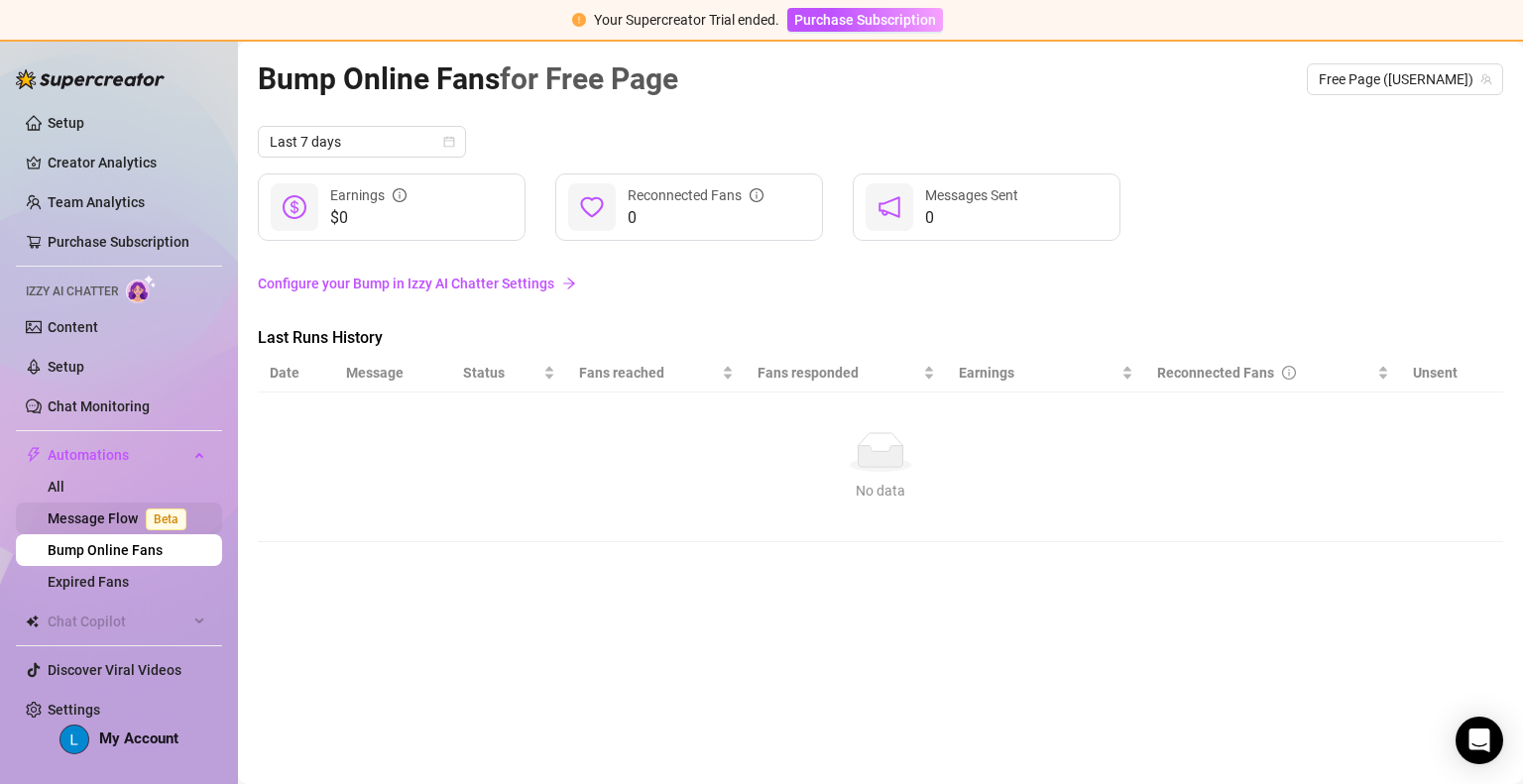 click on "Message Flow Beta" at bounding box center (121, 518) 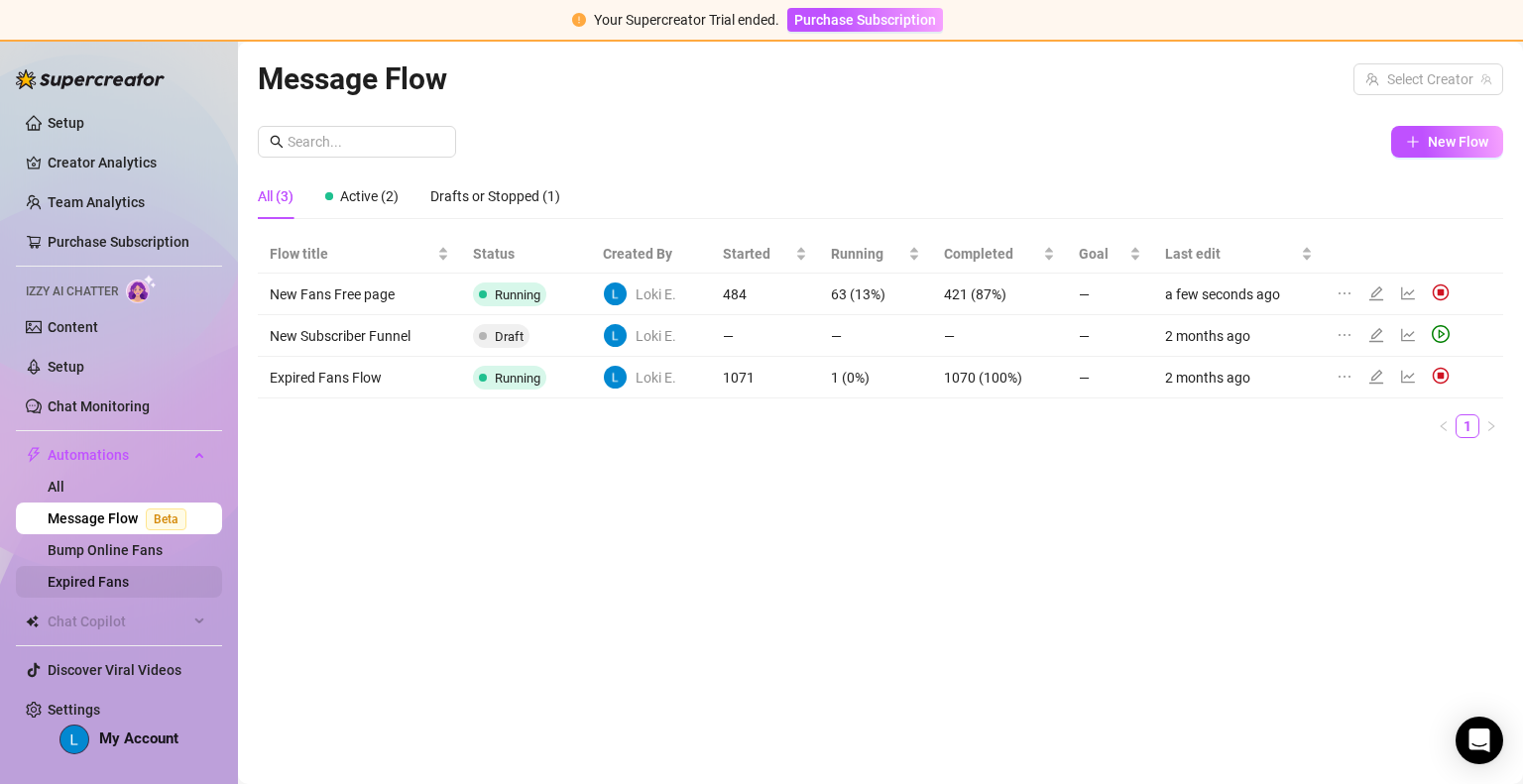 click on "Expired Fans" at bounding box center [88, 582] 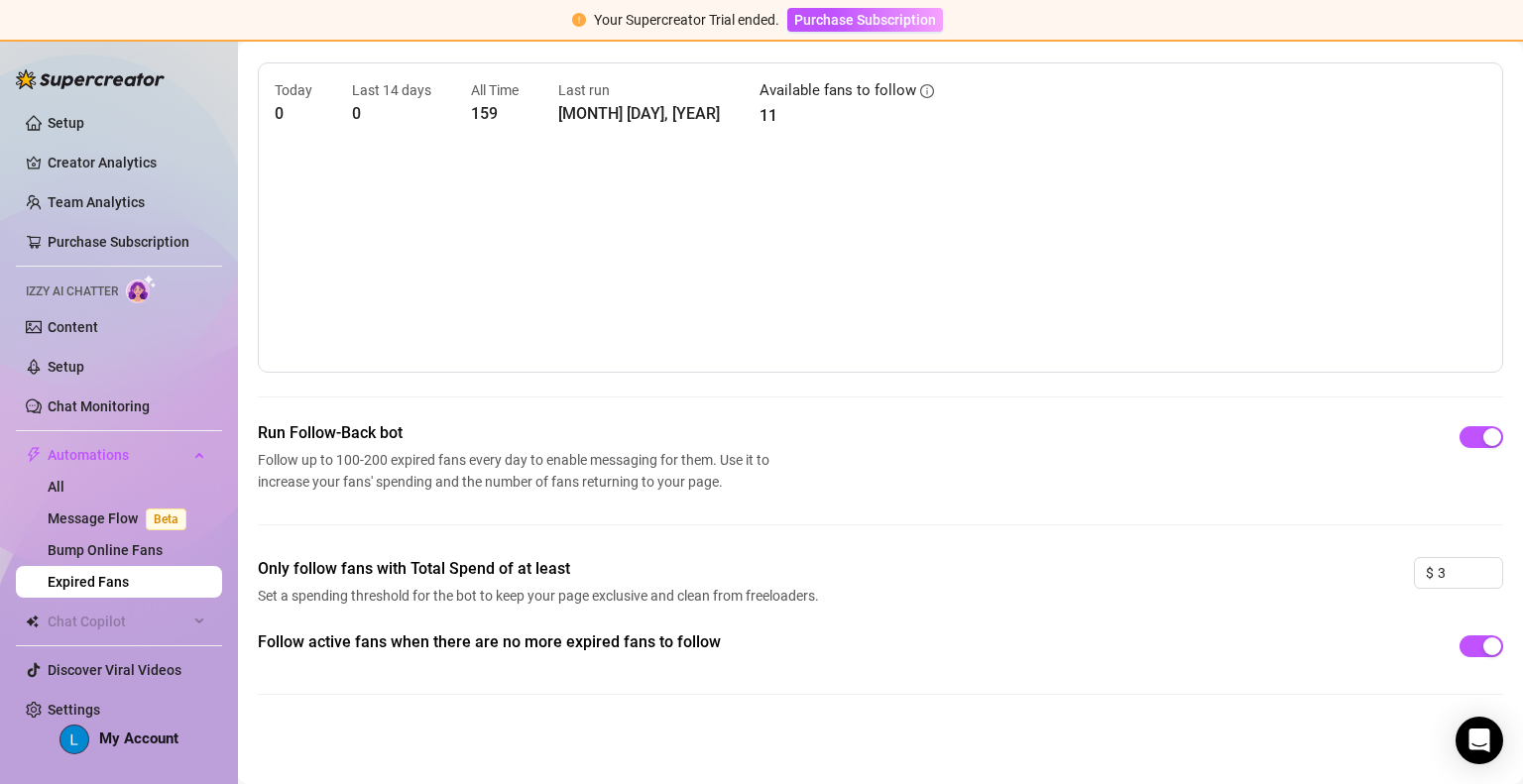 scroll, scrollTop: 62, scrollLeft: 0, axis: vertical 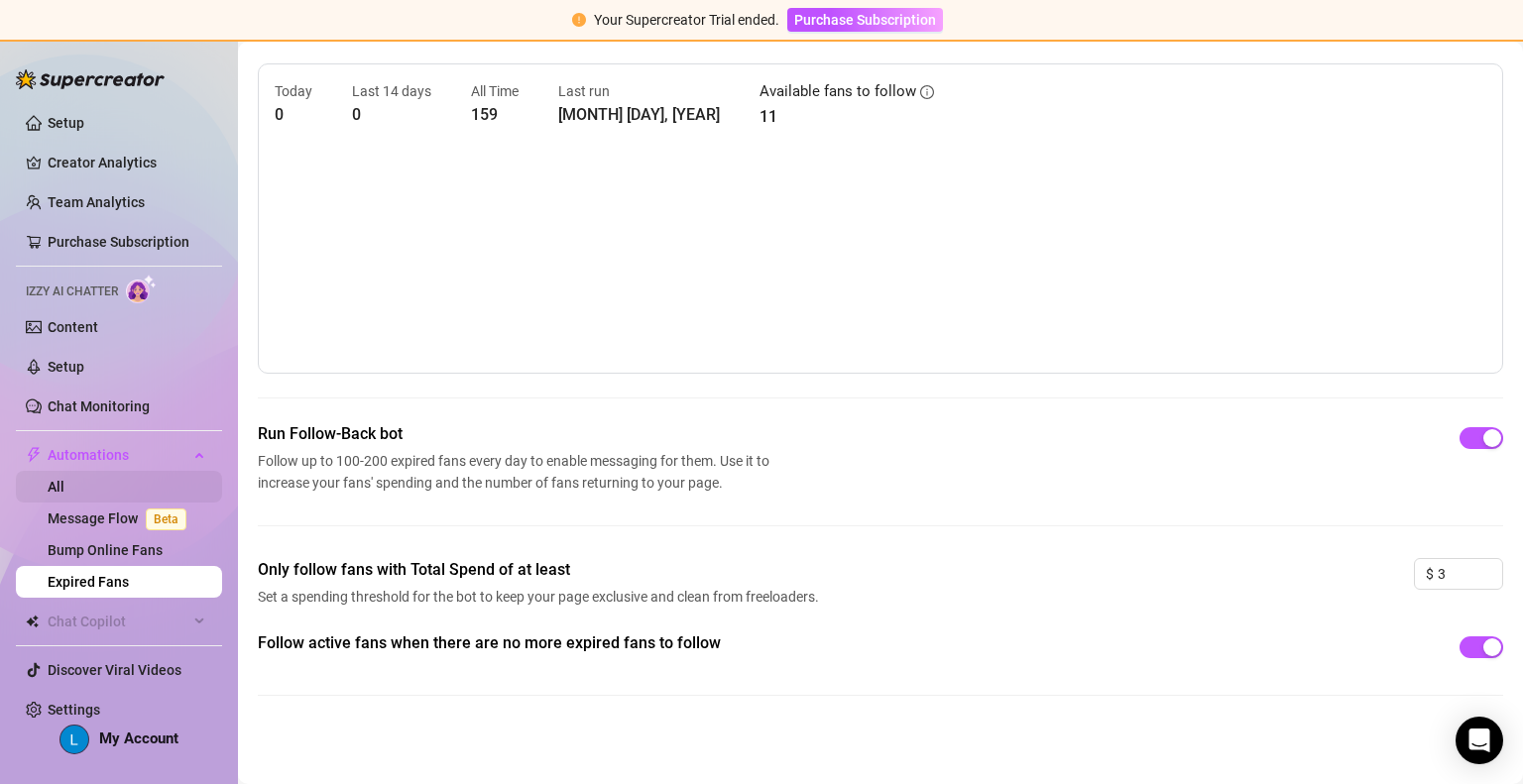 click on "All" at bounding box center (56, 487) 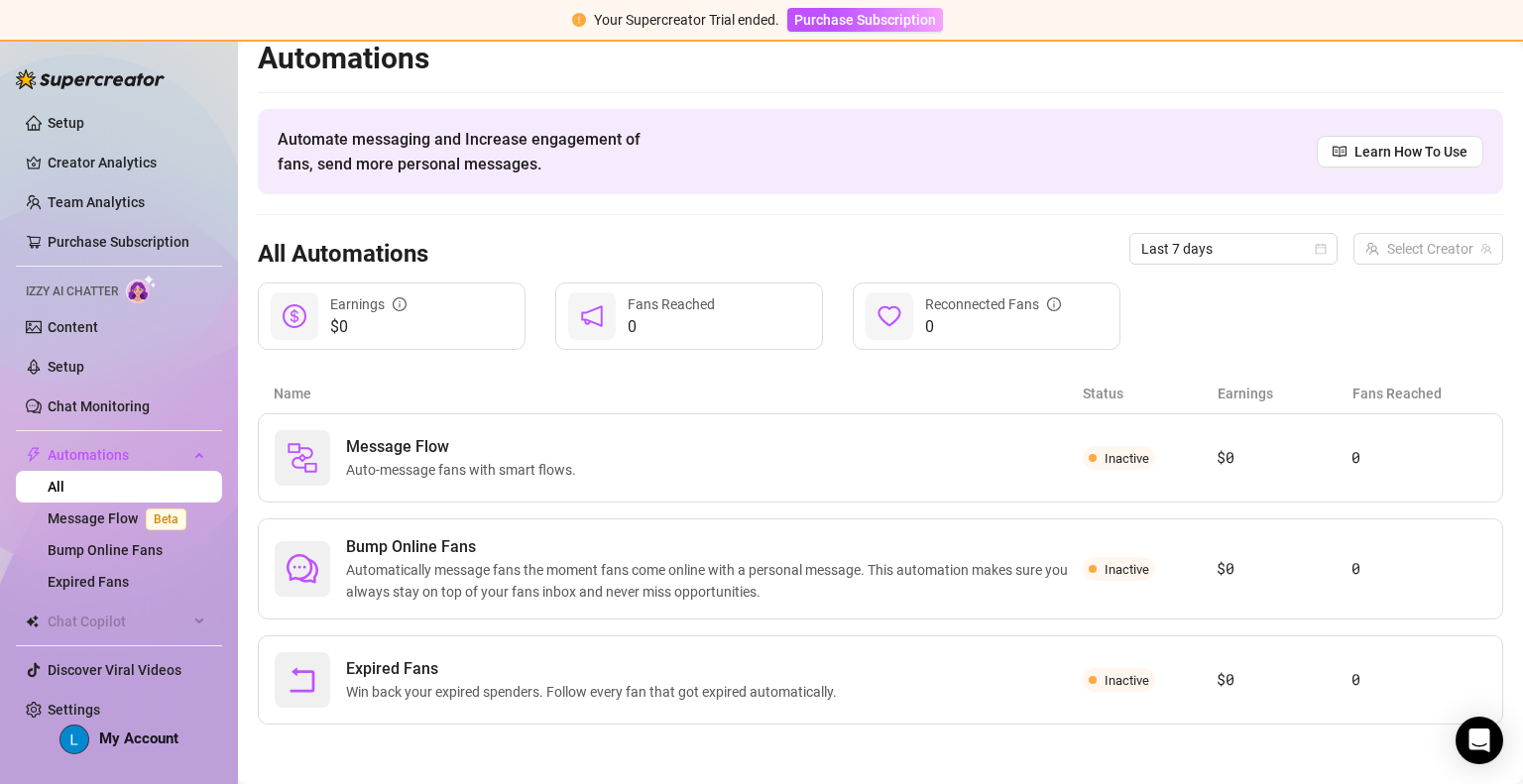 scroll, scrollTop: 13, scrollLeft: 0, axis: vertical 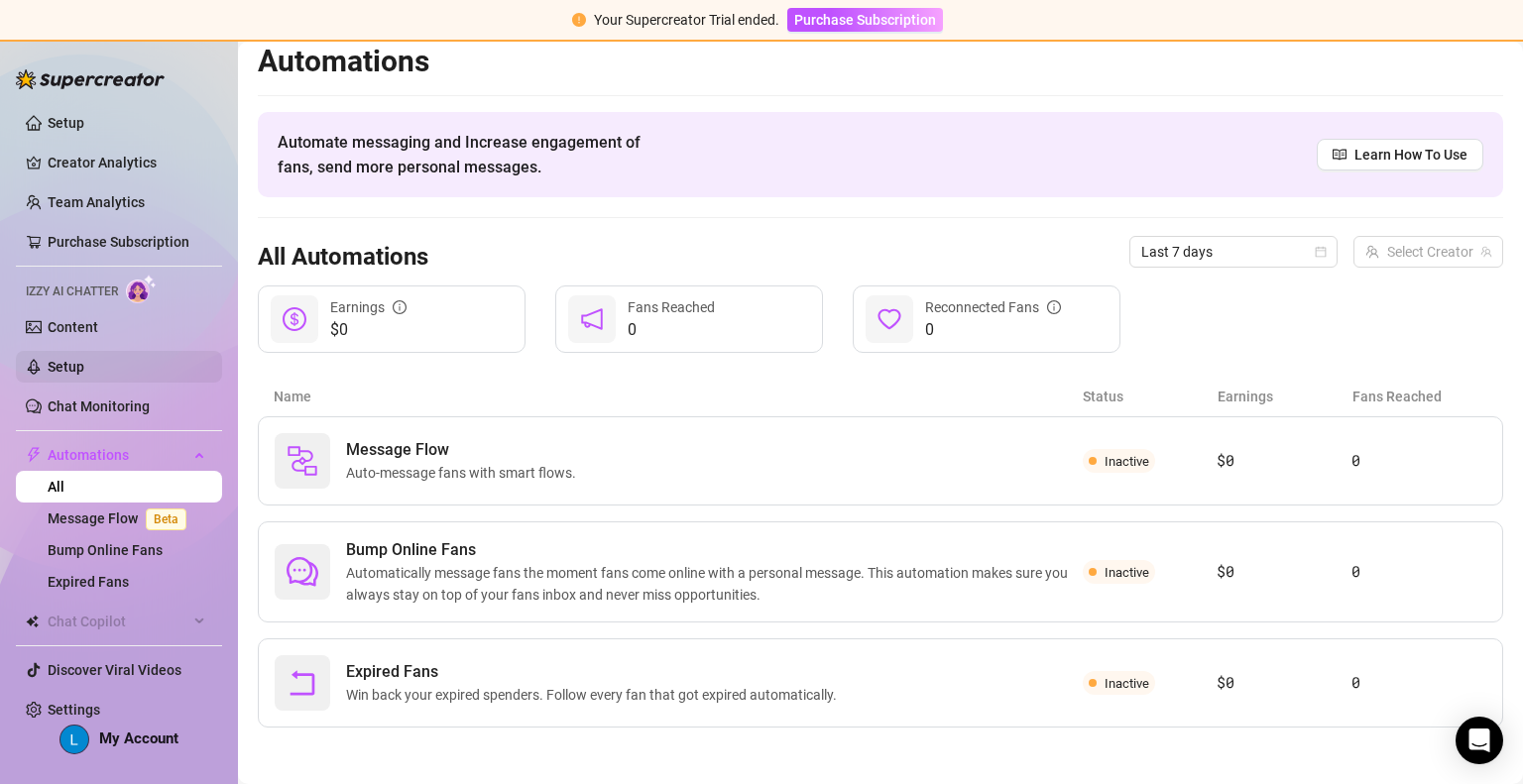 click on "Setup" at bounding box center (65, 367) 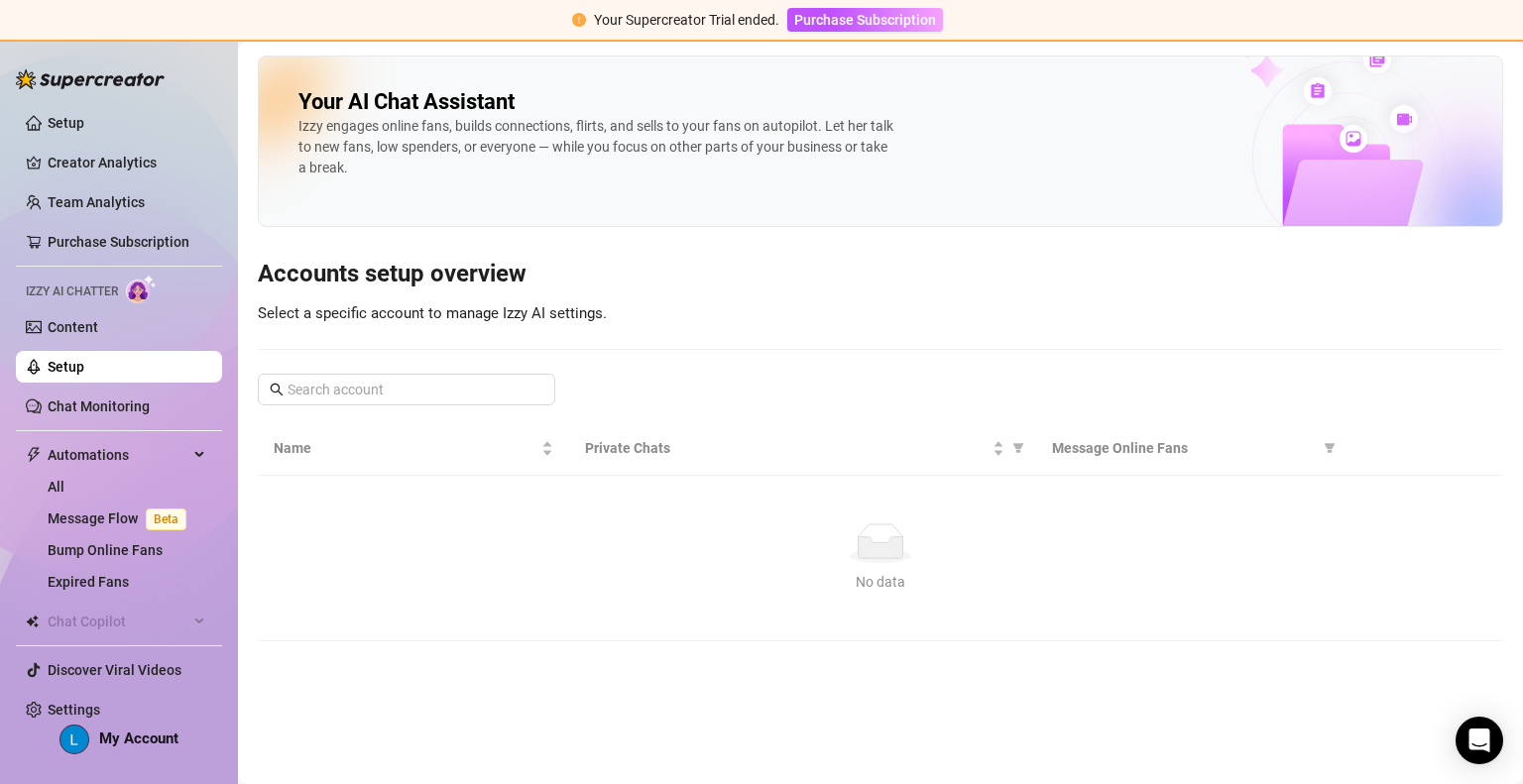 scroll, scrollTop: 0, scrollLeft: 0, axis: both 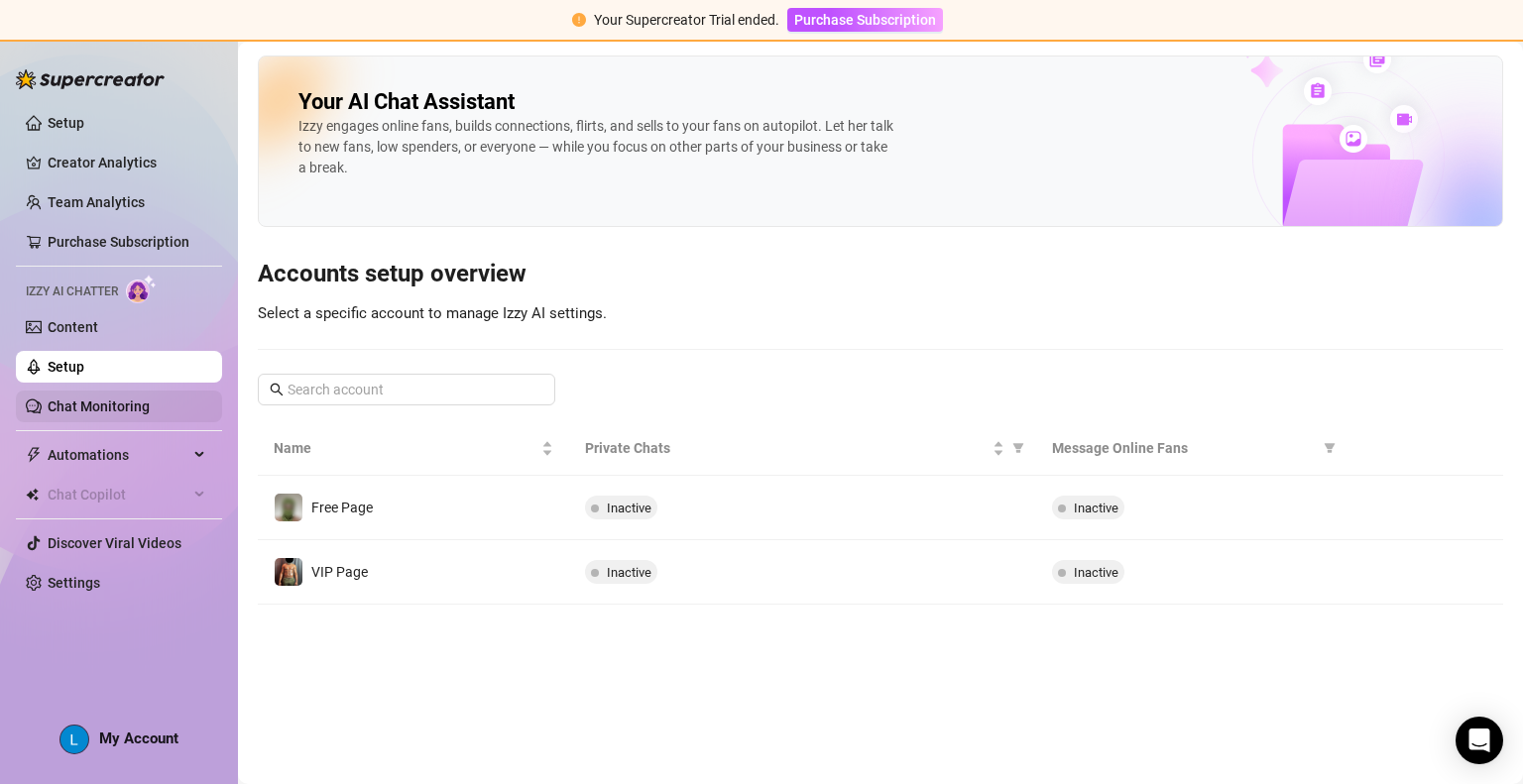click on "Chat Monitoring" at bounding box center [98, 406] 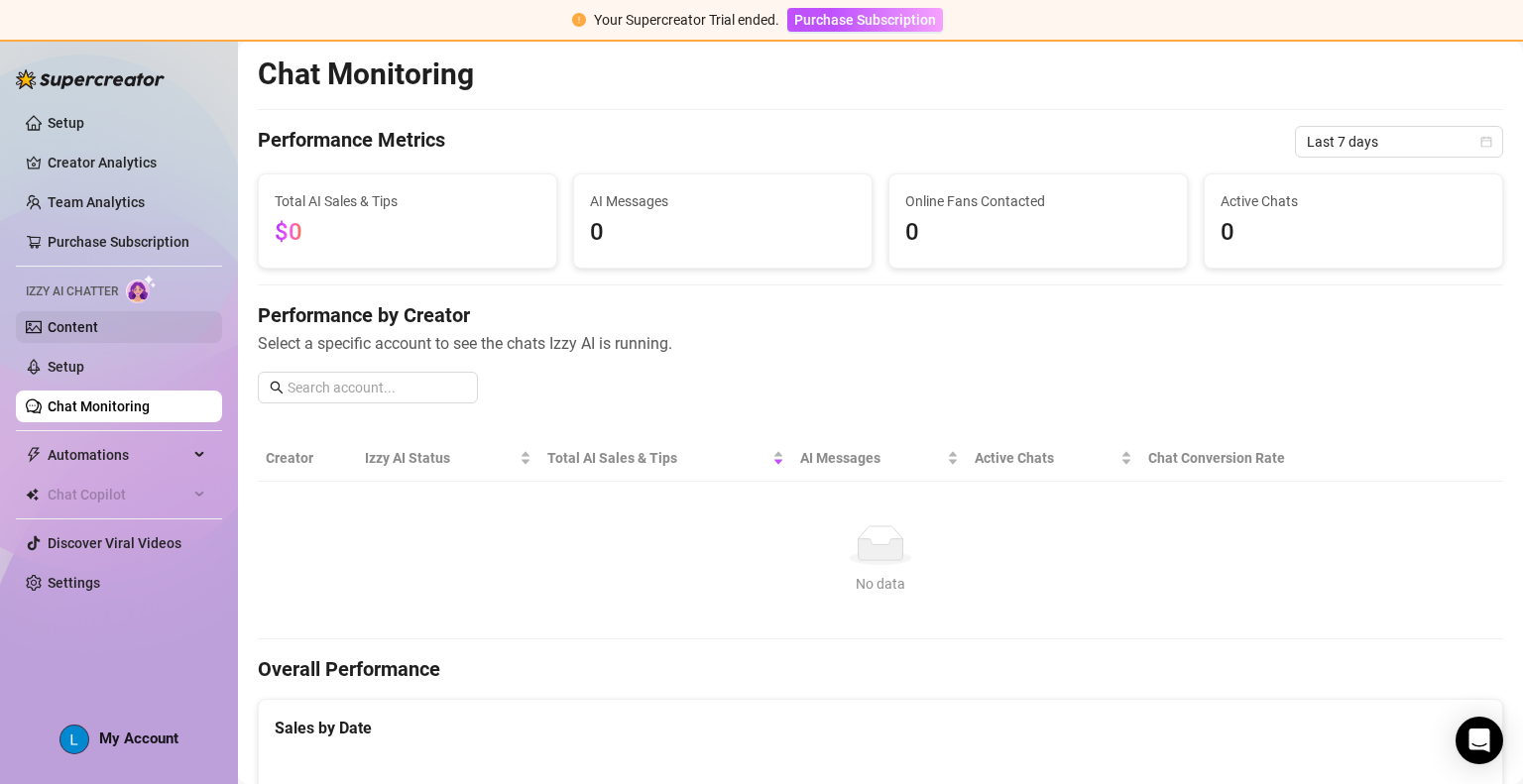 click on "Content" at bounding box center [72, 327] 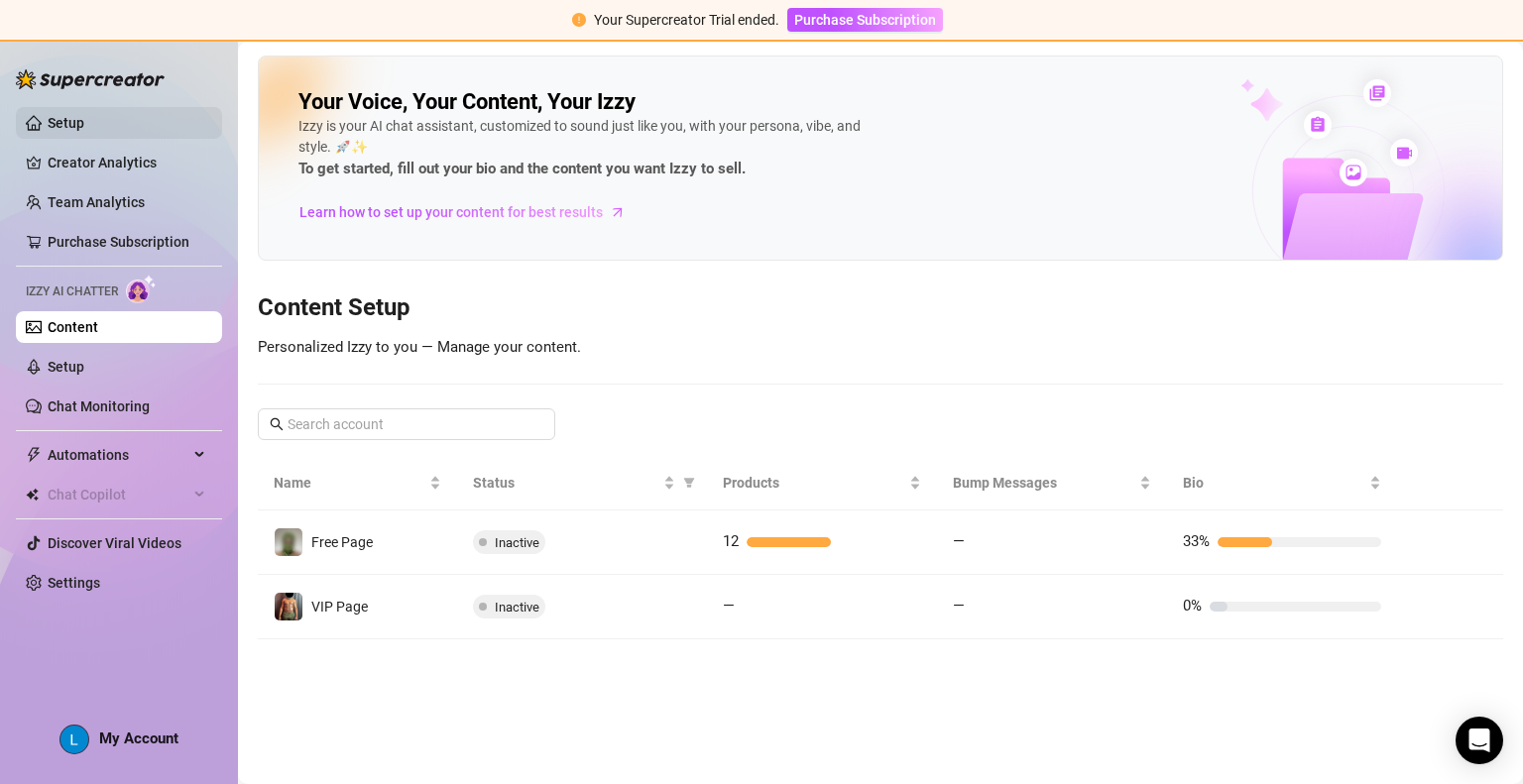 click on "Setup" at bounding box center (65, 123) 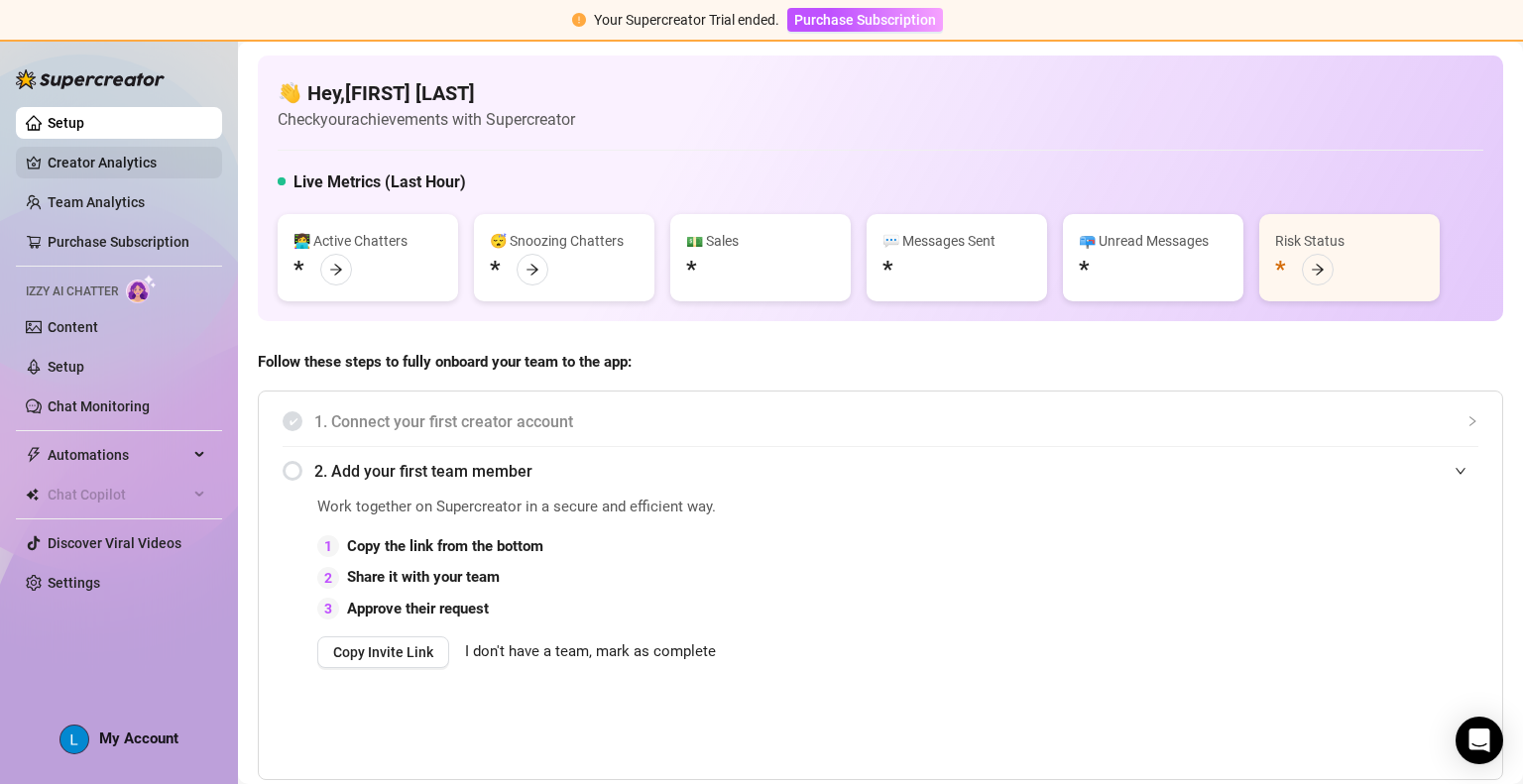 click on "Creator Analytics" at bounding box center (127, 163) 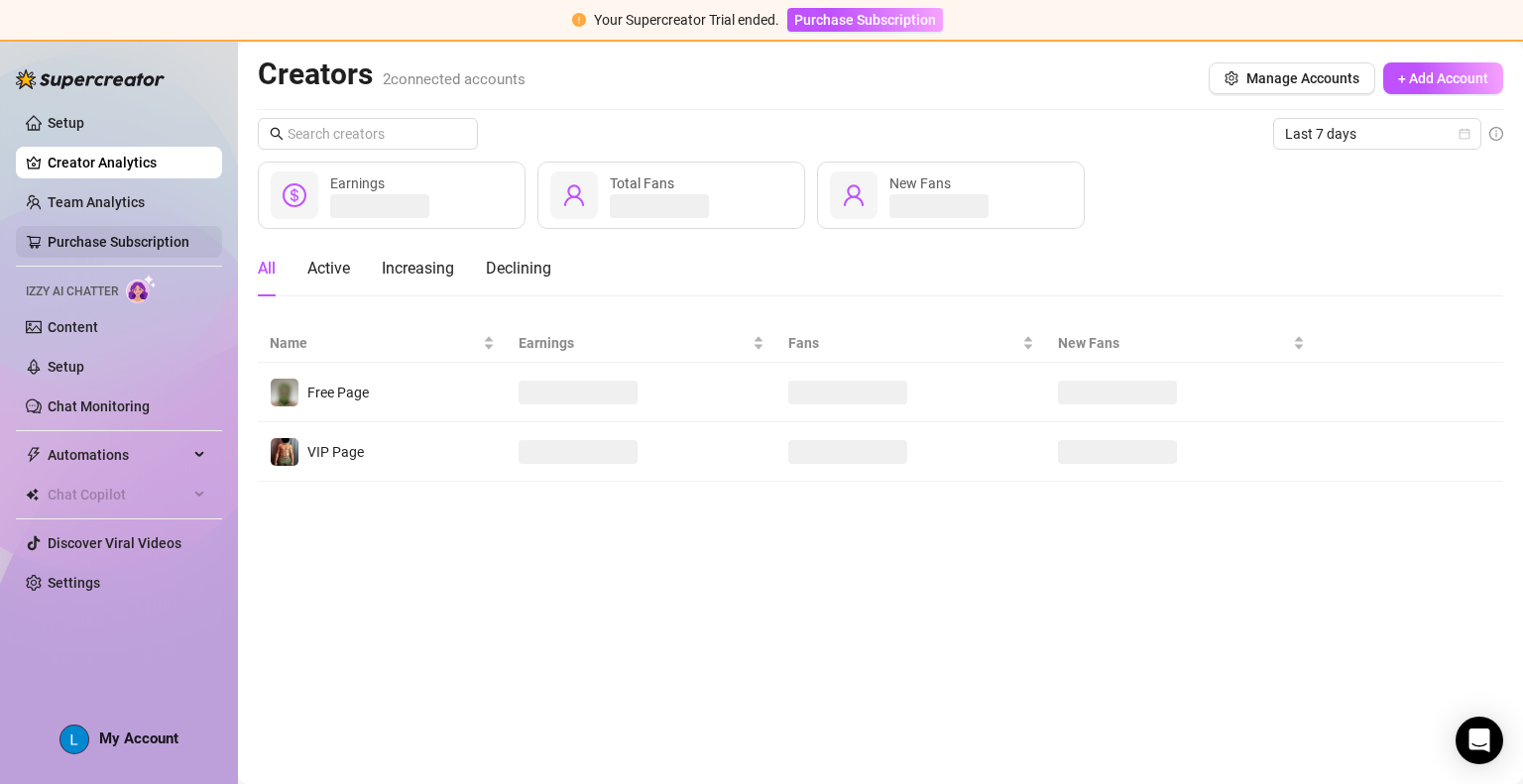 click on "Purchase Subscription" at bounding box center [118, 242] 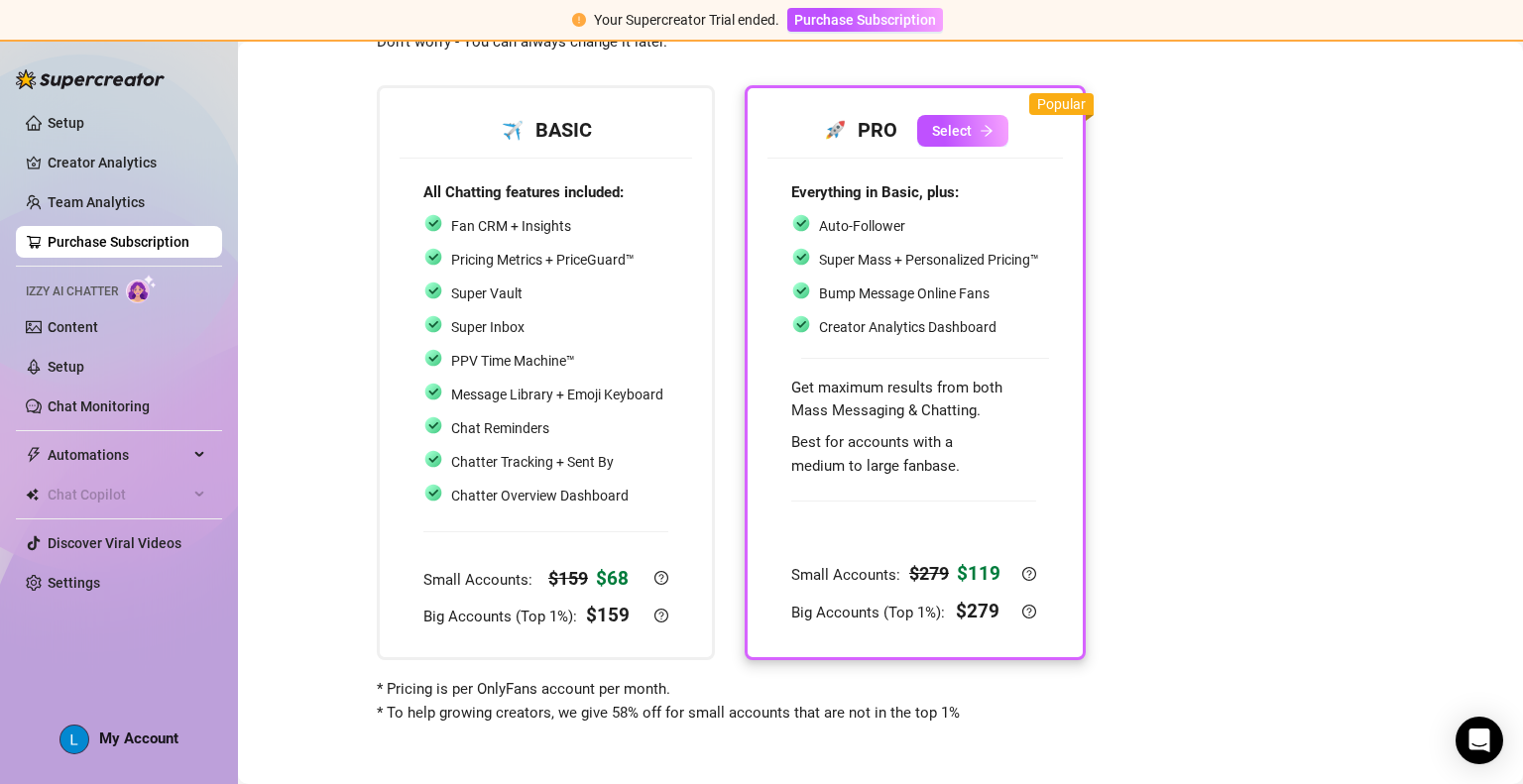 scroll, scrollTop: 83, scrollLeft: 0, axis: vertical 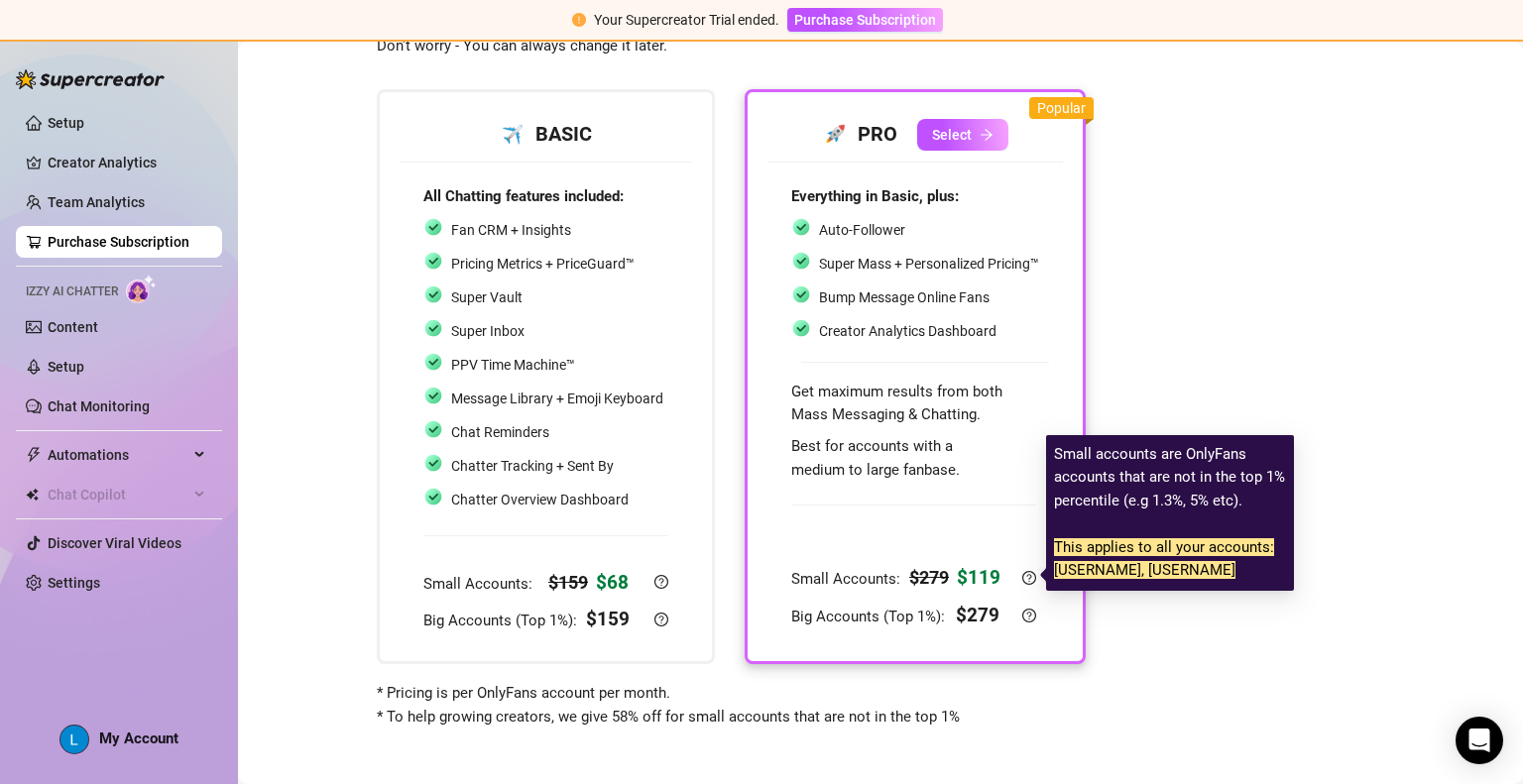 click on "$ 119" at bounding box center (979, 577) 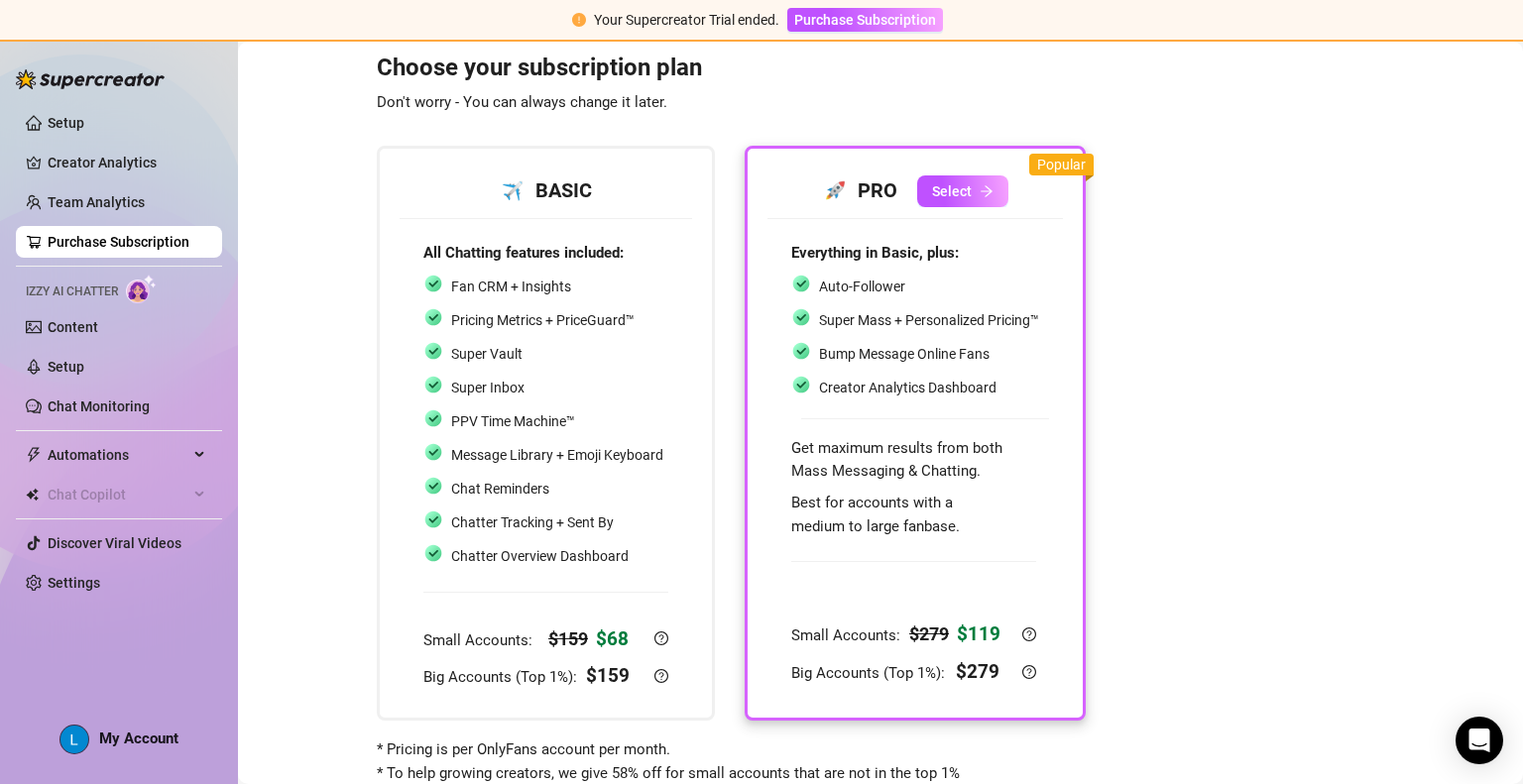 scroll, scrollTop: 20, scrollLeft: 0, axis: vertical 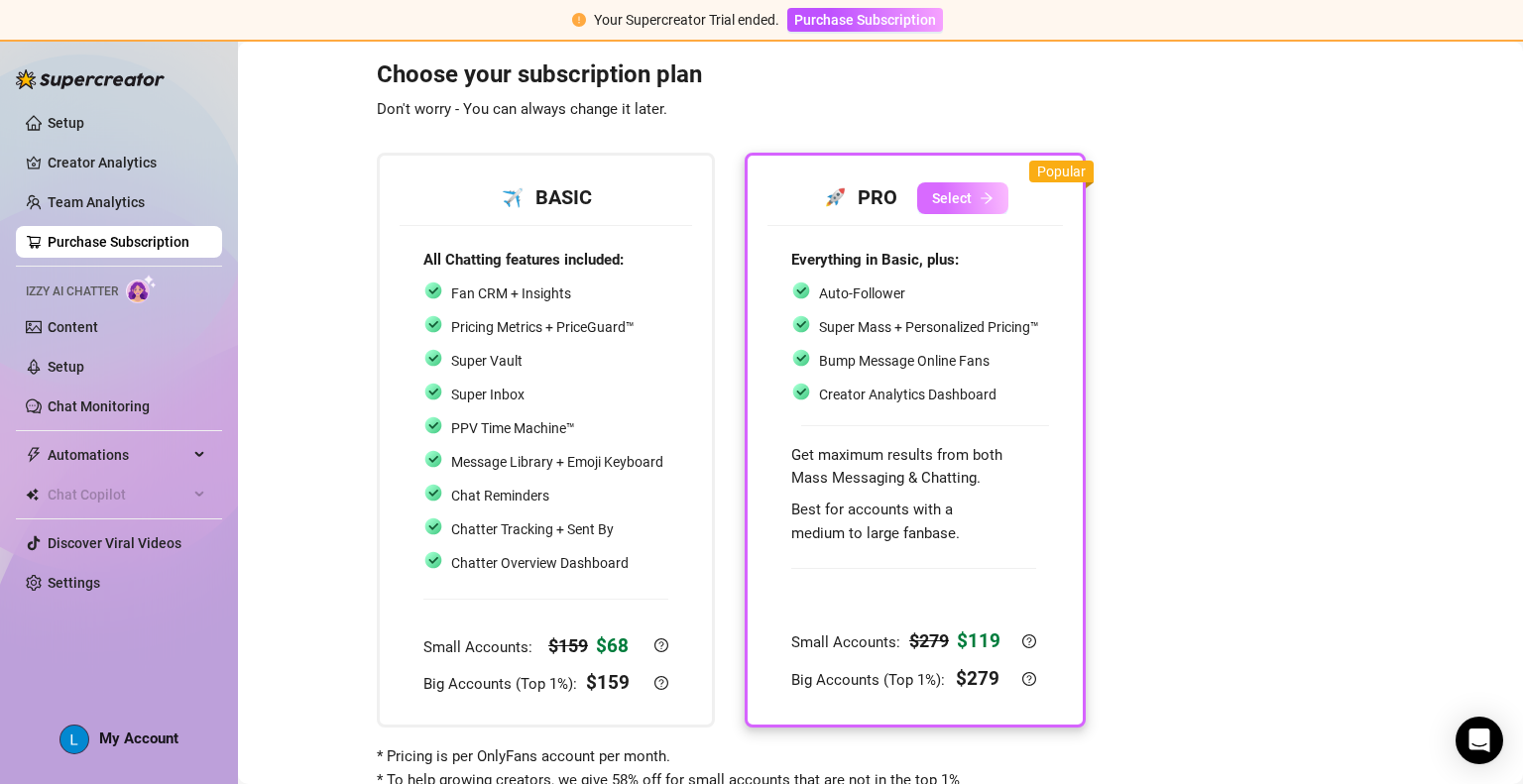 click on "Select" at bounding box center [963, 198] 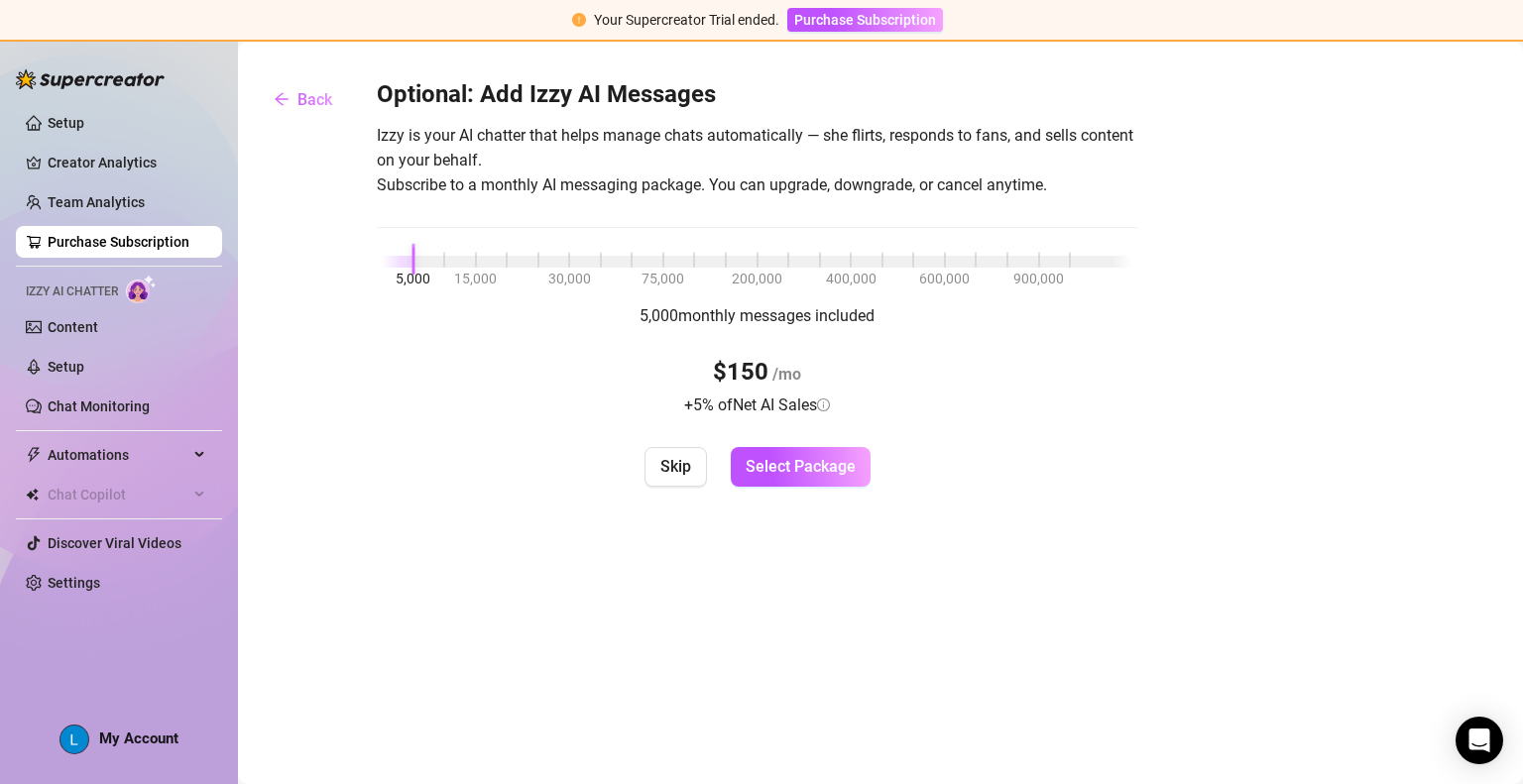 scroll, scrollTop: 0, scrollLeft: 0, axis: both 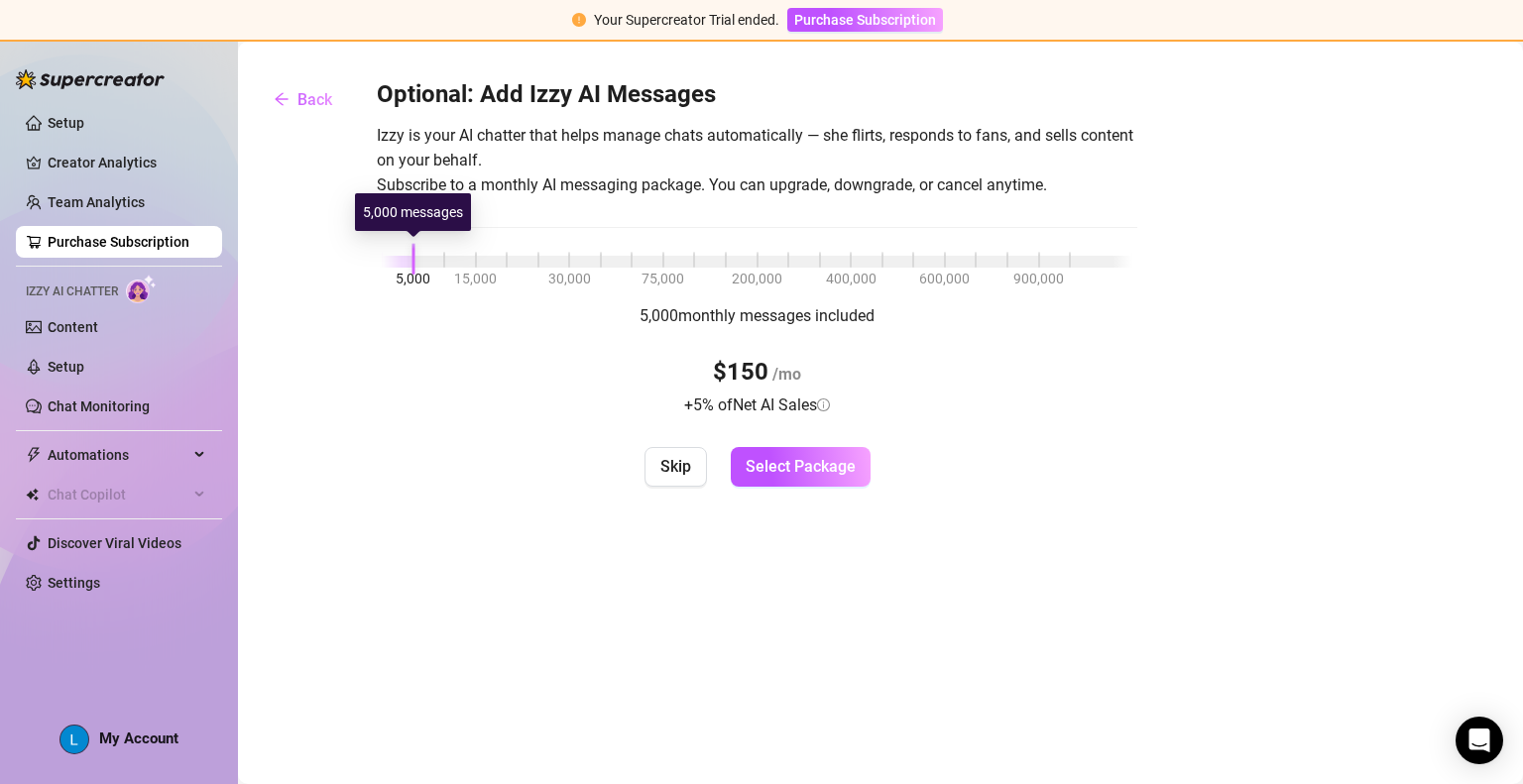 drag, startPoint x: 412, startPoint y: 257, endPoint x: 362, endPoint y: 261, distance: 50.159745 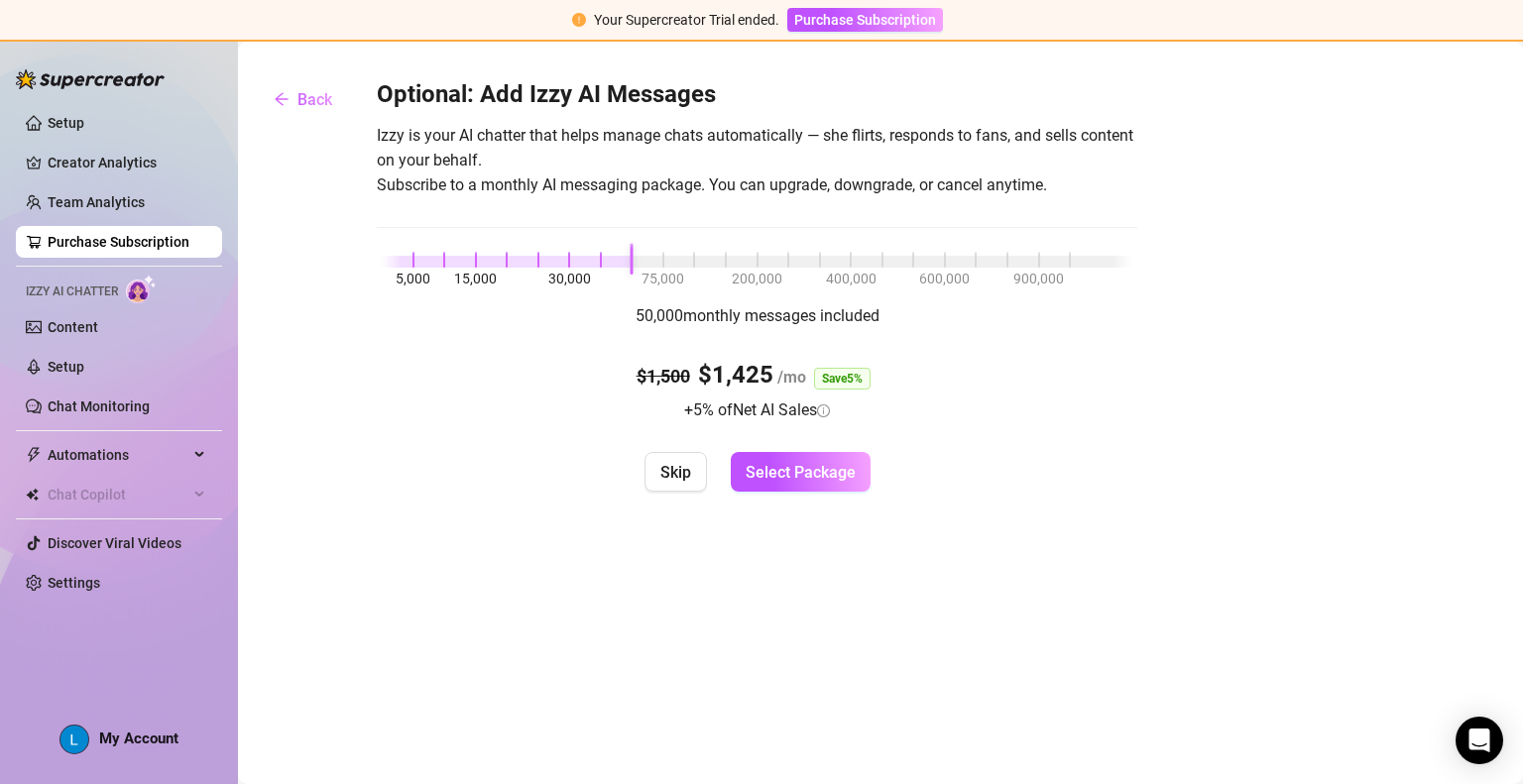 click at bounding box center (757, 262) 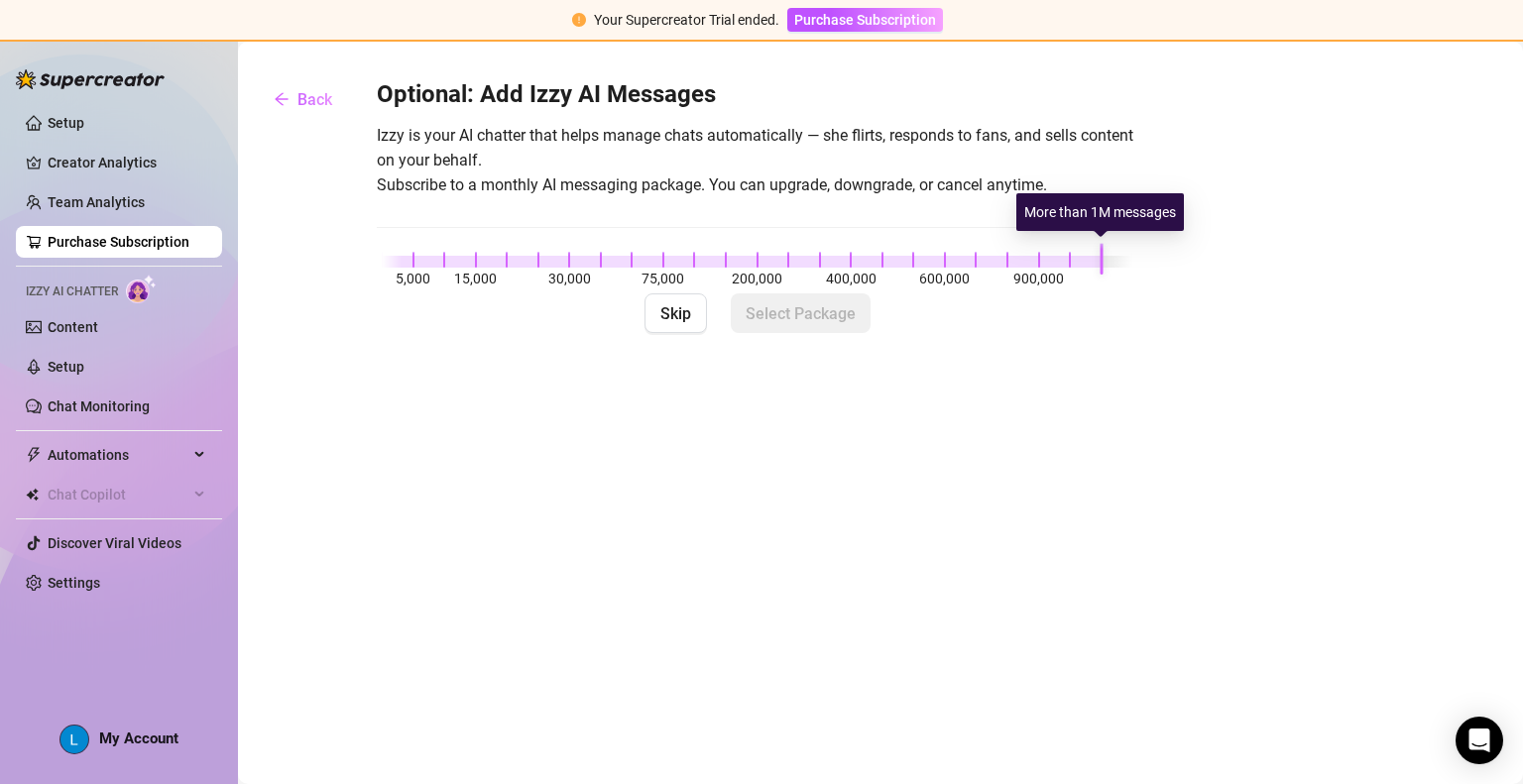 click on "5,000 15,000 30,000 75,000 200,000 400,000 600,000 900,000" at bounding box center (757, 258) 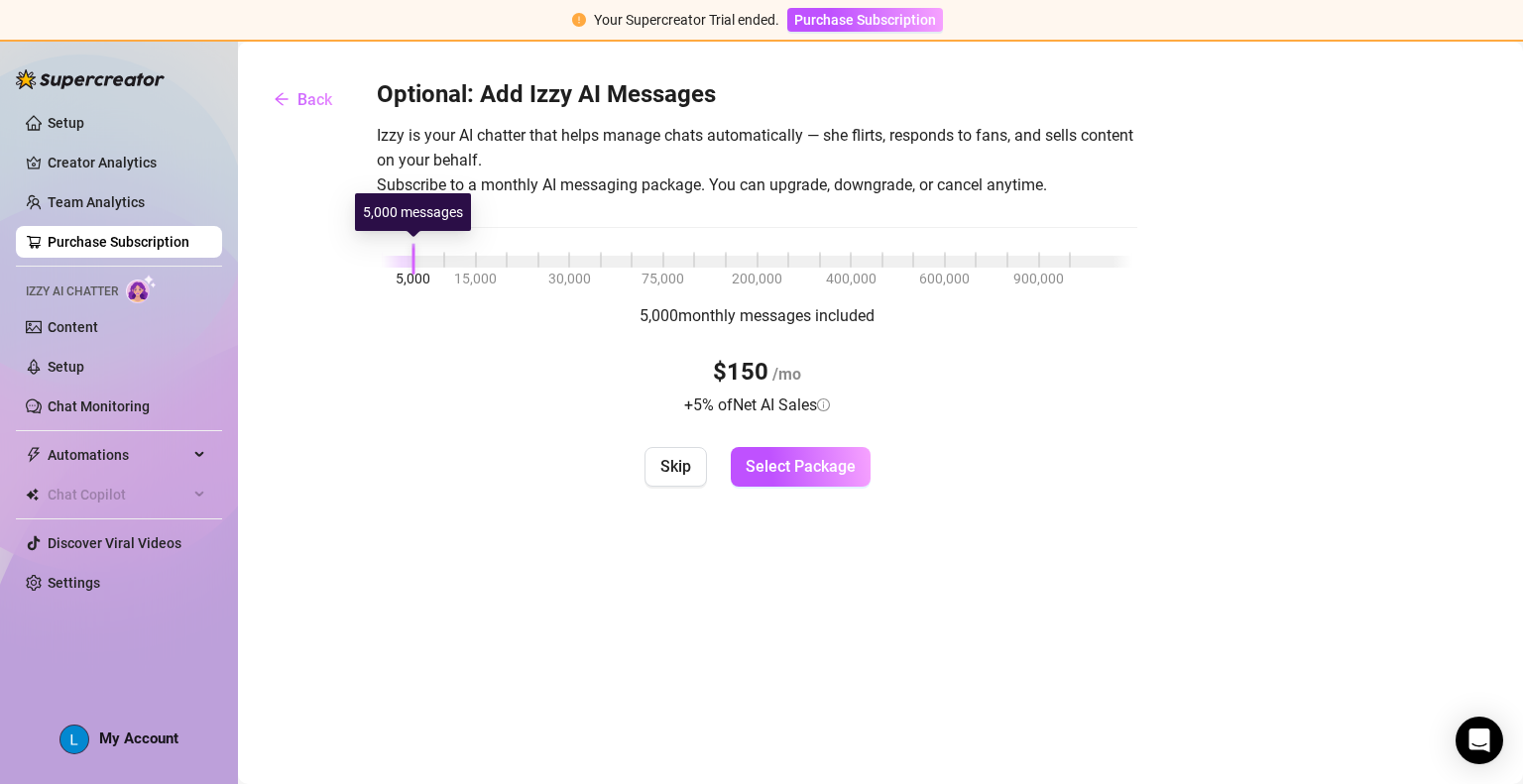 click at bounding box center [398, 262] 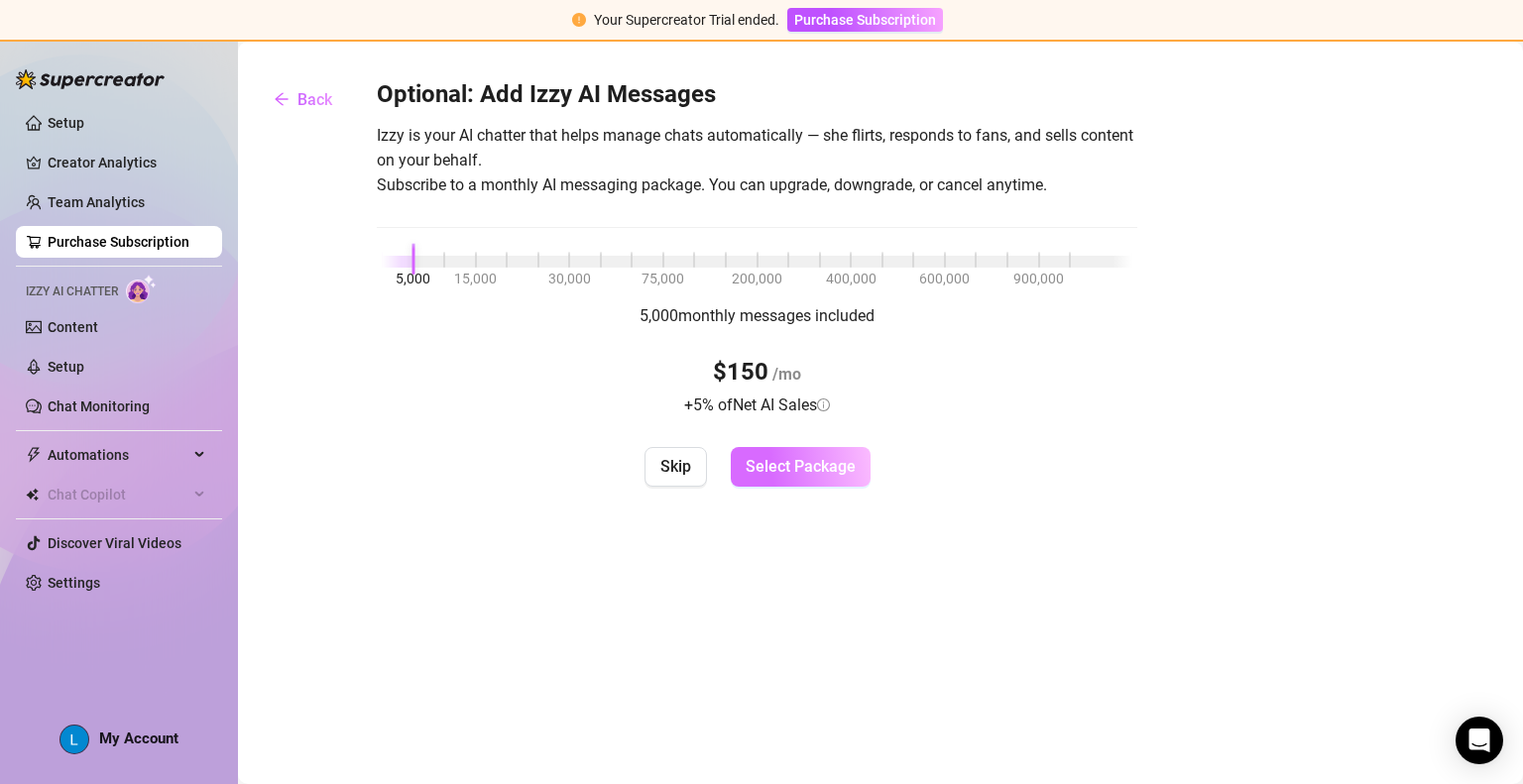 click on "Select Package" at bounding box center [800, 466] 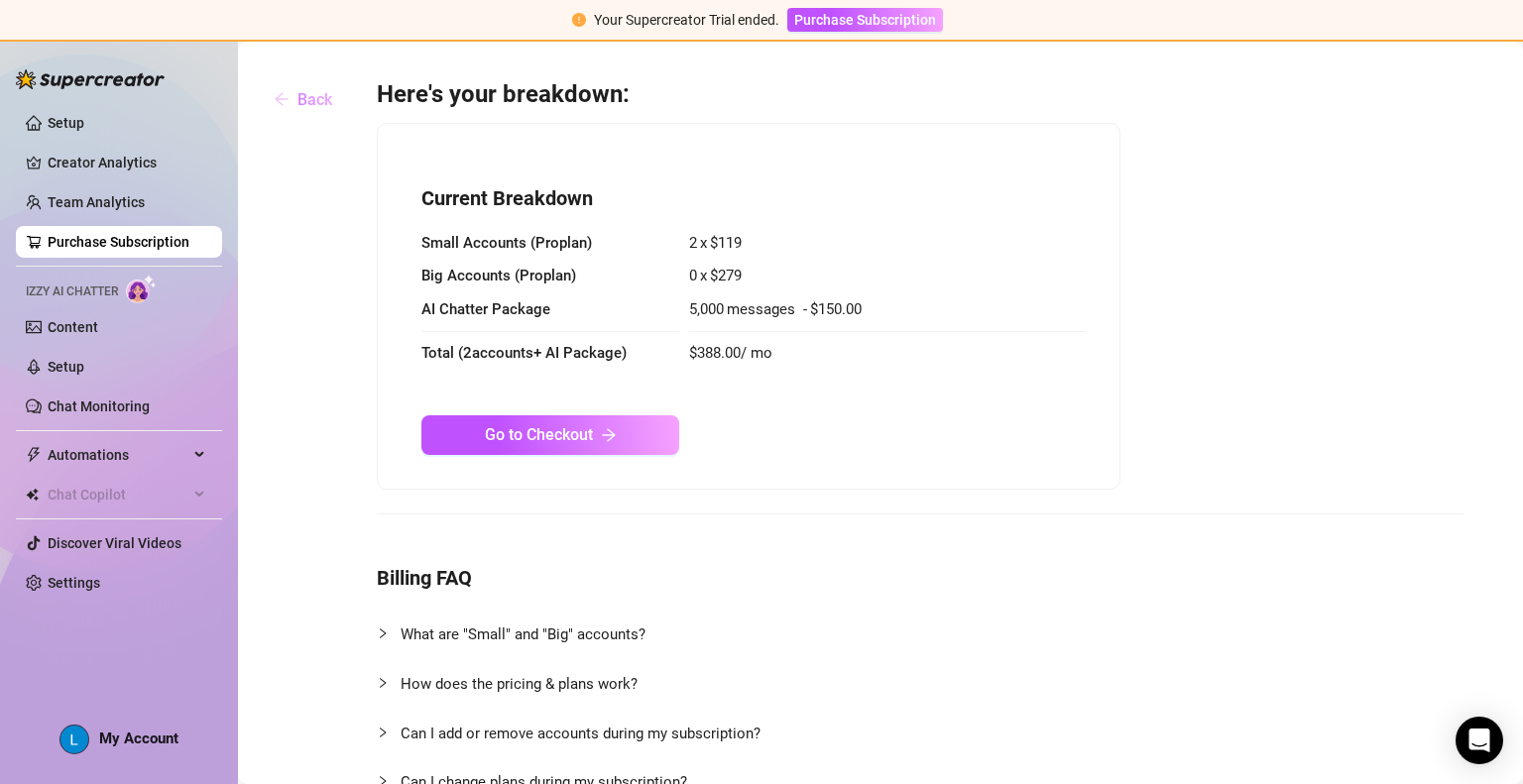click on "Back" at bounding box center [314, 99] 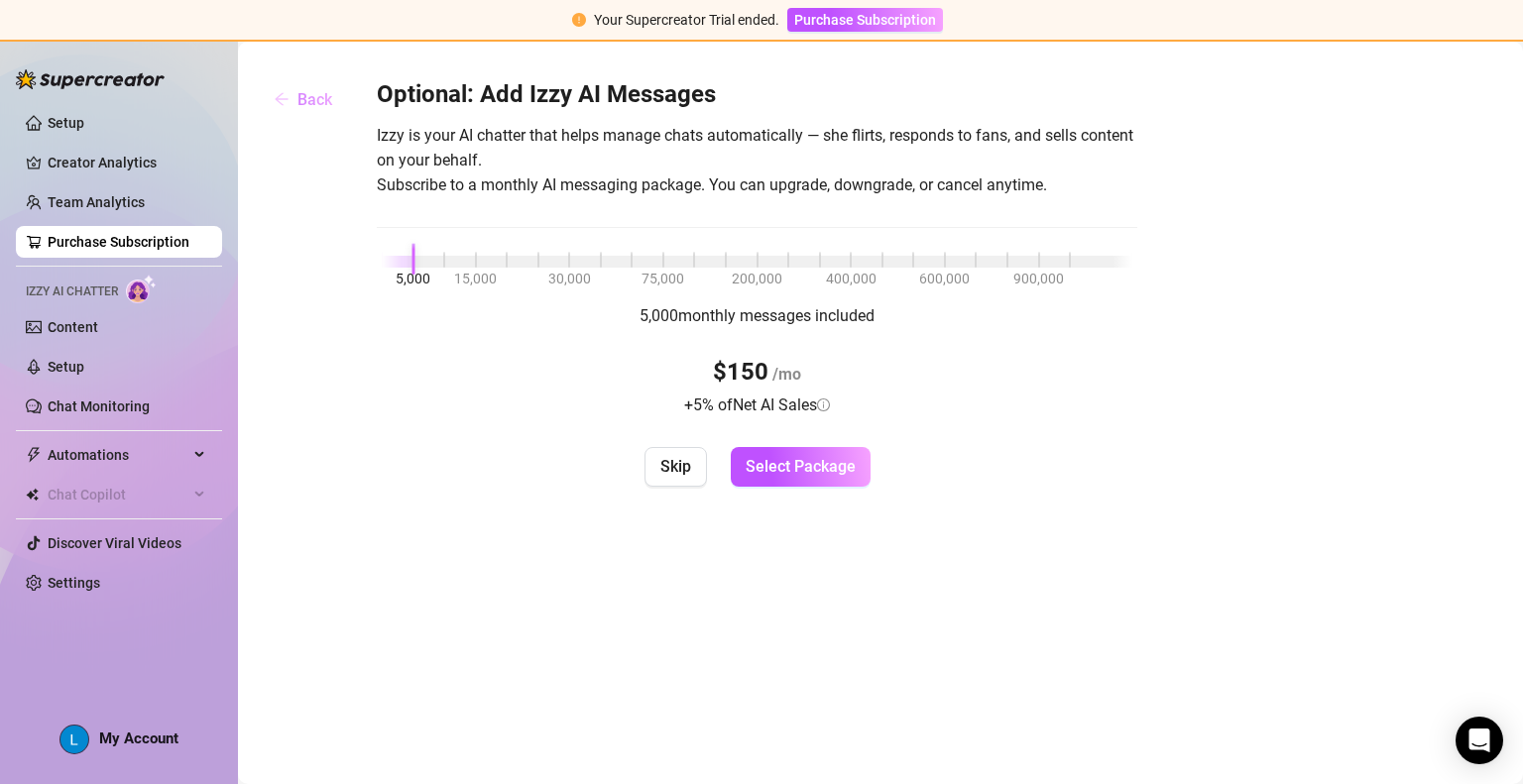 click on "Back" at bounding box center [314, 99] 